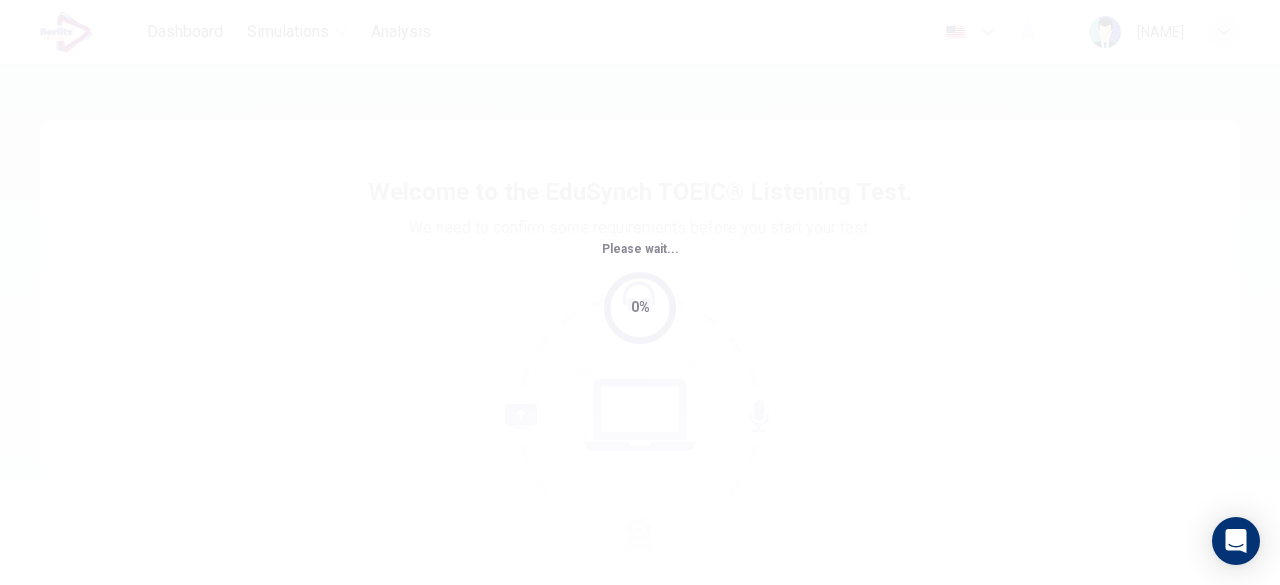 scroll, scrollTop: 0, scrollLeft: 0, axis: both 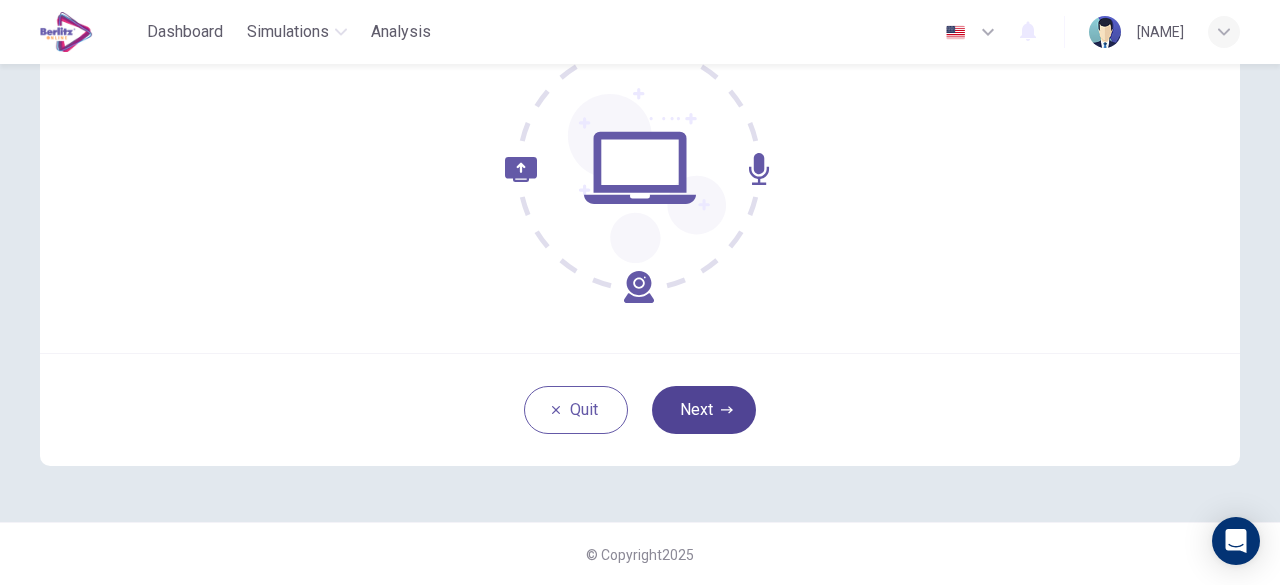 click on "Next" at bounding box center [704, 410] 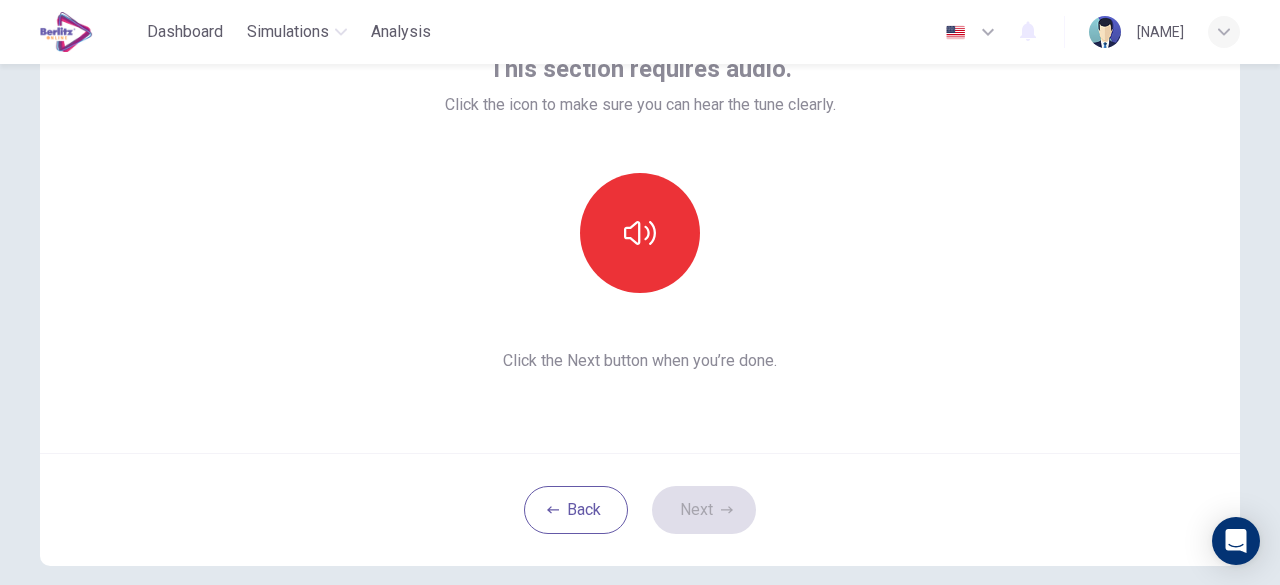 scroll, scrollTop: 47, scrollLeft: 0, axis: vertical 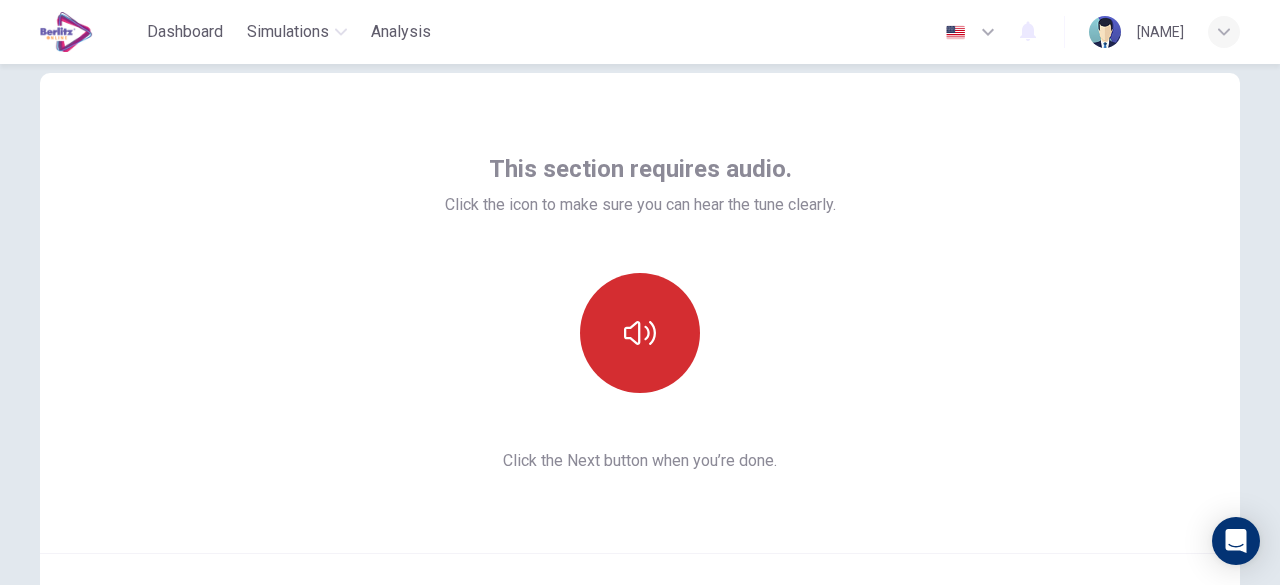 click 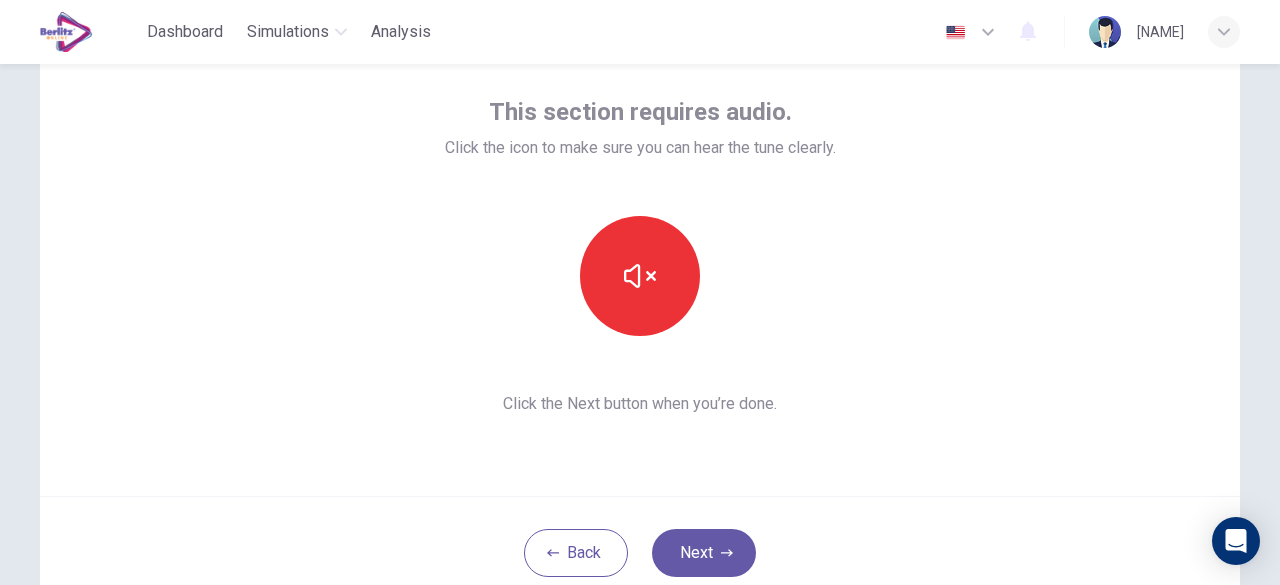 scroll, scrollTop: 147, scrollLeft: 0, axis: vertical 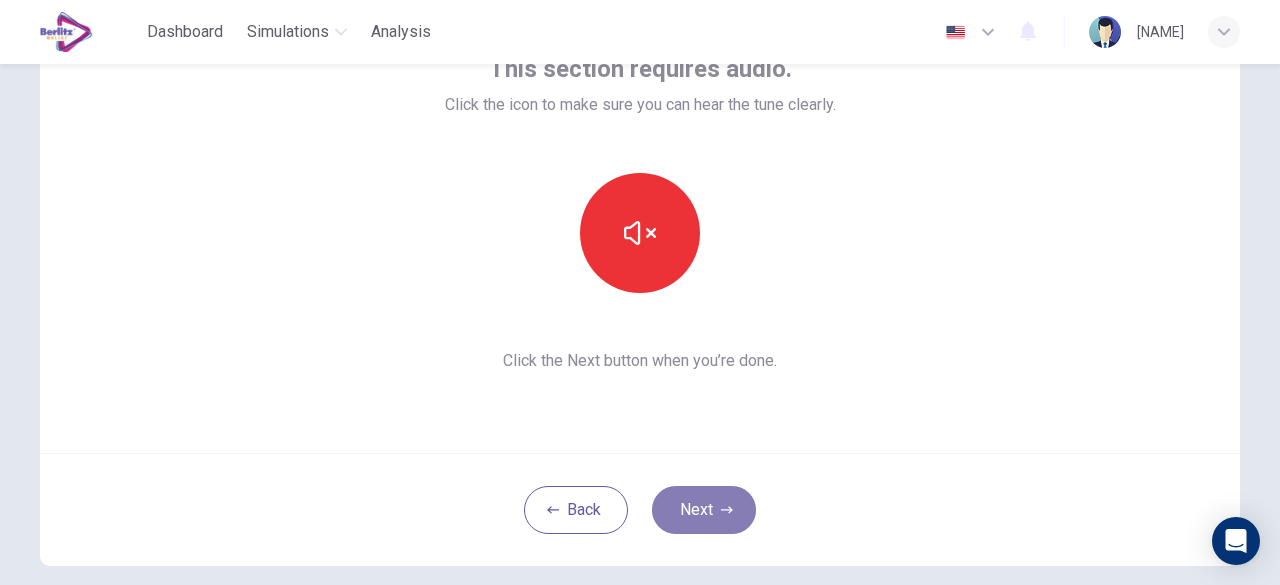 click on "Next" at bounding box center (704, 510) 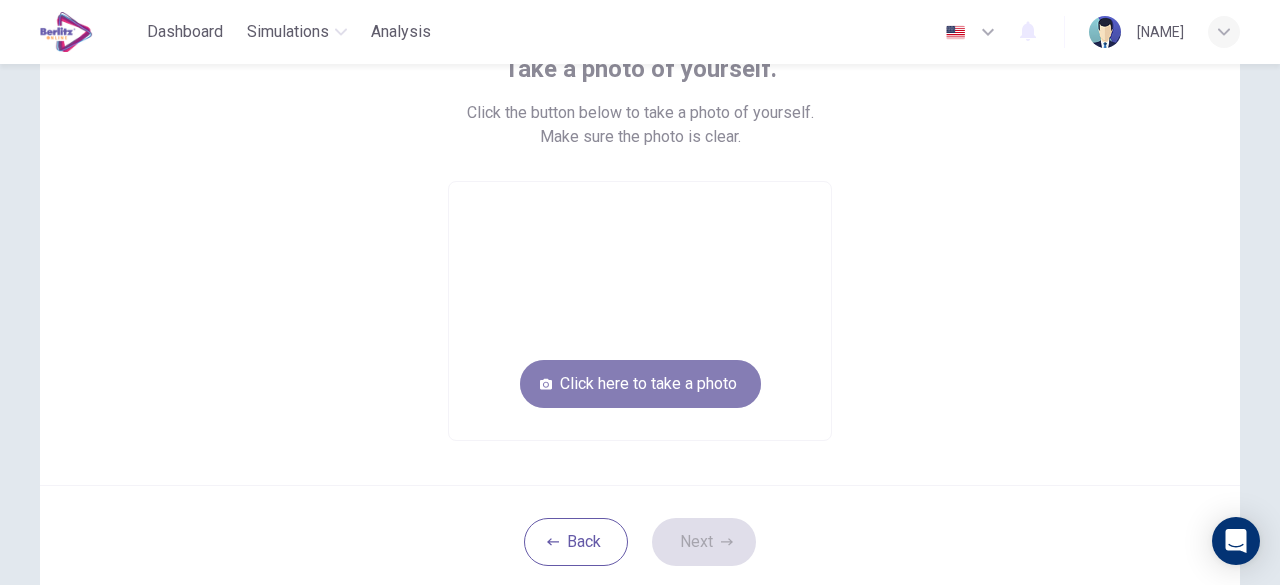 click on "Click here to take a photo" at bounding box center [640, 384] 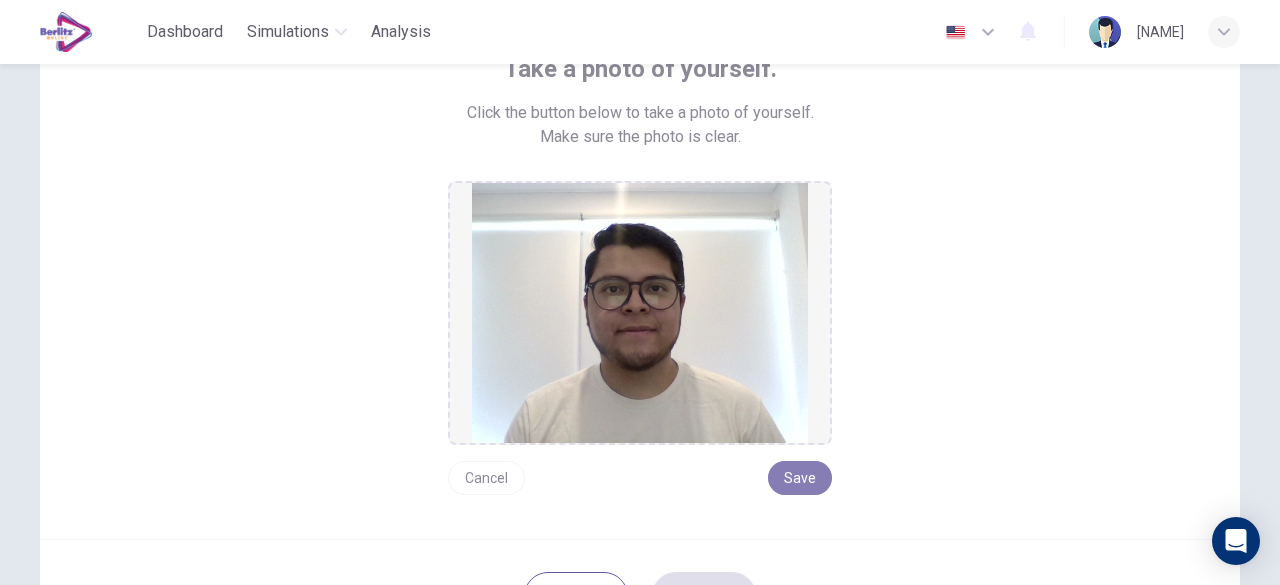 click on "Save" at bounding box center (800, 478) 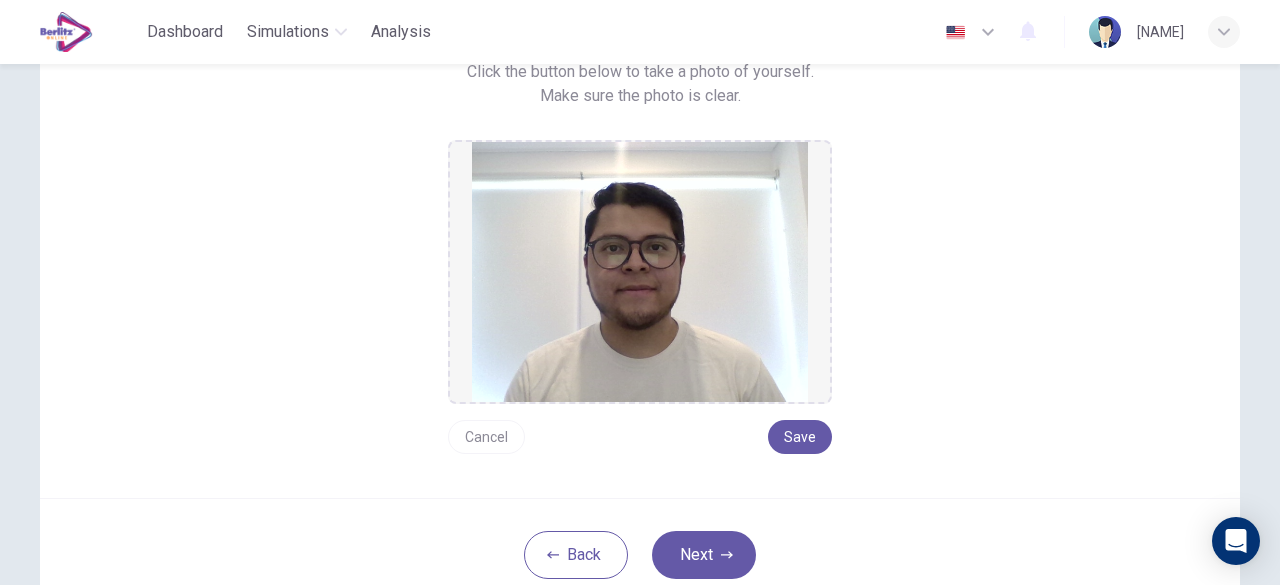 scroll, scrollTop: 232, scrollLeft: 0, axis: vertical 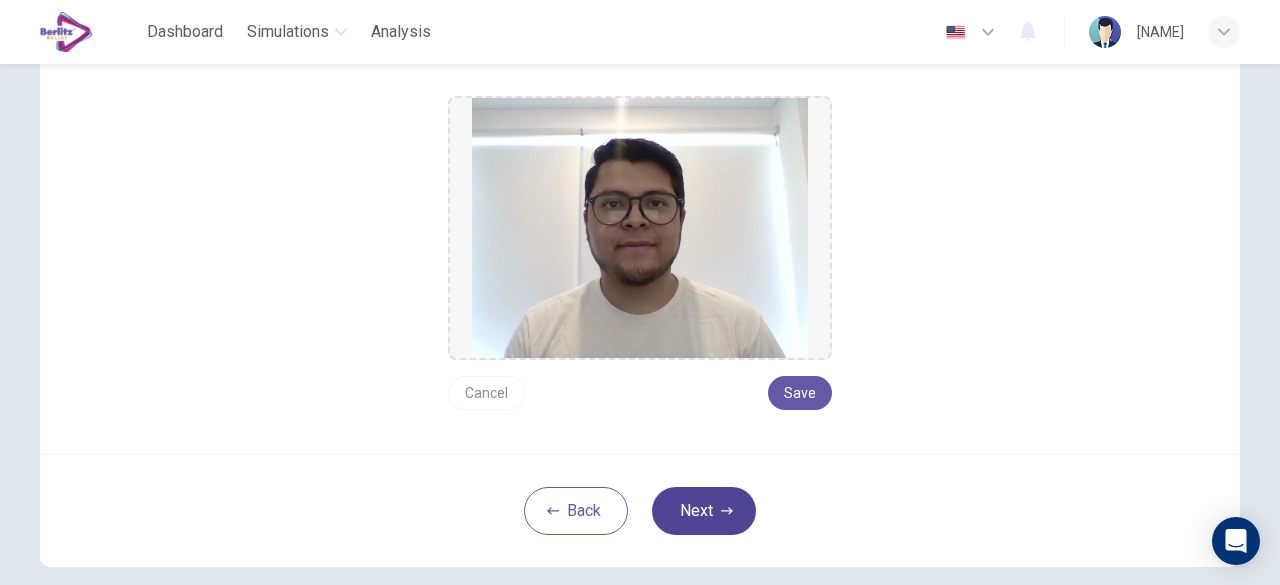 click on "Next" at bounding box center [704, 511] 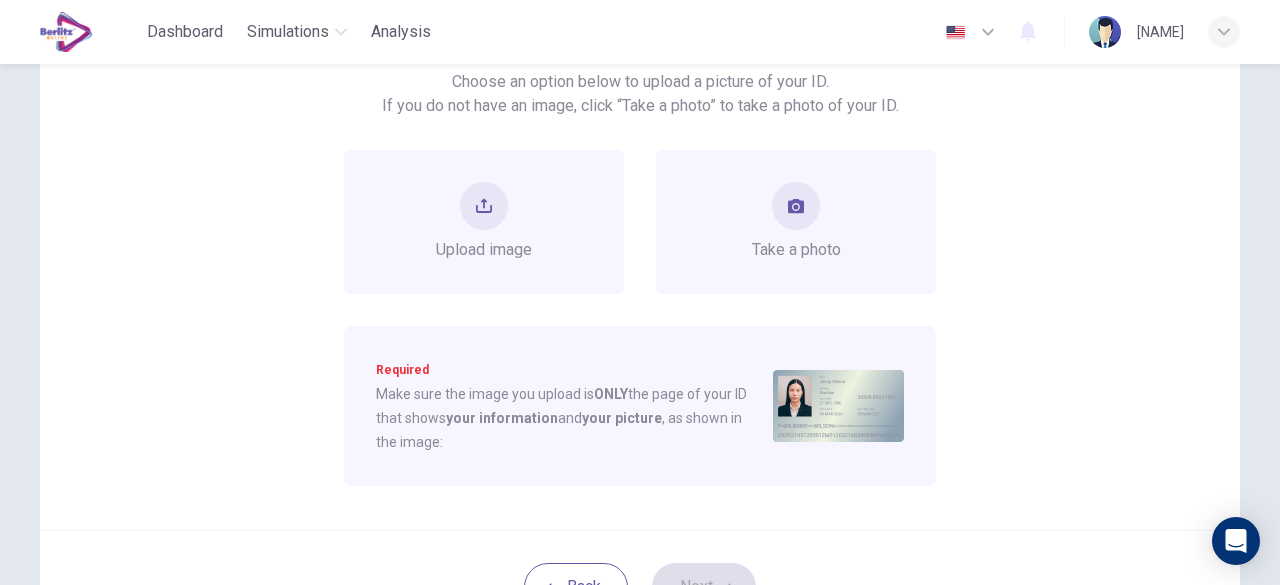 scroll, scrollTop: 132, scrollLeft: 0, axis: vertical 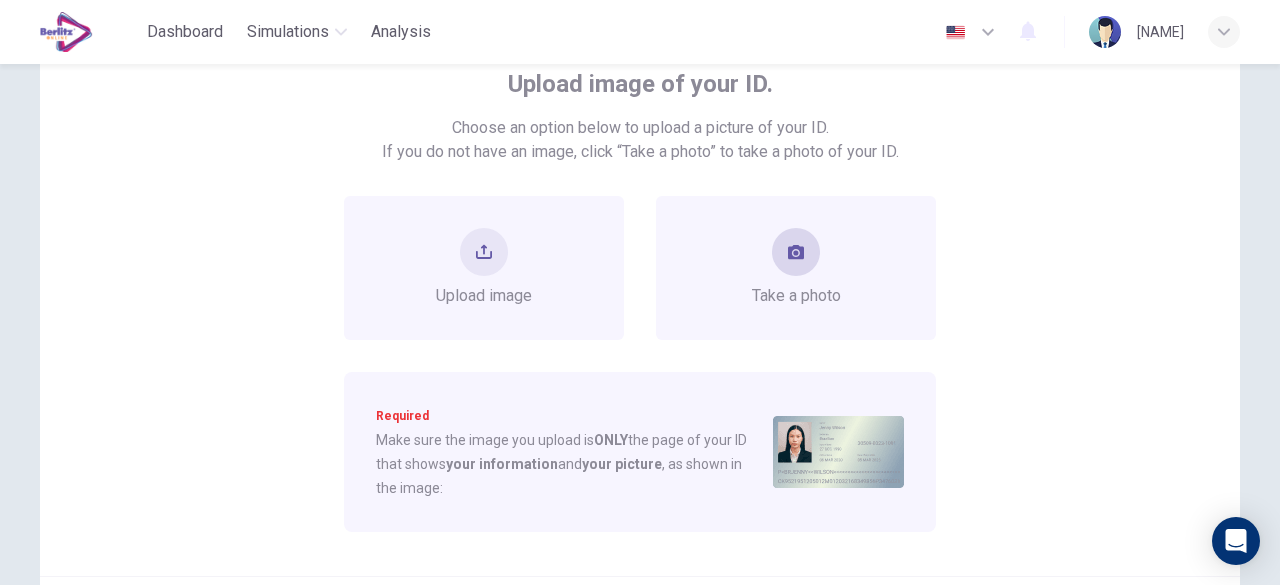 click at bounding box center (796, 252) 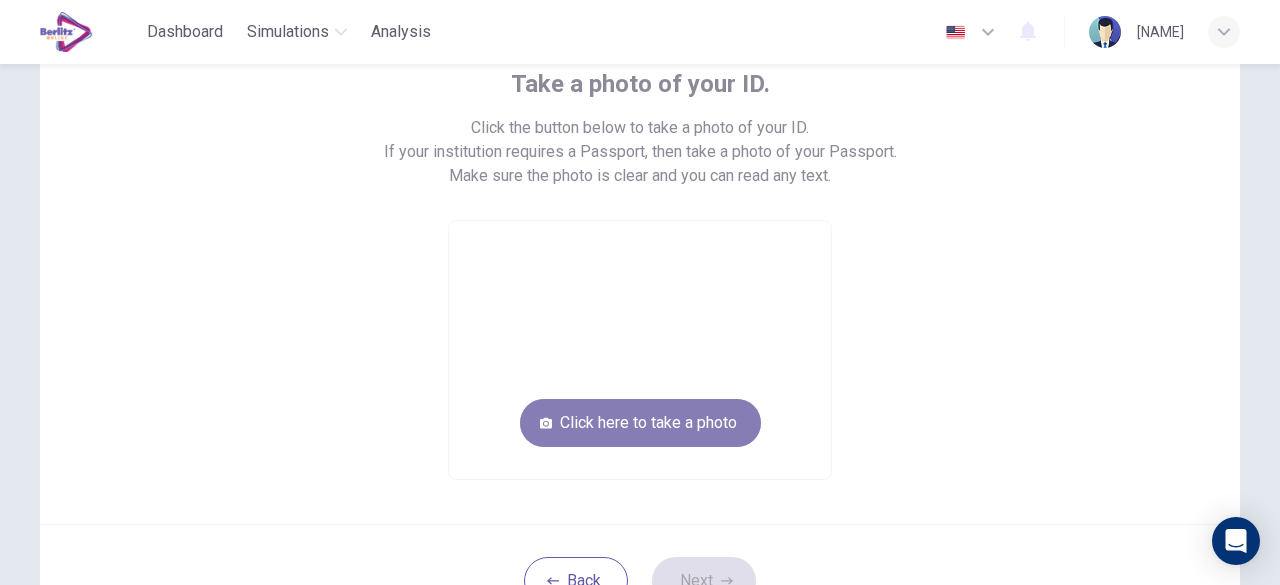 click on "Click here to take a photo" at bounding box center (640, 423) 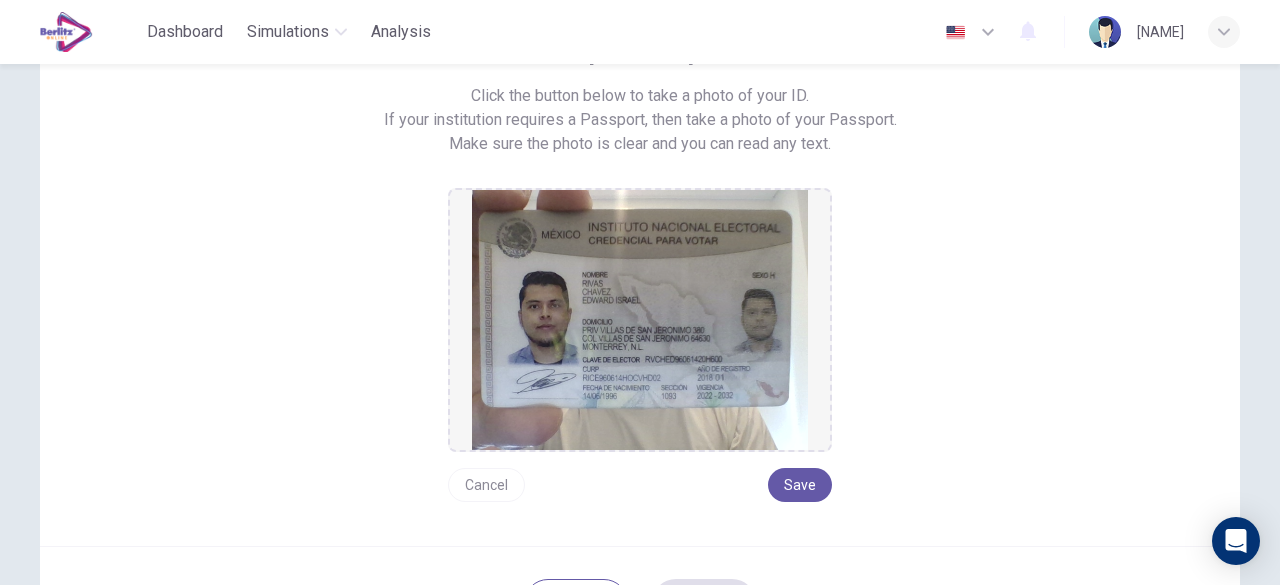 scroll, scrollTop: 156, scrollLeft: 0, axis: vertical 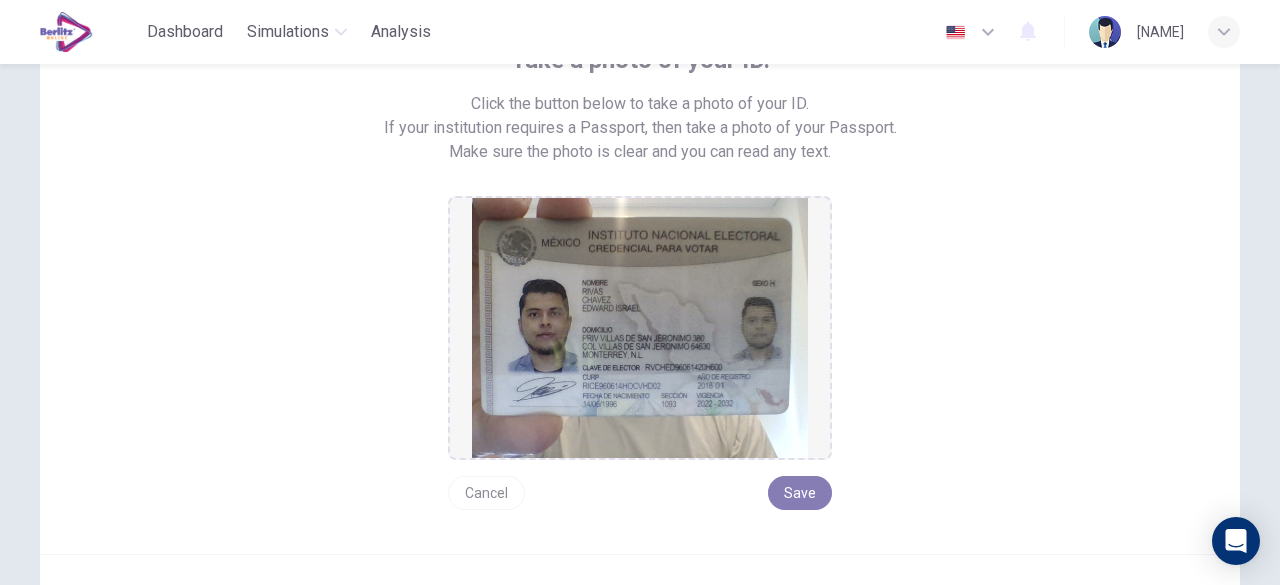 click on "Save" at bounding box center [800, 493] 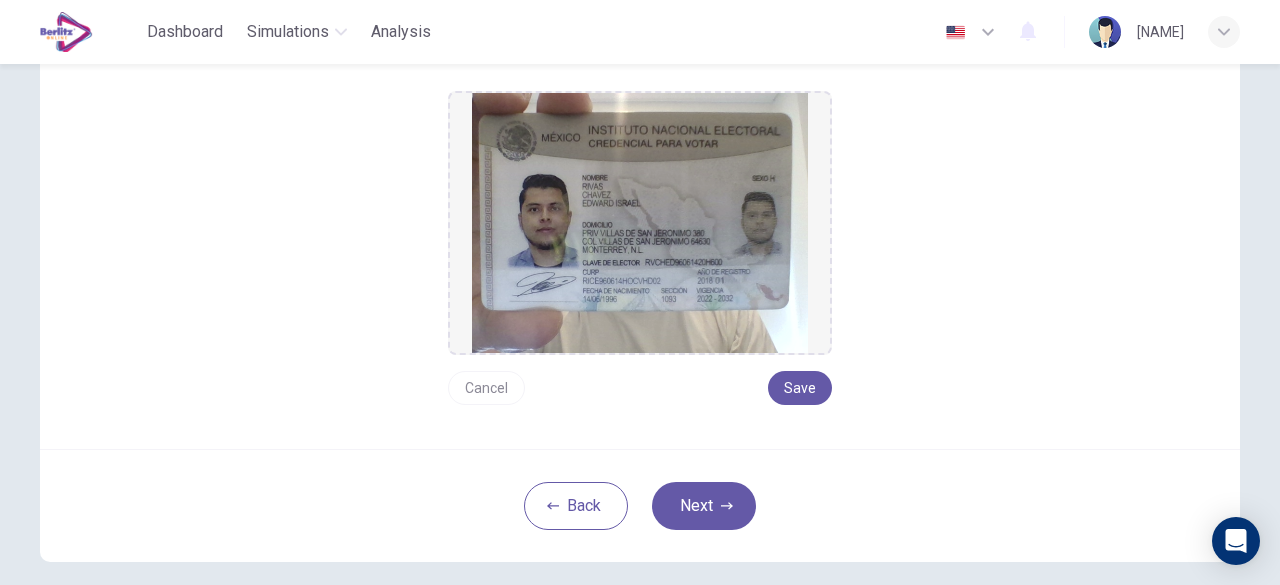 scroll, scrollTop: 356, scrollLeft: 0, axis: vertical 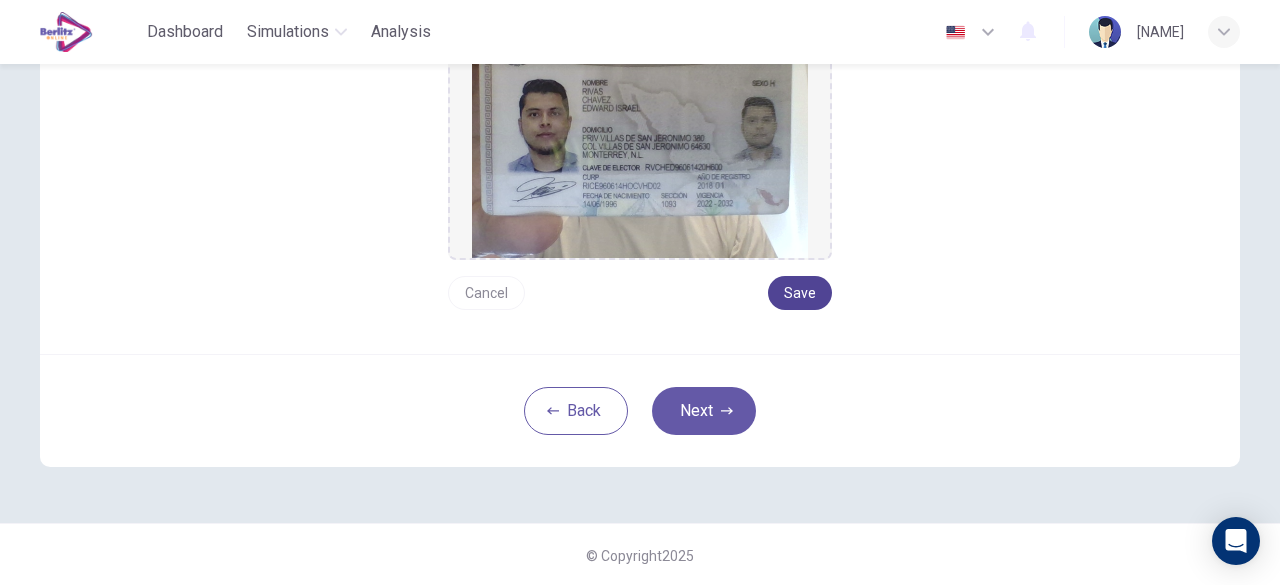 click on "Save" at bounding box center [800, 293] 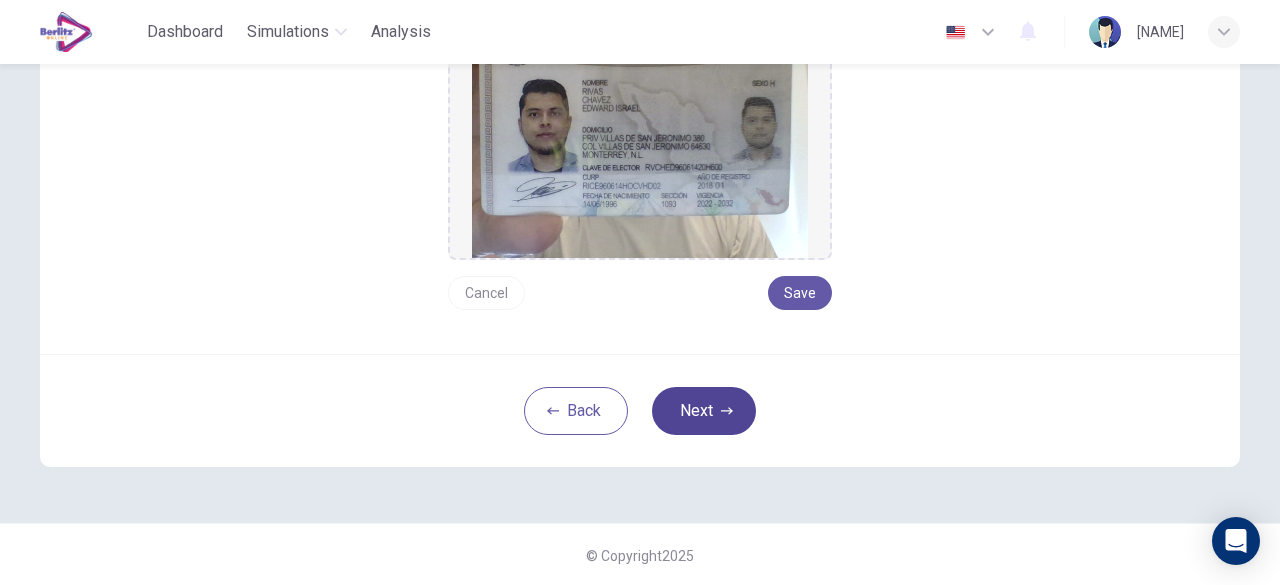 click on "Next" at bounding box center [704, 411] 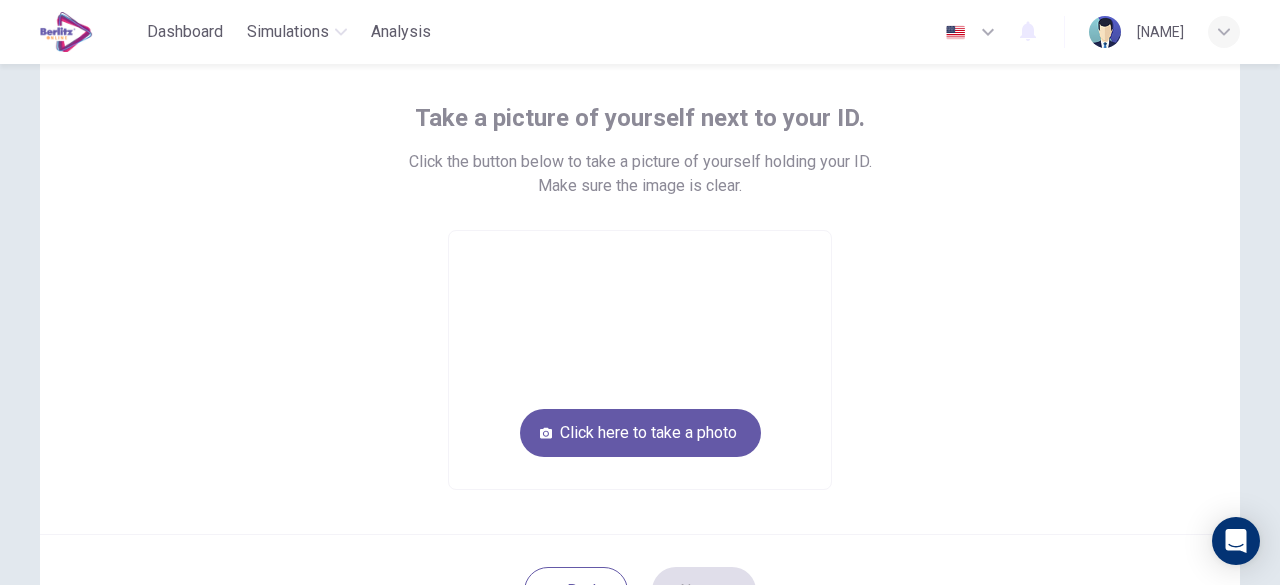 scroll, scrollTop: 79, scrollLeft: 0, axis: vertical 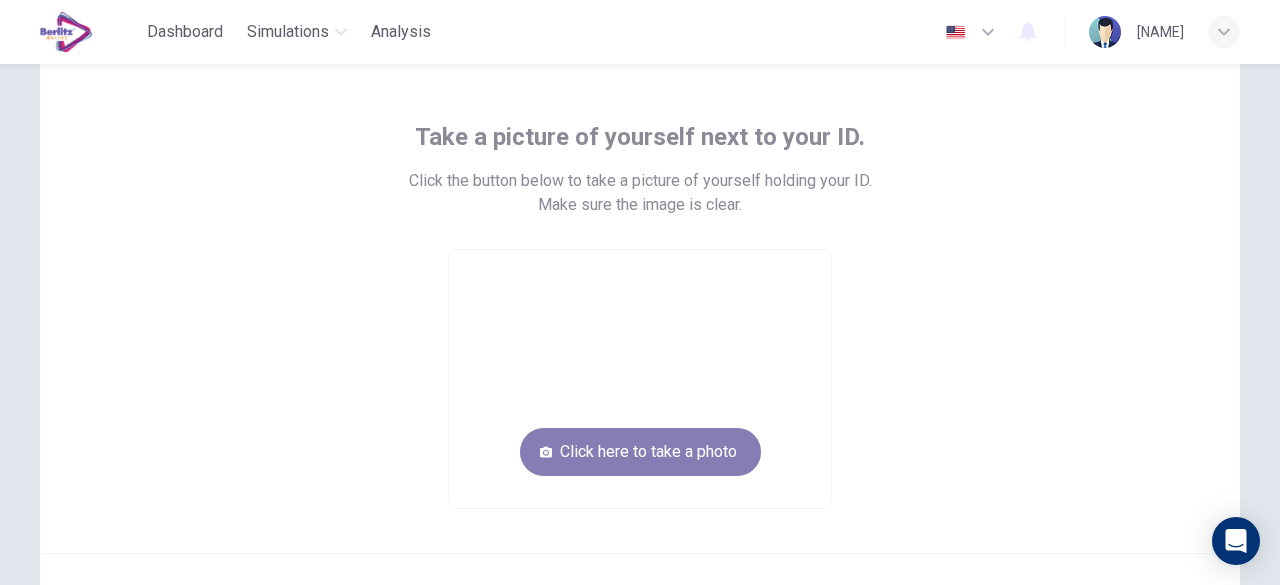 click on "Click here to take a photo" at bounding box center [640, 452] 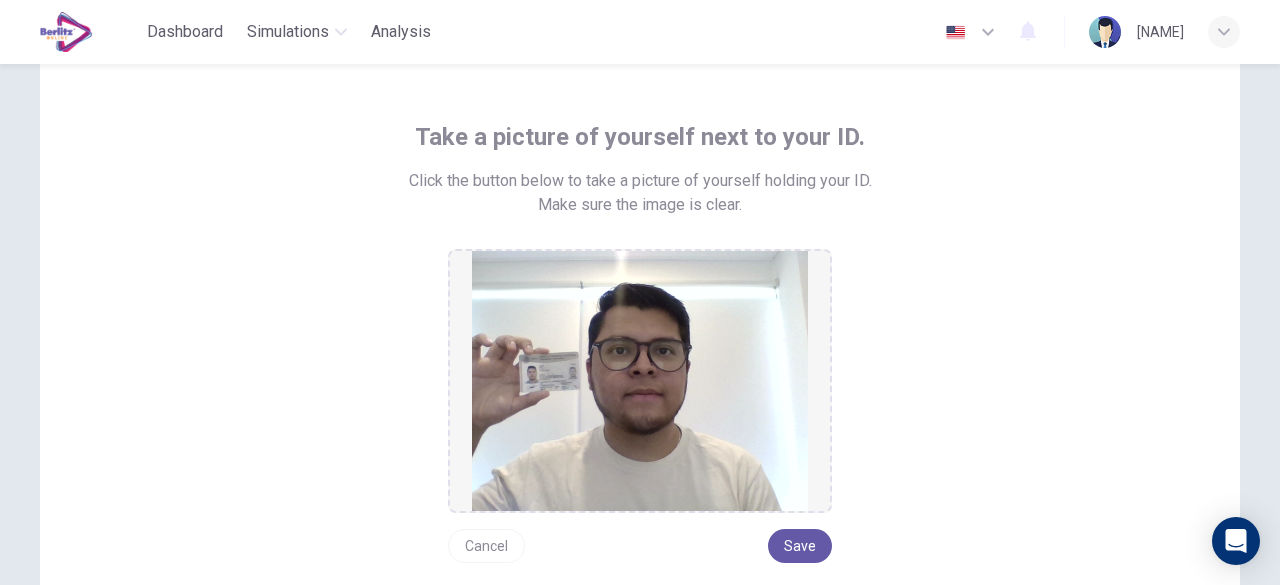 scroll, scrollTop: 179, scrollLeft: 0, axis: vertical 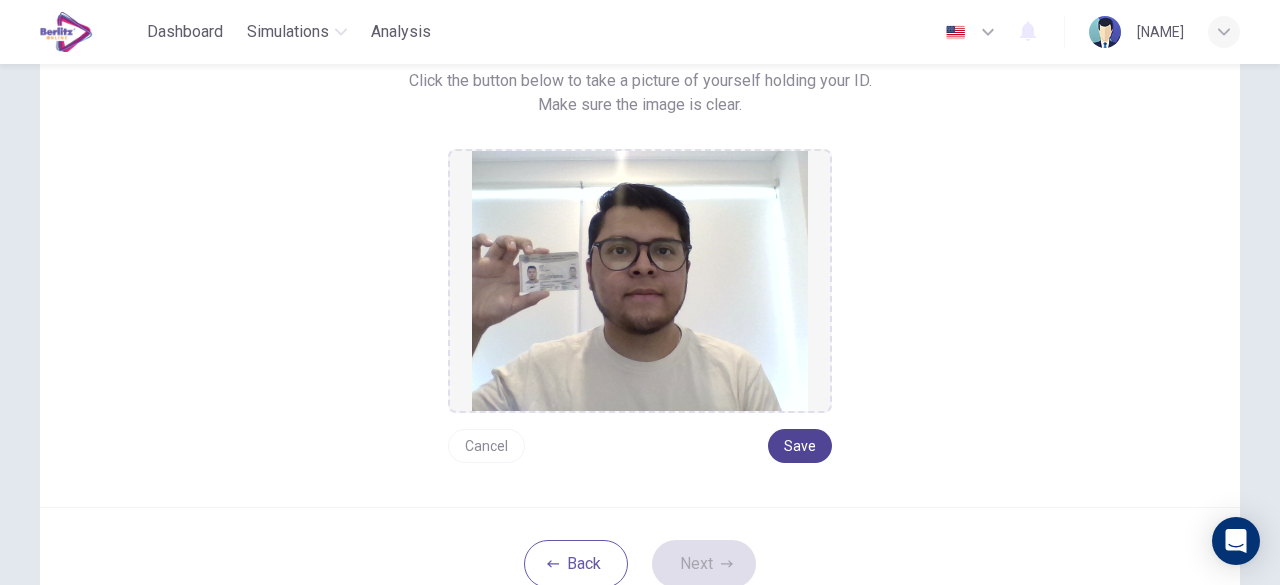 click on "Save" at bounding box center [800, 446] 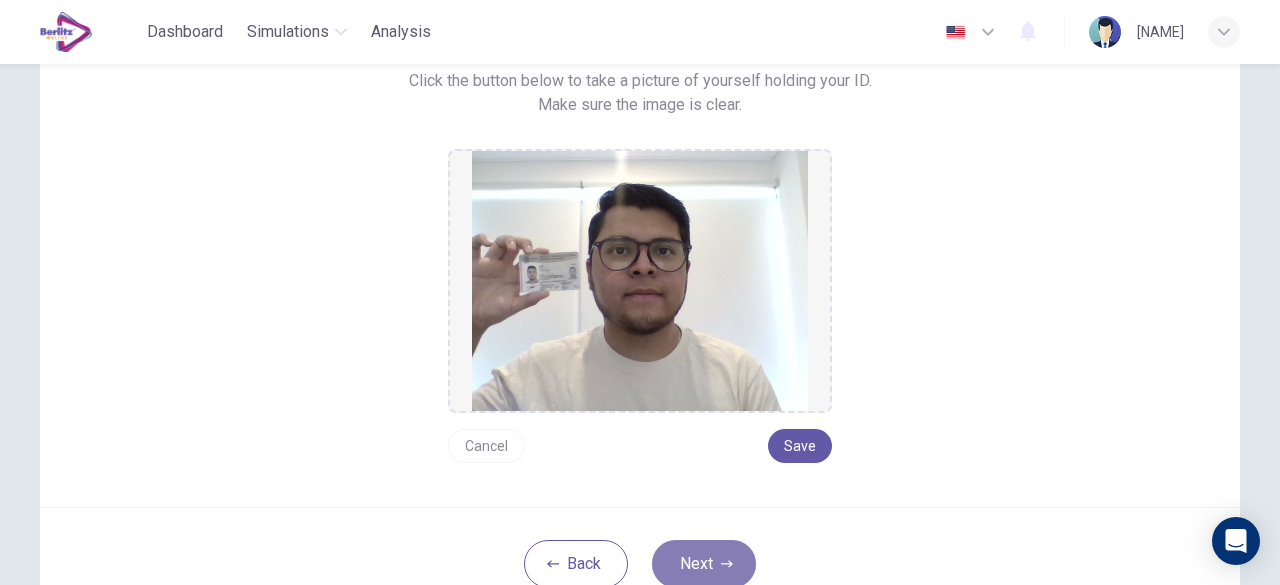 click on "Next" at bounding box center (704, 564) 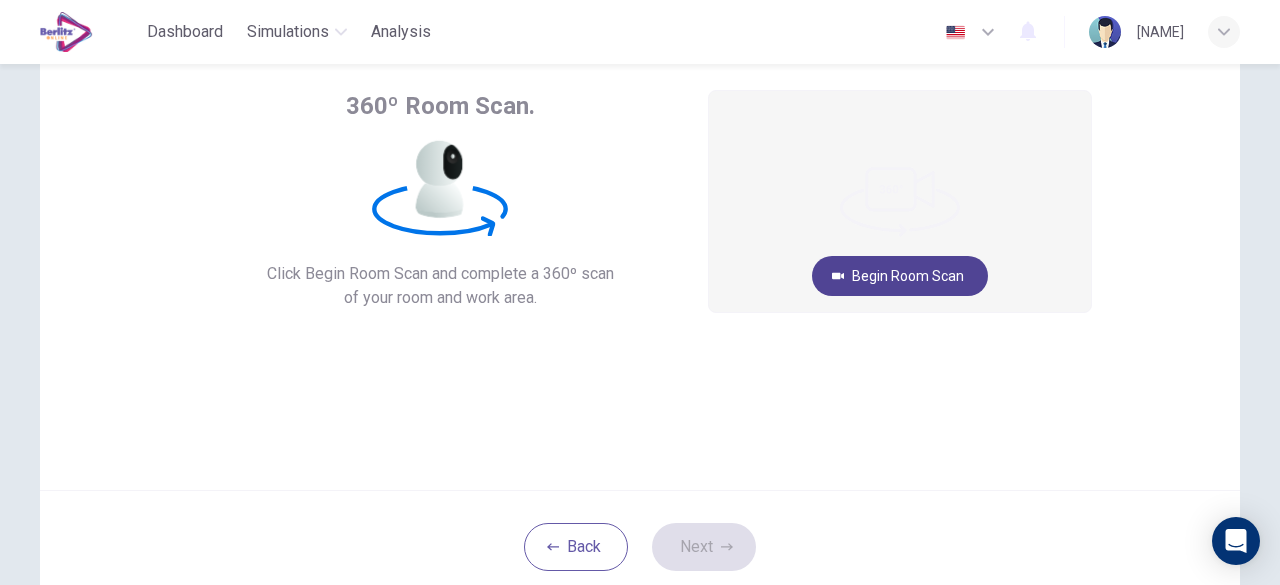 scroll, scrollTop: 79, scrollLeft: 0, axis: vertical 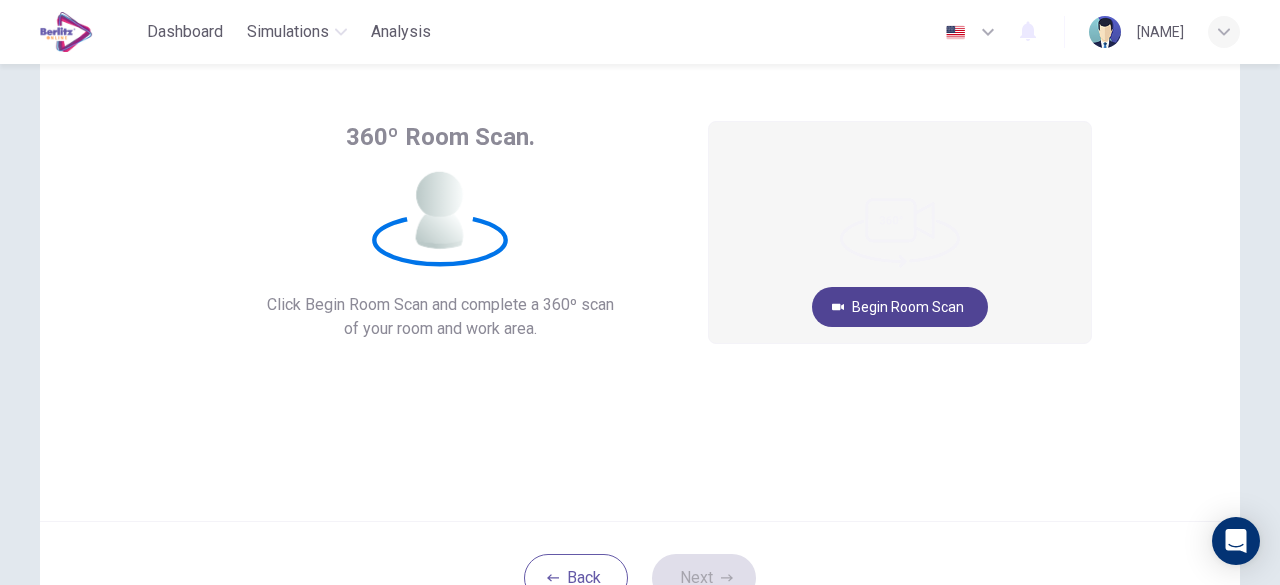 click on "Begin Room Scan" at bounding box center (900, 307) 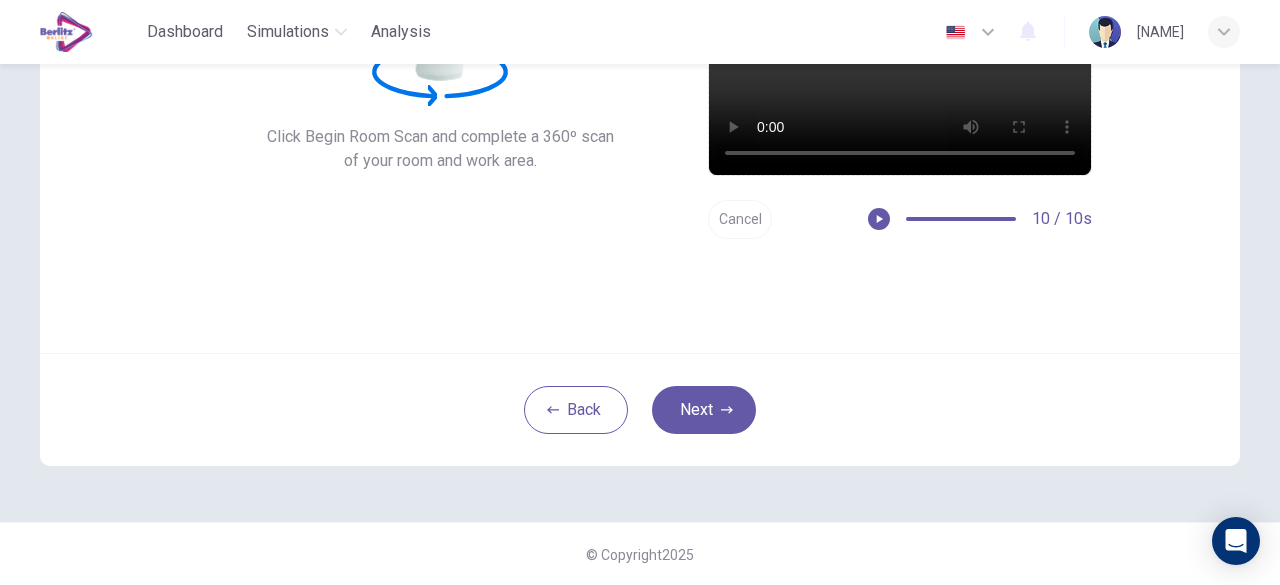 scroll, scrollTop: 147, scrollLeft: 0, axis: vertical 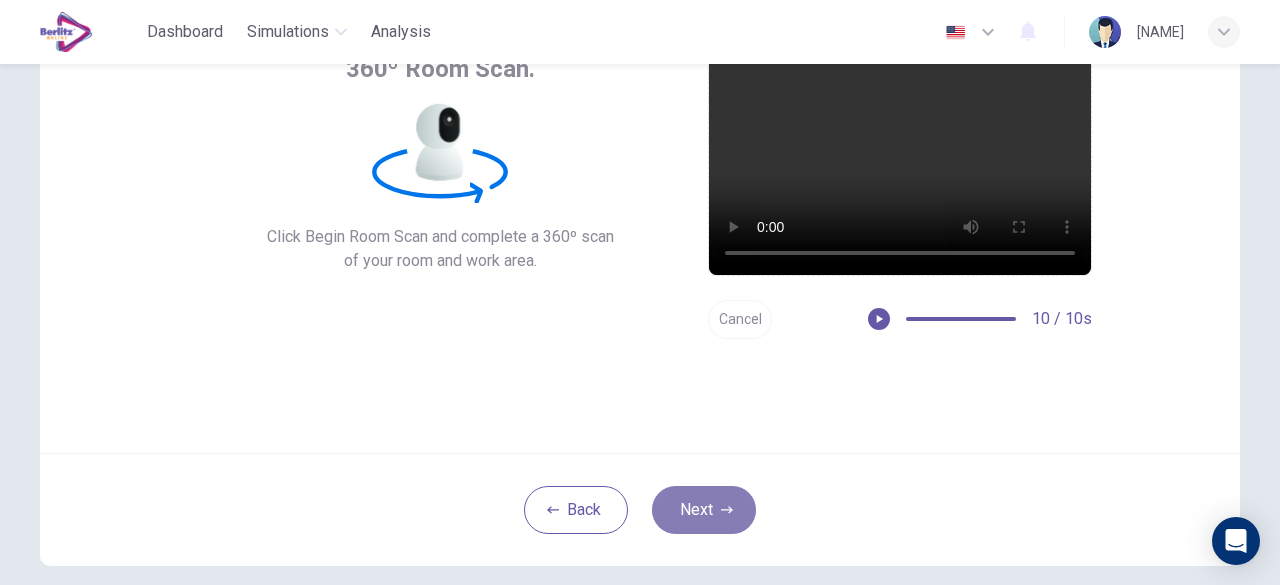 click on "Next" at bounding box center (704, 510) 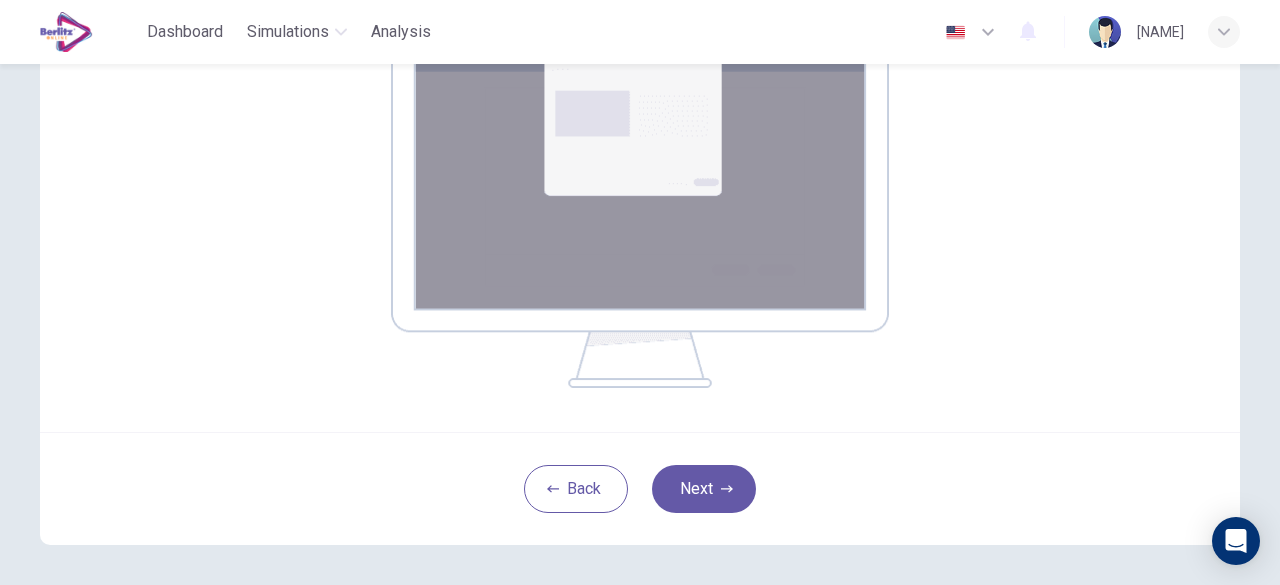 scroll, scrollTop: 453, scrollLeft: 0, axis: vertical 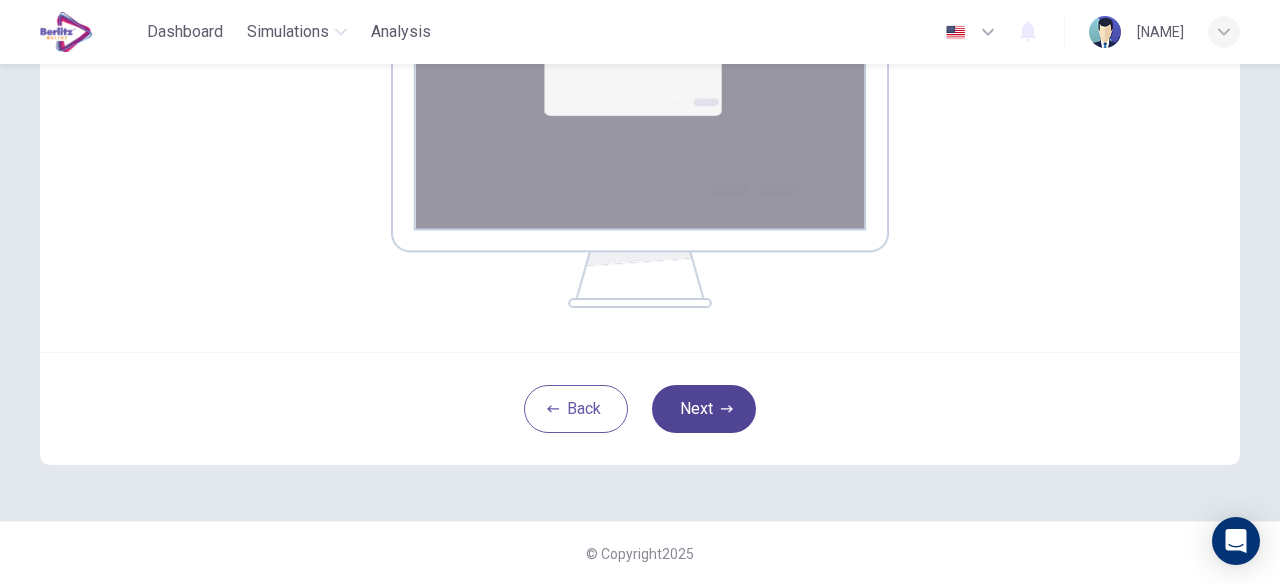 click on "Next" at bounding box center [704, 409] 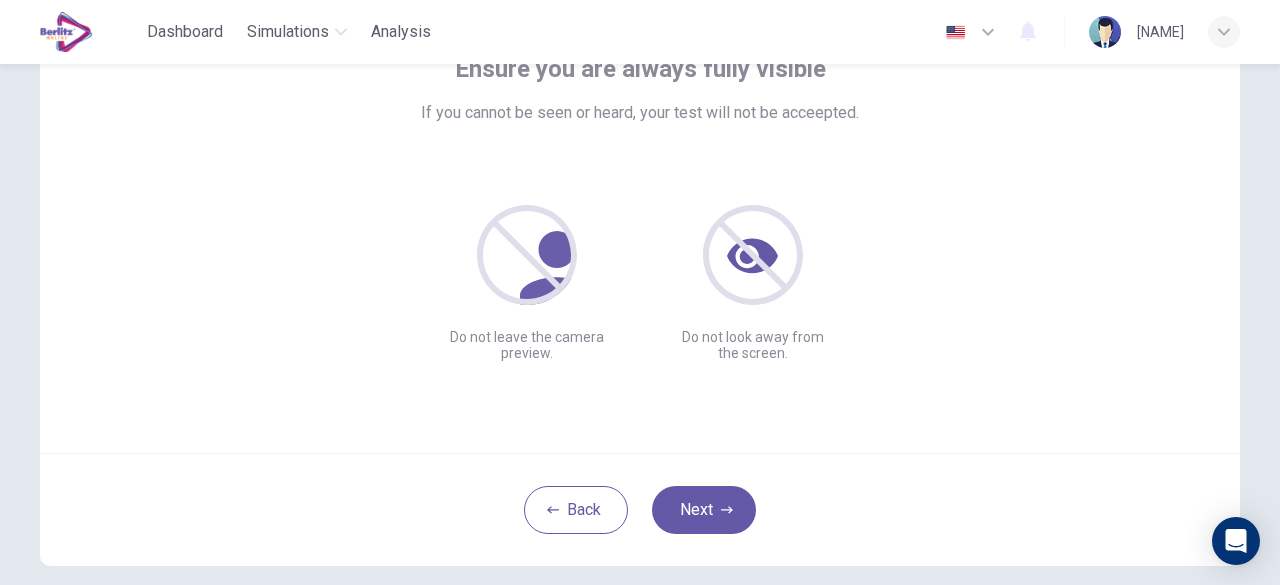scroll, scrollTop: 247, scrollLeft: 0, axis: vertical 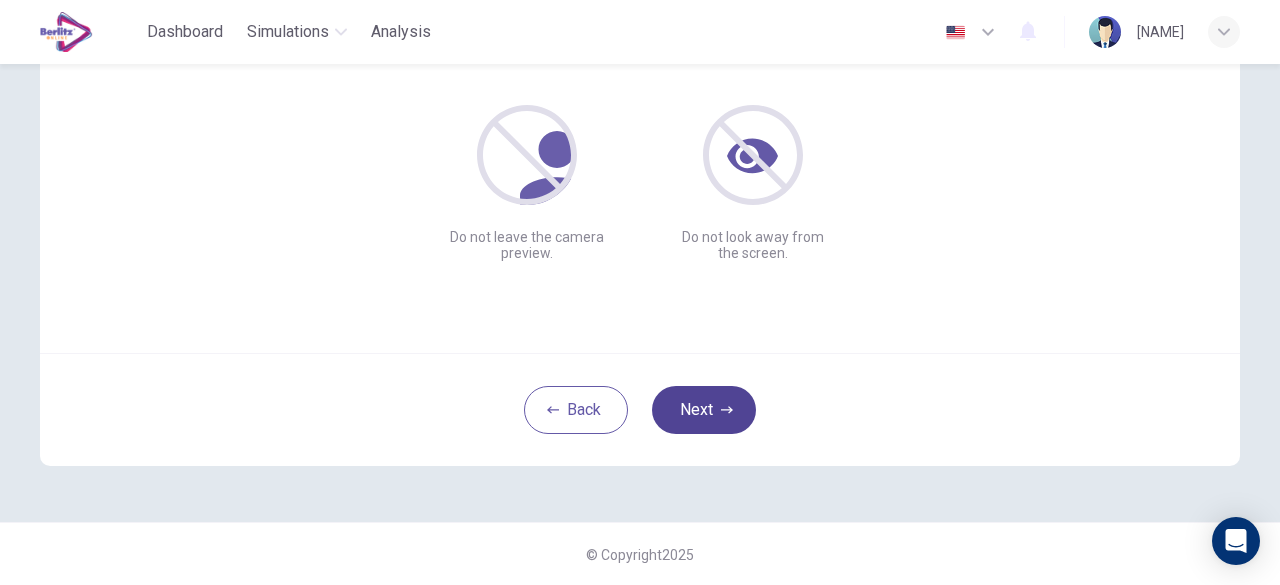 click on "Next" at bounding box center (704, 410) 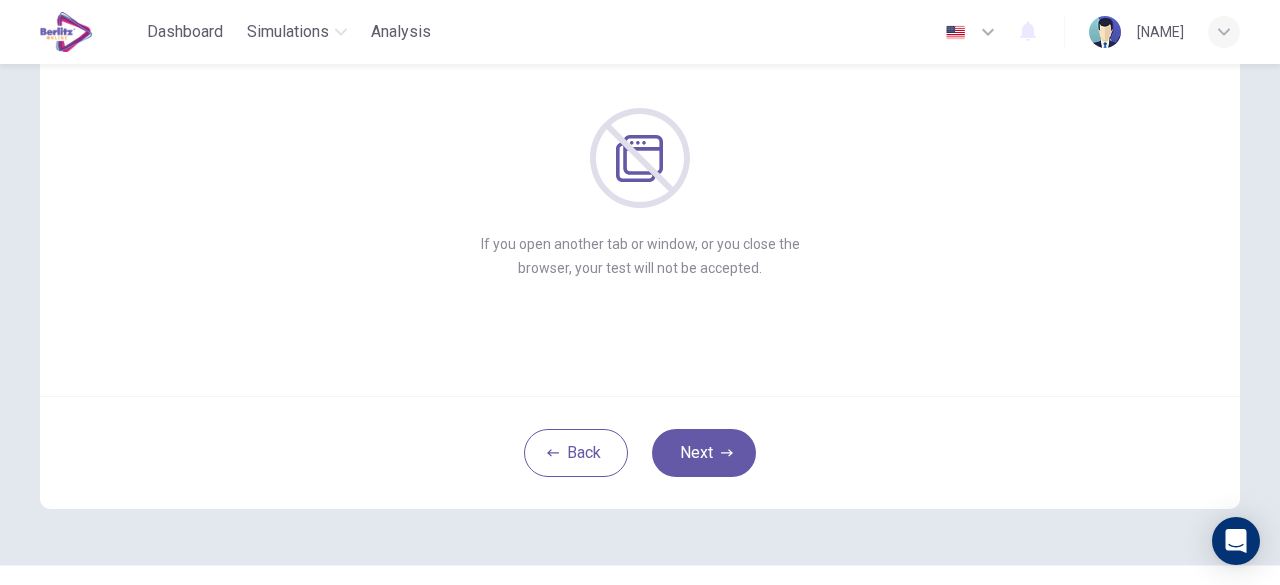 scroll, scrollTop: 247, scrollLeft: 0, axis: vertical 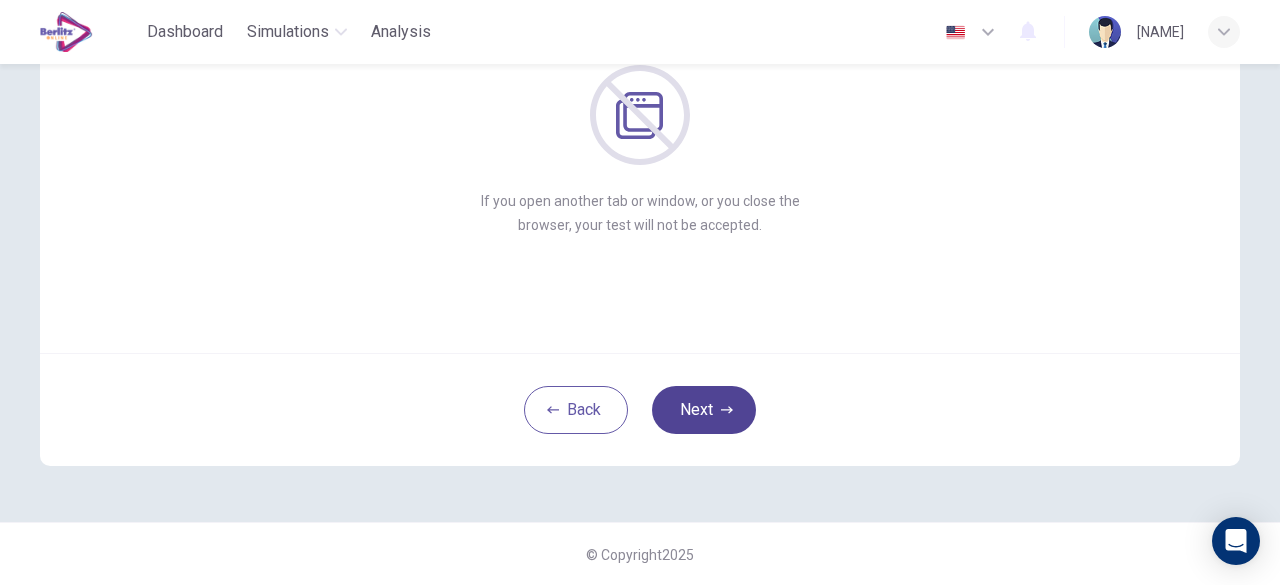 click on "Next" at bounding box center (704, 410) 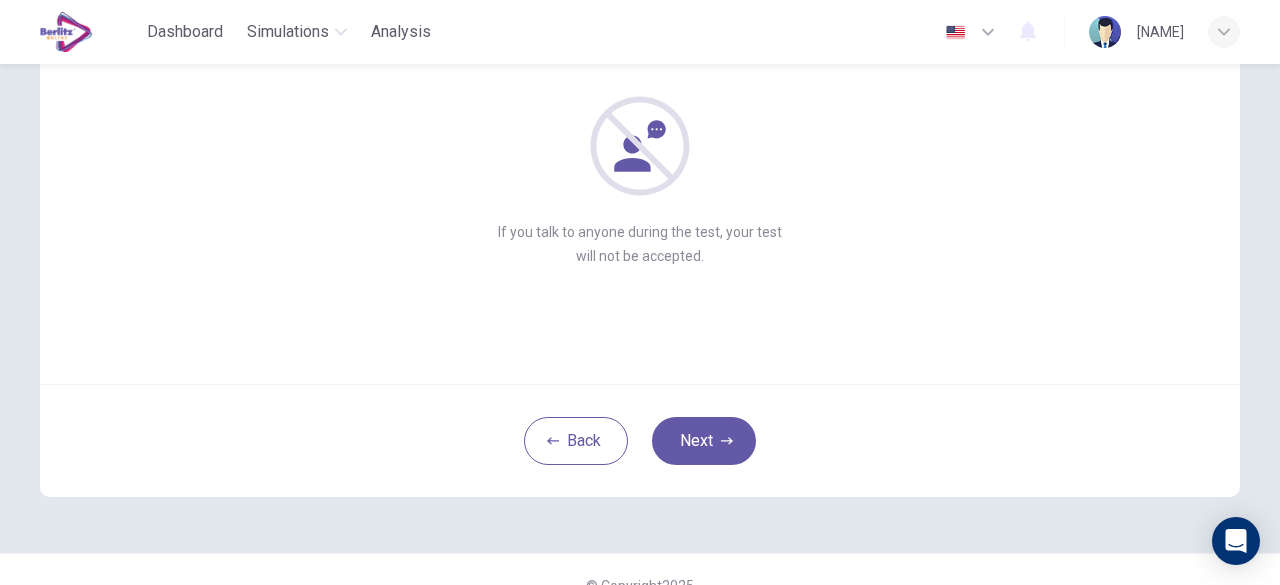 scroll, scrollTop: 247, scrollLeft: 0, axis: vertical 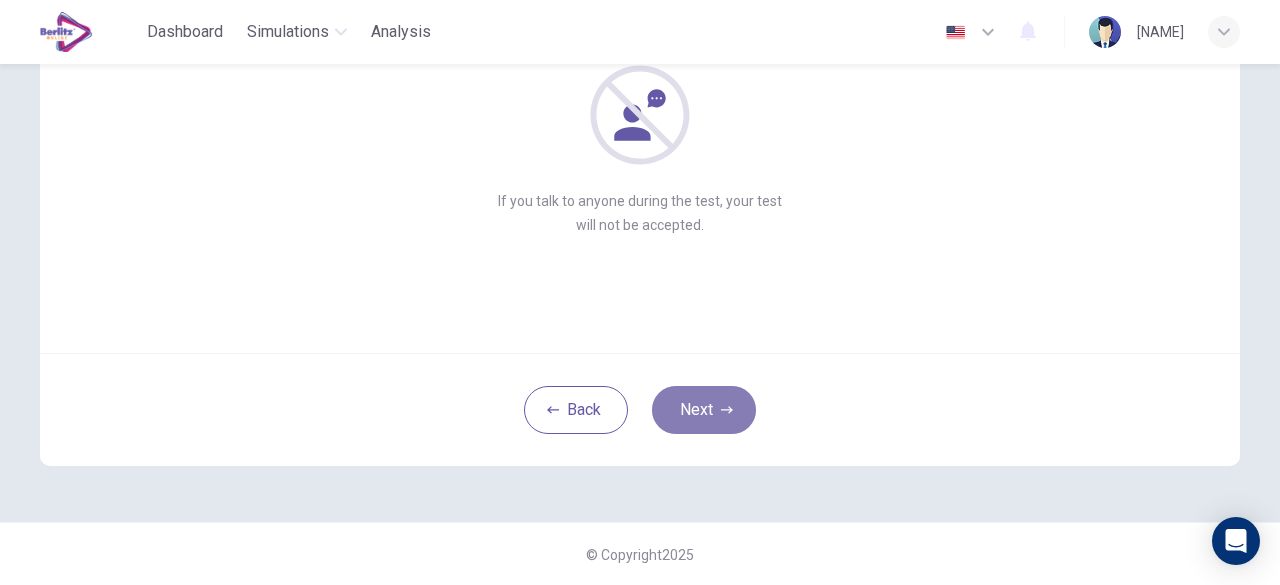 click on "Next" at bounding box center [704, 410] 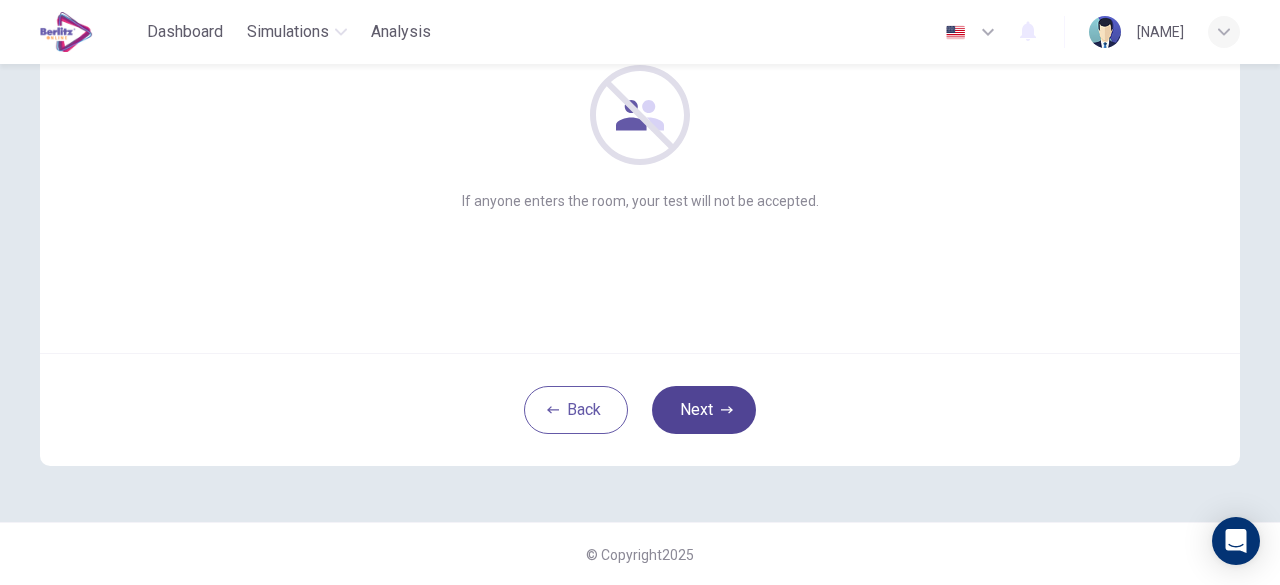 click on "Next" at bounding box center (704, 410) 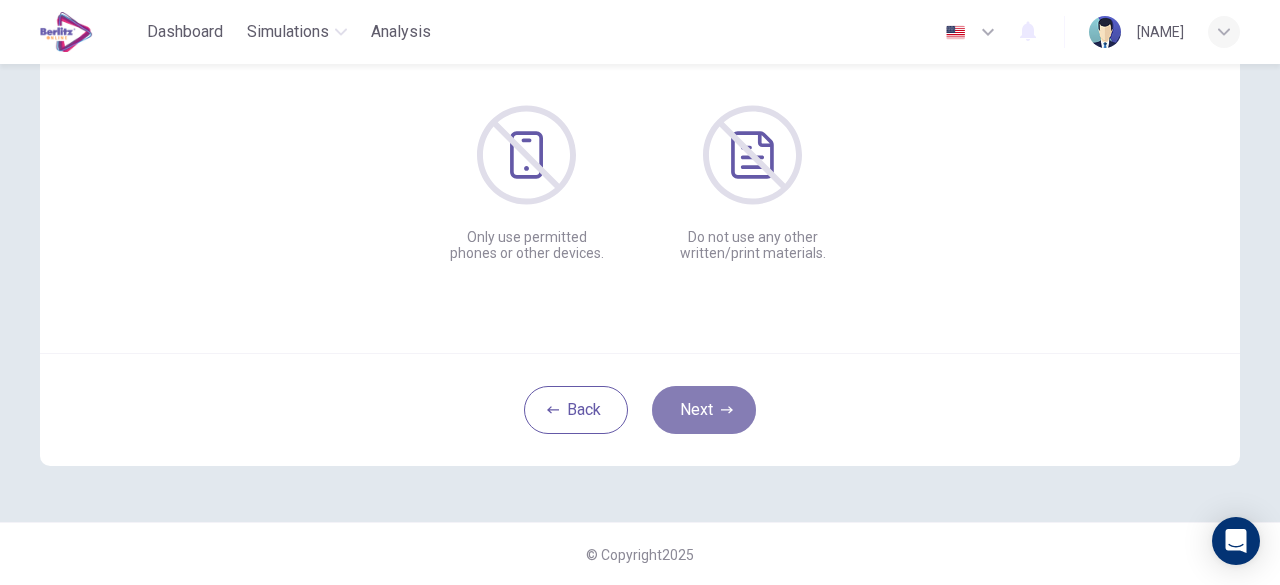 click on "Next" at bounding box center (704, 410) 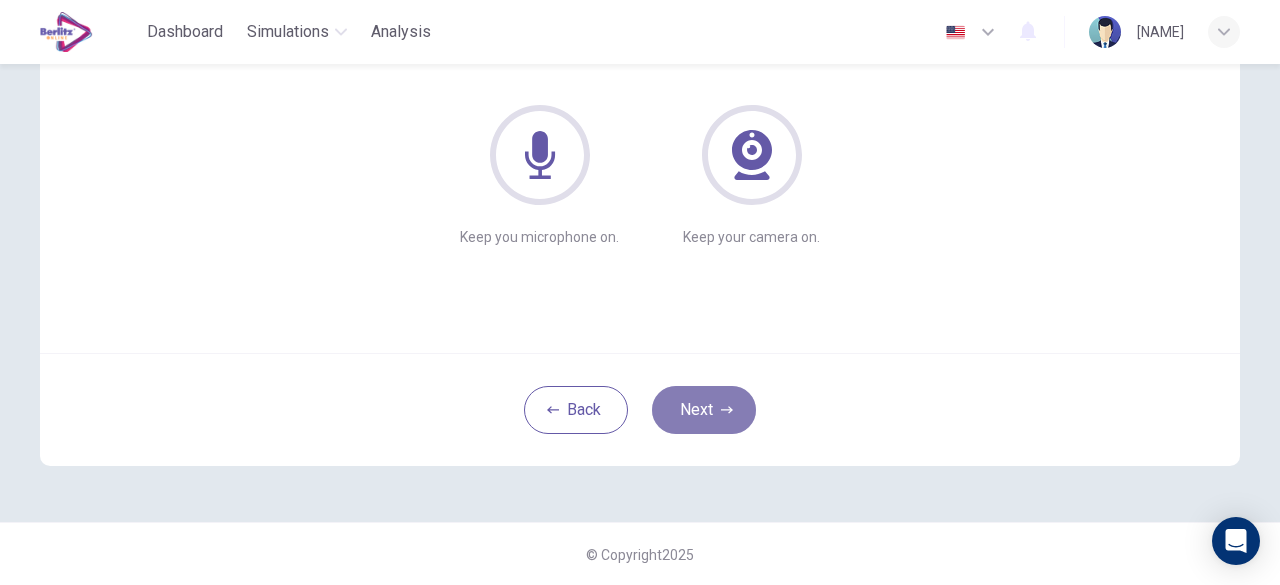 click on "Next" at bounding box center [704, 410] 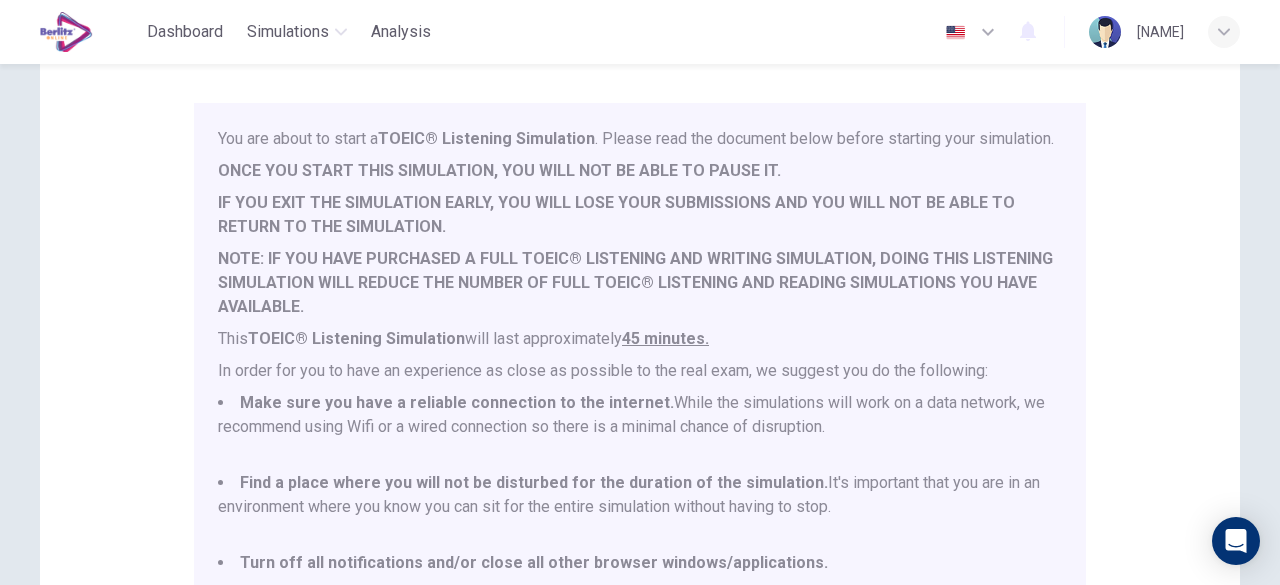 scroll, scrollTop: 47, scrollLeft: 0, axis: vertical 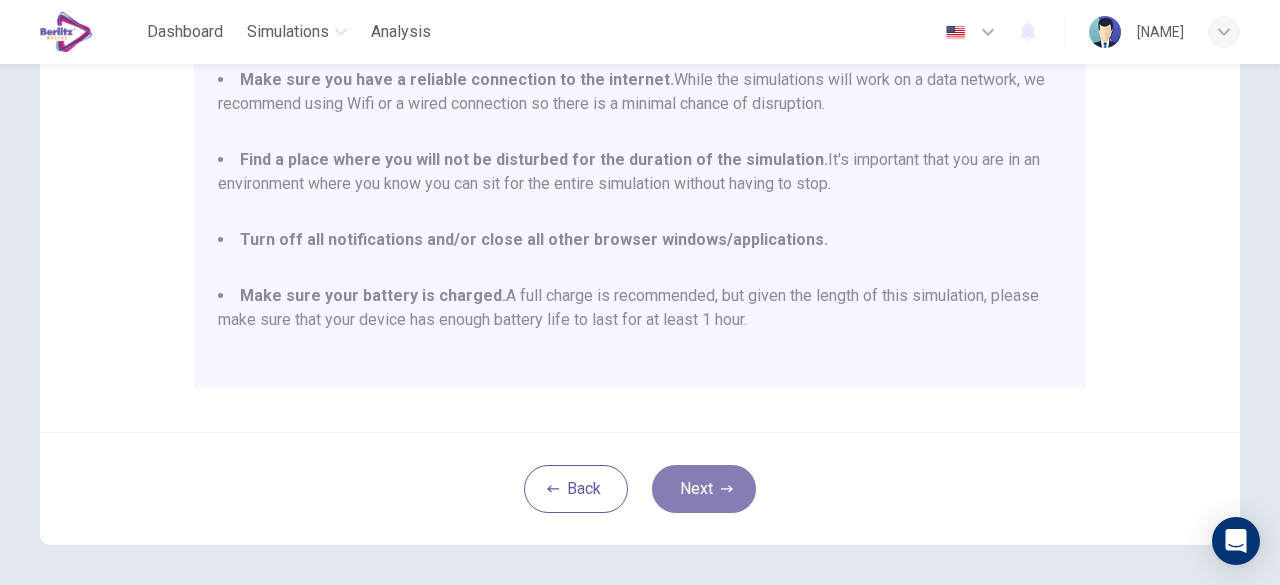 click on "Next" at bounding box center (704, 489) 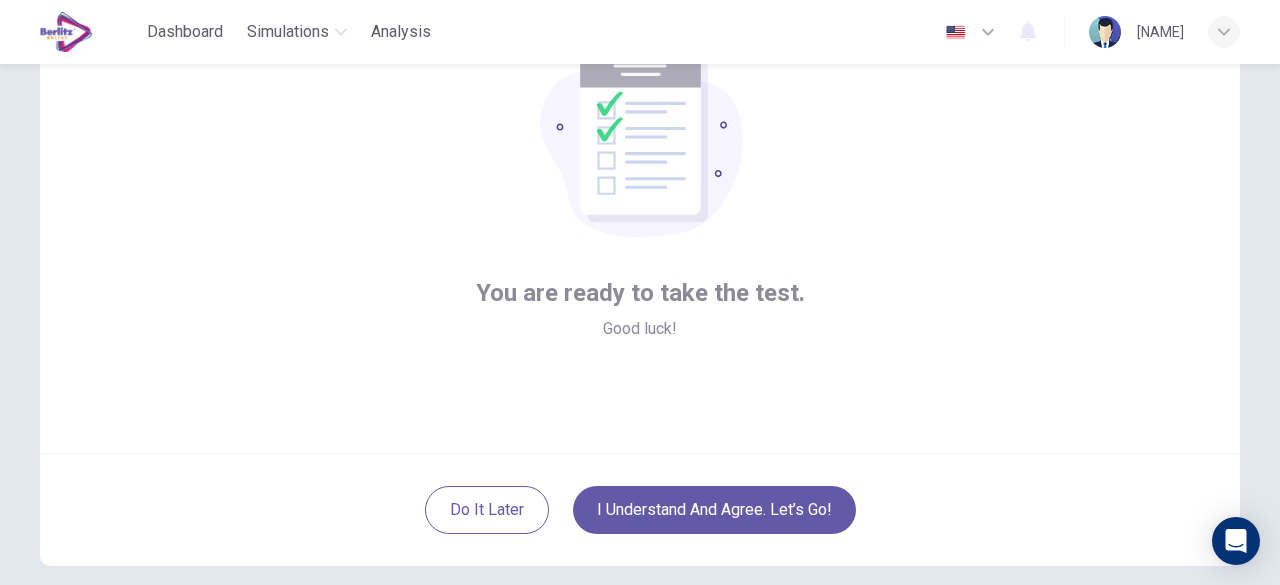 scroll, scrollTop: 247, scrollLeft: 0, axis: vertical 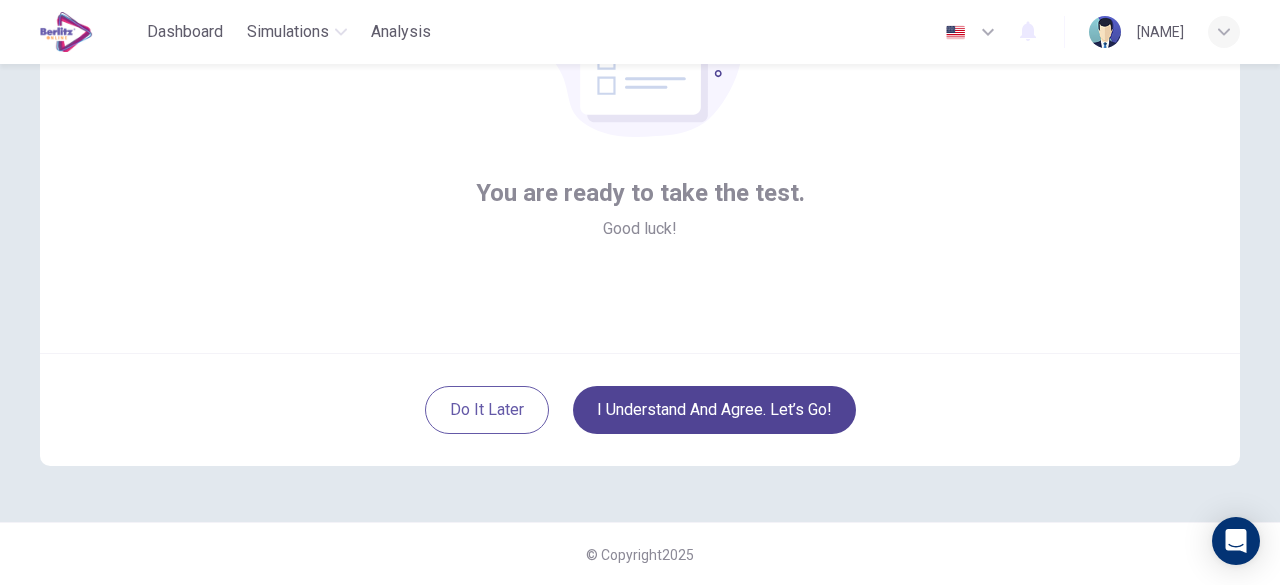 click on "I understand and agree. Let’s go!" at bounding box center (714, 410) 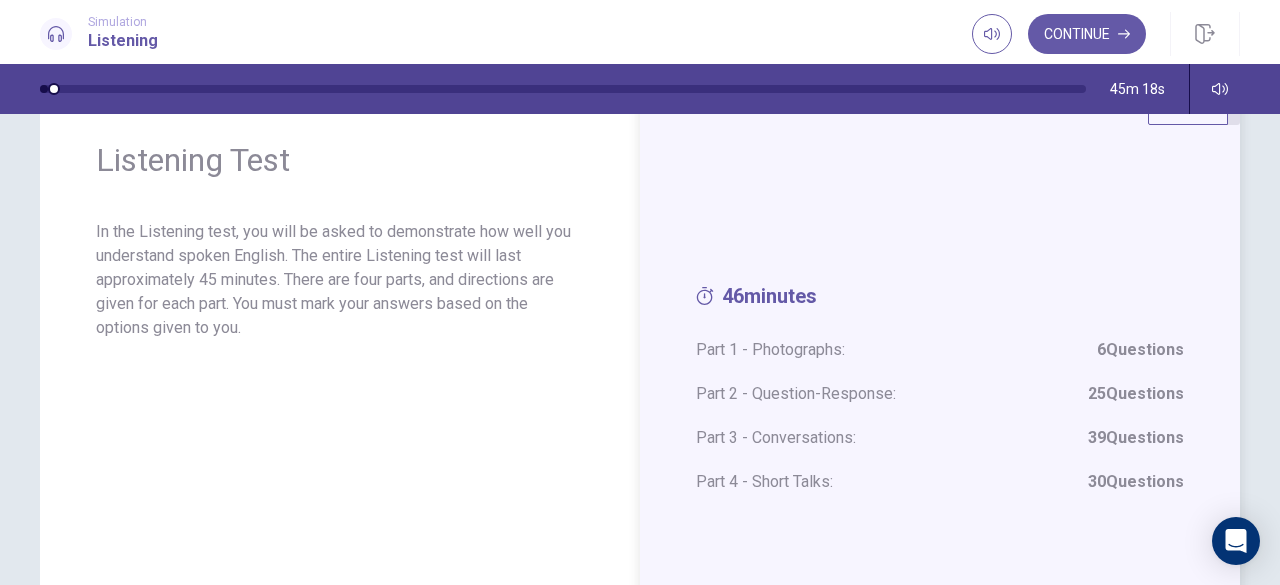 scroll, scrollTop: 100, scrollLeft: 0, axis: vertical 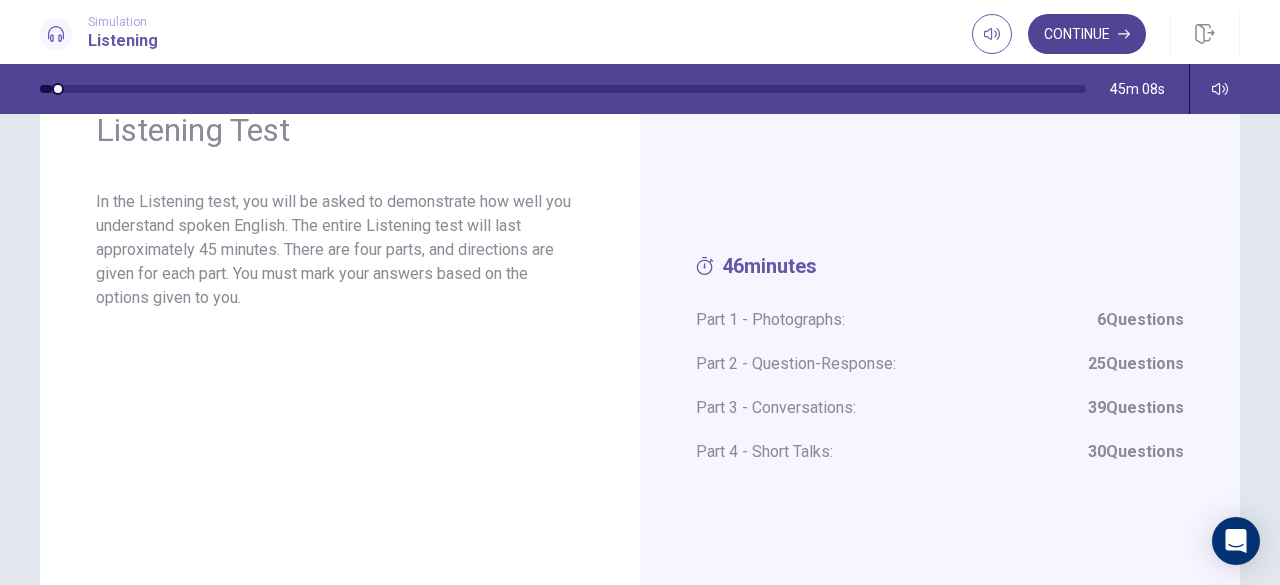 click on "Continue" at bounding box center [1087, 34] 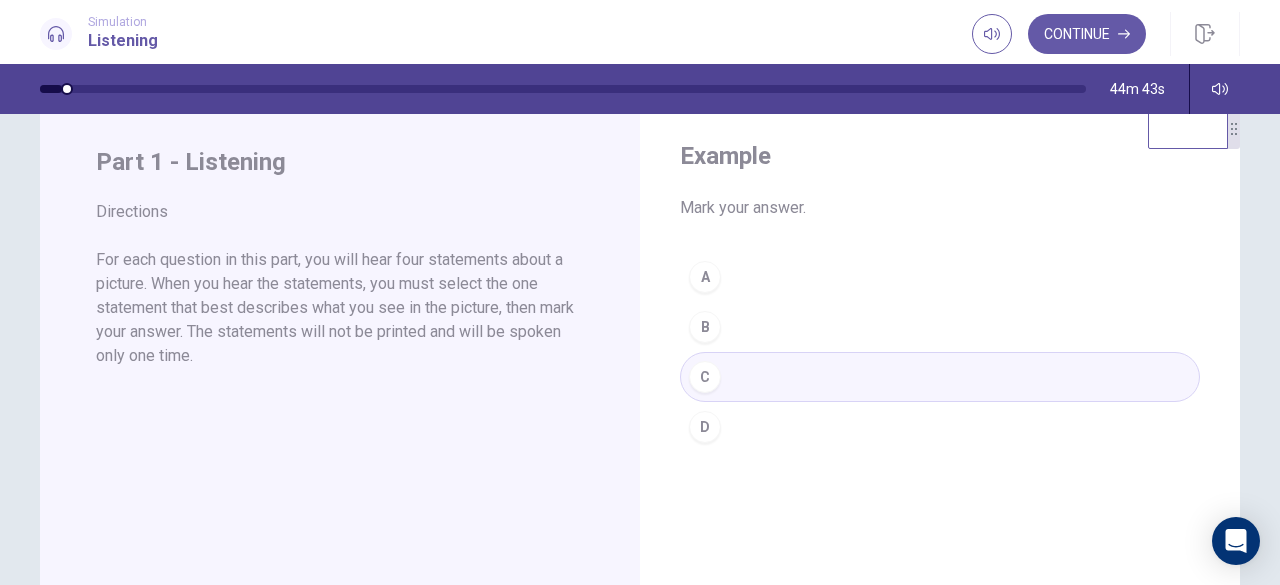 scroll, scrollTop: 0, scrollLeft: 0, axis: both 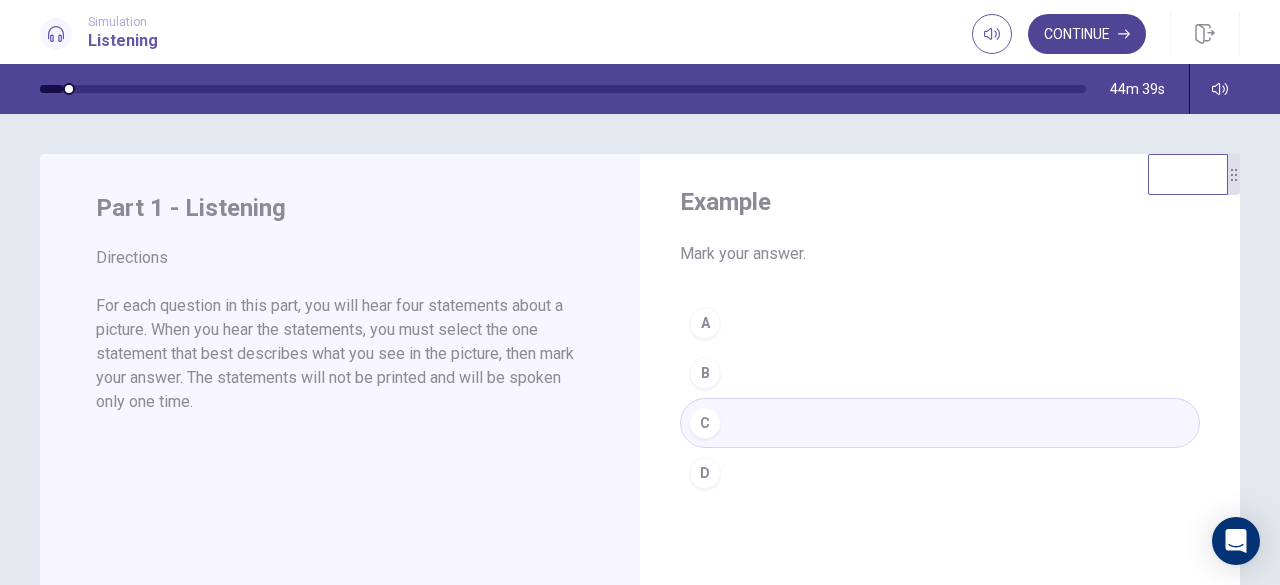 click on "Continue" at bounding box center (1087, 34) 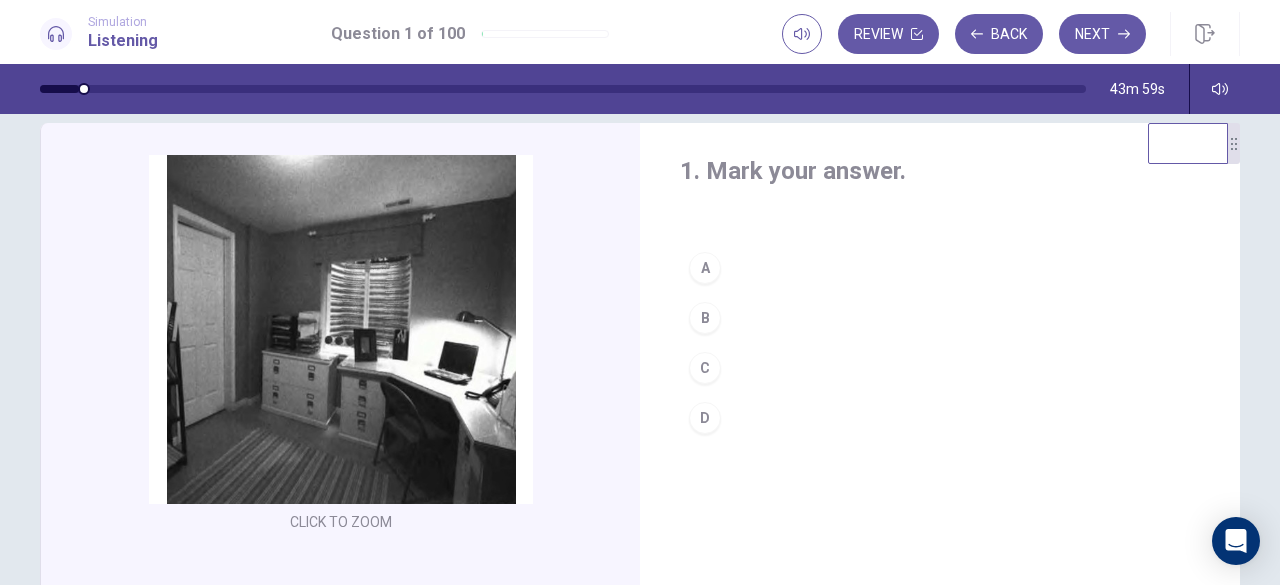 scroll, scrollTop: 0, scrollLeft: 0, axis: both 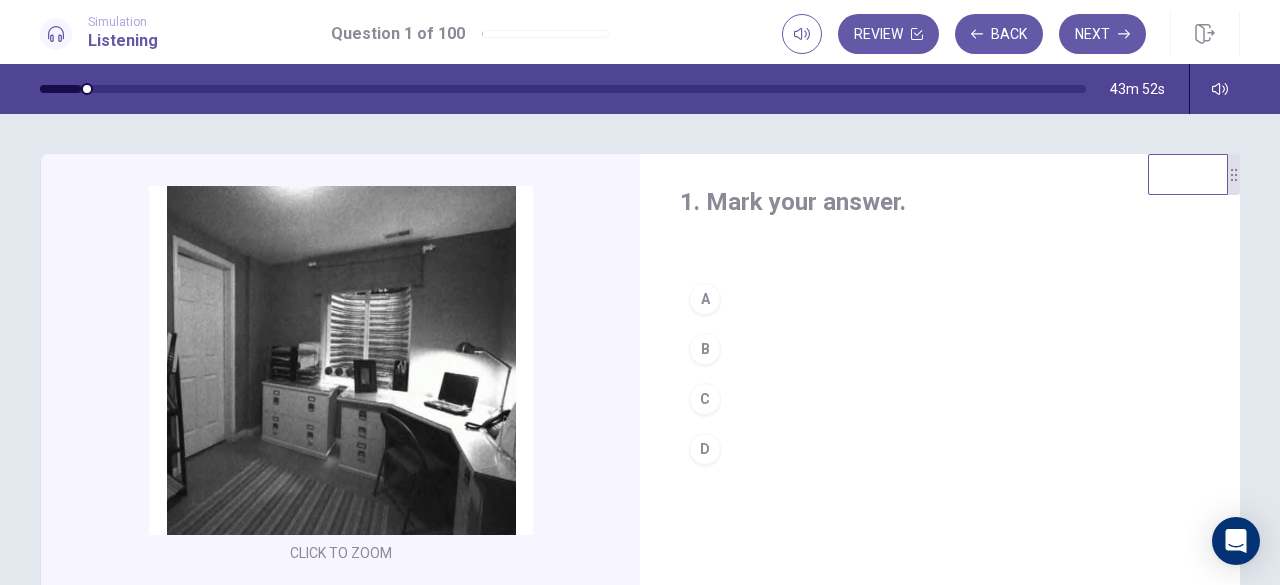 click on "B" at bounding box center (705, 349) 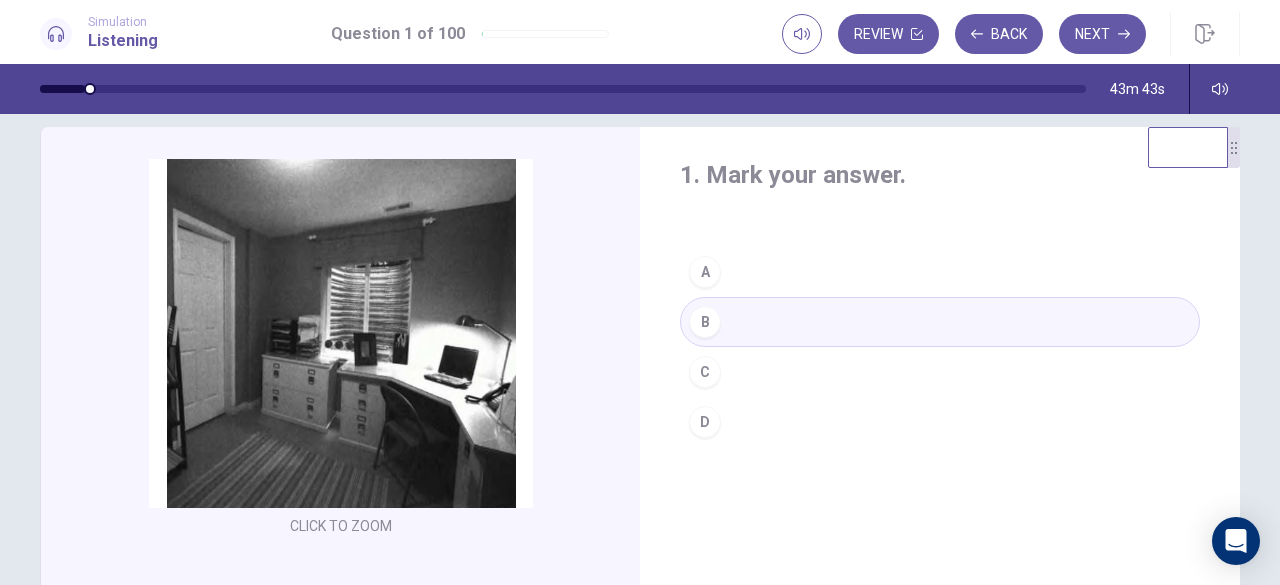 scroll, scrollTop: 0, scrollLeft: 0, axis: both 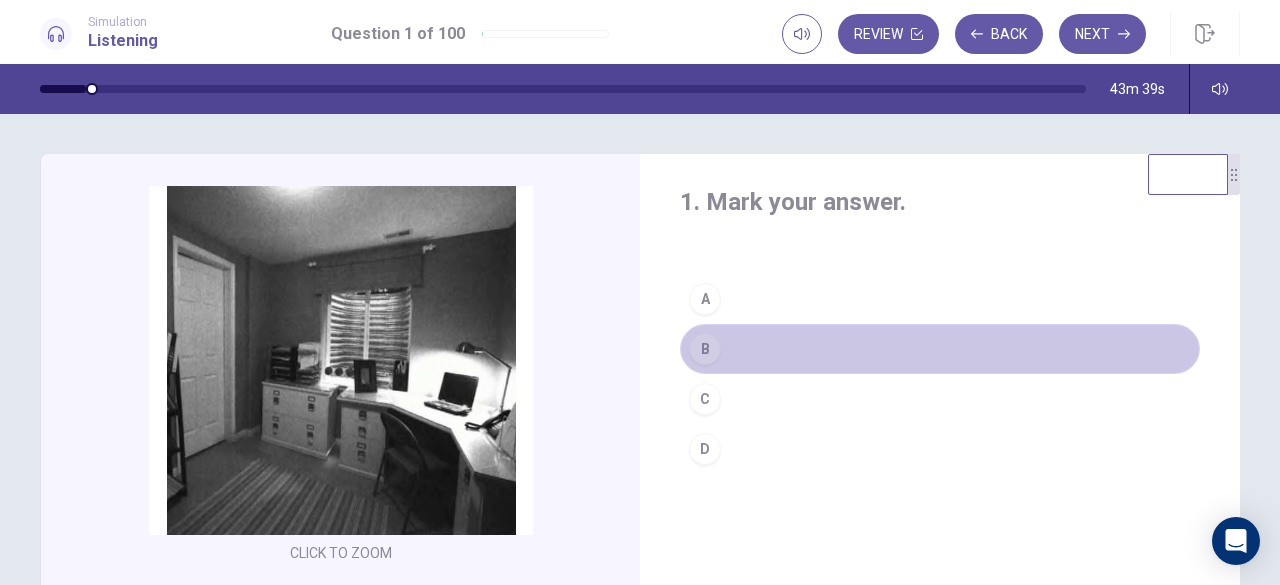 click on "B" at bounding box center [940, 349] 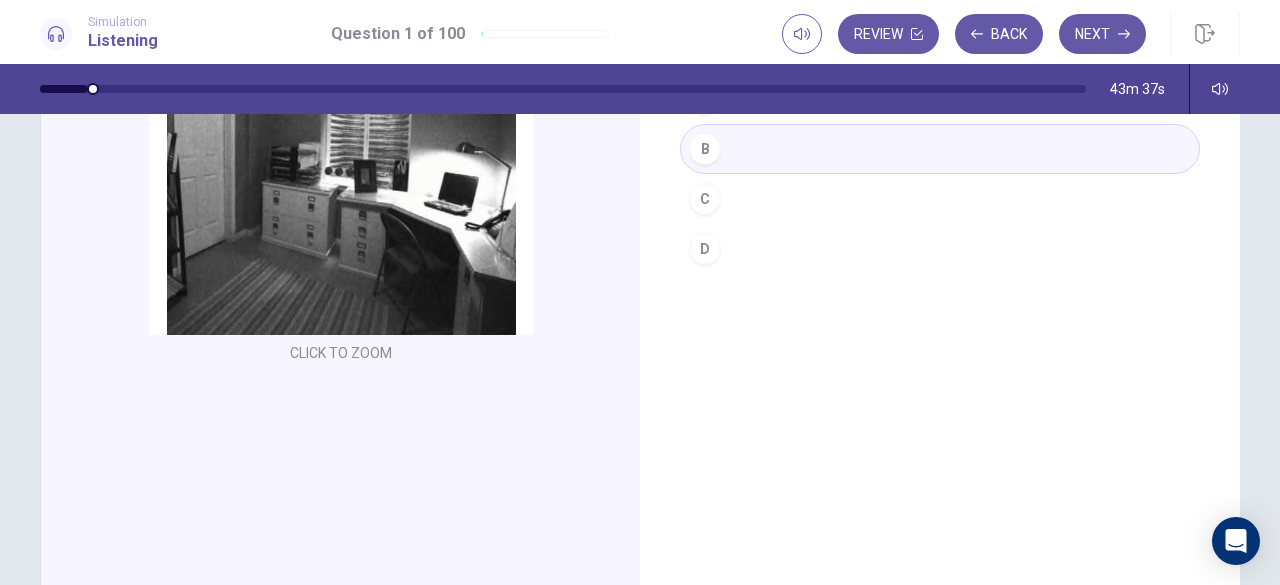 scroll, scrollTop: 0, scrollLeft: 0, axis: both 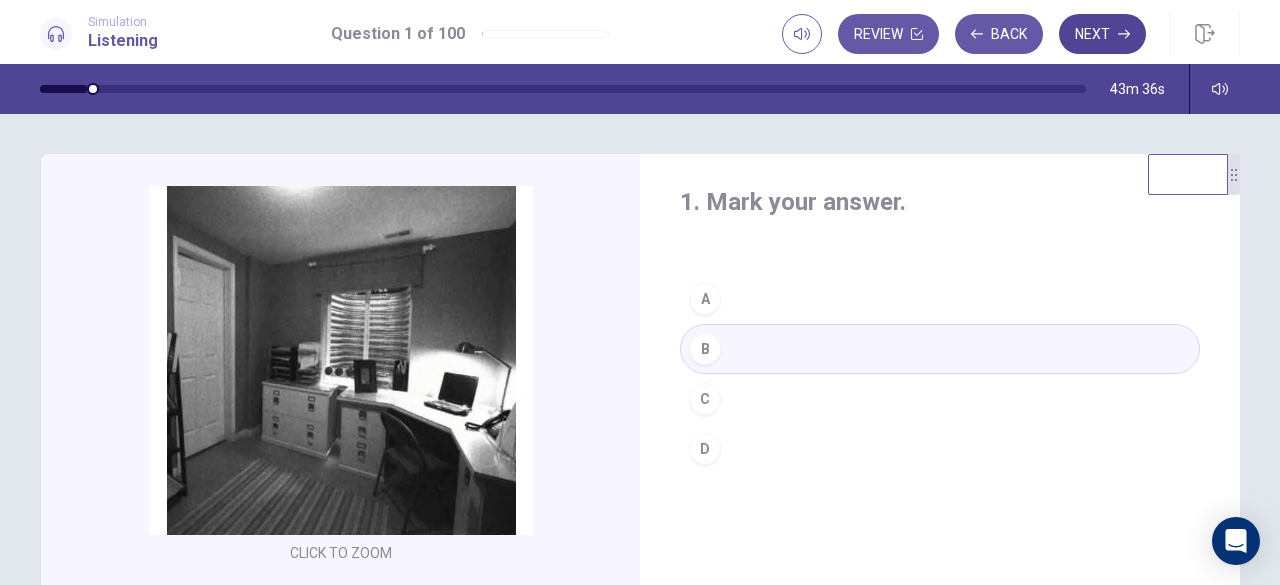 click on "Next" at bounding box center [1102, 34] 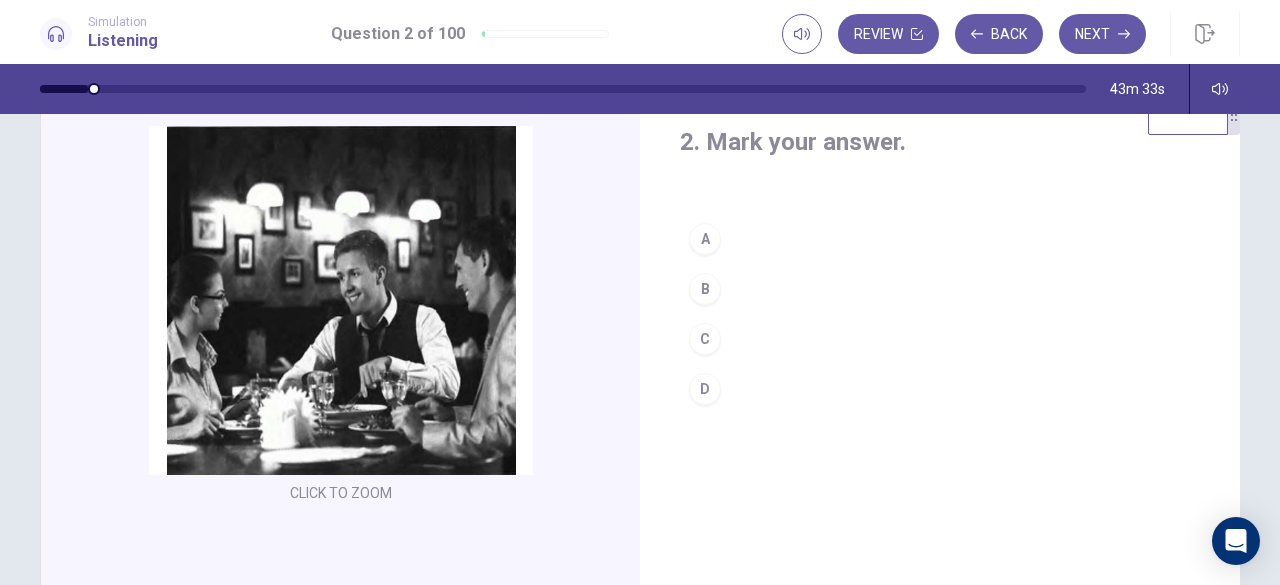 scroll, scrollTop: 0, scrollLeft: 0, axis: both 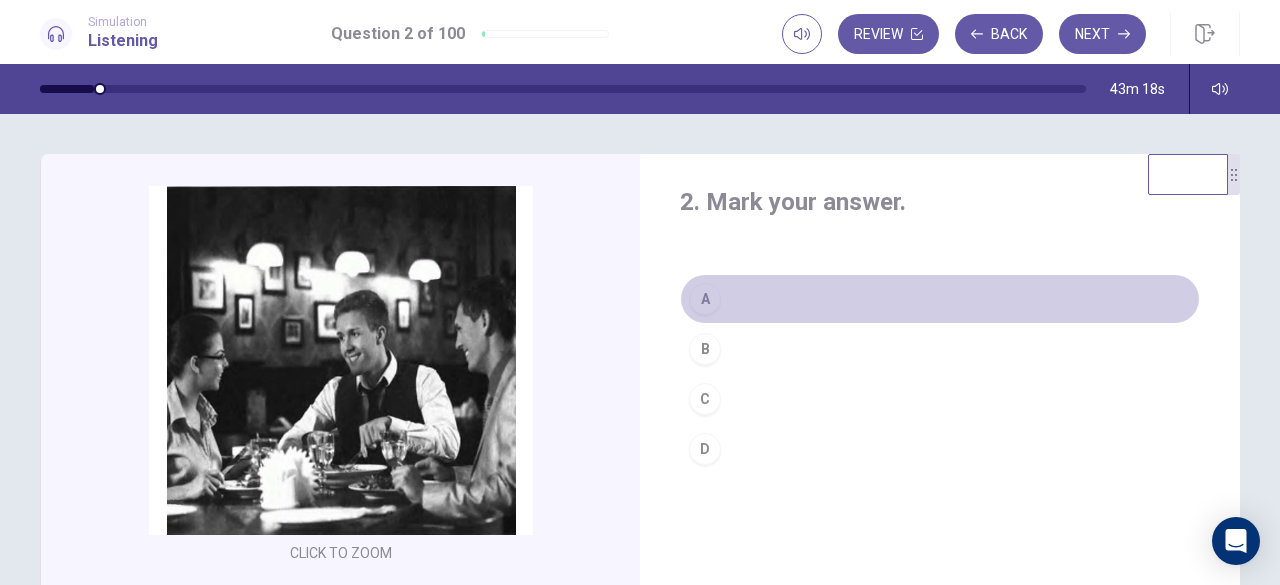 click on "A" at bounding box center [705, 299] 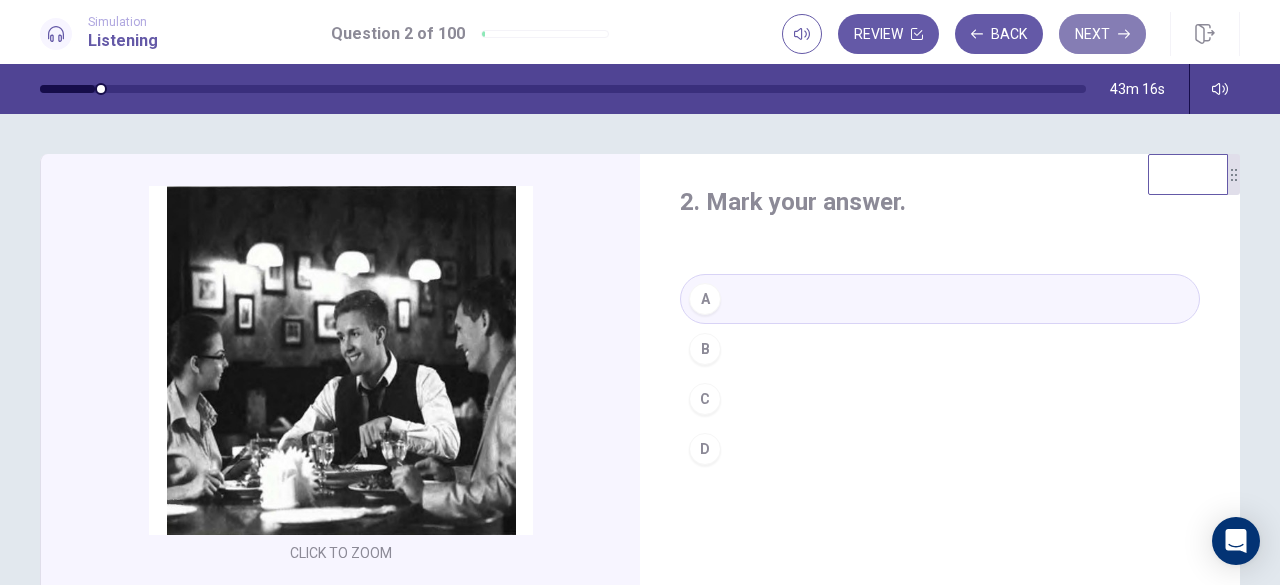 click on "Next" at bounding box center (1102, 34) 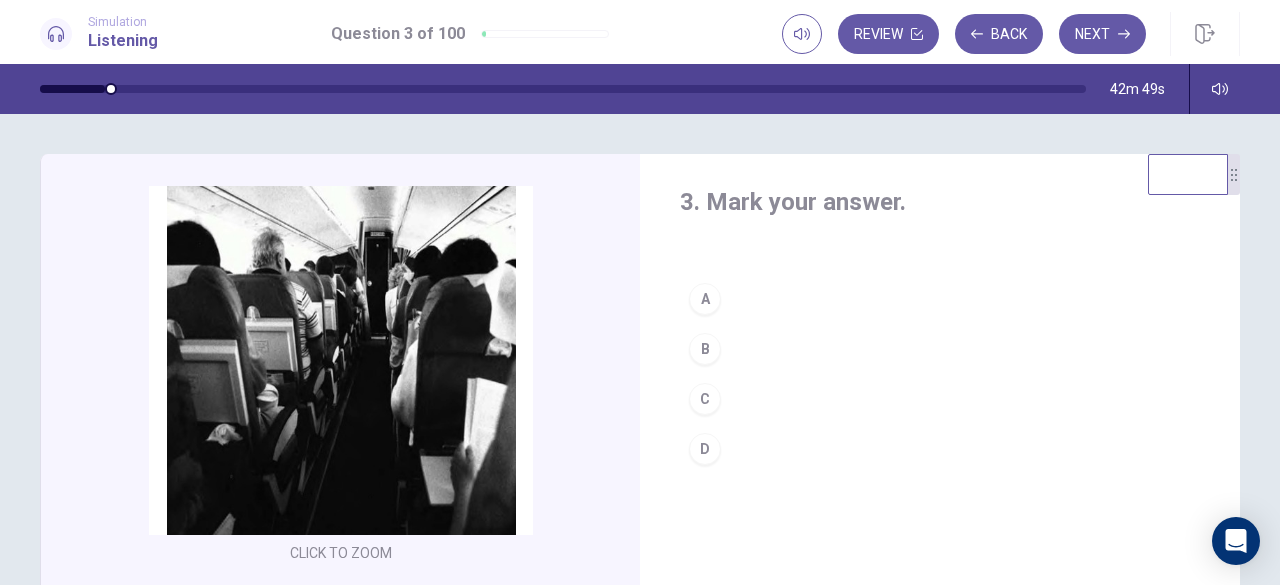 click on "D" at bounding box center (705, 449) 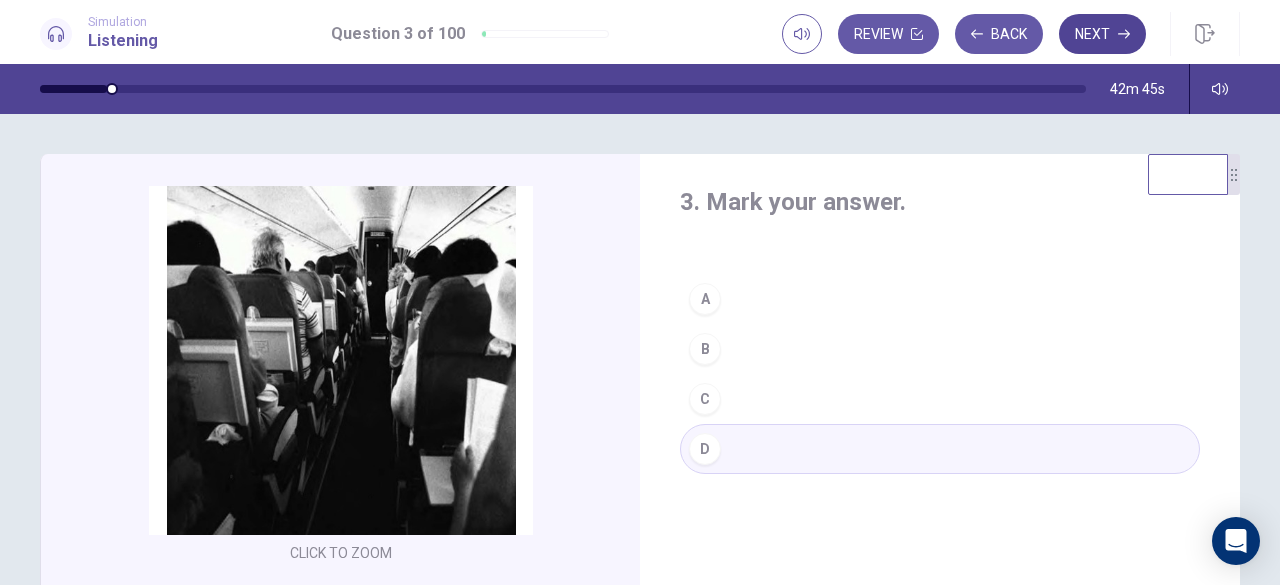 click on "Next" at bounding box center [1102, 34] 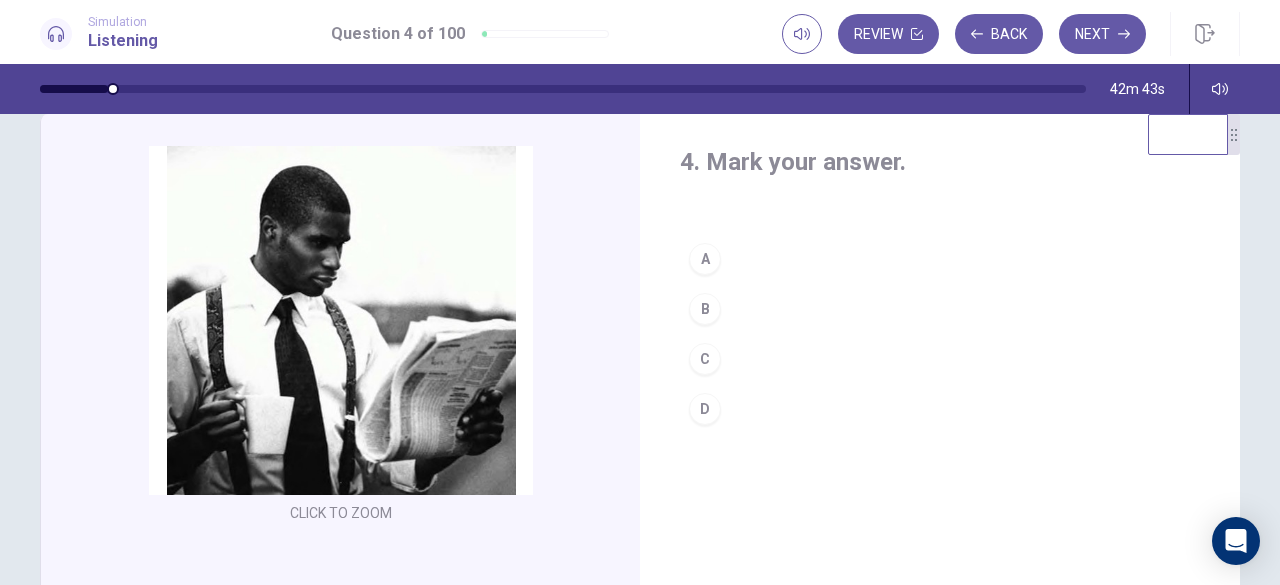 scroll, scrollTop: 0, scrollLeft: 0, axis: both 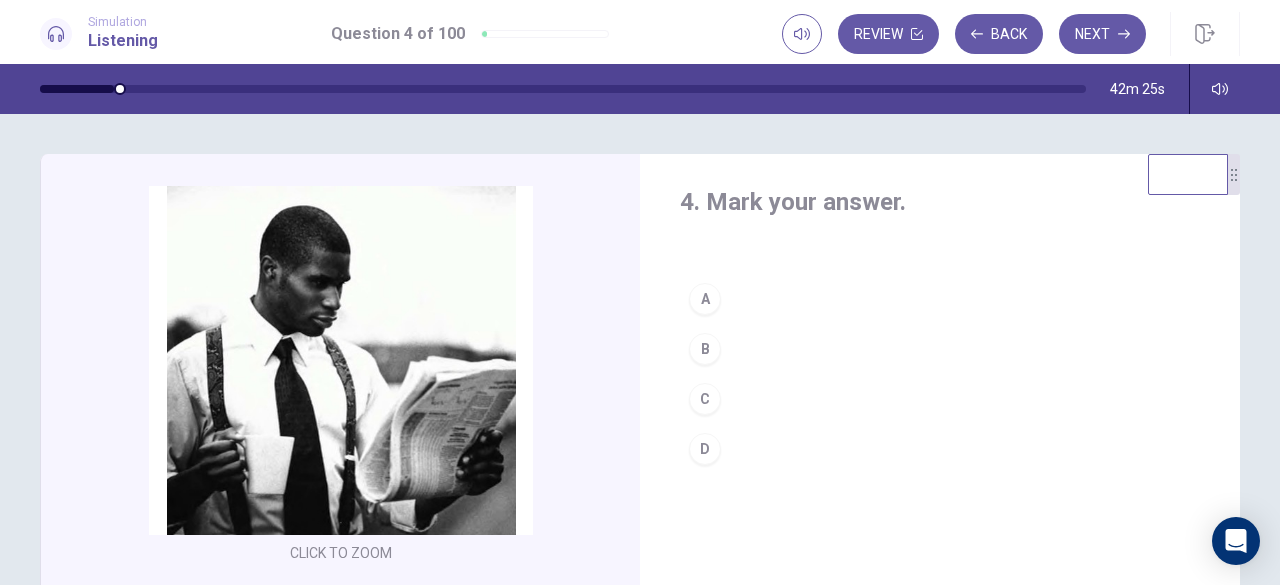click on "C" at bounding box center (940, 399) 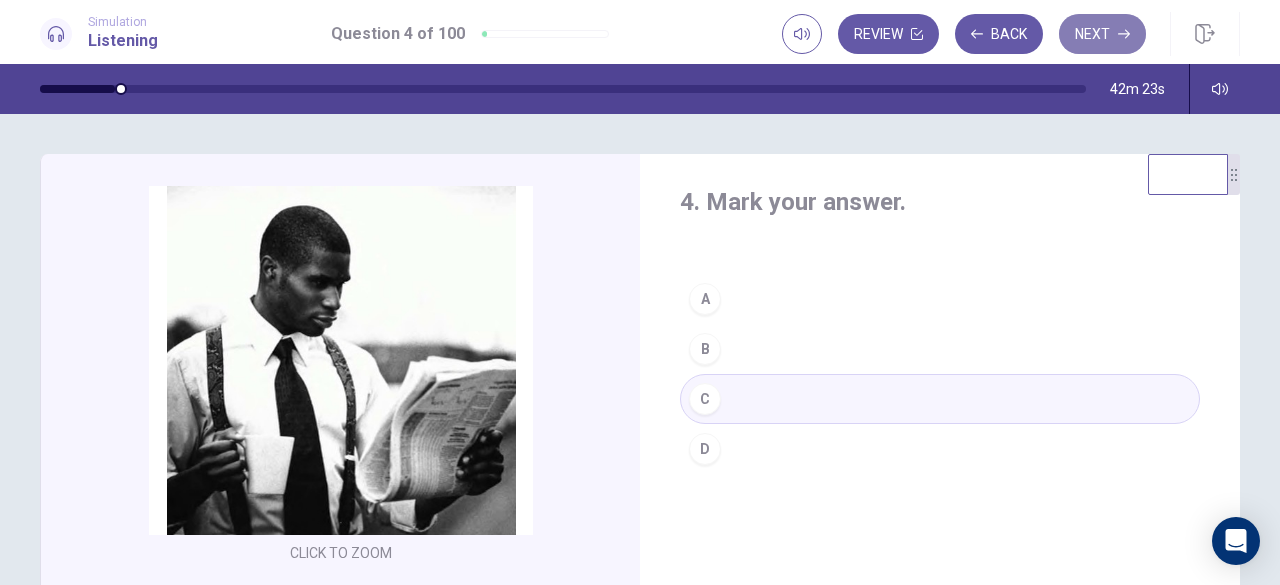 click on "Next" at bounding box center (1102, 34) 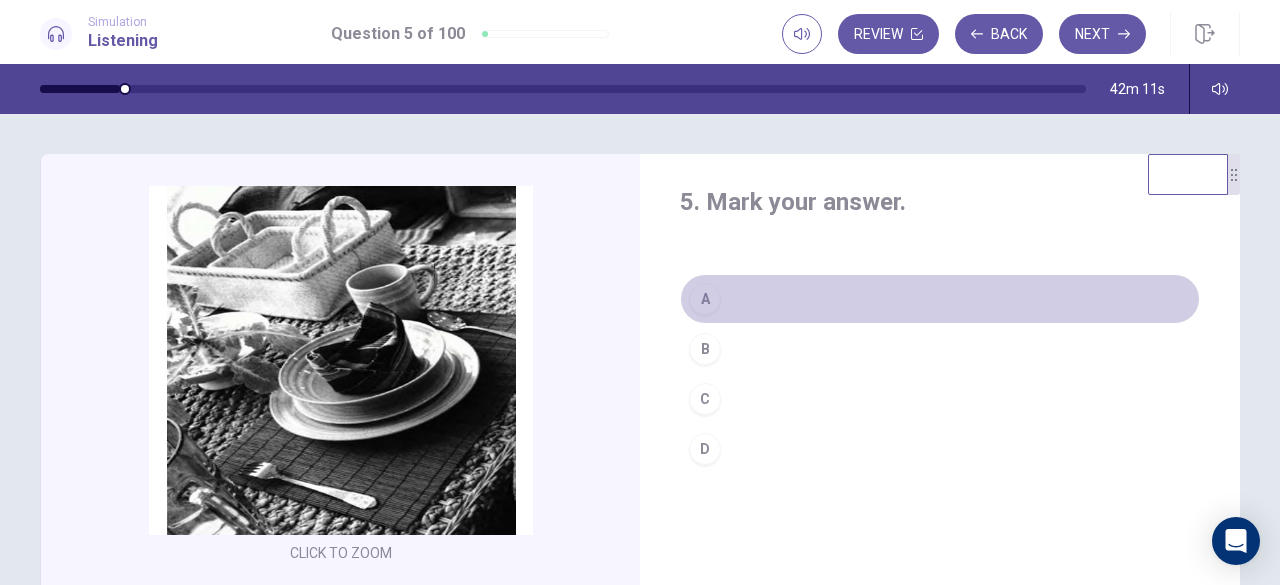 click on "A" at bounding box center (940, 299) 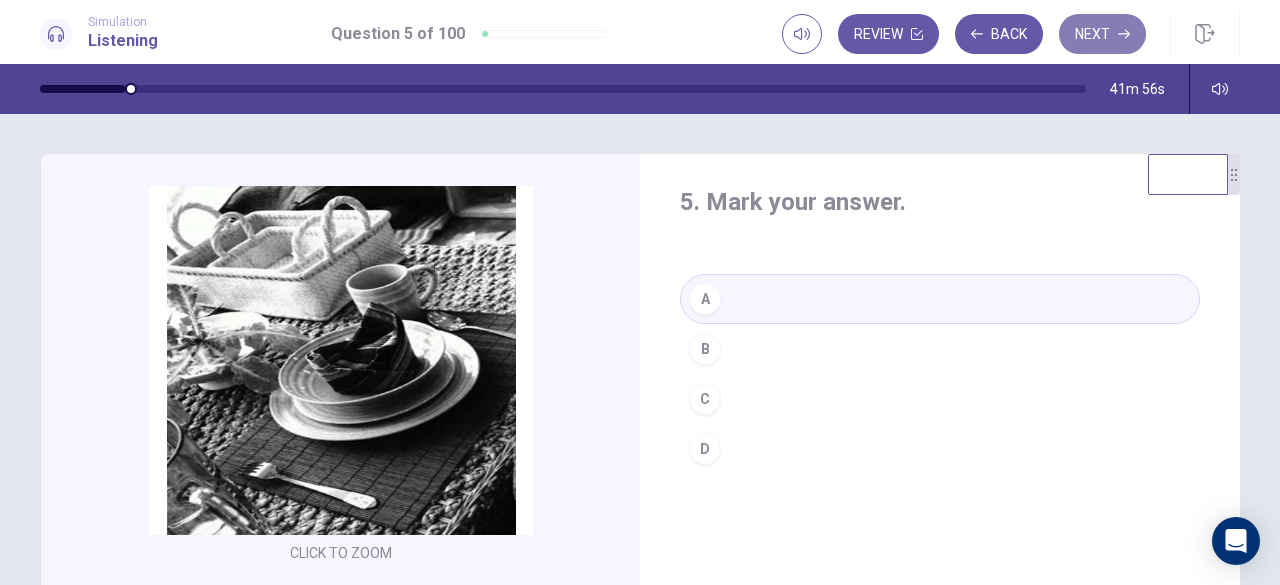 click on "Next" at bounding box center (1102, 34) 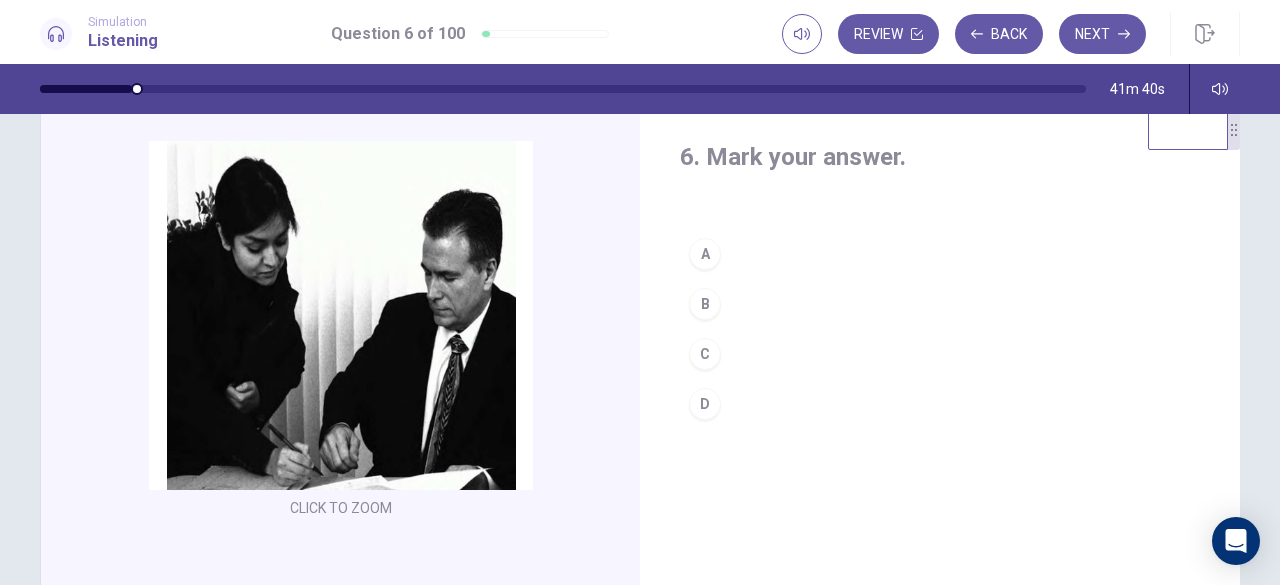 scroll, scrollTop: 0, scrollLeft: 0, axis: both 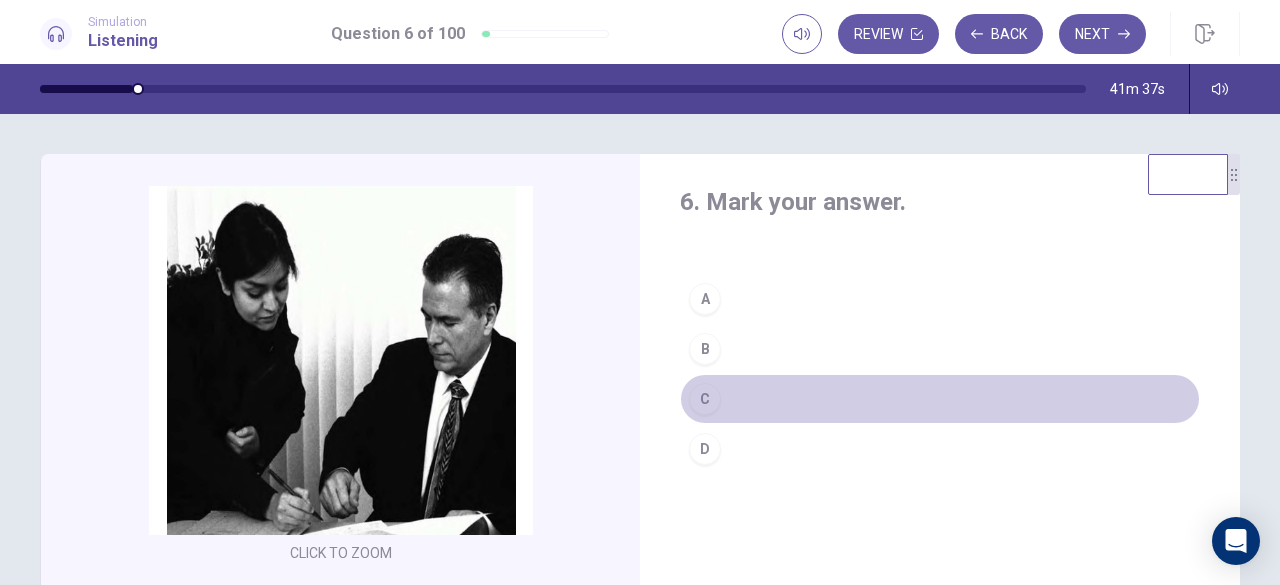 click on "C" at bounding box center (705, 399) 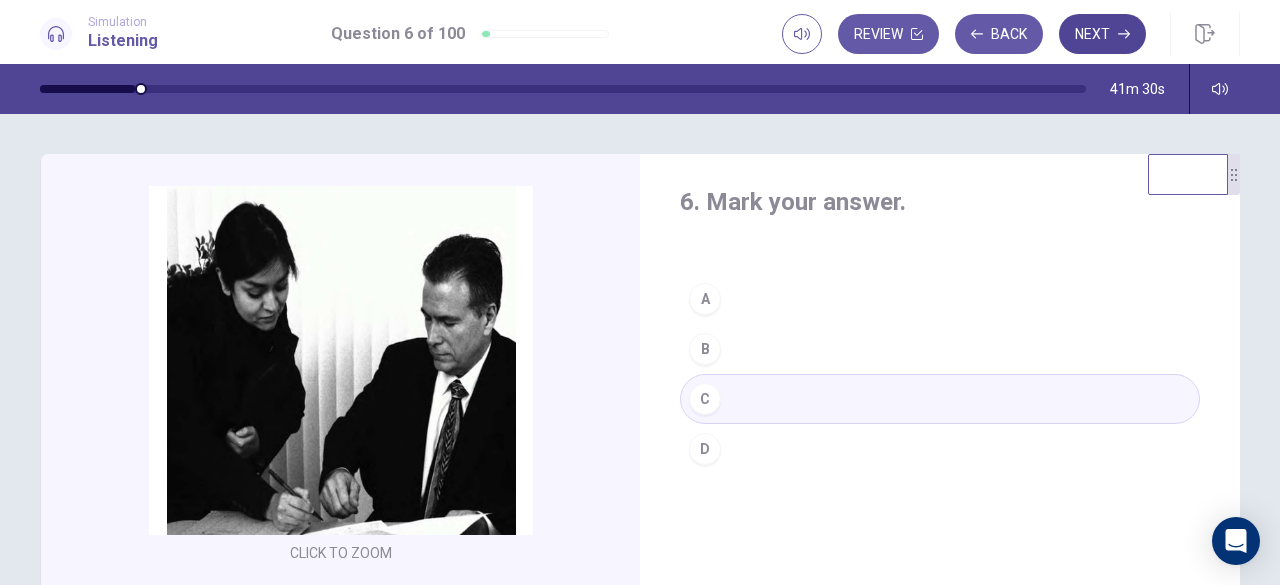 click on "Next" at bounding box center (1102, 34) 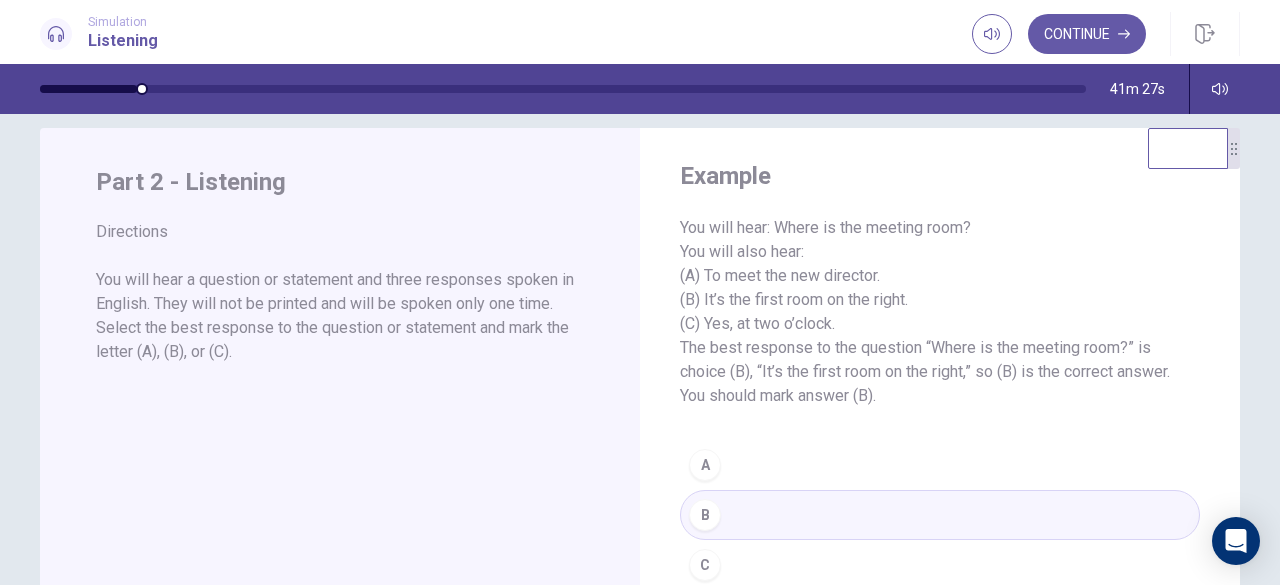 scroll, scrollTop: 0, scrollLeft: 0, axis: both 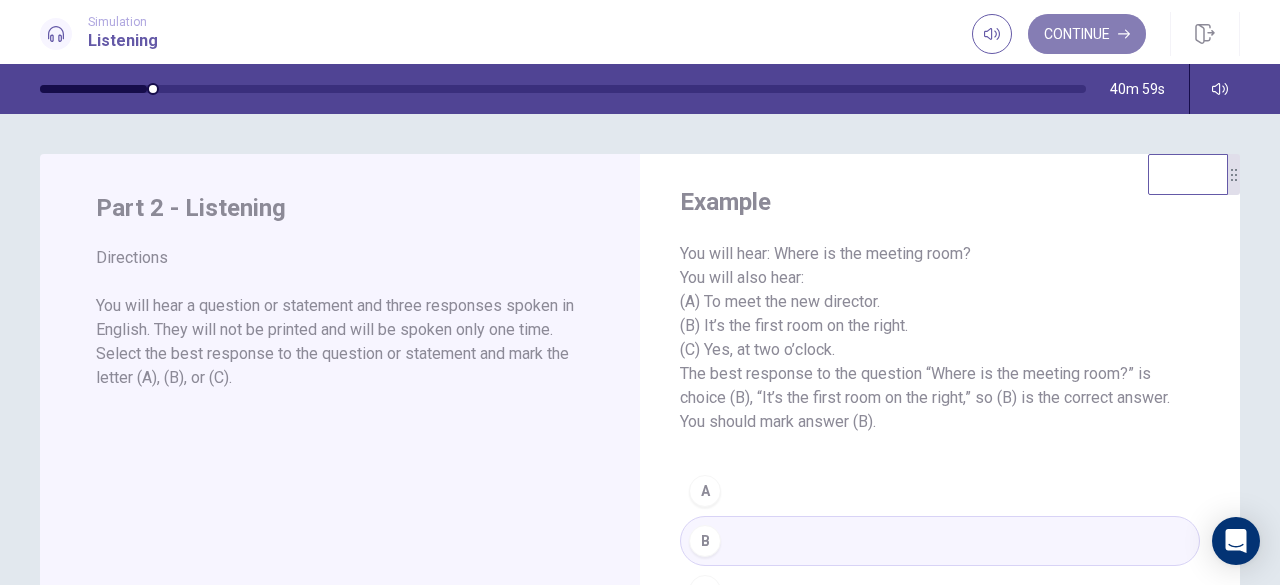 click on "Continue" at bounding box center (1087, 34) 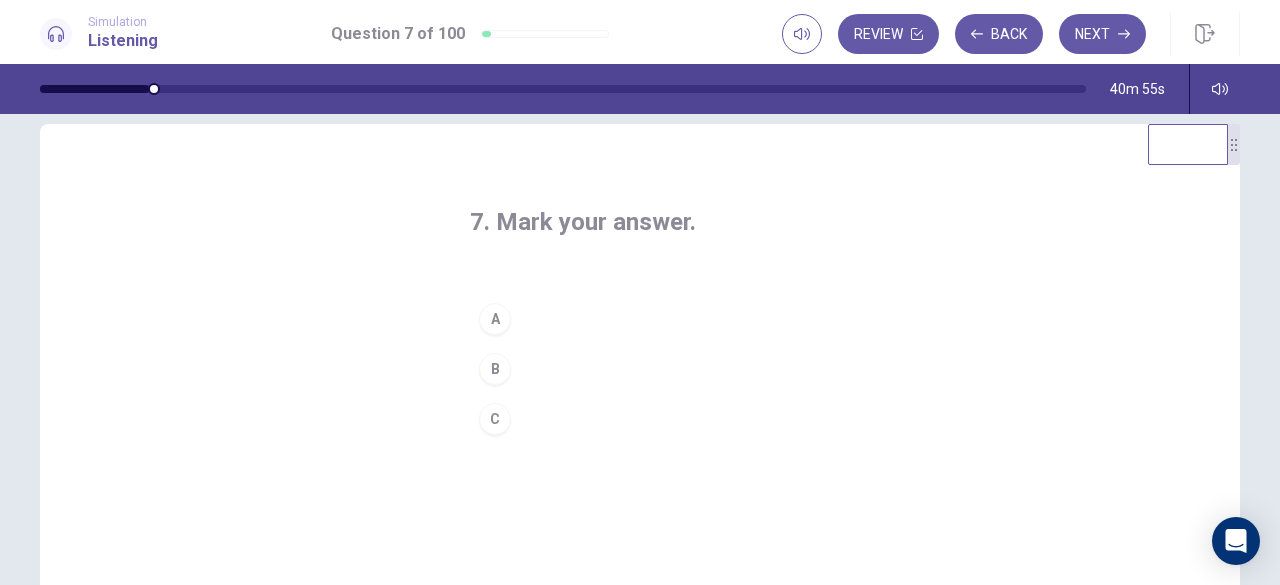scroll, scrollTop: 0, scrollLeft: 0, axis: both 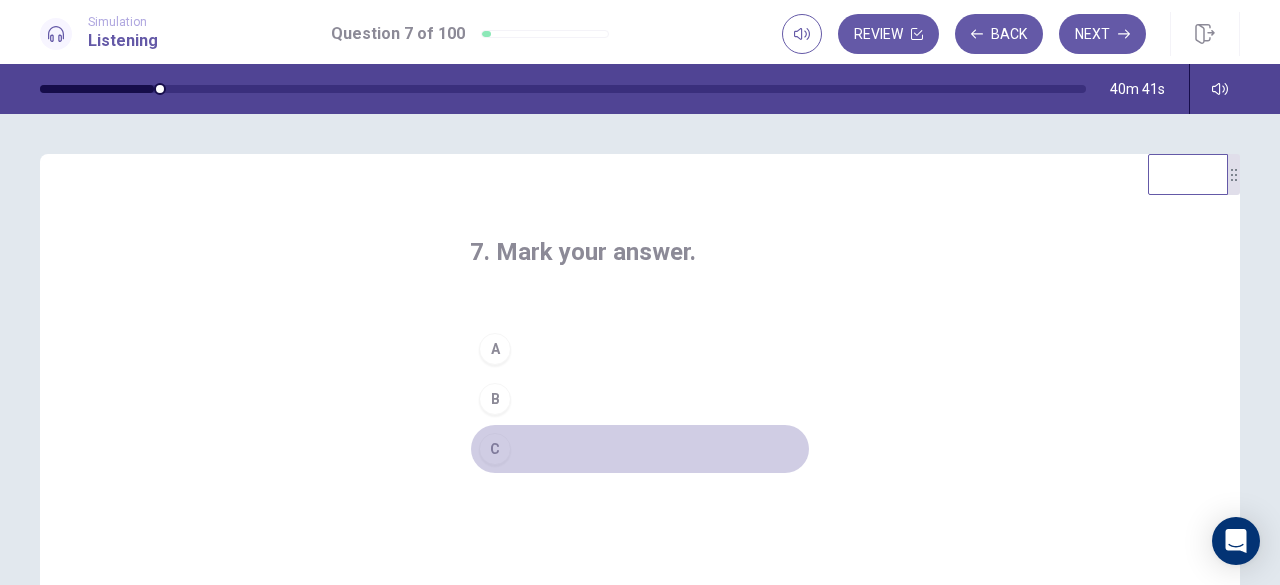 click on "C" at bounding box center (640, 449) 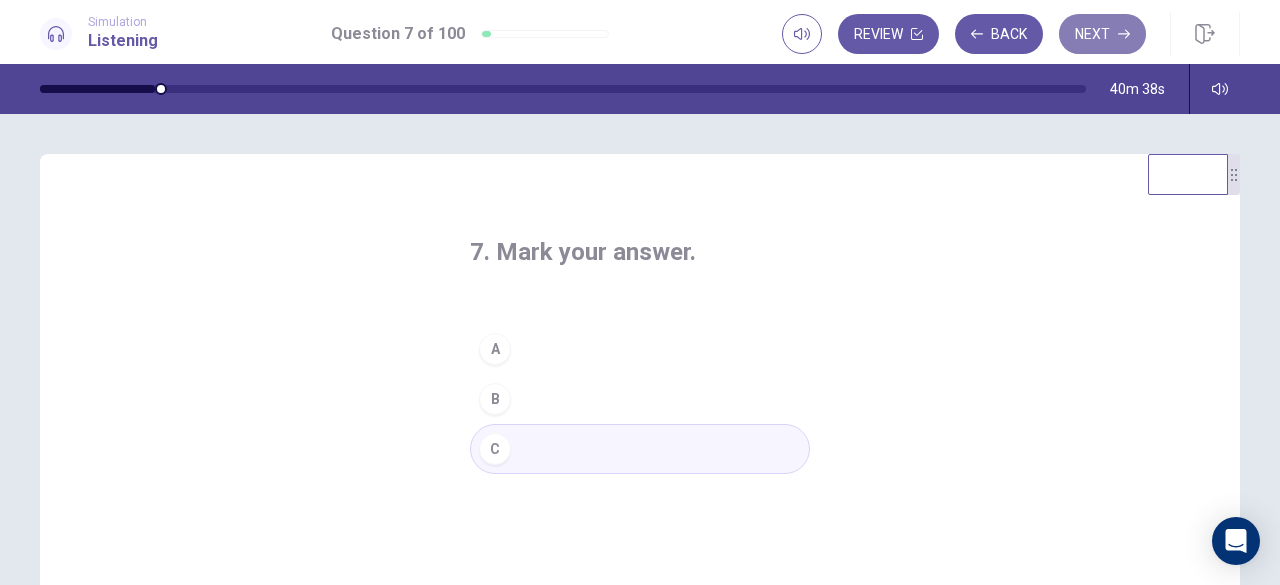click on "Next" at bounding box center [1102, 34] 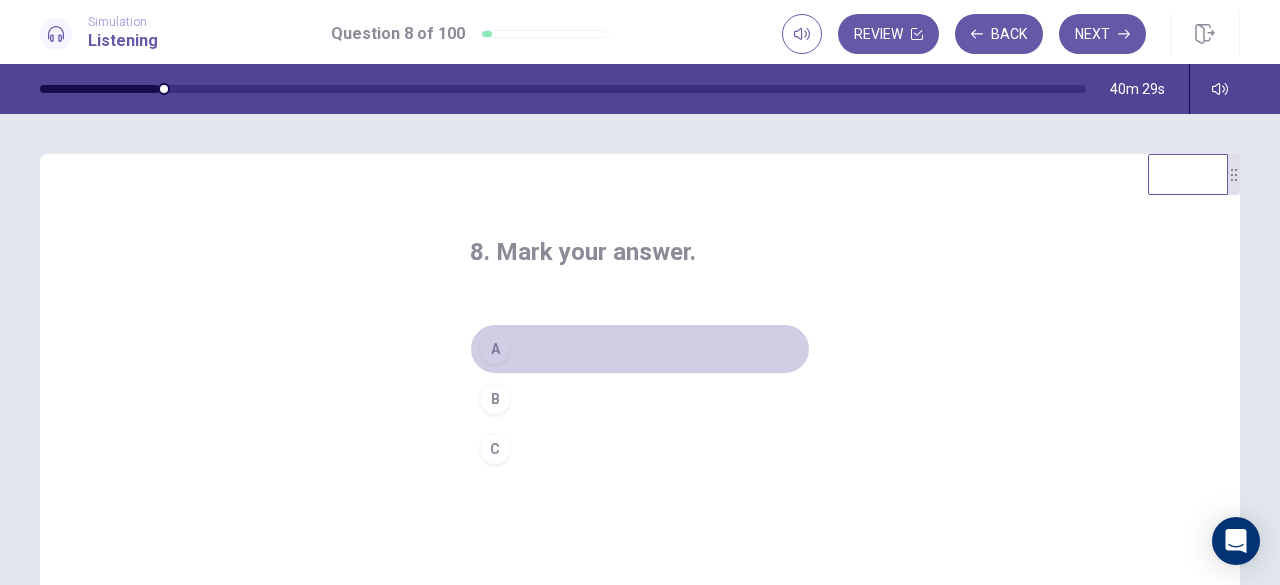 click on "A" at bounding box center [640, 349] 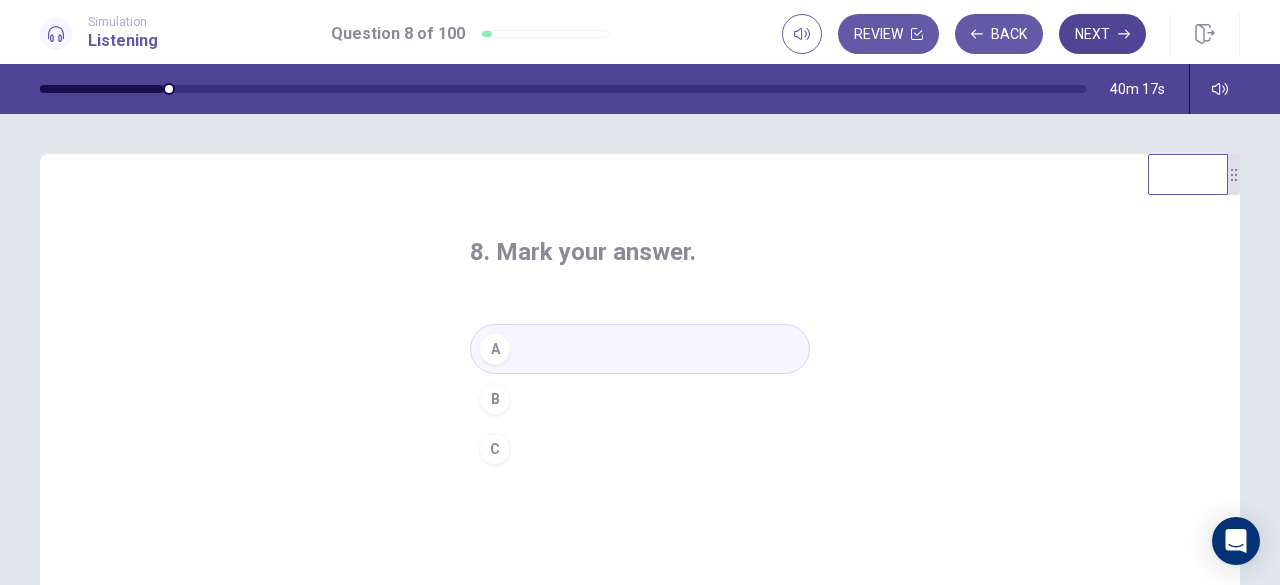 click on "Next" at bounding box center [1102, 34] 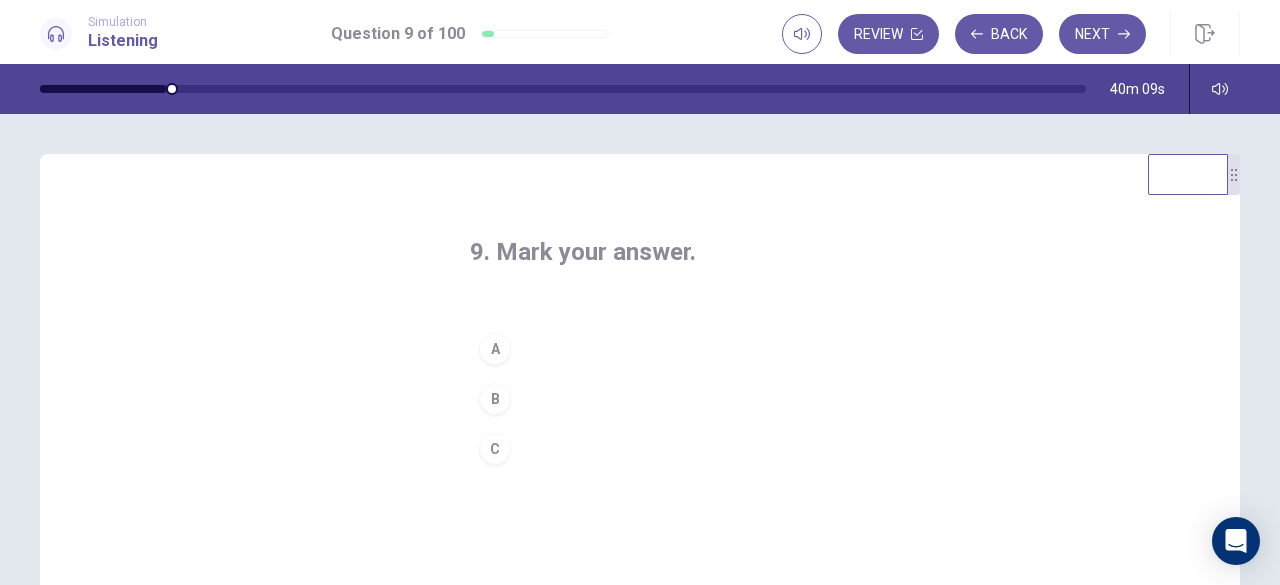 click on "A" at bounding box center [640, 349] 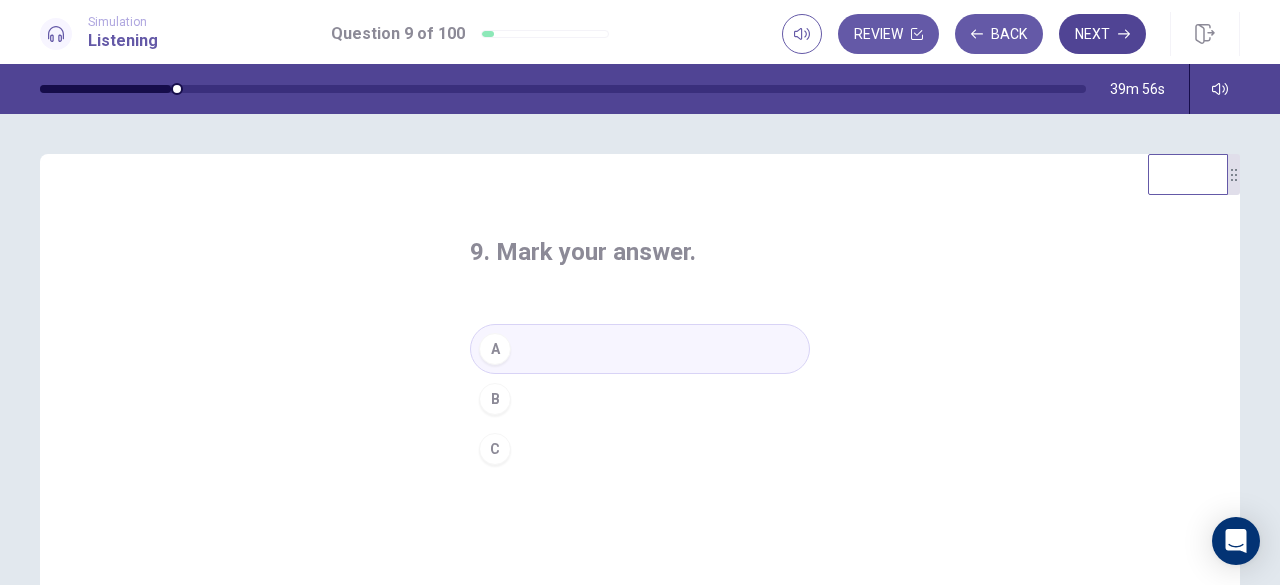 click on "Next" at bounding box center [1102, 34] 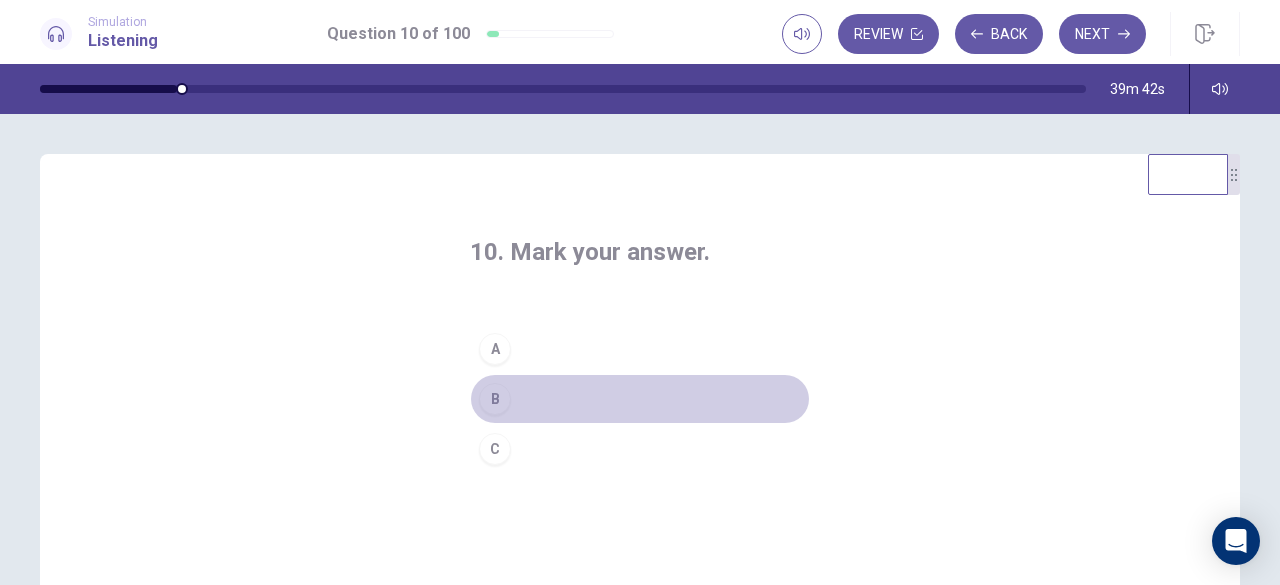 click on "B" at bounding box center (640, 399) 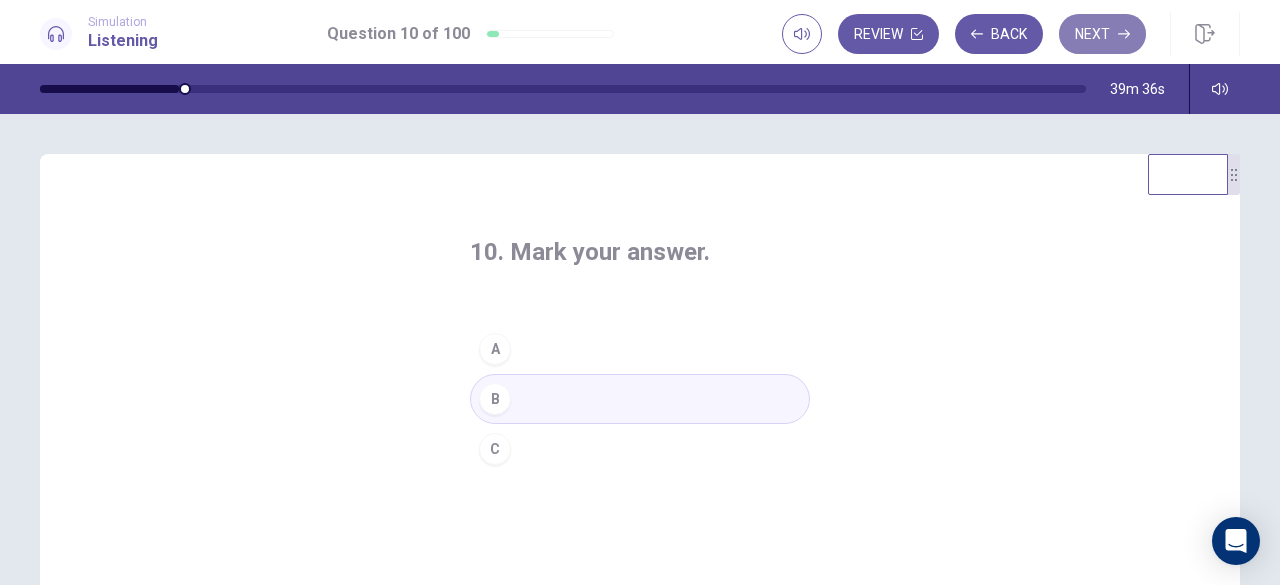 click on "Next" at bounding box center (1102, 34) 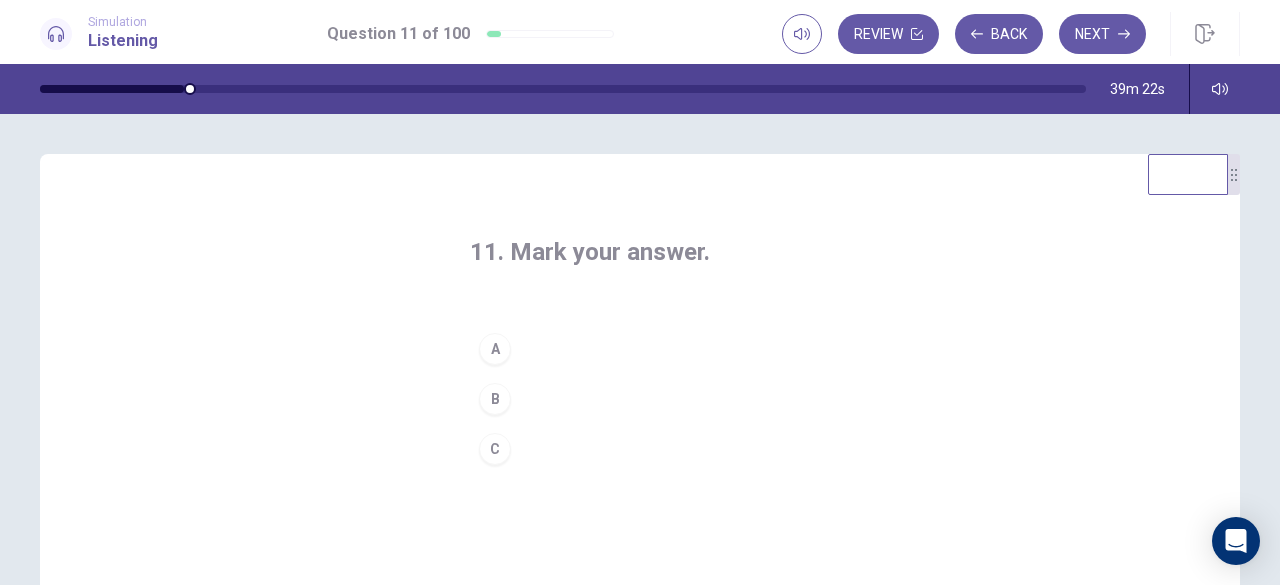 click on "B" at bounding box center [640, 399] 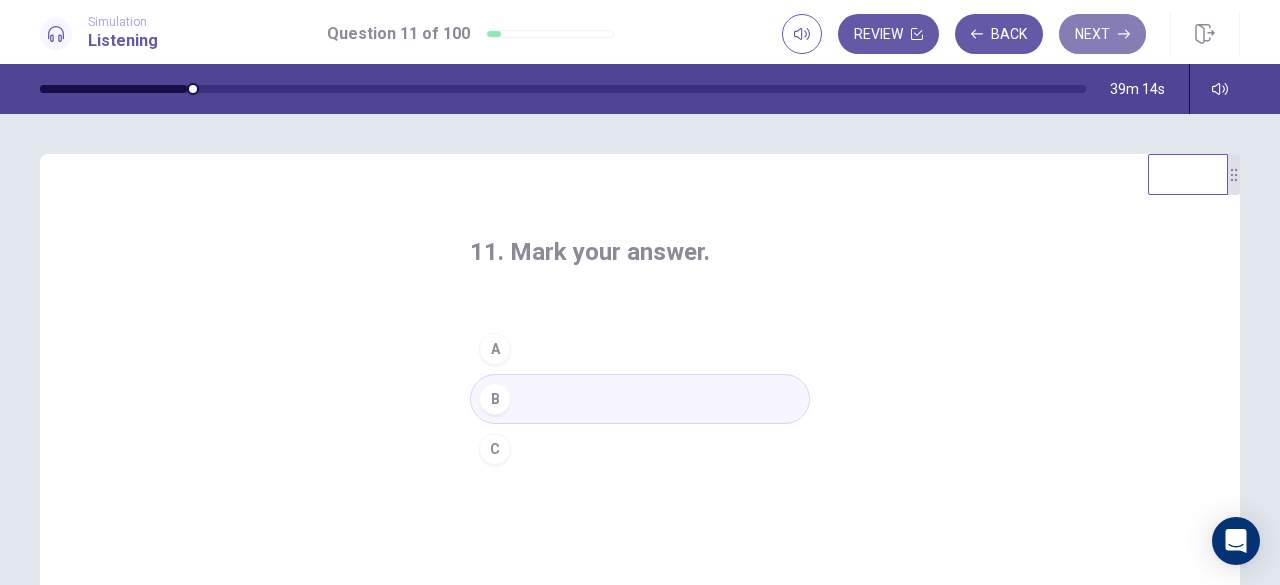click on "Next" at bounding box center [1102, 34] 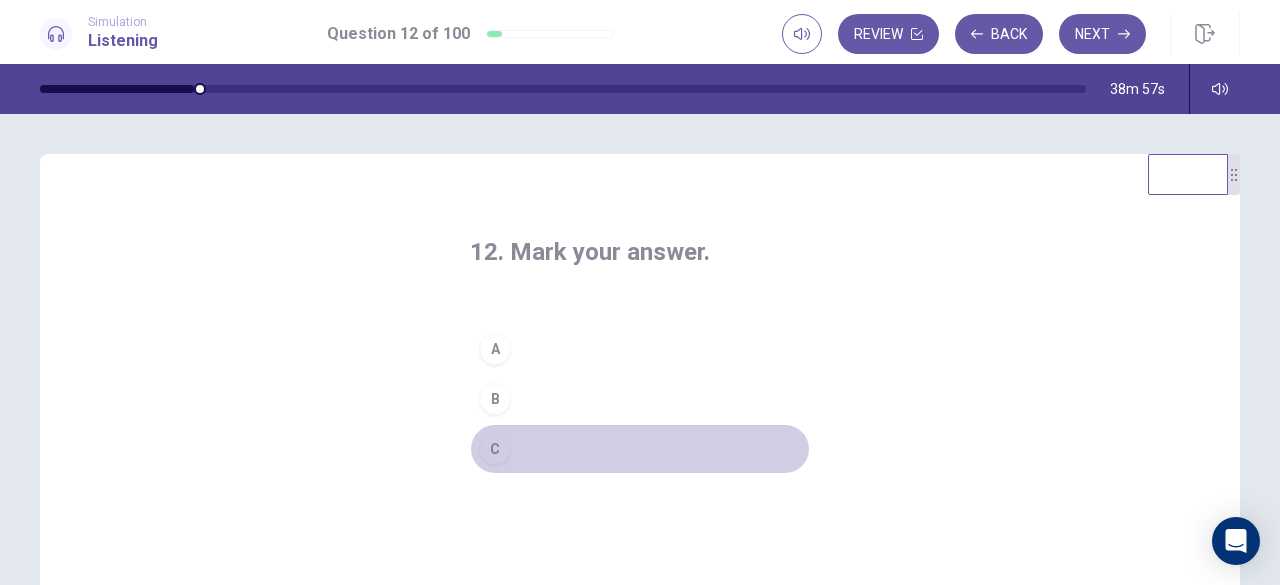 click on "C" at bounding box center (640, 449) 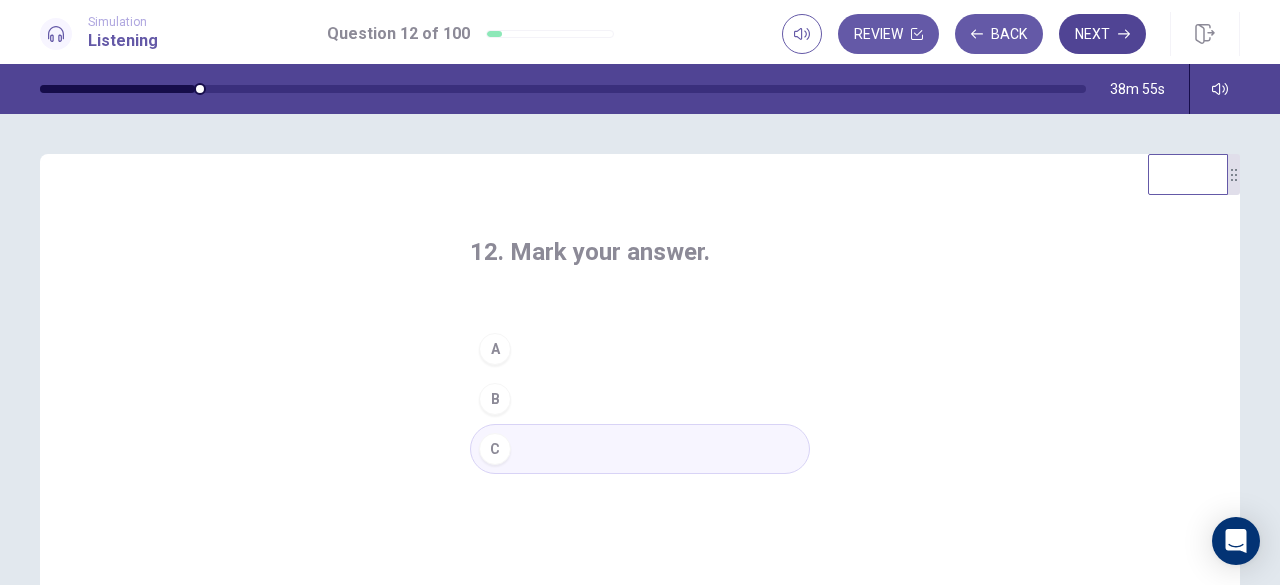 click on "Next" at bounding box center (1102, 34) 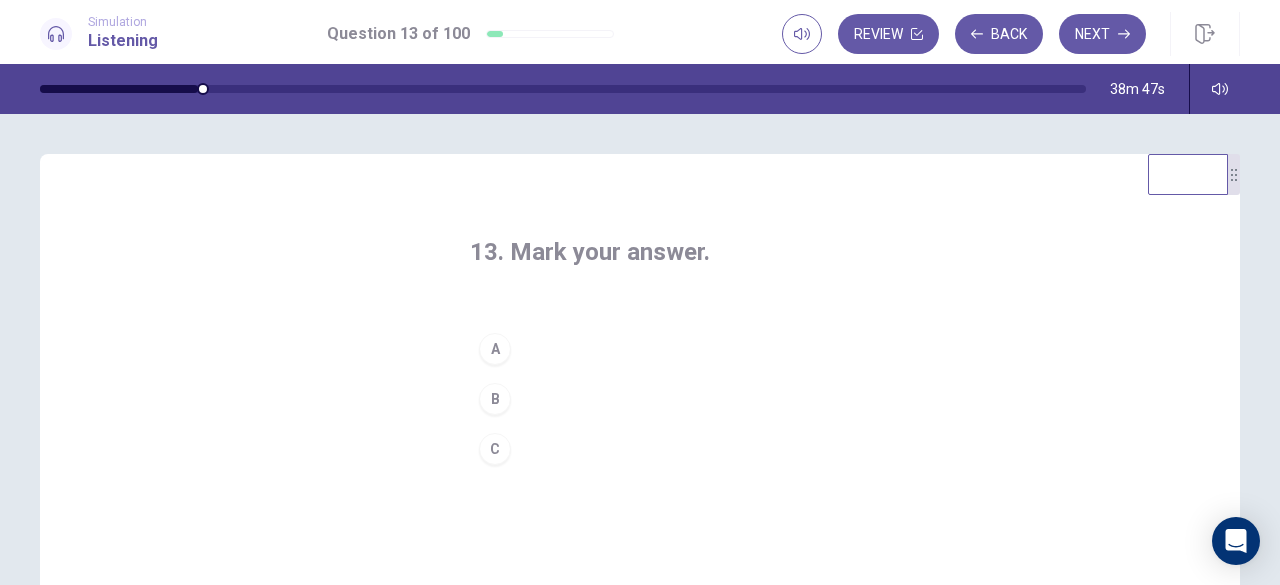 click on "A" at bounding box center [640, 349] 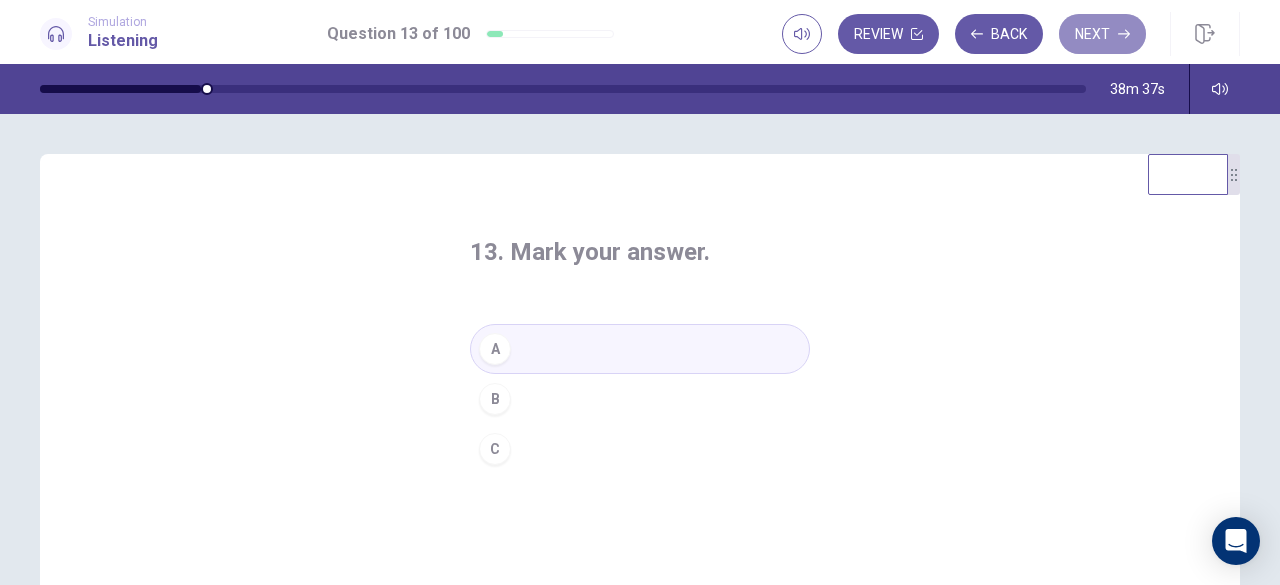 click on "Next" at bounding box center (1102, 34) 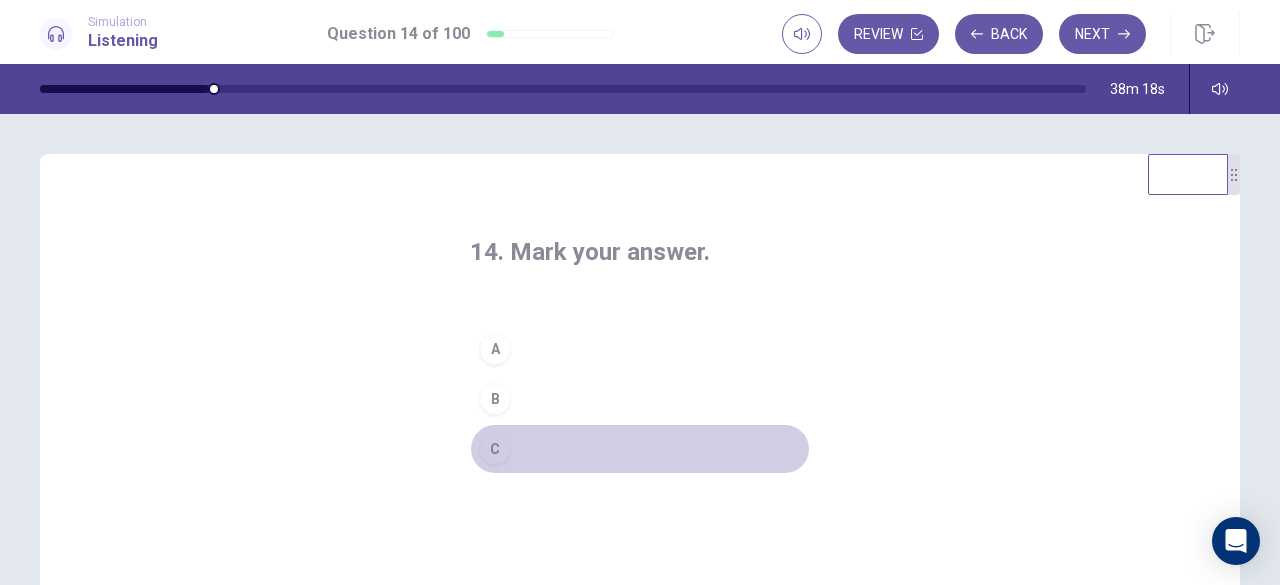 click on "C" at bounding box center (640, 449) 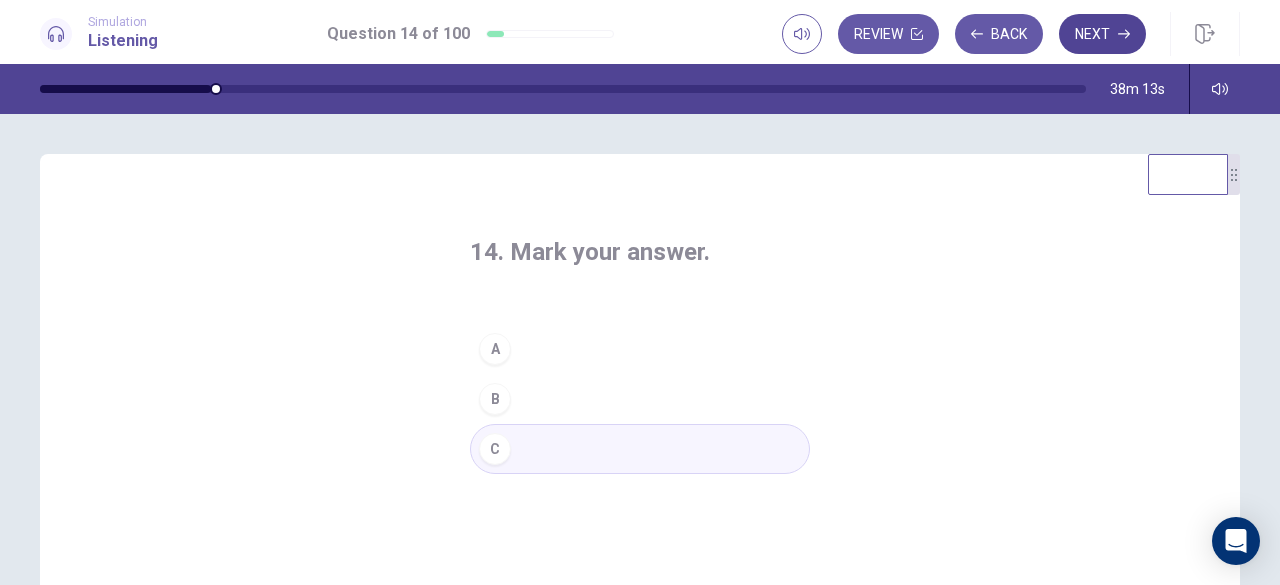 click on "Next" at bounding box center [1102, 34] 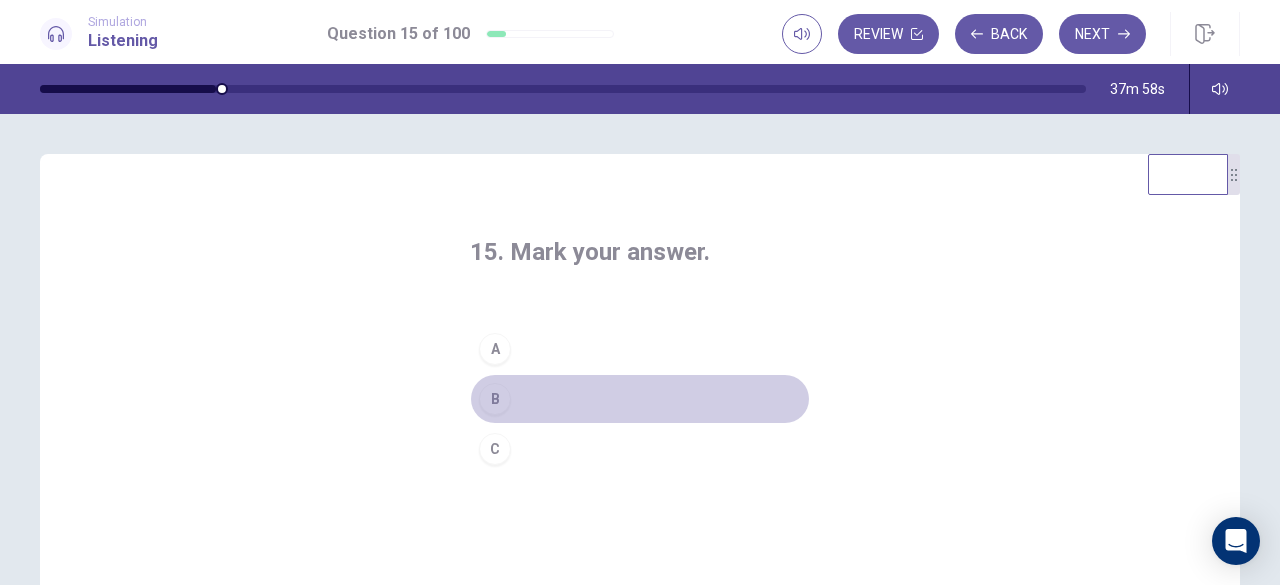 click on "B" at bounding box center (640, 399) 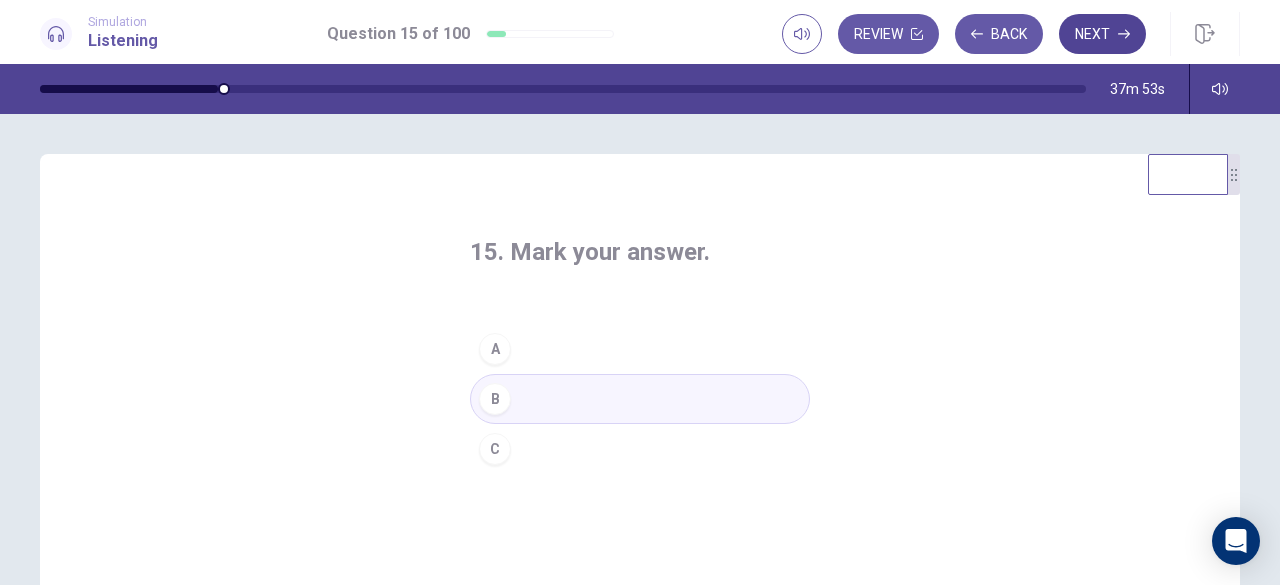 click on "Next" at bounding box center (1102, 34) 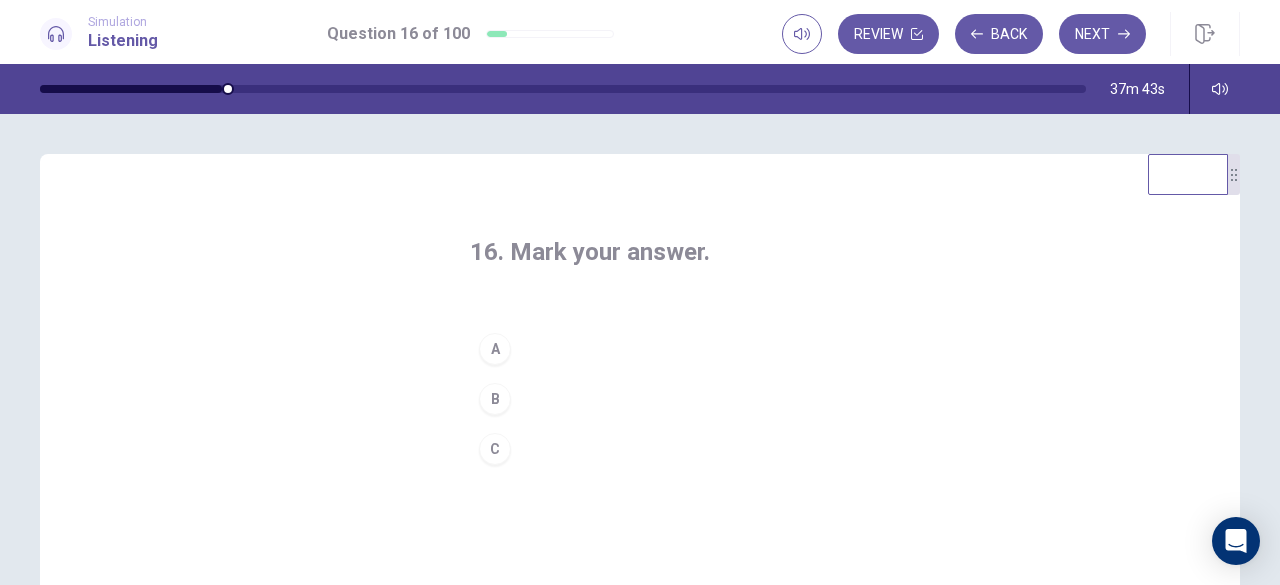 click on "A" at bounding box center (640, 349) 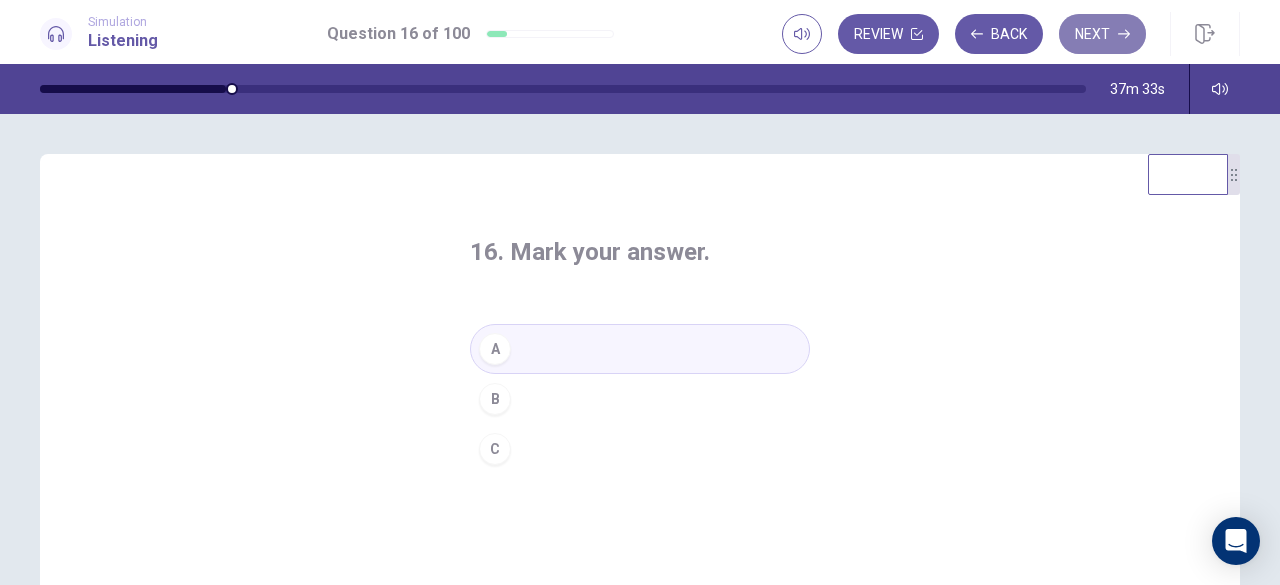 click on "Next" at bounding box center [1102, 34] 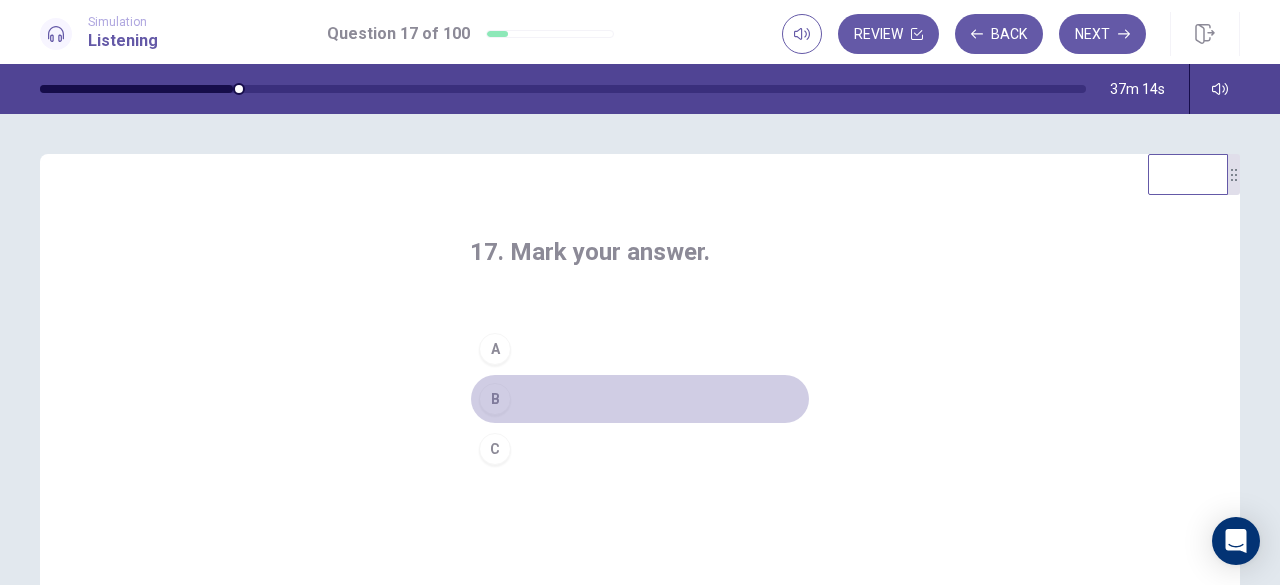 click on "B" at bounding box center [640, 399] 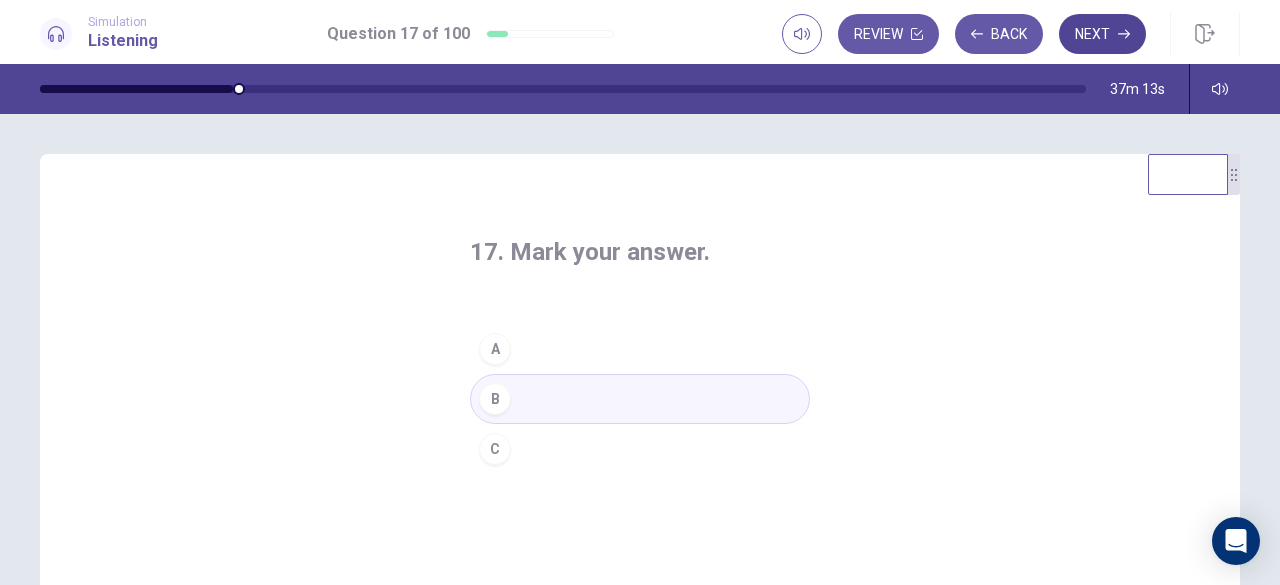 click on "Next" at bounding box center [1102, 34] 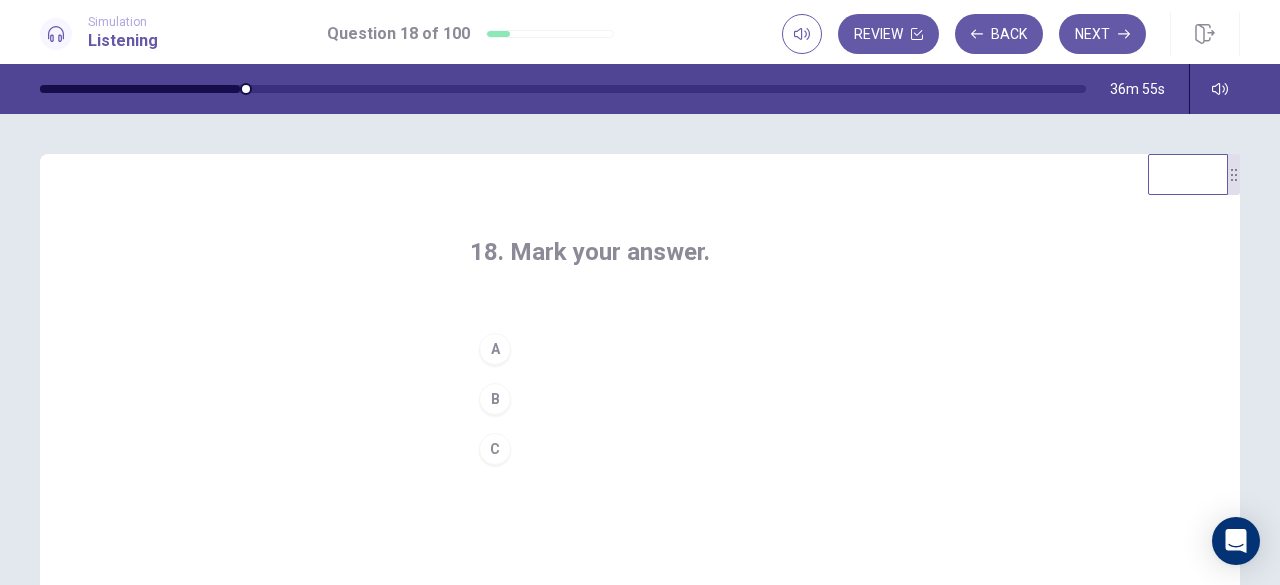 click on "C" at bounding box center [640, 449] 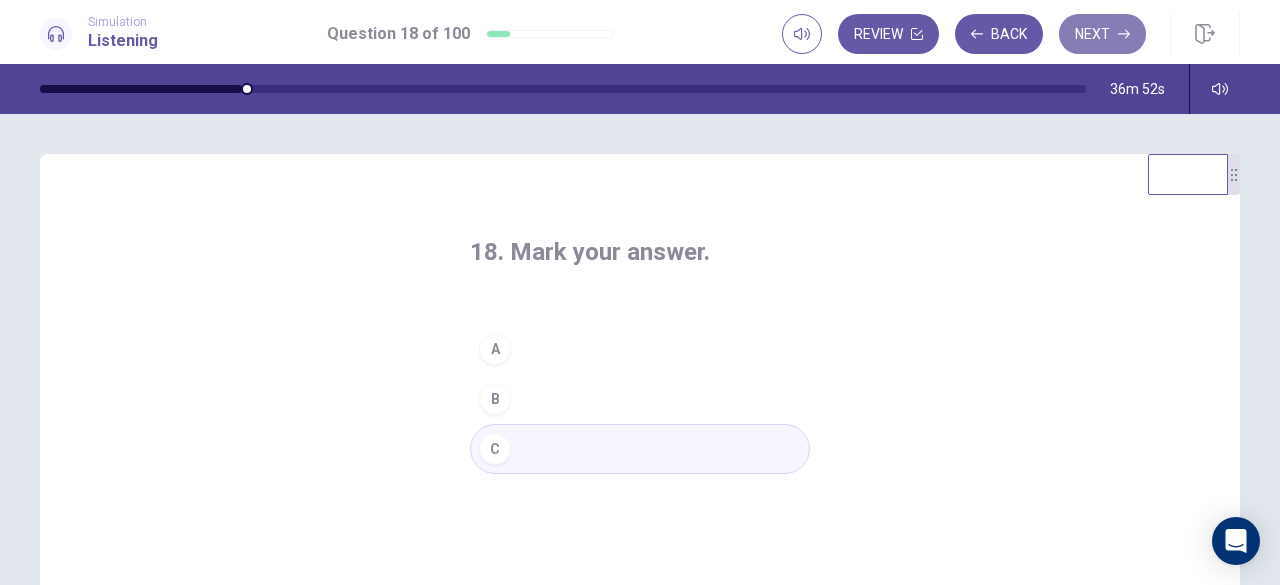 click on "Next" at bounding box center [1102, 34] 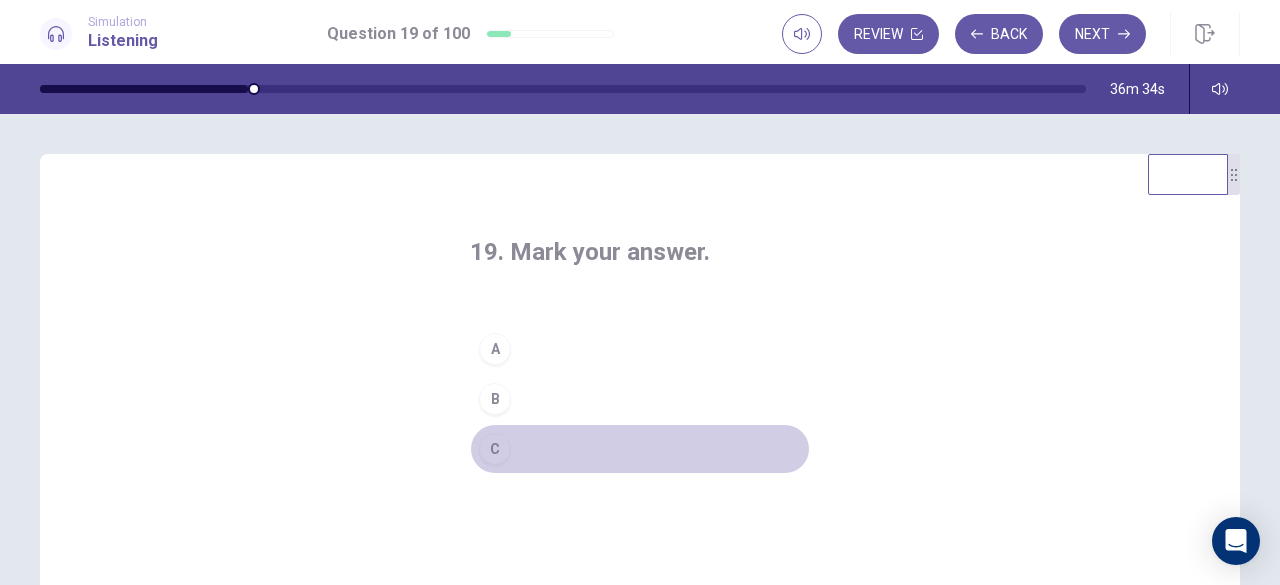 click on "C" at bounding box center (640, 449) 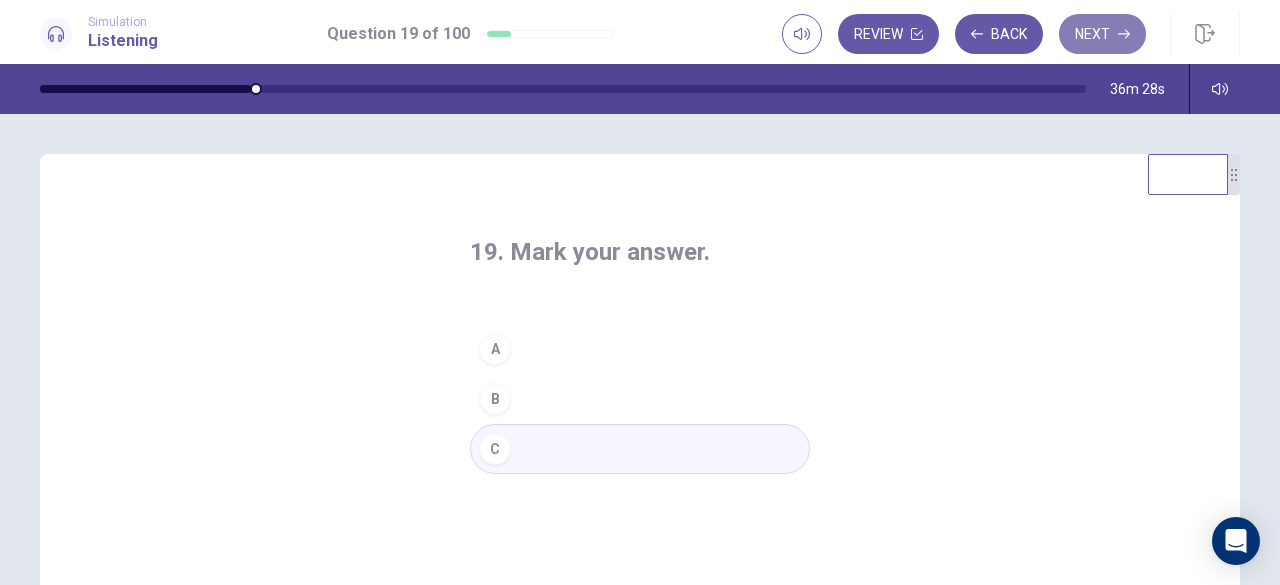 click on "Next" at bounding box center (1102, 34) 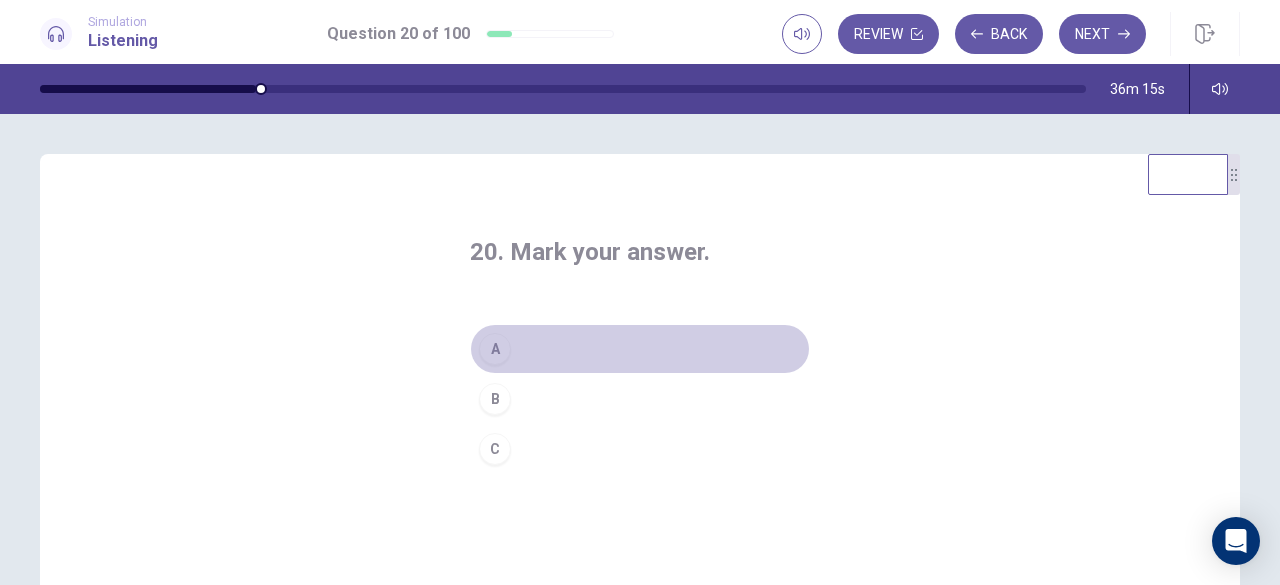 click on "A" at bounding box center [640, 349] 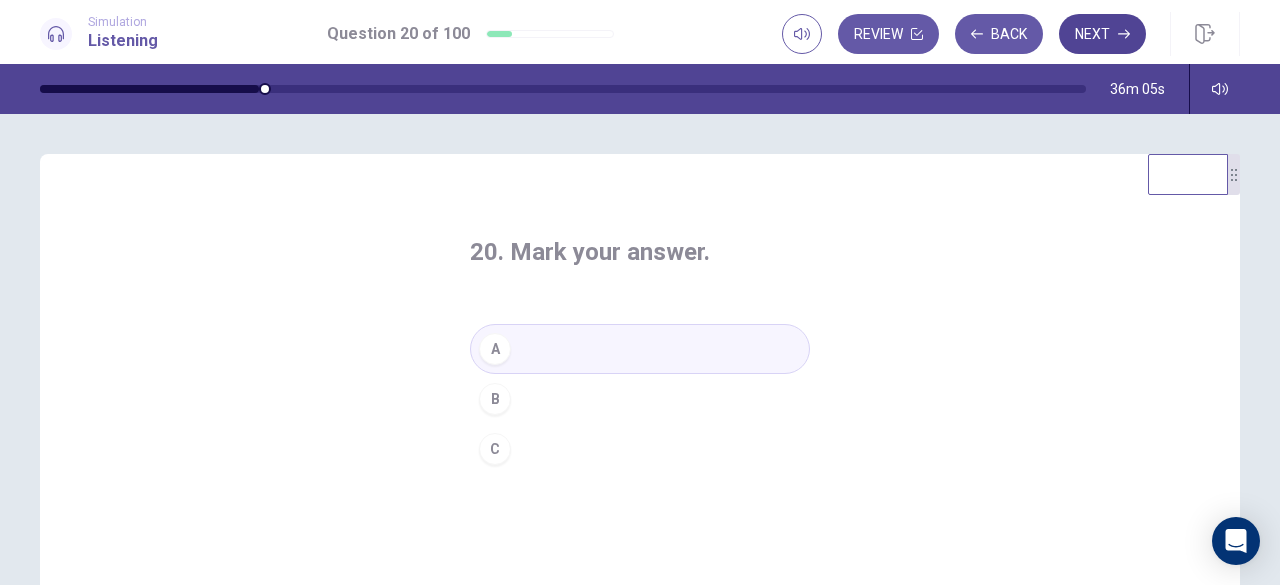 click on "Next" at bounding box center [1102, 34] 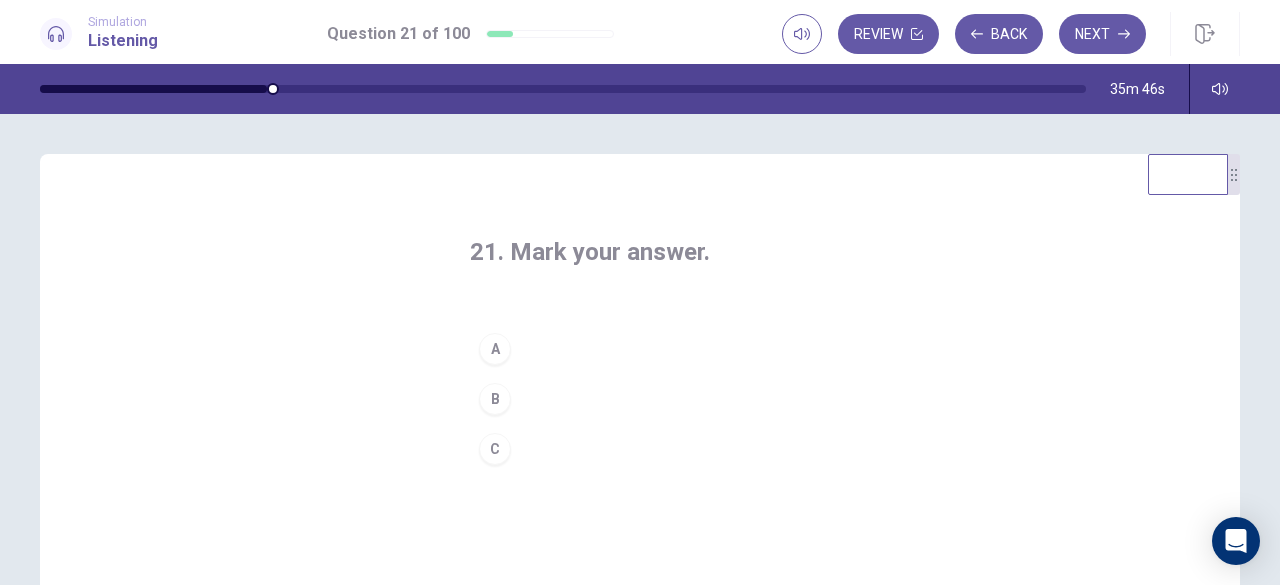 click on "A" at bounding box center (640, 349) 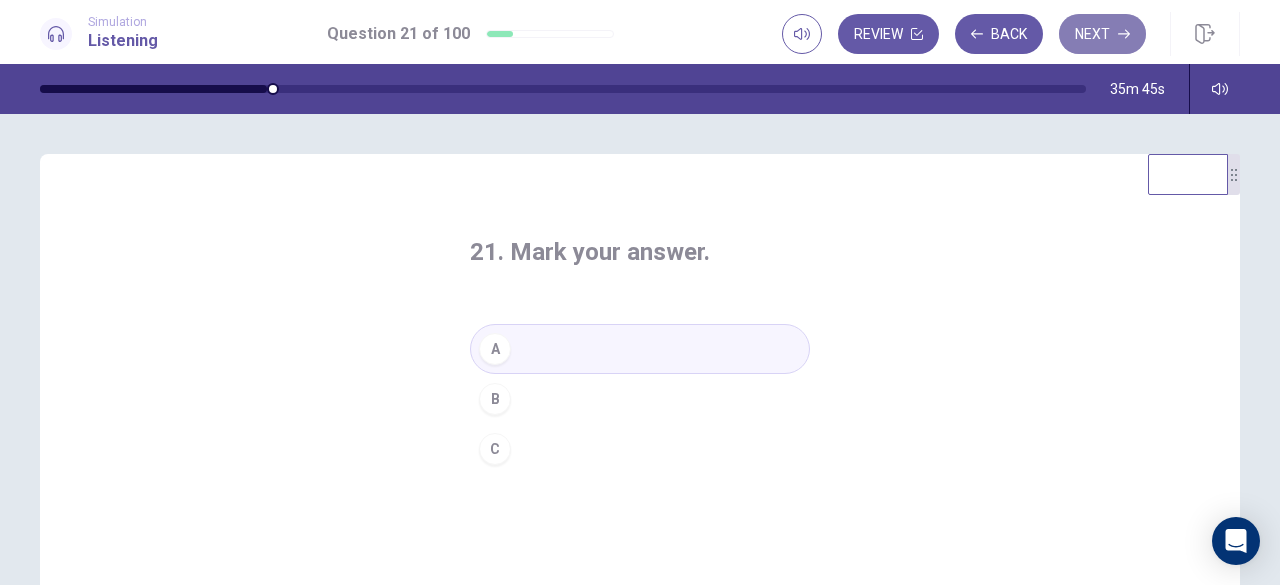 click on "Next" at bounding box center (1102, 34) 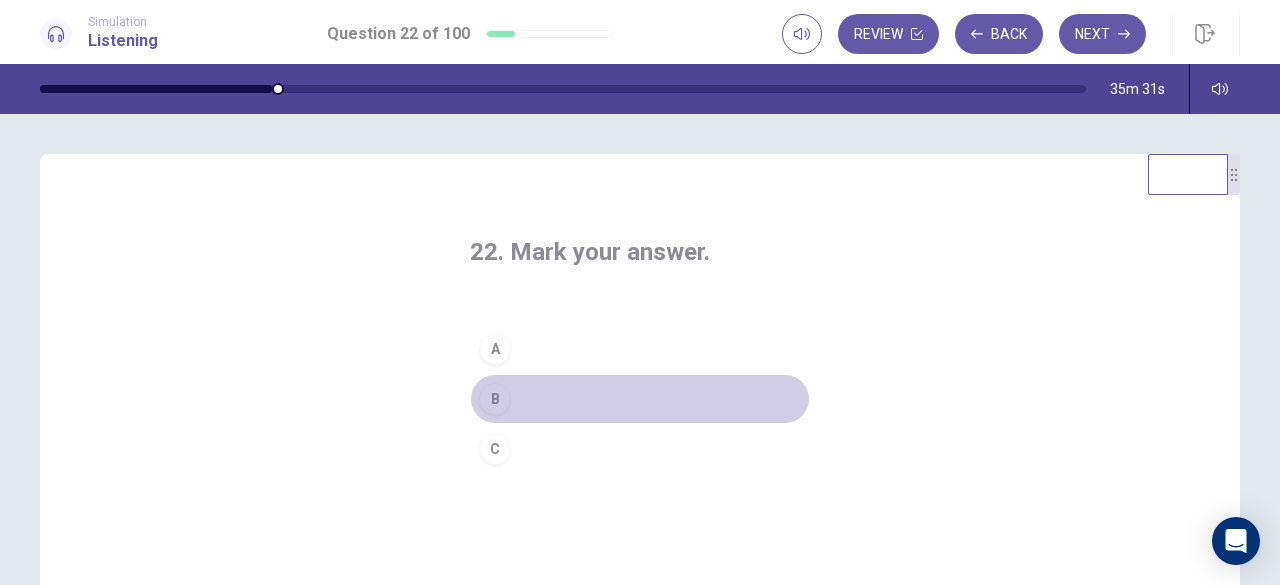 click on "B" at bounding box center [640, 399] 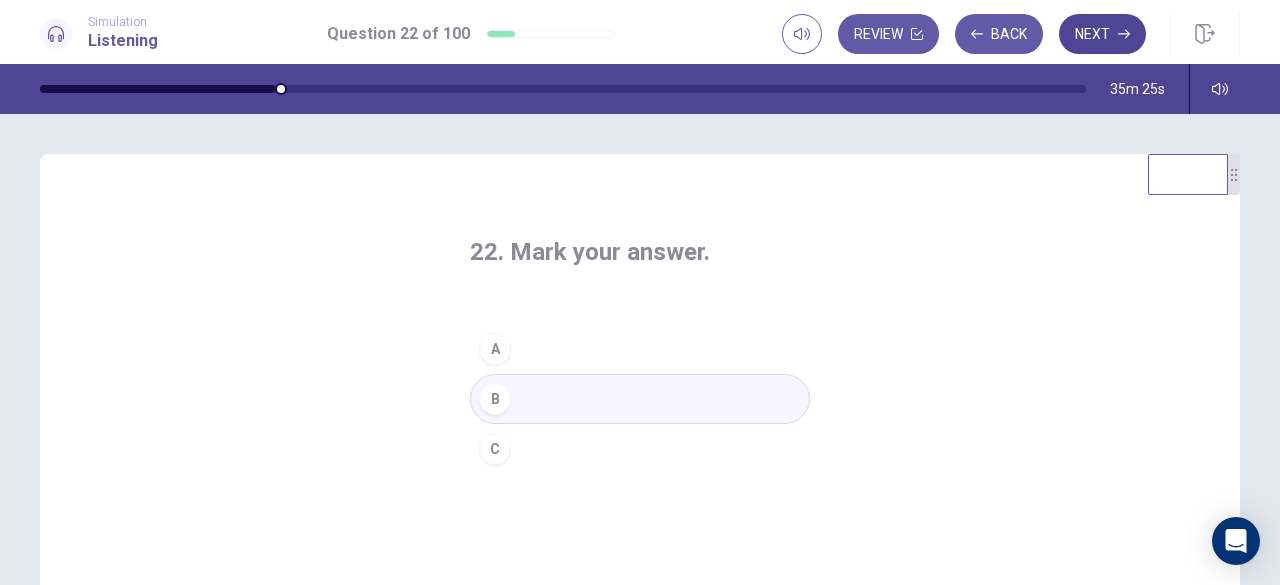 click on "Next" at bounding box center (1102, 34) 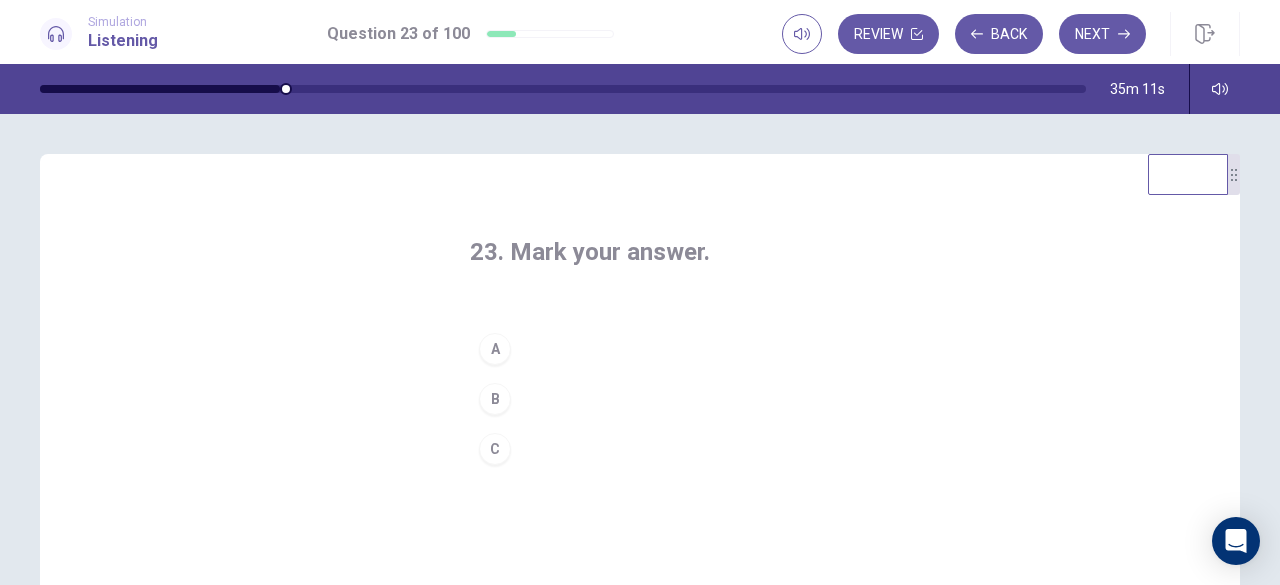 click on "C" at bounding box center [640, 449] 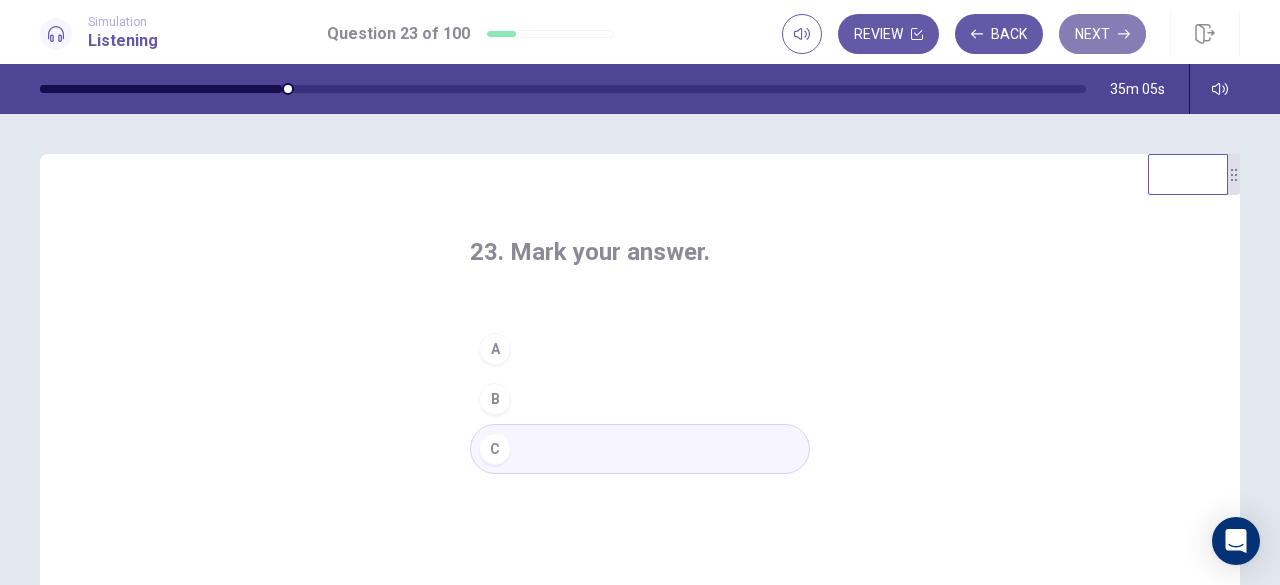 click on "Next" at bounding box center (1102, 34) 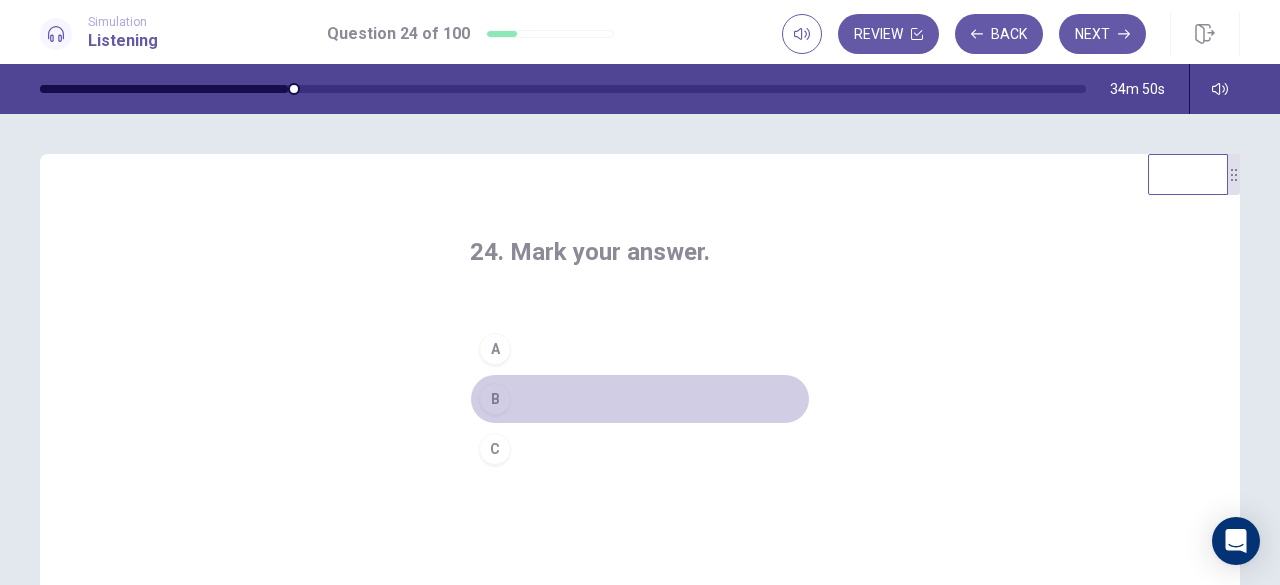 click on "B" at bounding box center [640, 399] 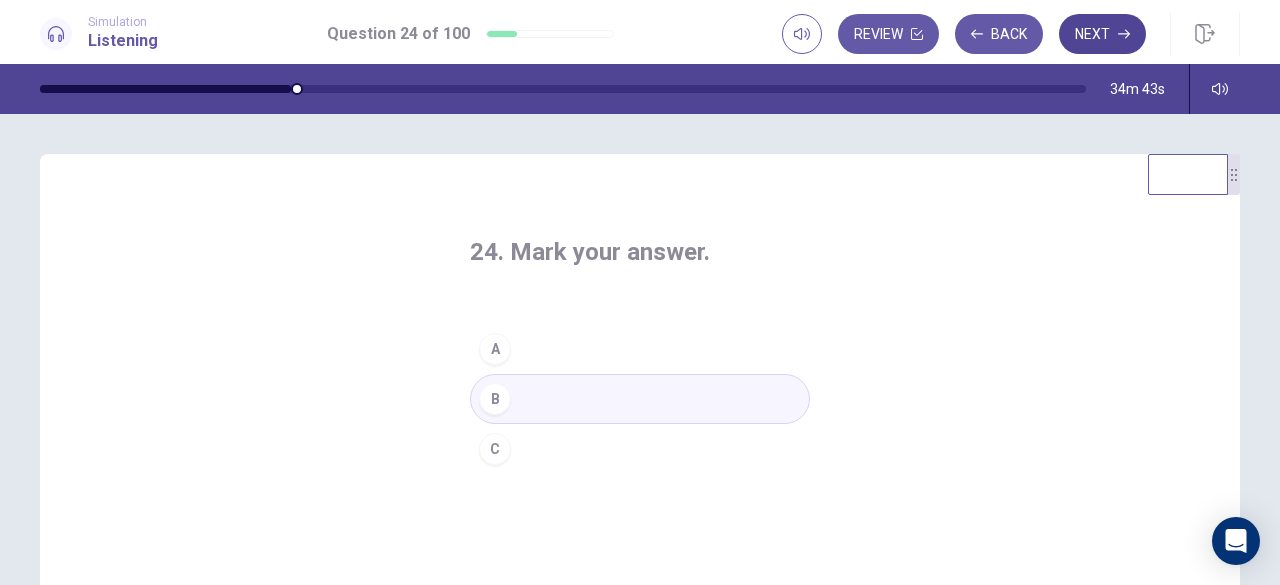 click on "Next" at bounding box center (1102, 34) 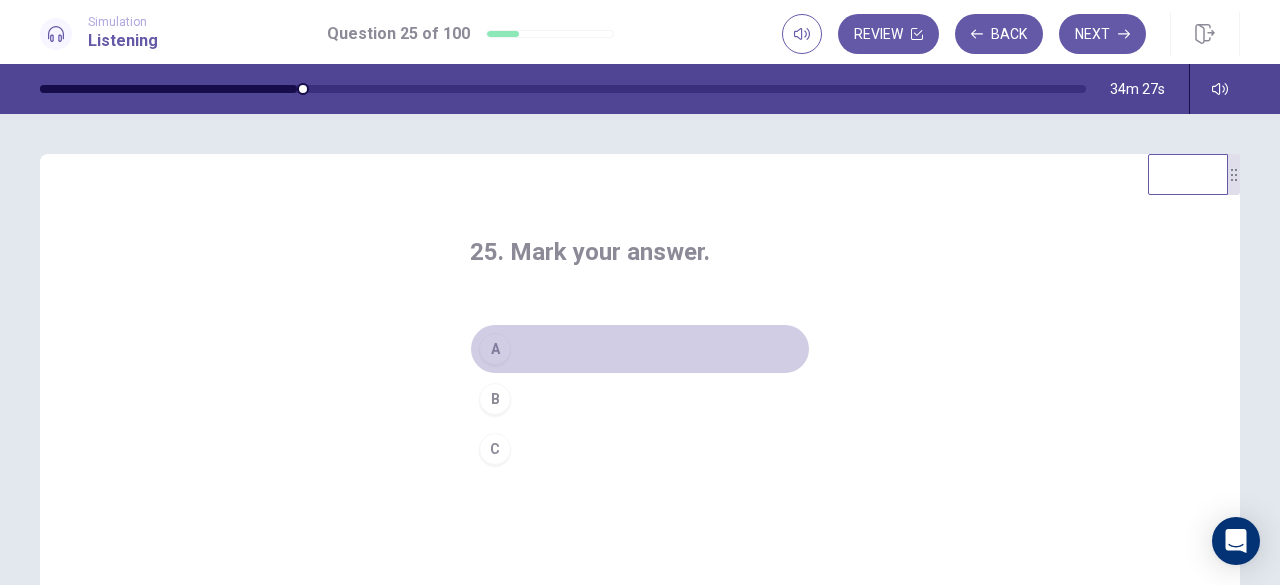 click on "A" at bounding box center (640, 349) 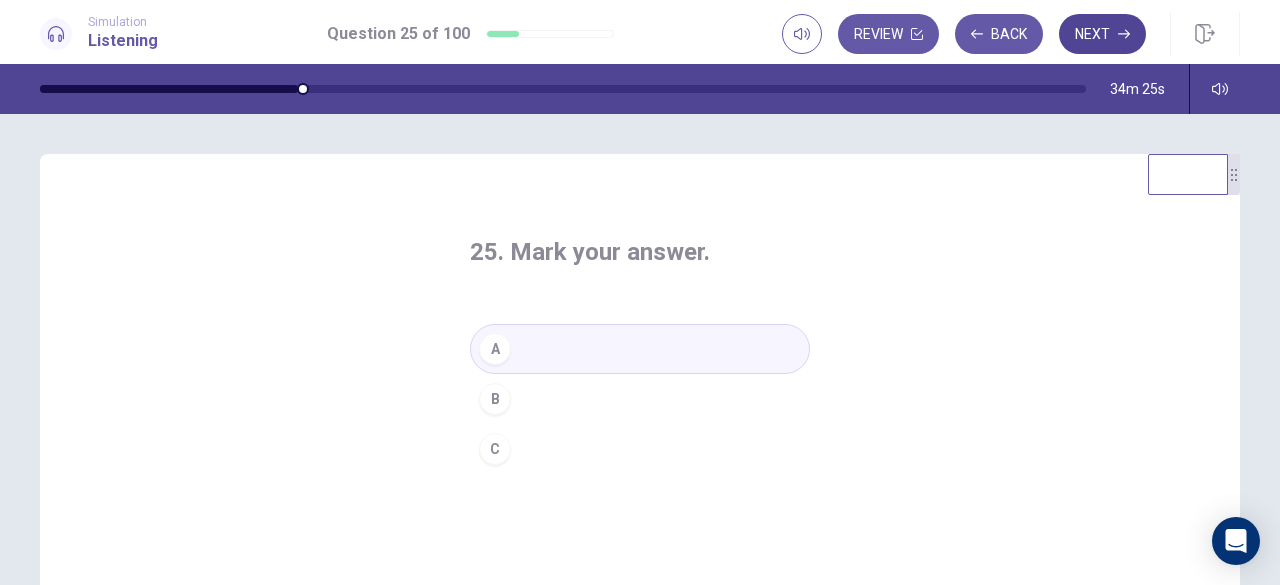 click on "Next" at bounding box center [1102, 34] 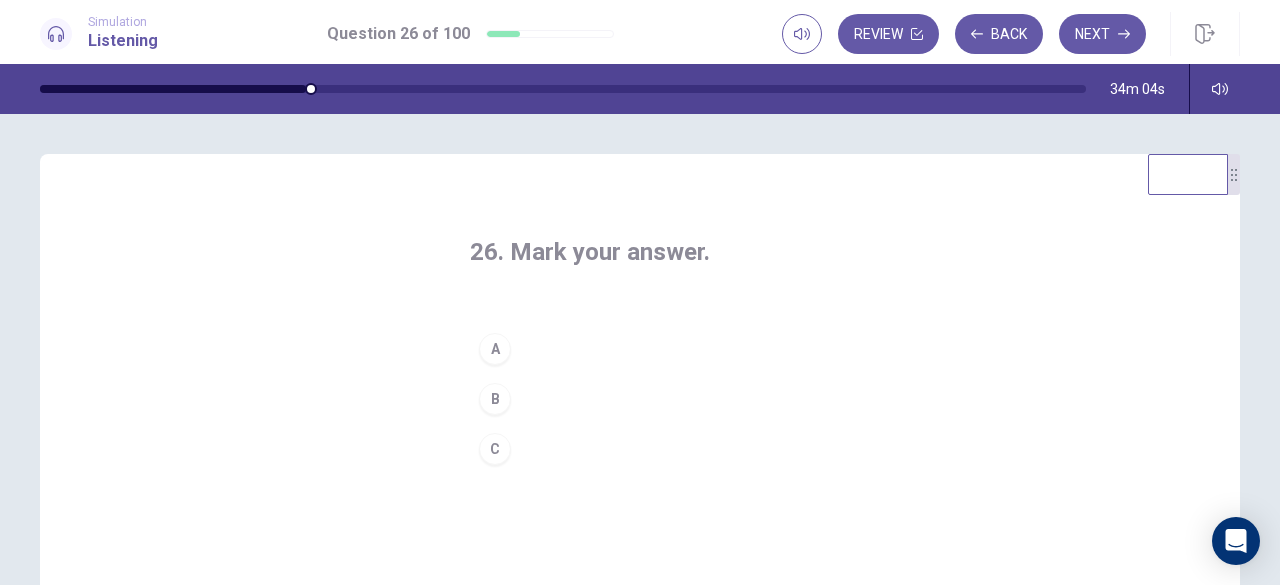 click on "C" at bounding box center [640, 449] 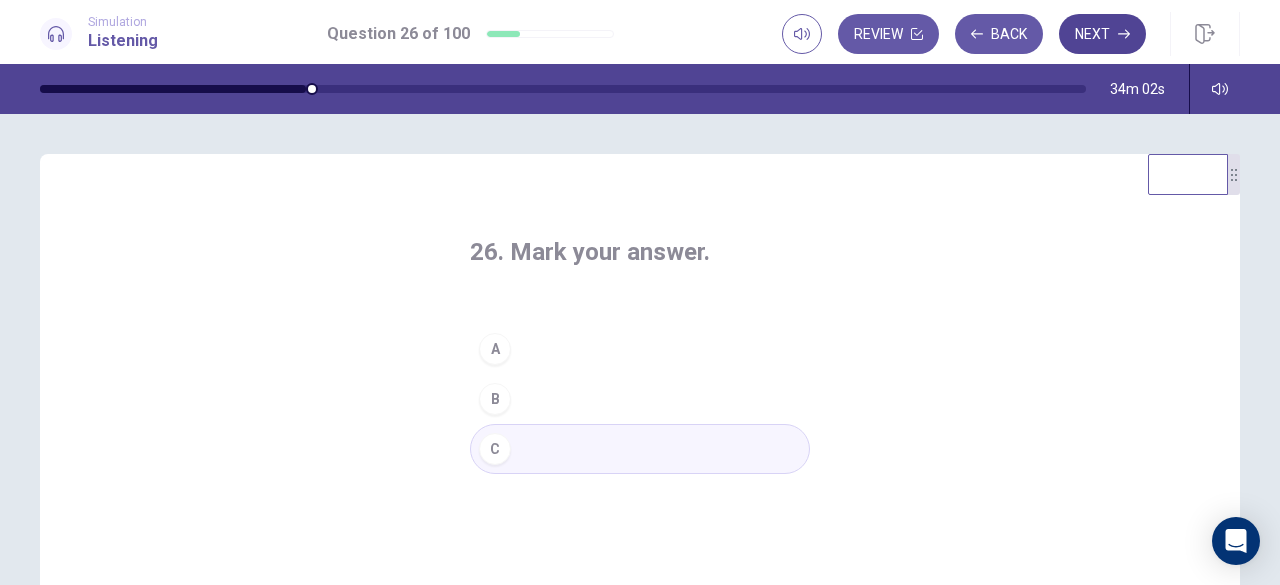 click on "Next" at bounding box center [1102, 34] 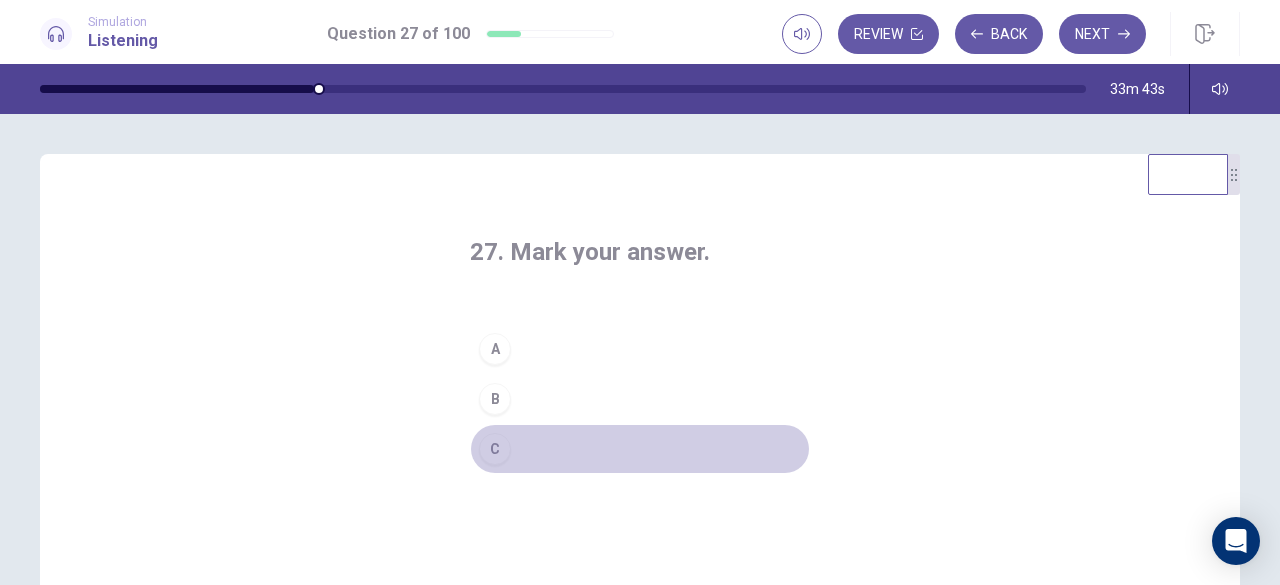 click on "C" at bounding box center (640, 449) 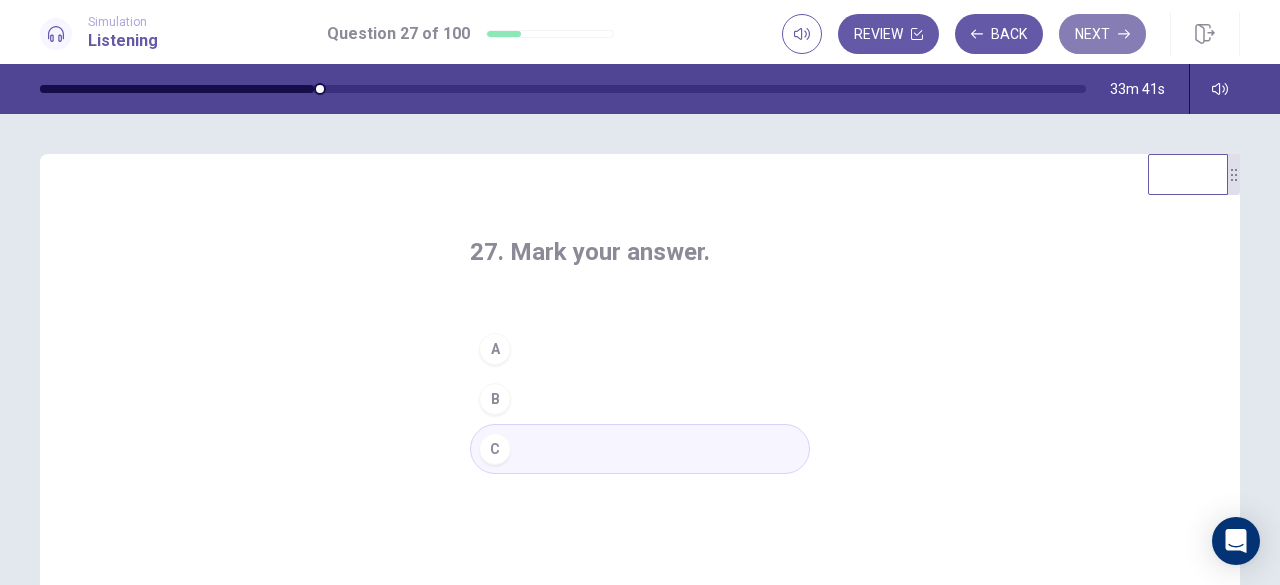 click on "Next" at bounding box center (1102, 34) 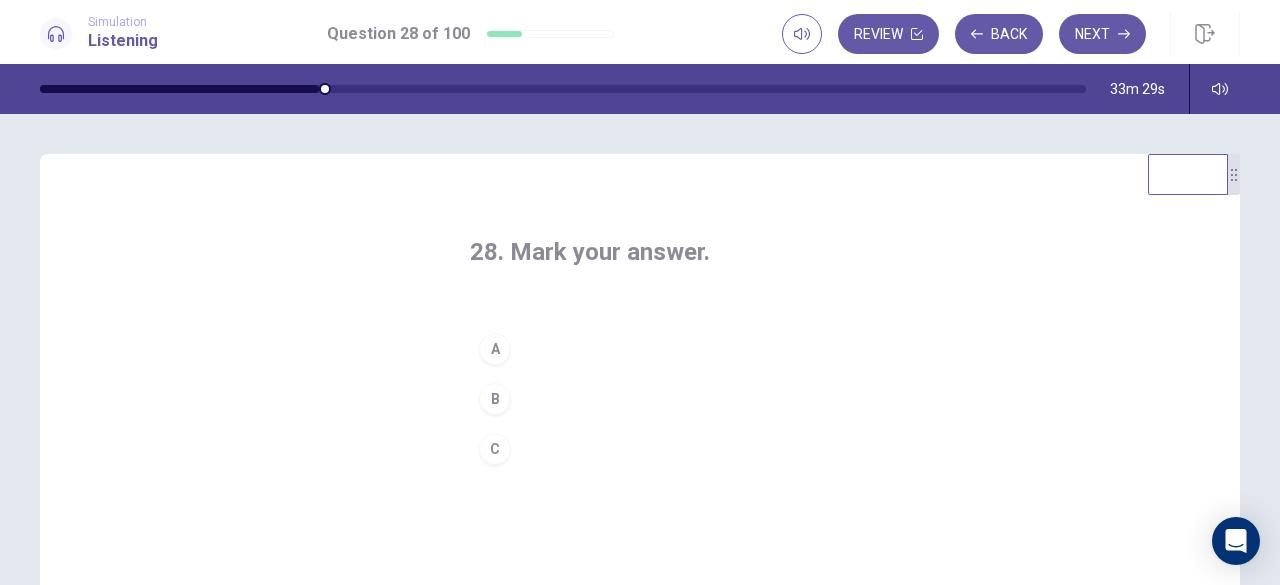 click on "A" at bounding box center (640, 349) 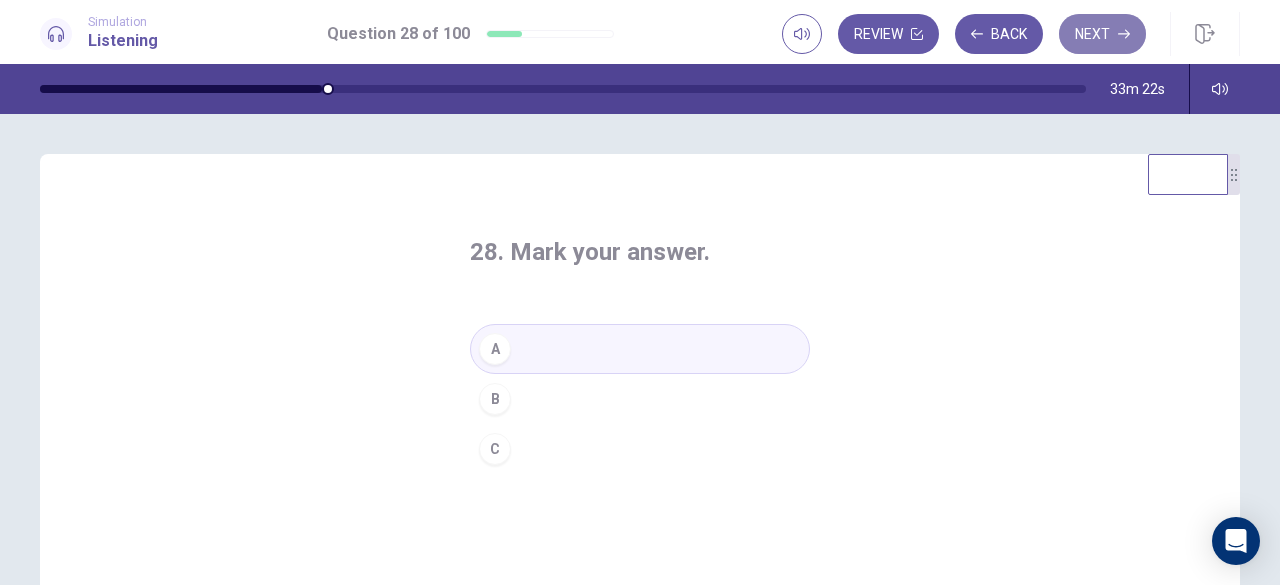 click on "Next" at bounding box center (1102, 34) 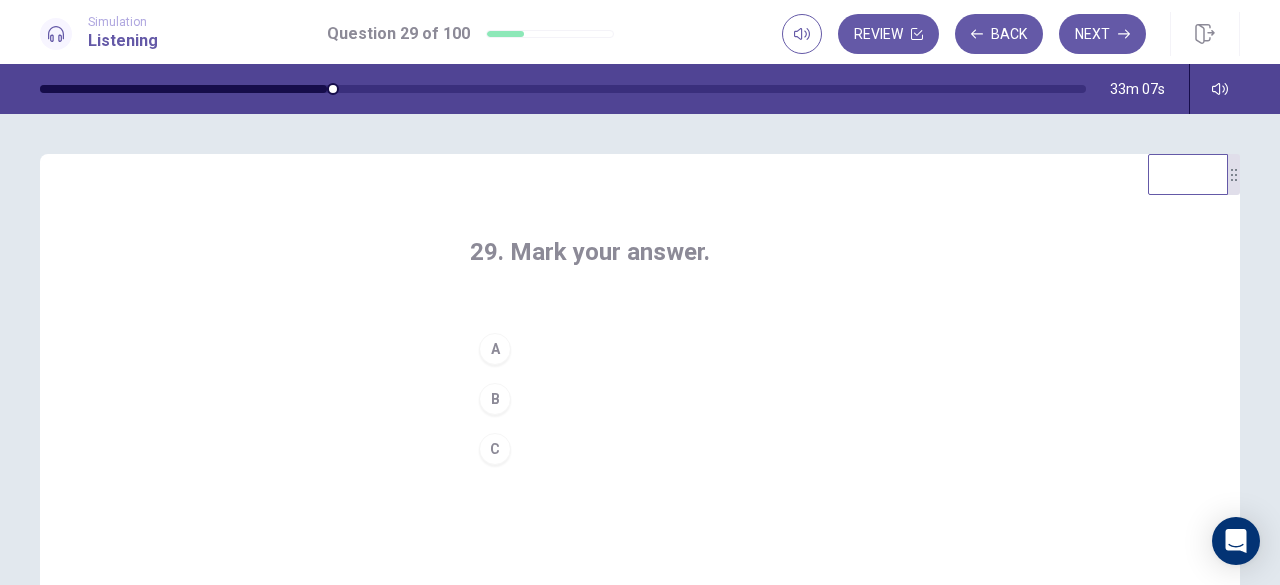 click on "B" at bounding box center [640, 399] 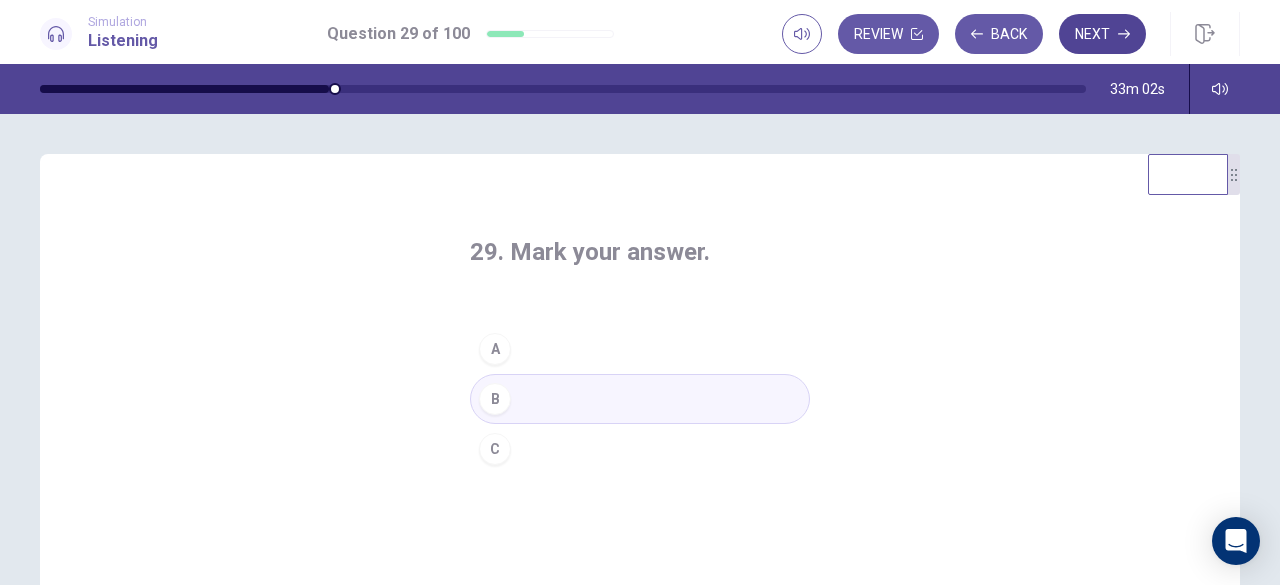 click 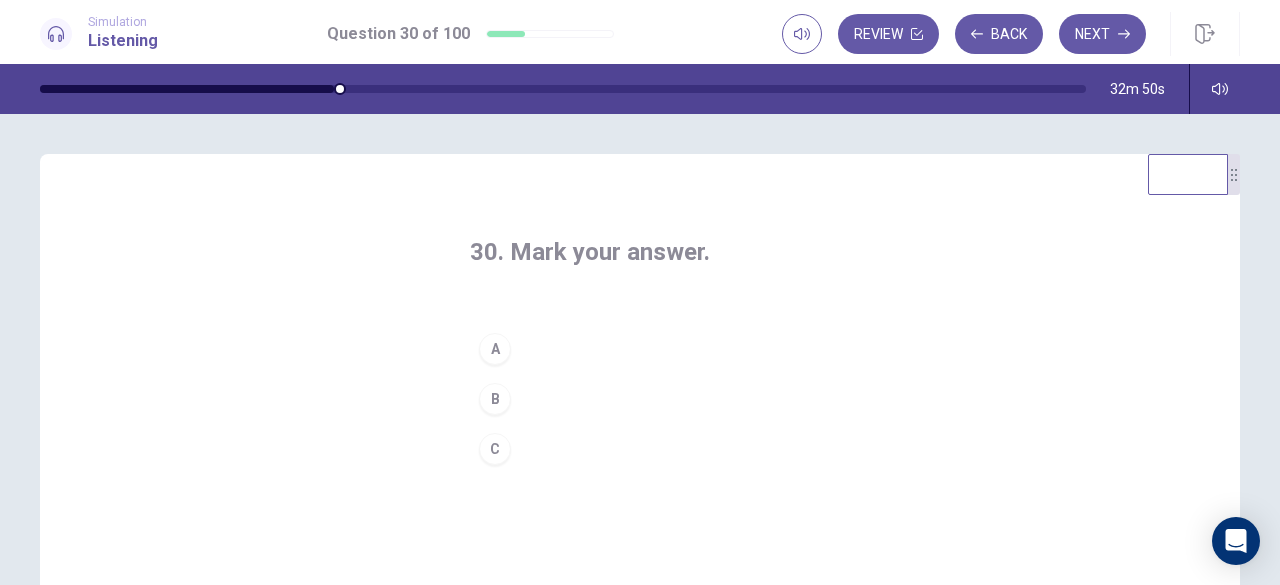 click on "A" at bounding box center [640, 349] 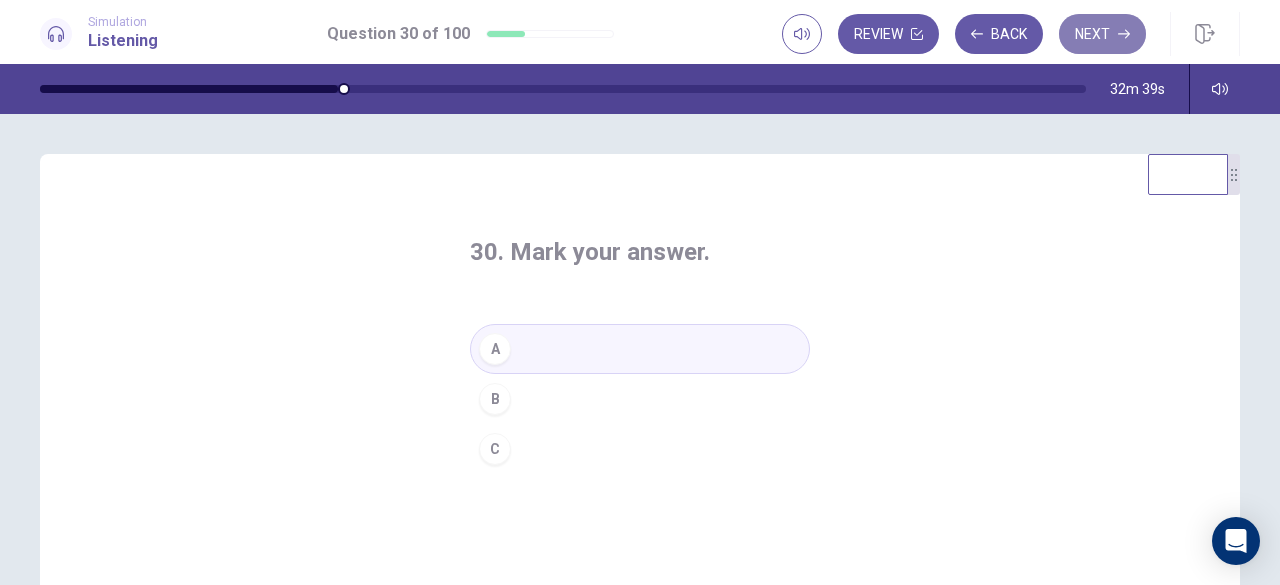 click on "Next" at bounding box center [1102, 34] 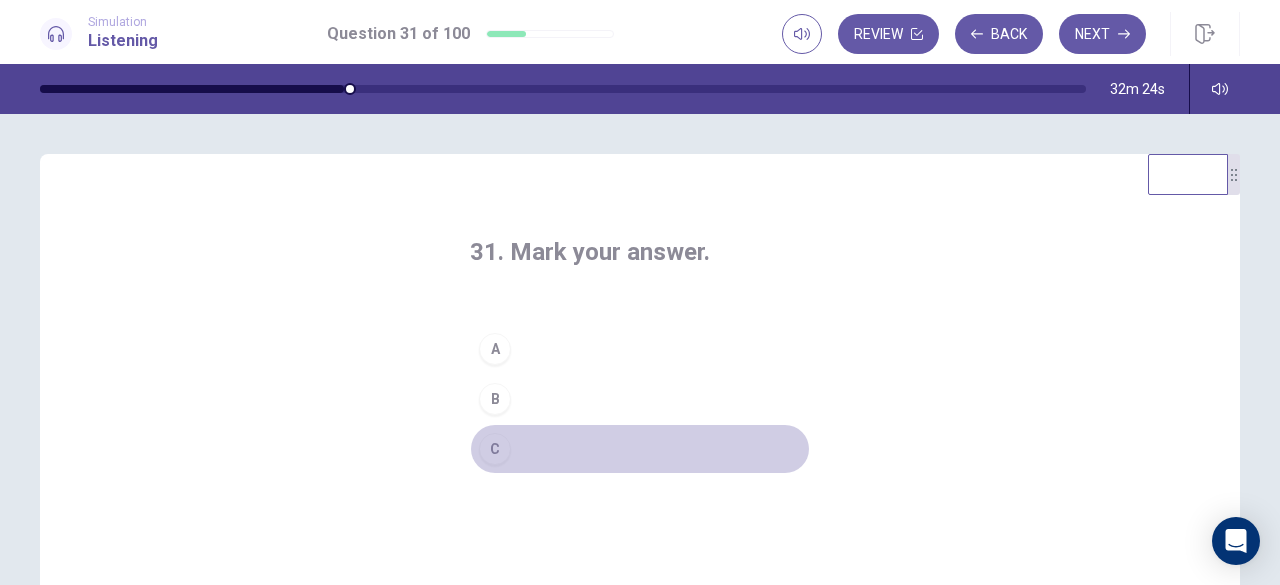 click on "C" at bounding box center (495, 449) 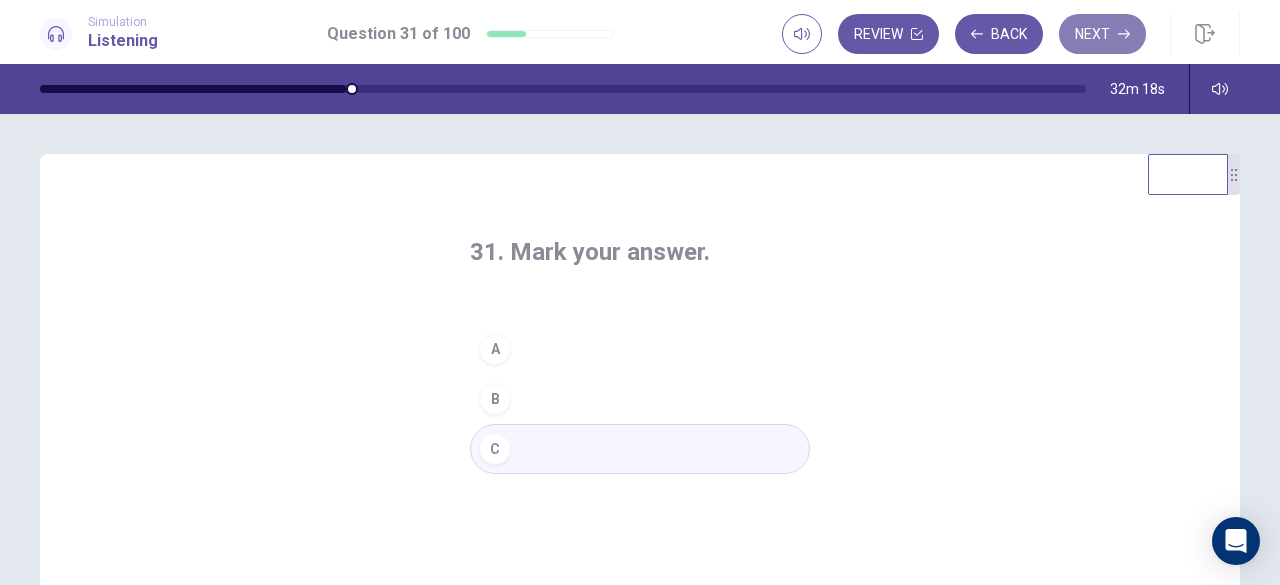 click on "Next" at bounding box center [1102, 34] 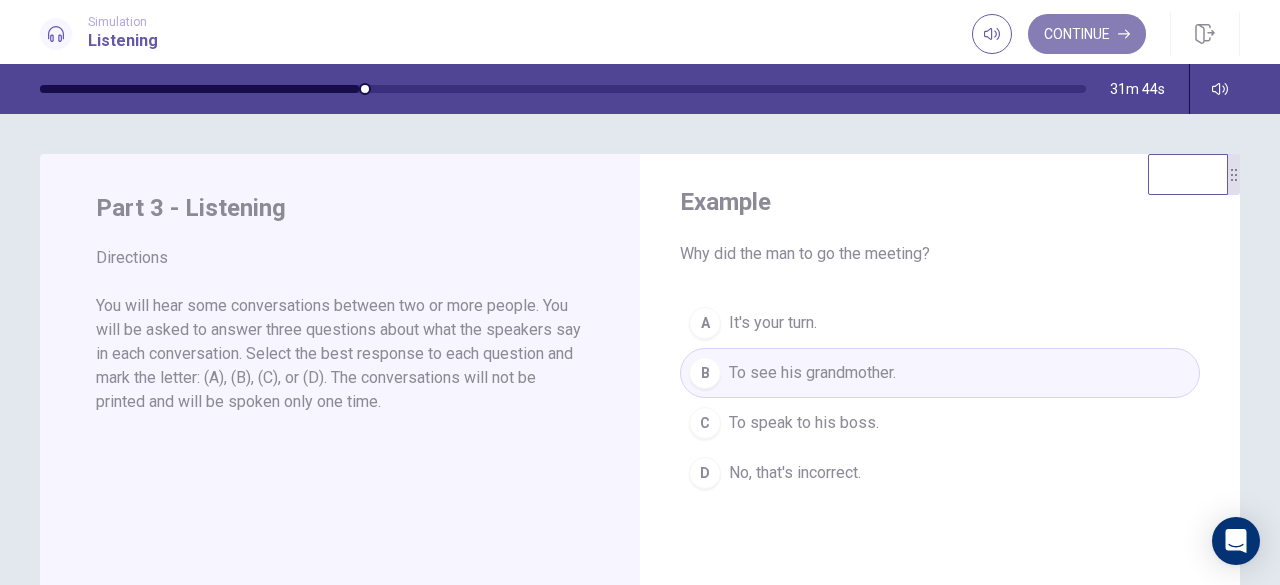 click on "Continue" at bounding box center [1087, 34] 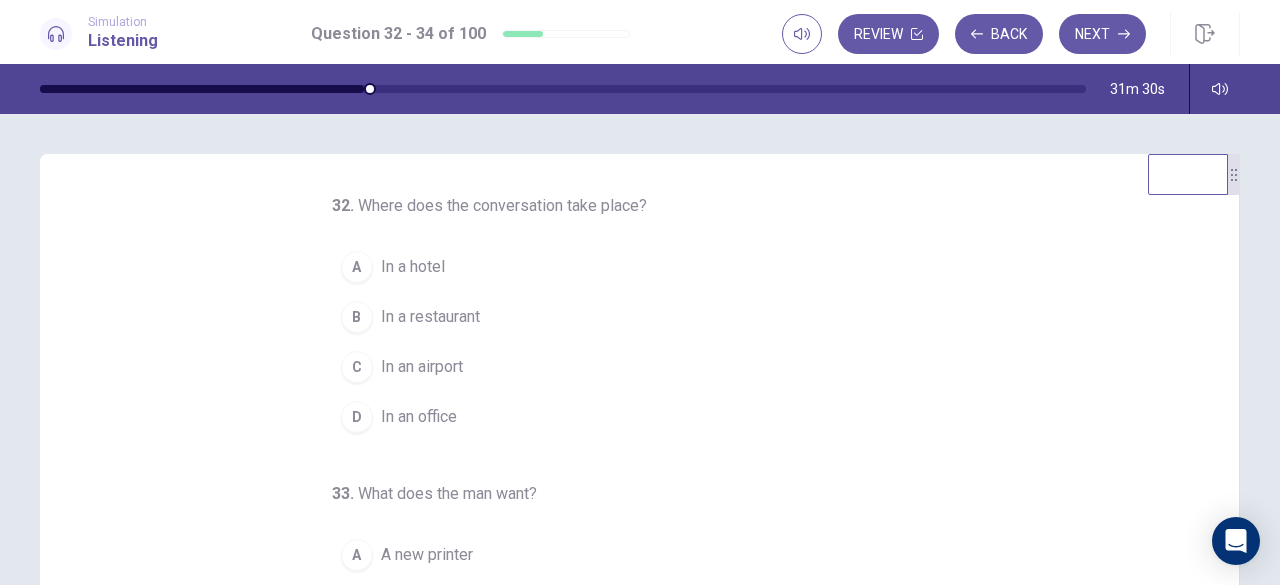 click on "In an airport" at bounding box center [422, 367] 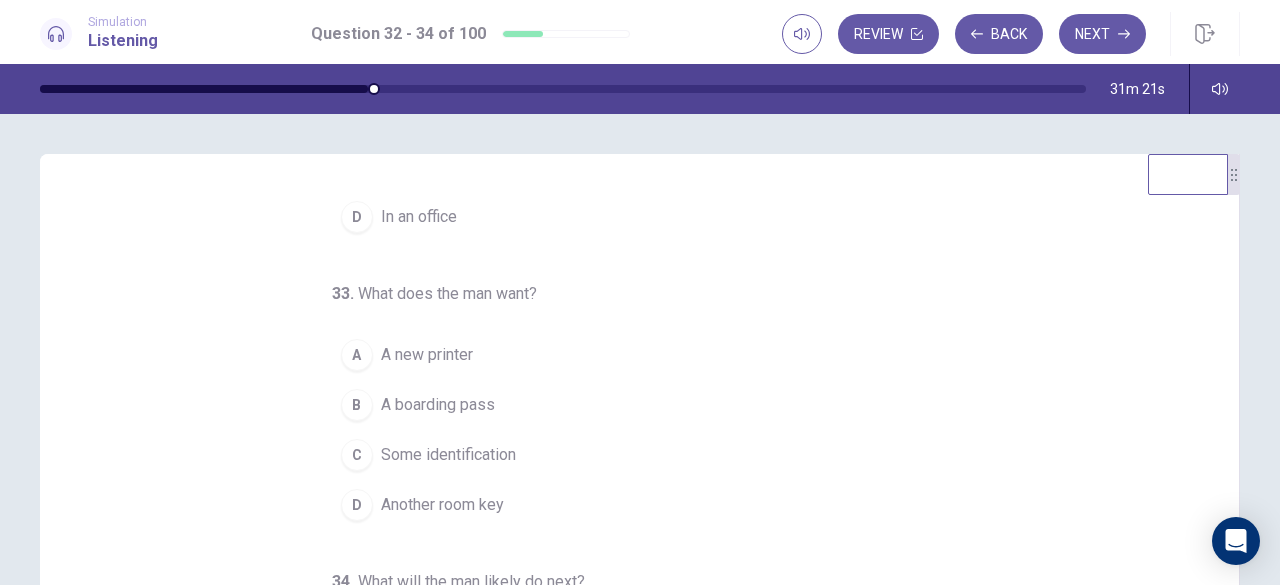 scroll, scrollTop: 200, scrollLeft: 0, axis: vertical 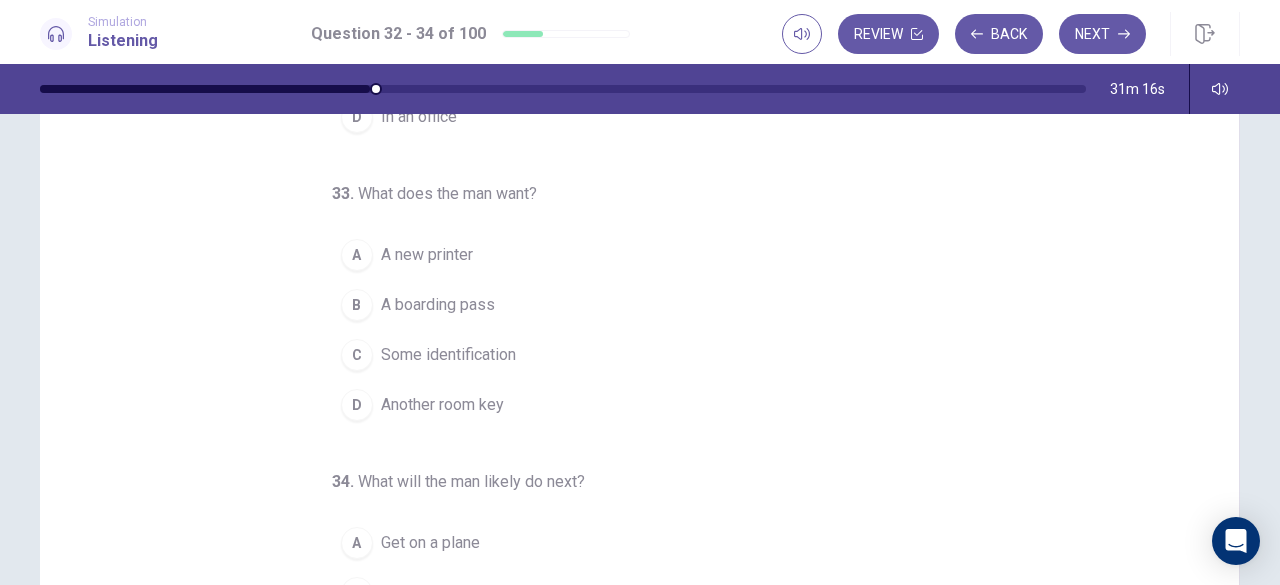 click on "A boarding pass" at bounding box center (438, 305) 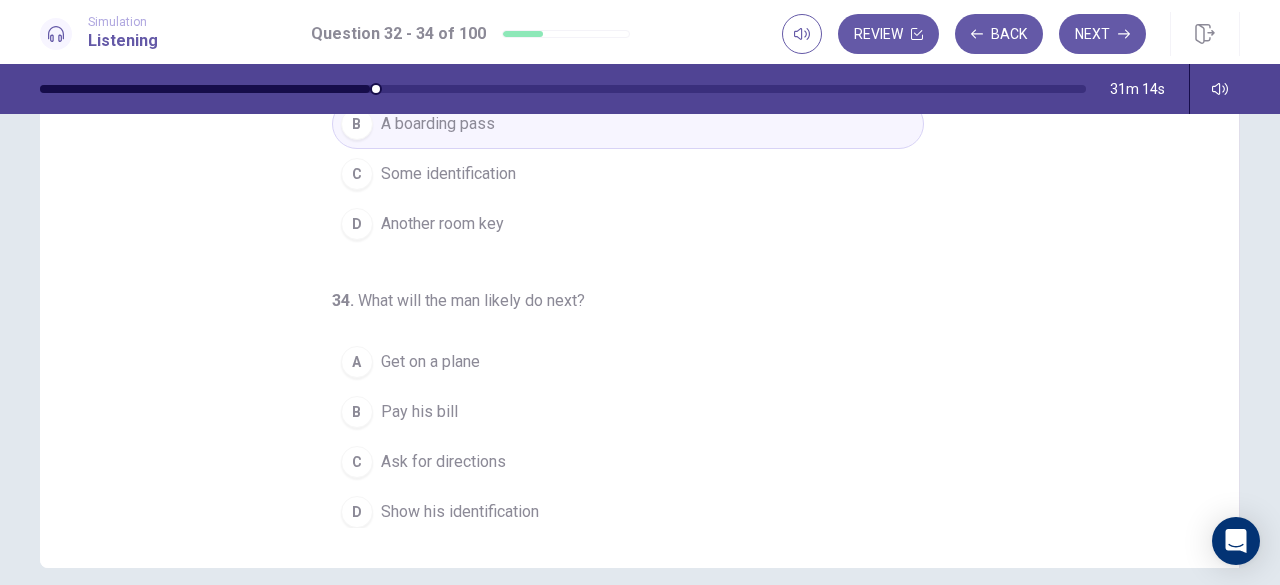 scroll, scrollTop: 300, scrollLeft: 0, axis: vertical 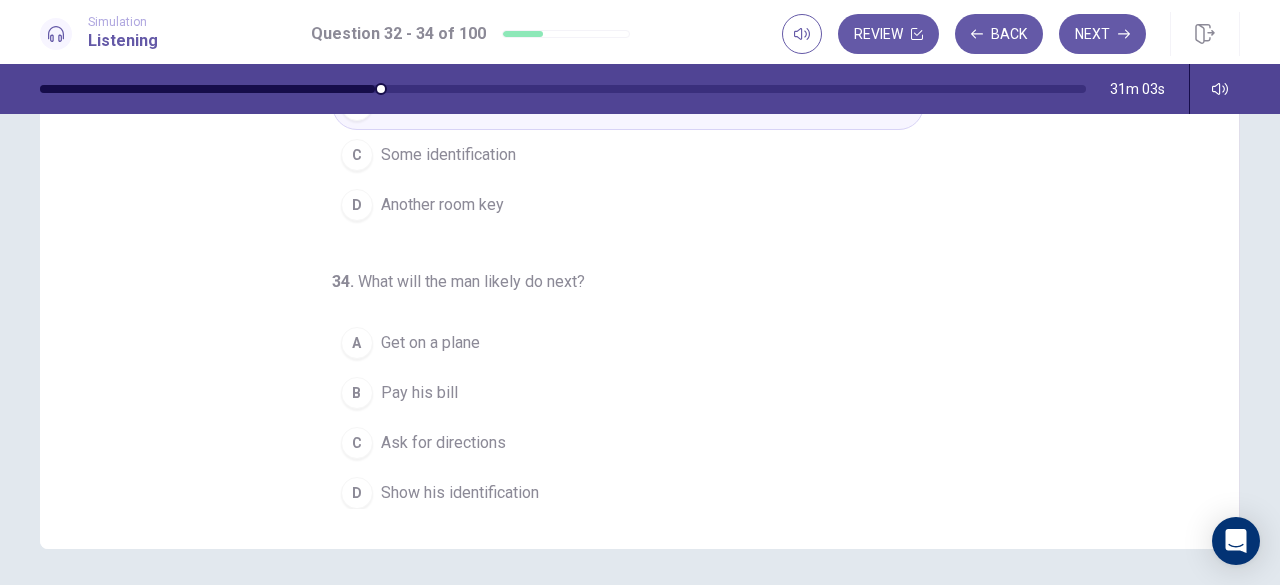 click on "Show his identification" at bounding box center (460, 493) 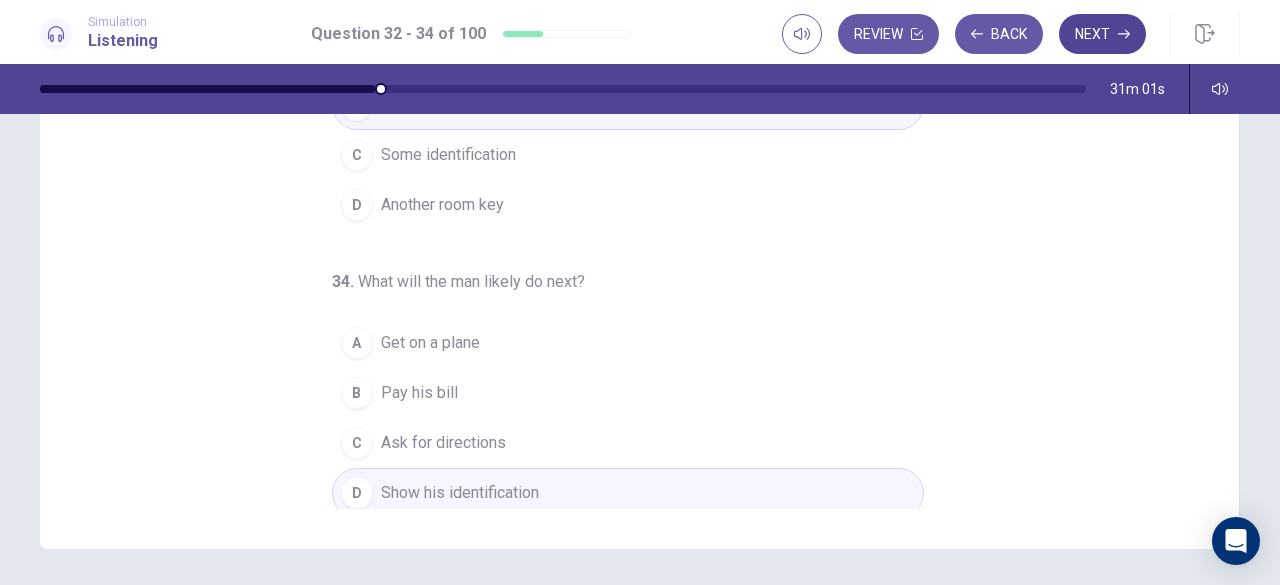 click on "Next" at bounding box center (1102, 34) 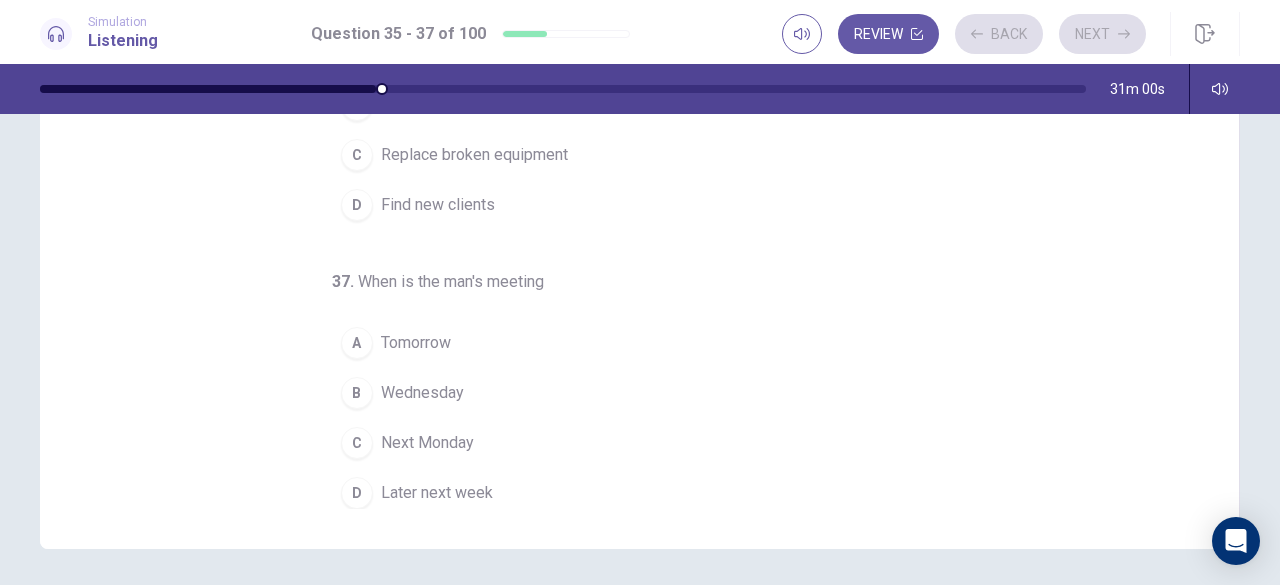 scroll, scrollTop: 0, scrollLeft: 0, axis: both 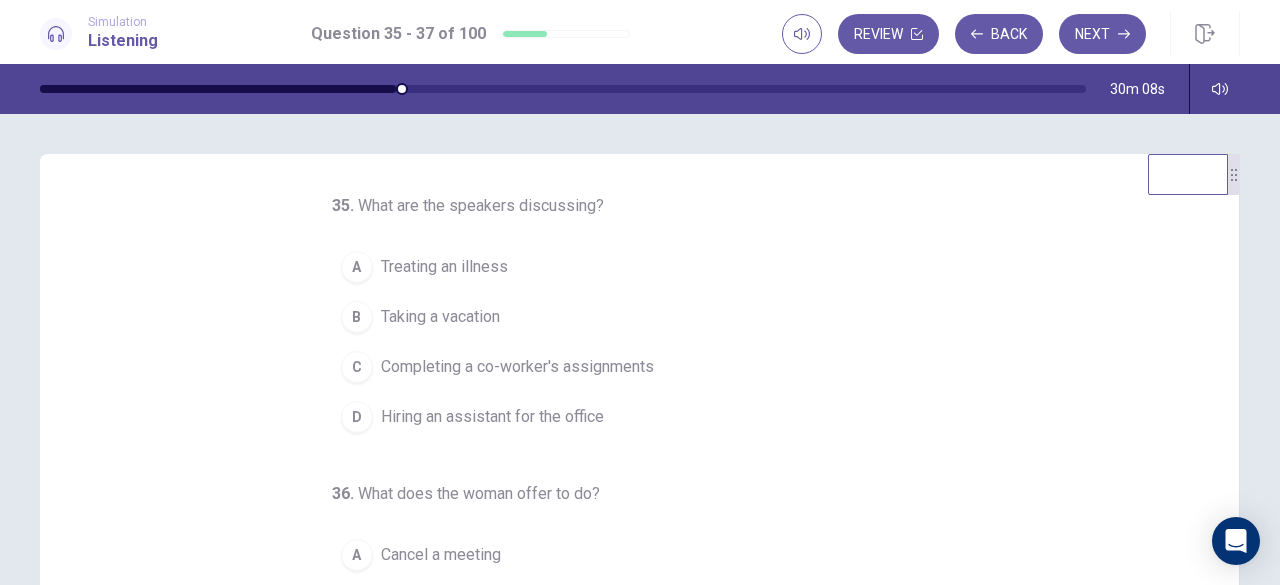click on "Completing a co-worker's assignments" at bounding box center [517, 367] 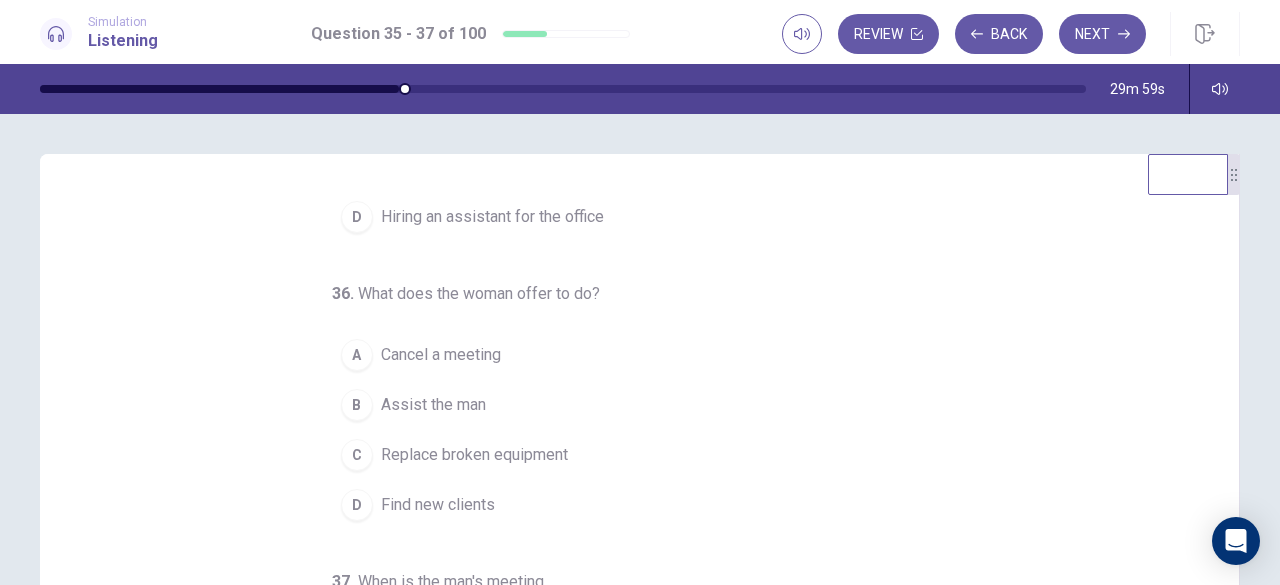 scroll, scrollTop: 200, scrollLeft: 0, axis: vertical 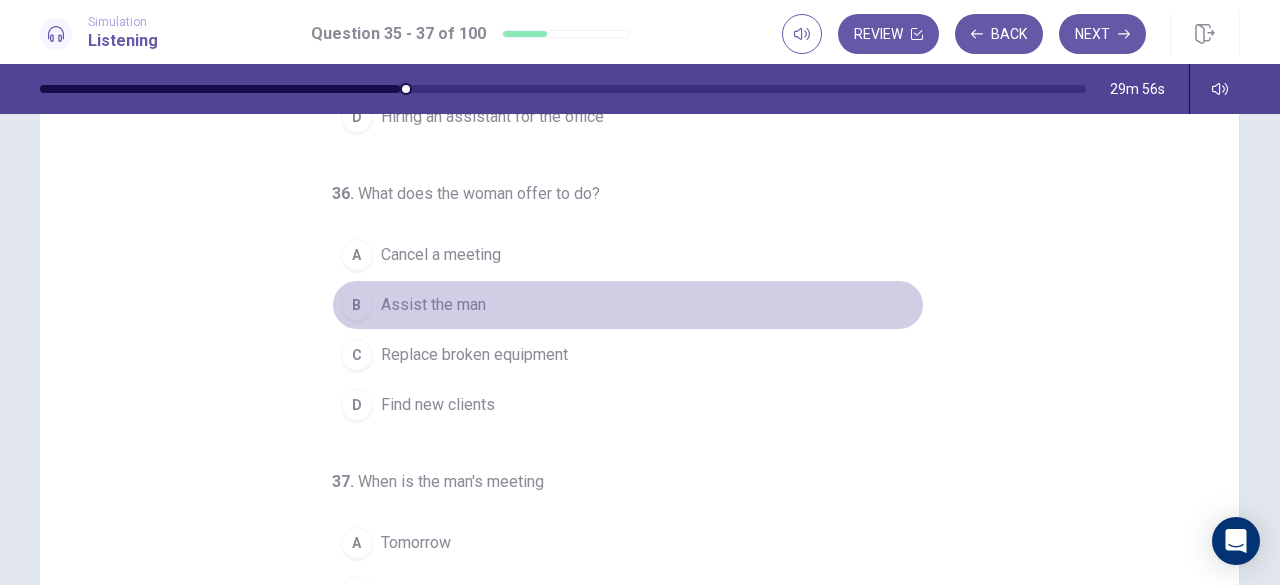 click on "B Assist the man" at bounding box center (628, 305) 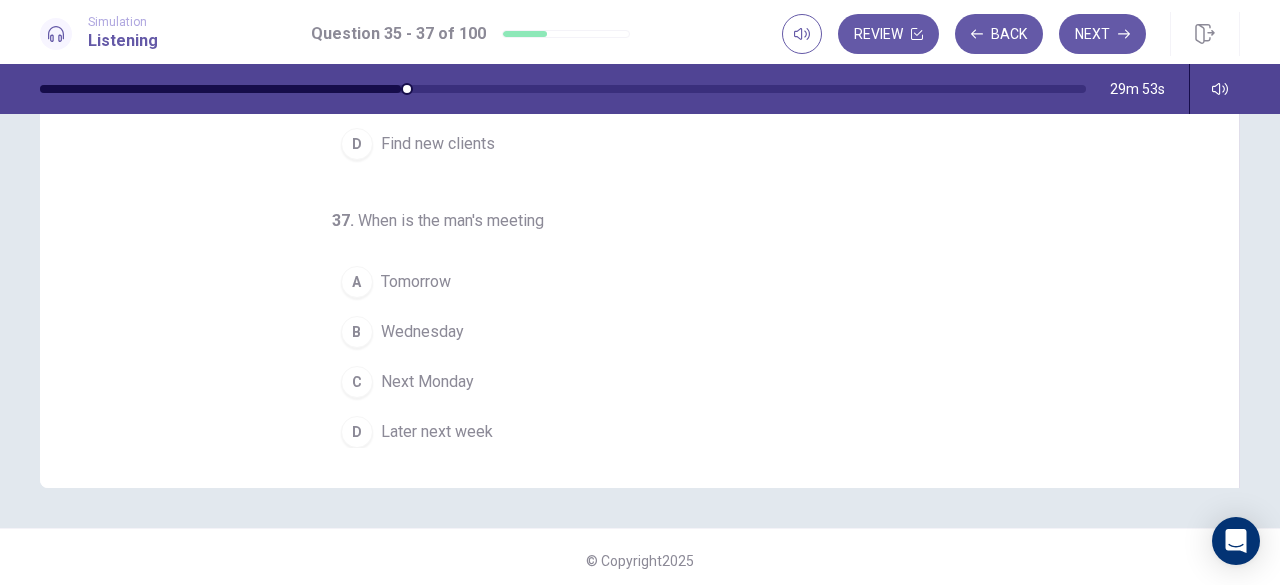 scroll, scrollTop: 368, scrollLeft: 0, axis: vertical 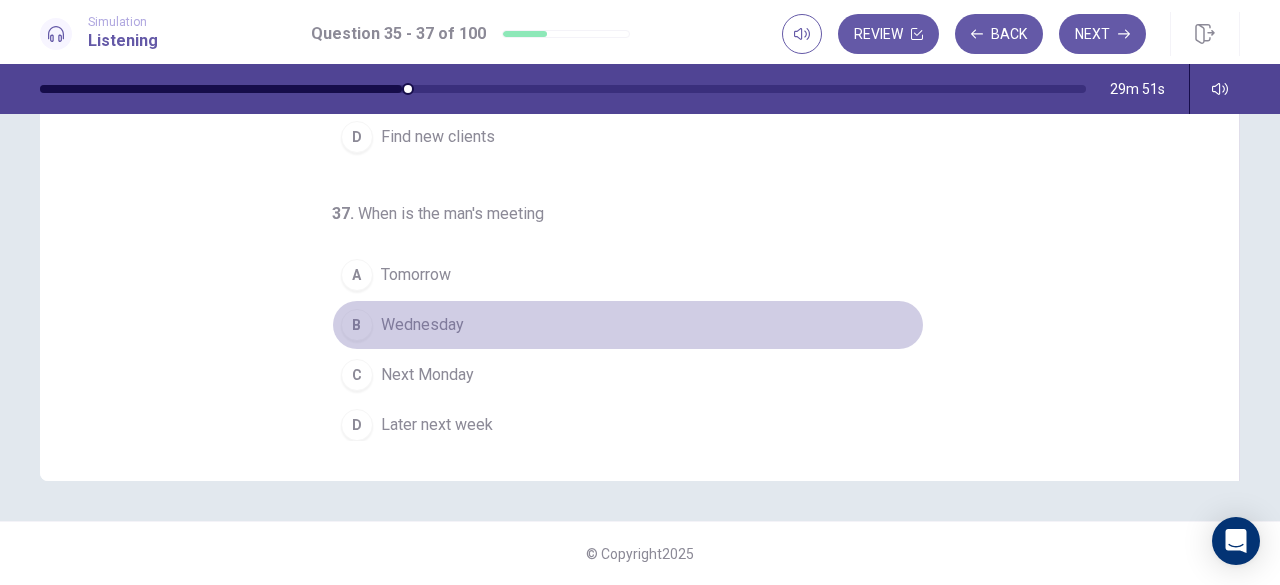 click on "Wednesday" at bounding box center [422, 325] 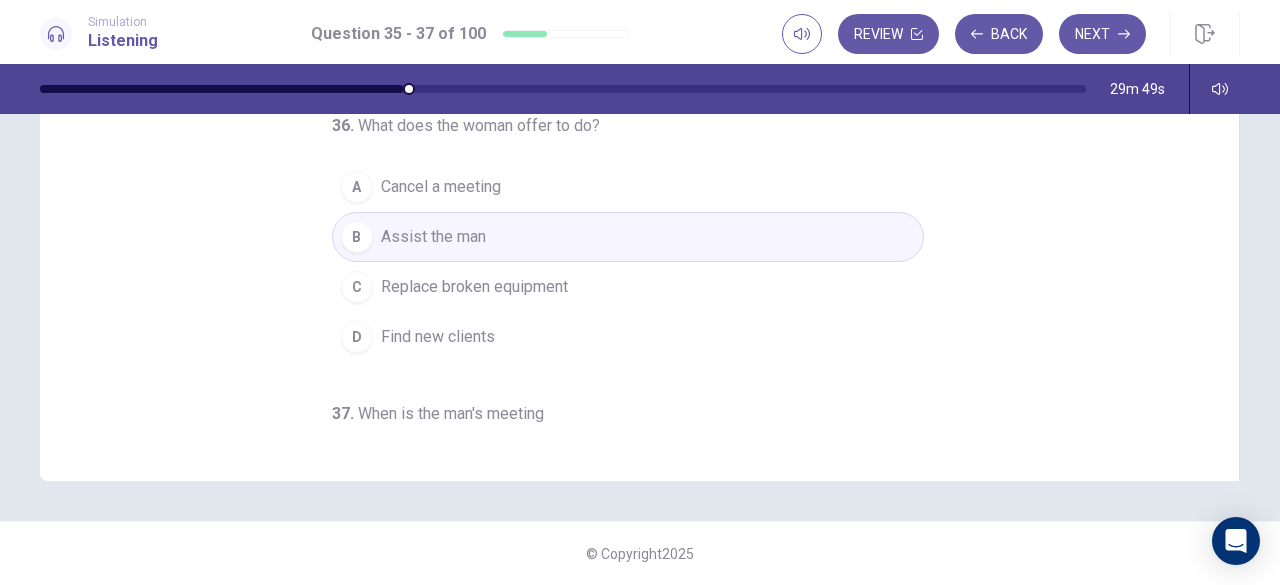 scroll, scrollTop: 0, scrollLeft: 0, axis: both 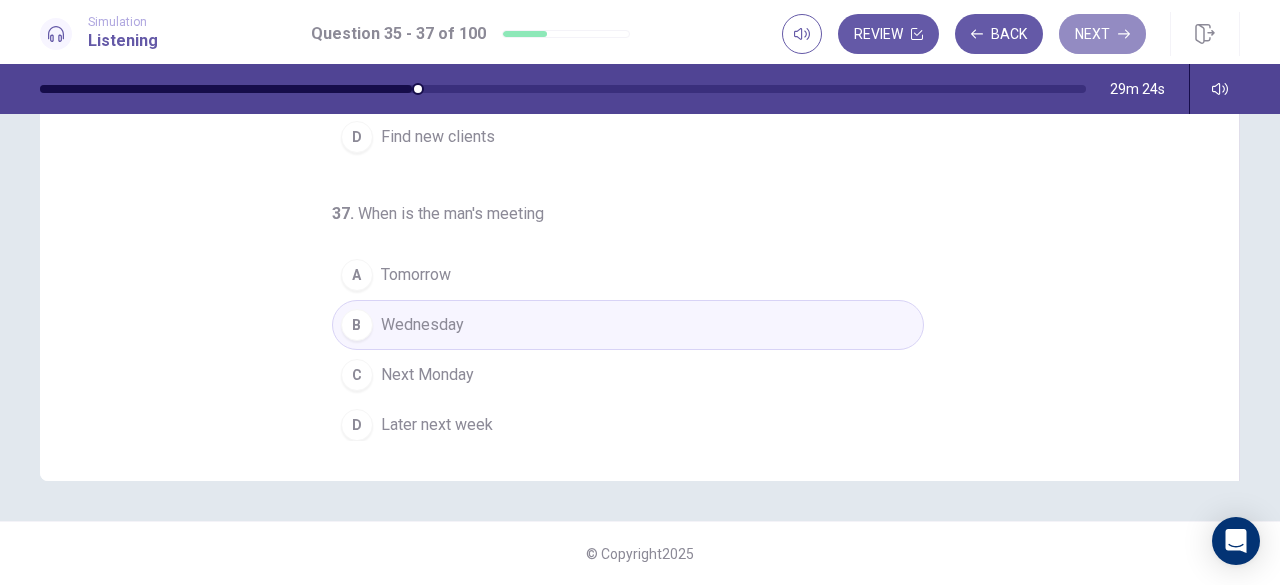 click 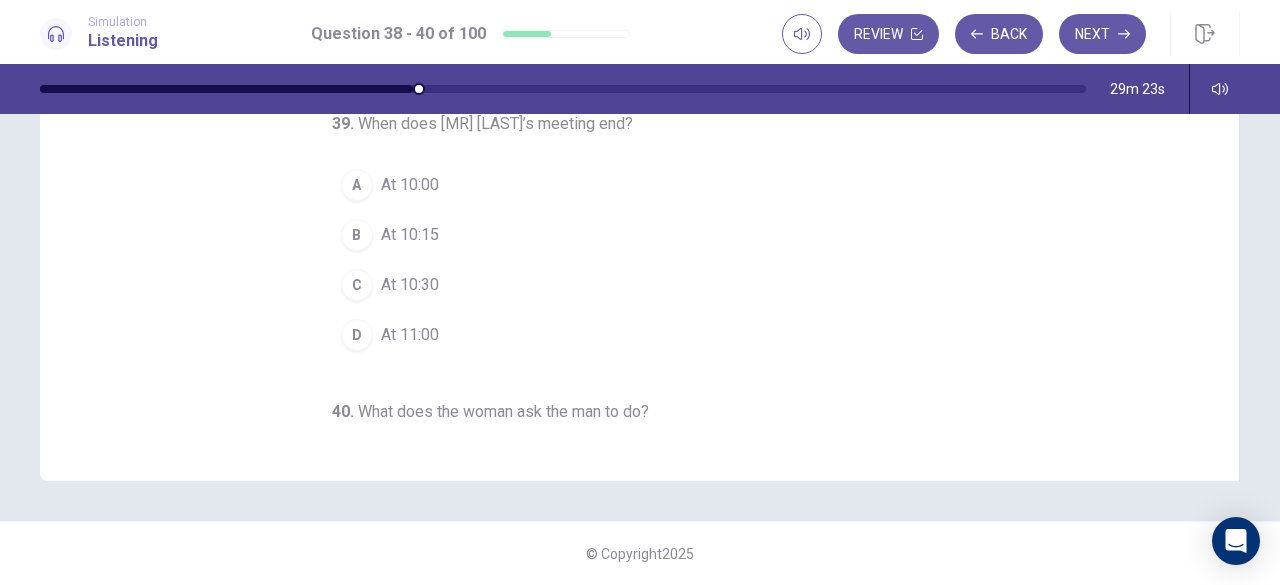 scroll, scrollTop: 0, scrollLeft: 0, axis: both 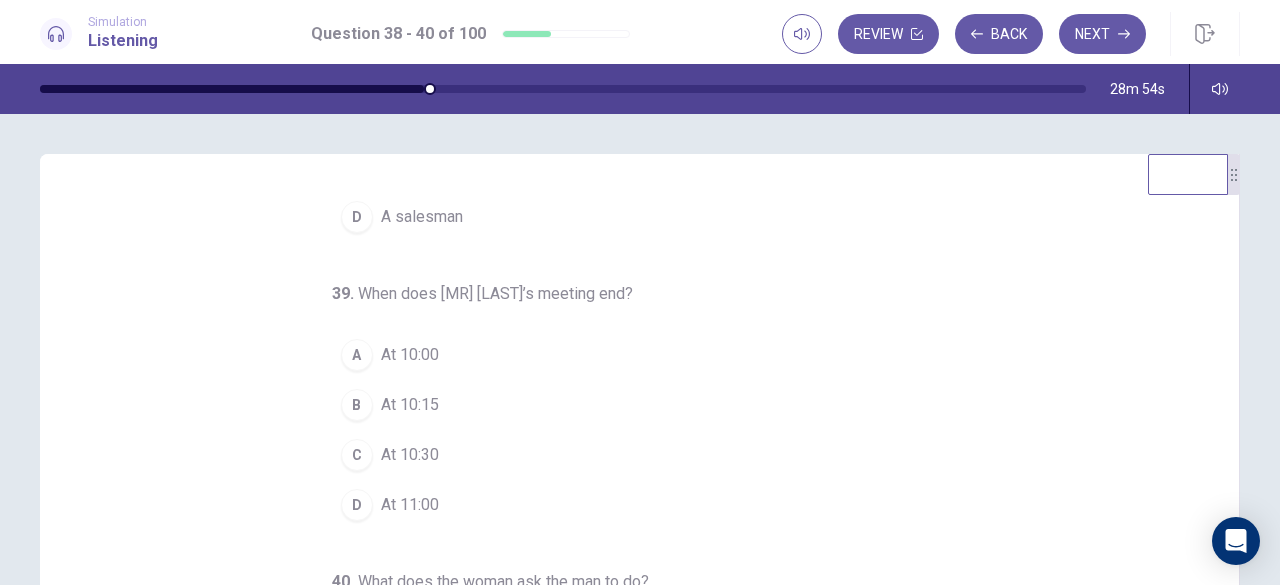 click on "C At 10:30" at bounding box center (628, 455) 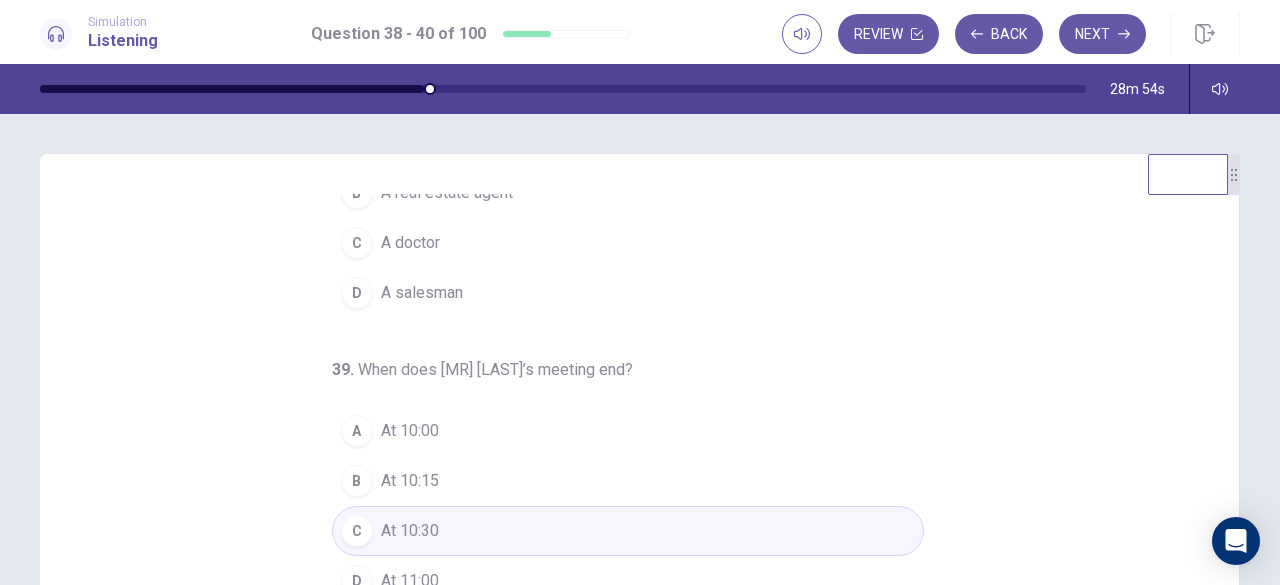 scroll, scrollTop: 0, scrollLeft: 0, axis: both 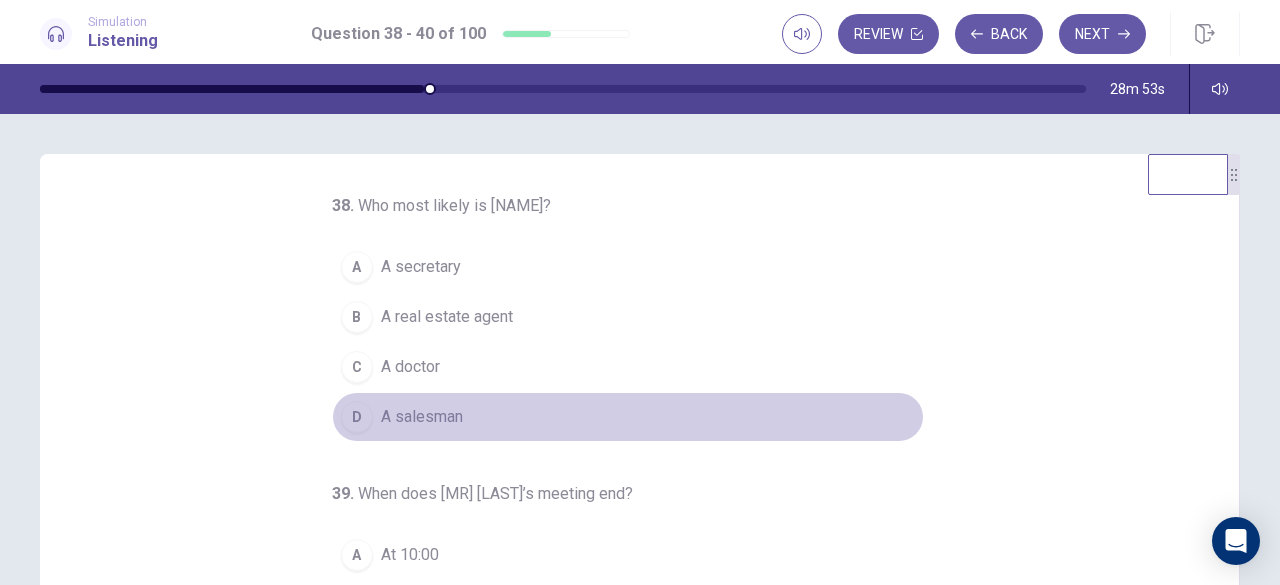 click on "A salesman" at bounding box center (422, 417) 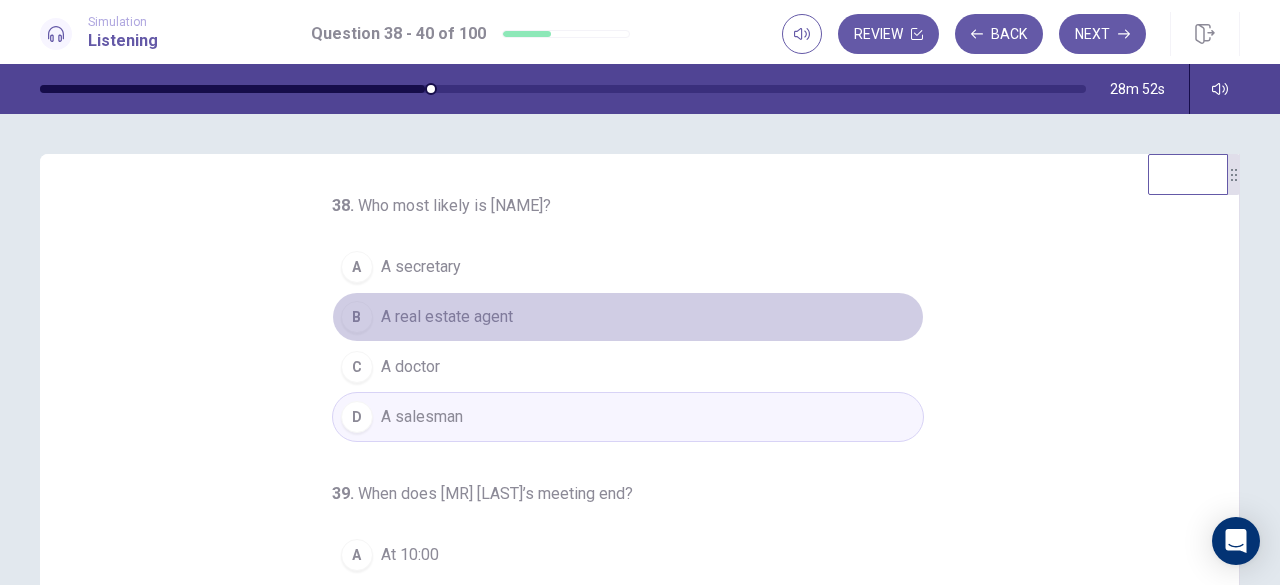click on "B A real estate agent" at bounding box center [628, 317] 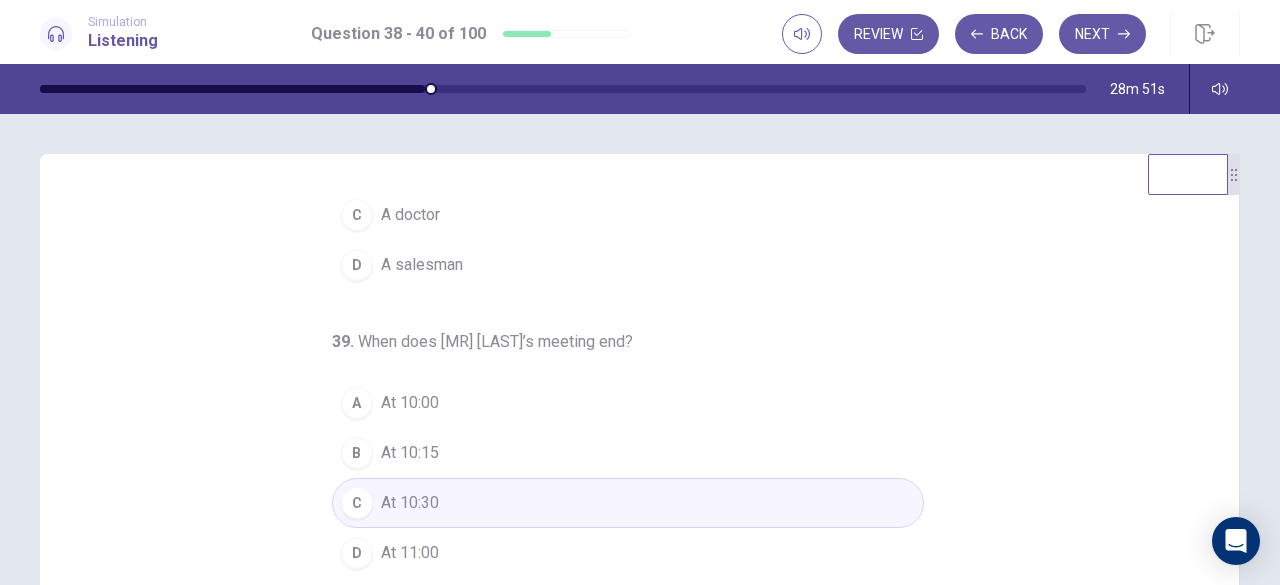 scroll, scrollTop: 200, scrollLeft: 0, axis: vertical 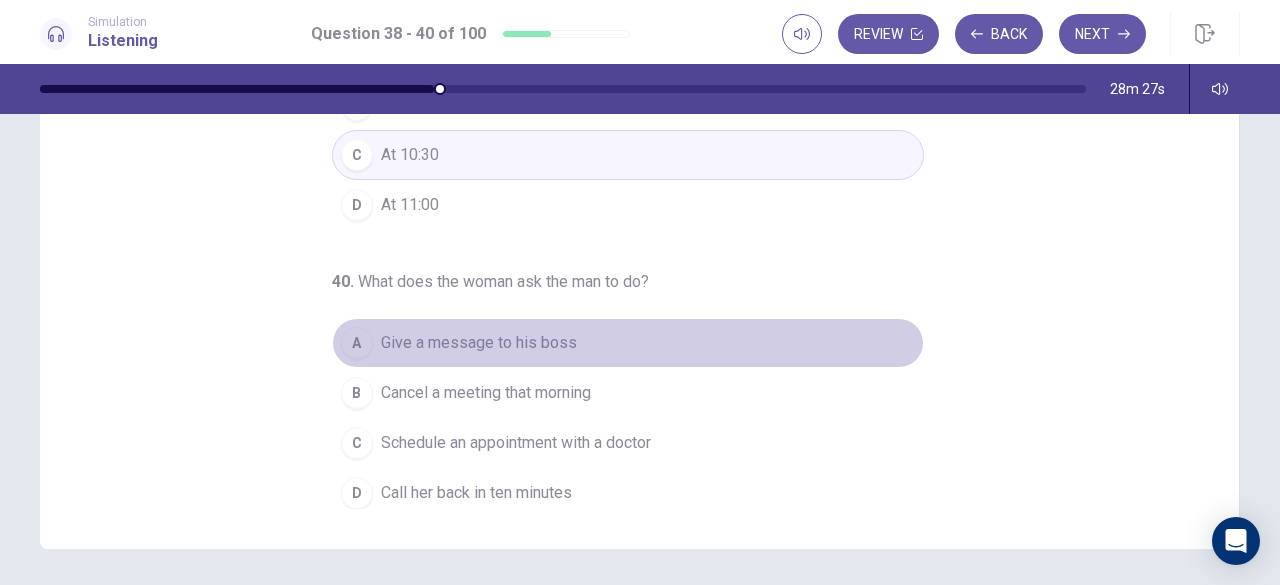click on "Give a message to his boss" at bounding box center [479, 343] 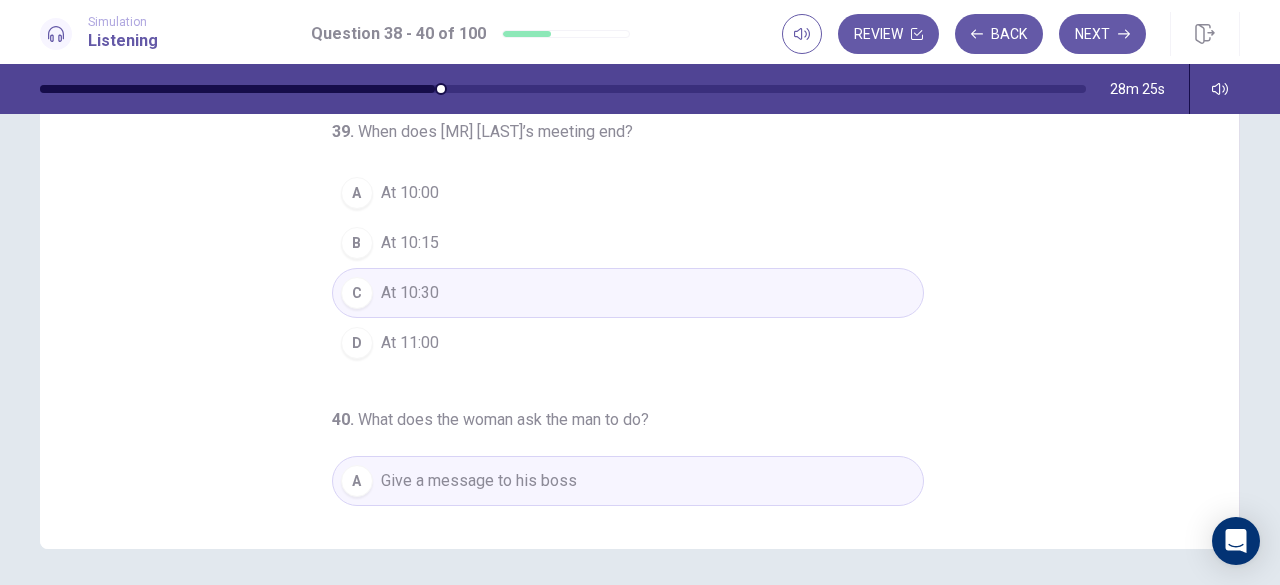 scroll, scrollTop: 0, scrollLeft: 0, axis: both 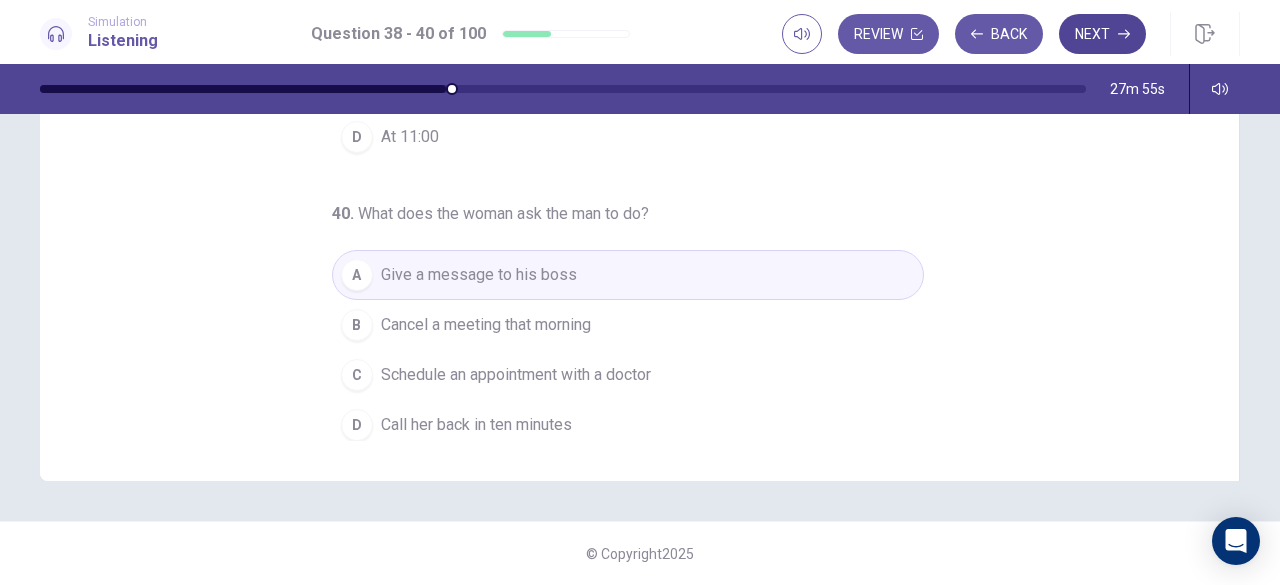 click on "Next" at bounding box center [1102, 34] 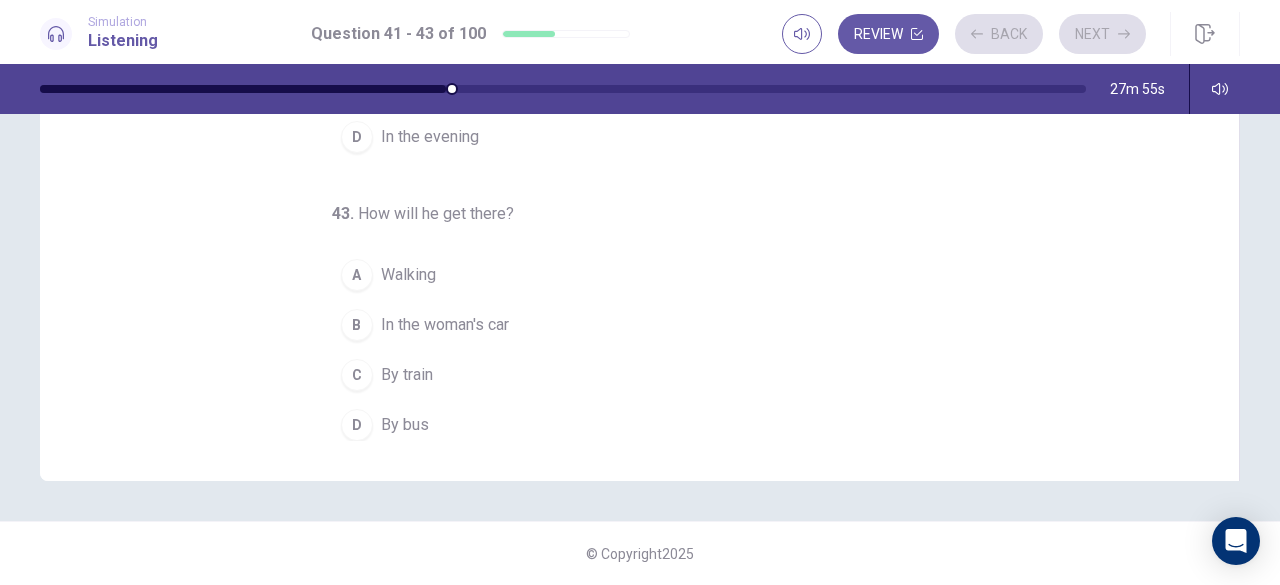 scroll, scrollTop: 0, scrollLeft: 0, axis: both 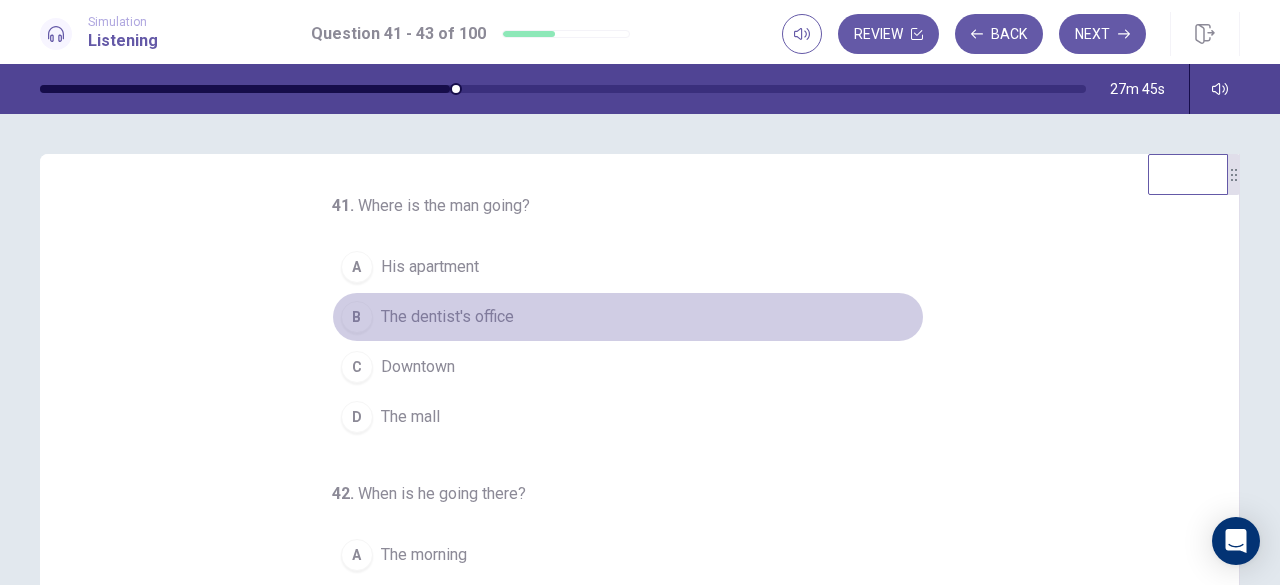 click on "The dentist's office" at bounding box center [447, 317] 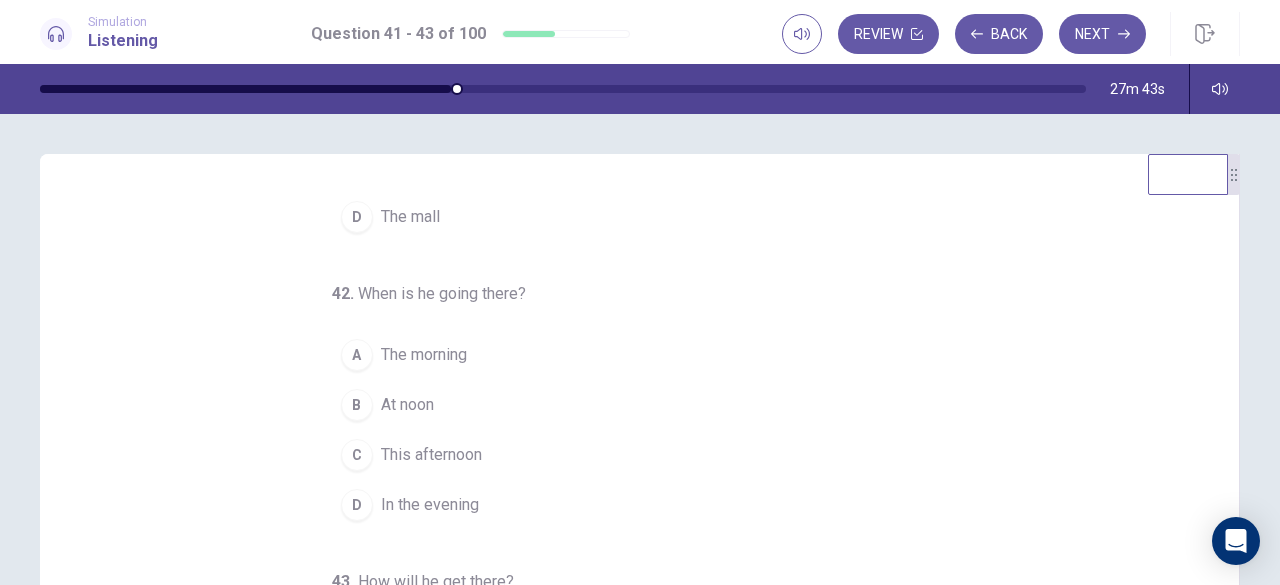 scroll, scrollTop: 200, scrollLeft: 0, axis: vertical 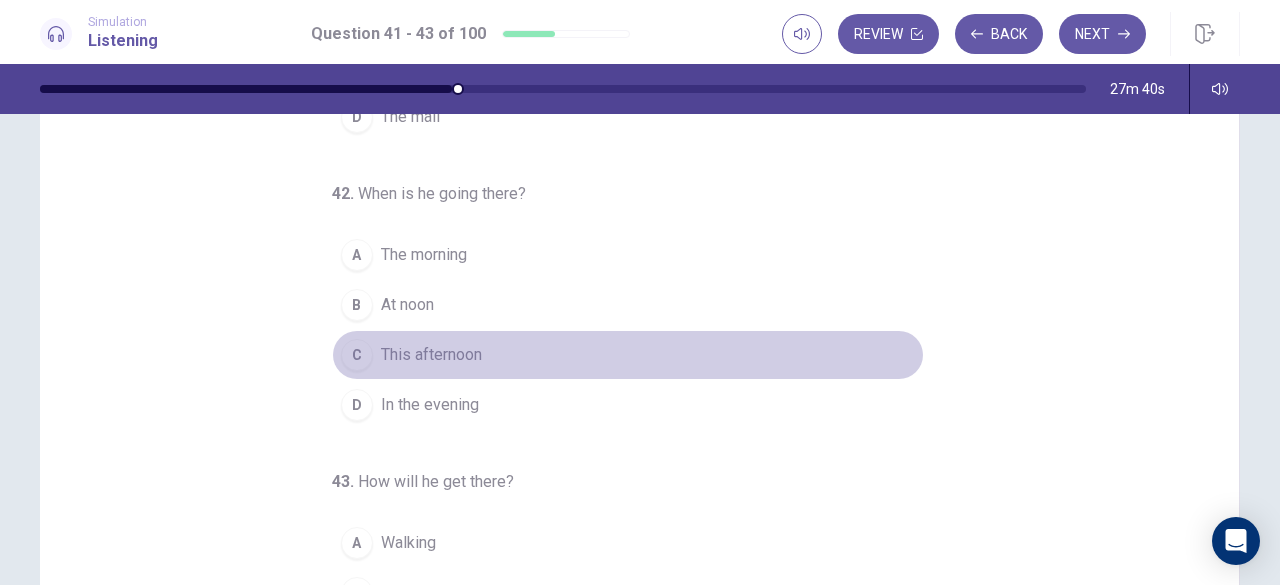 click on "This afternoon" at bounding box center (431, 355) 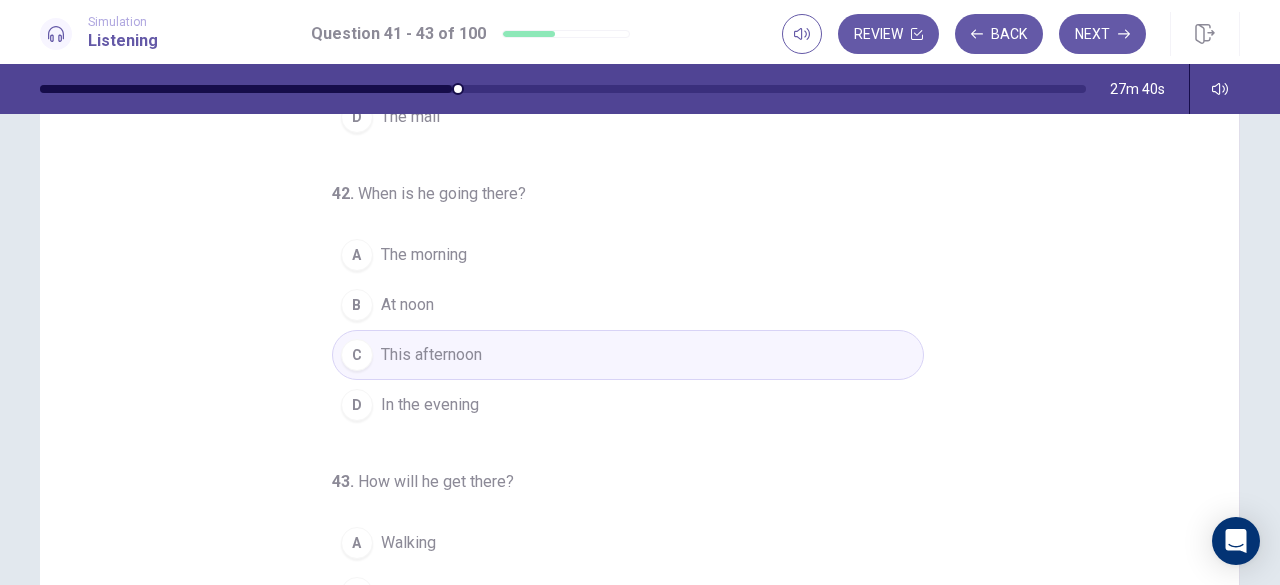scroll, scrollTop: 300, scrollLeft: 0, axis: vertical 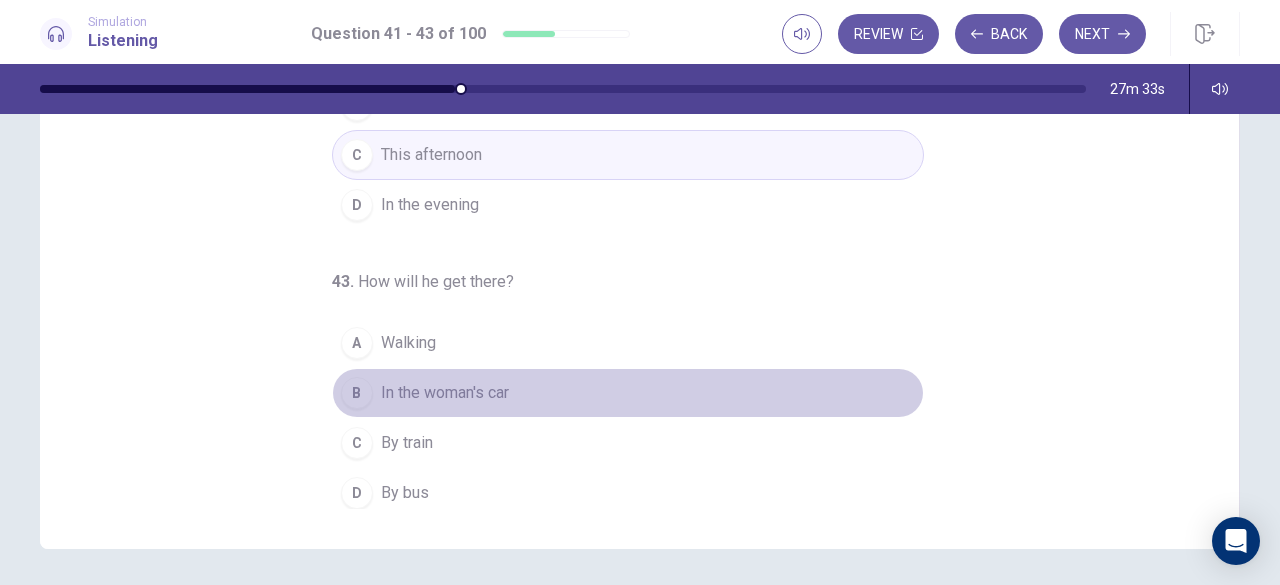 click on "In the woman's car" at bounding box center [445, 393] 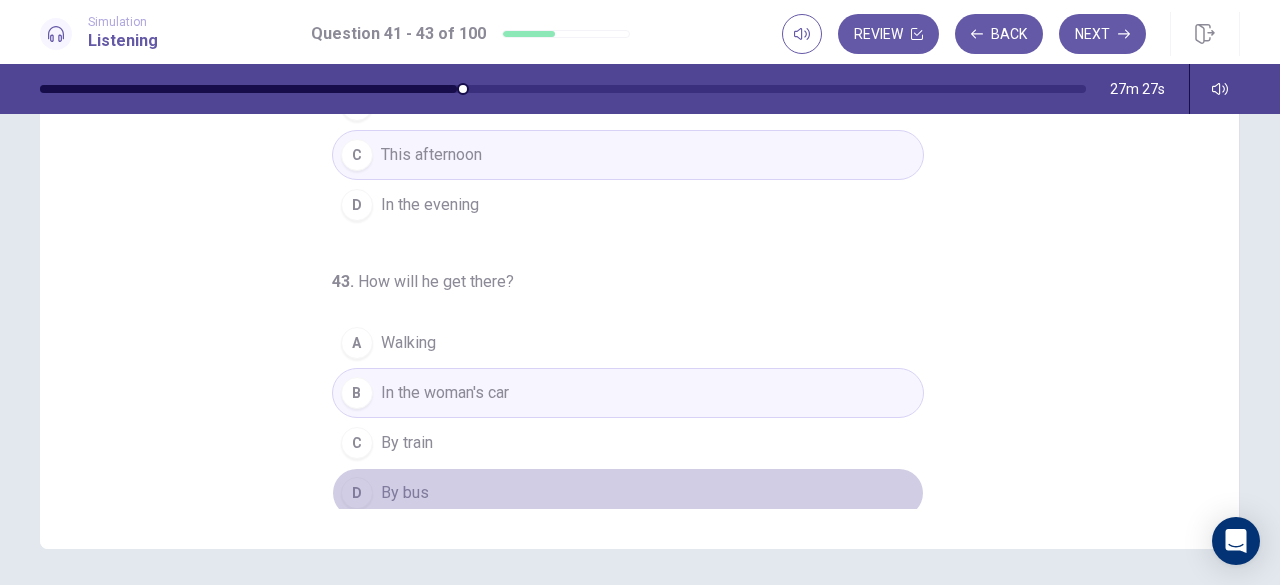 click on "D By bus" at bounding box center (628, 493) 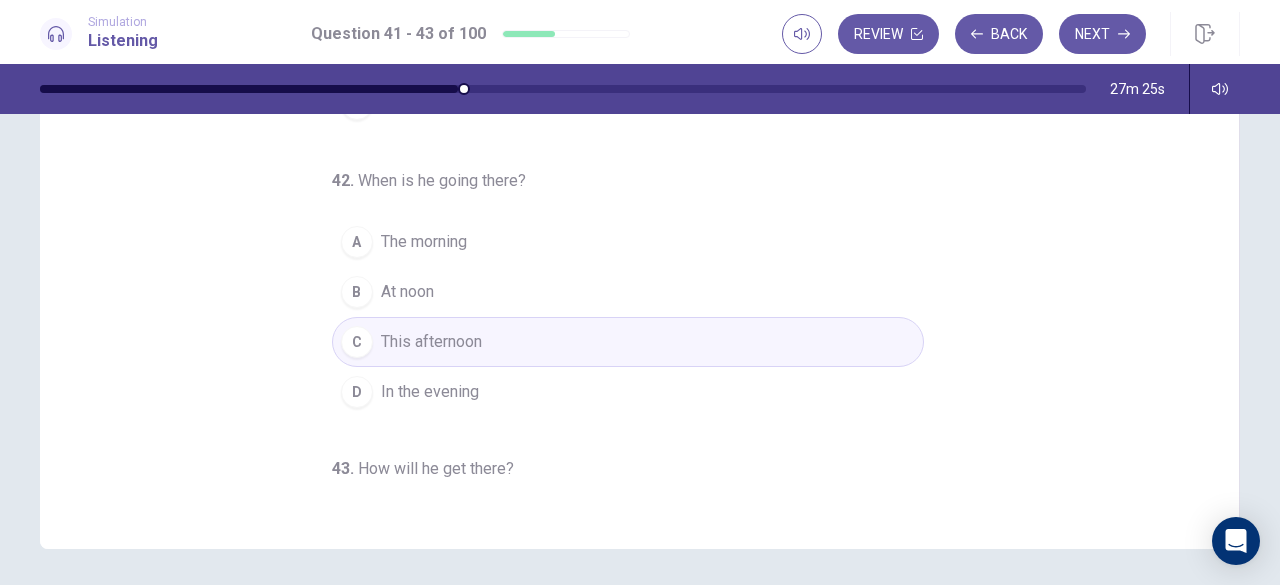 scroll, scrollTop: 0, scrollLeft: 0, axis: both 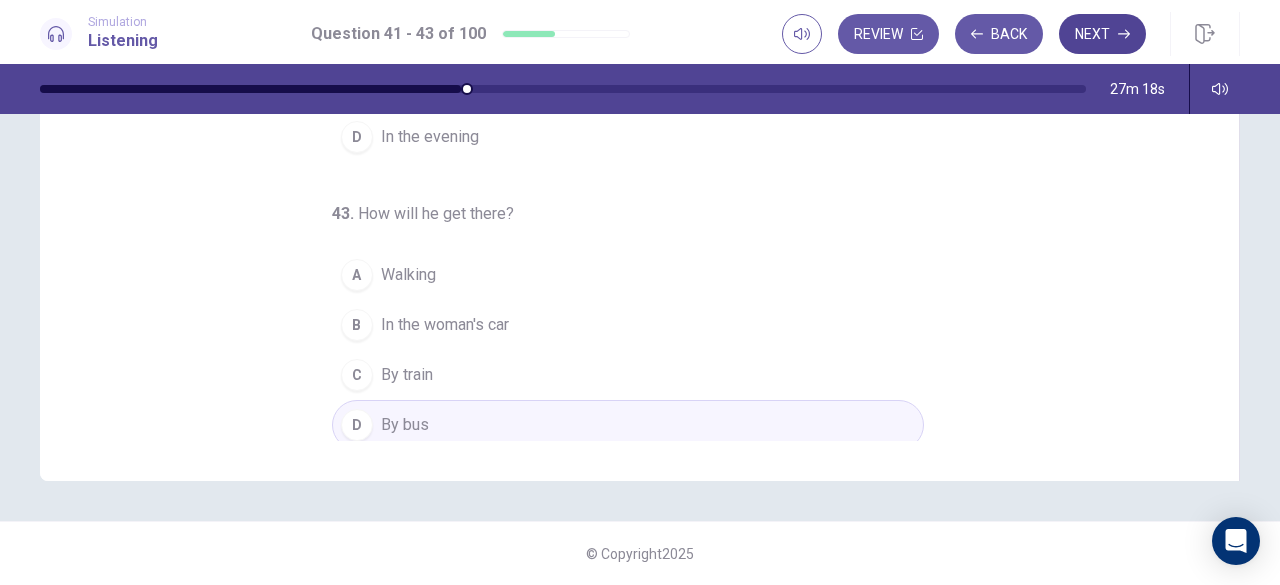 click on "Next" at bounding box center [1102, 34] 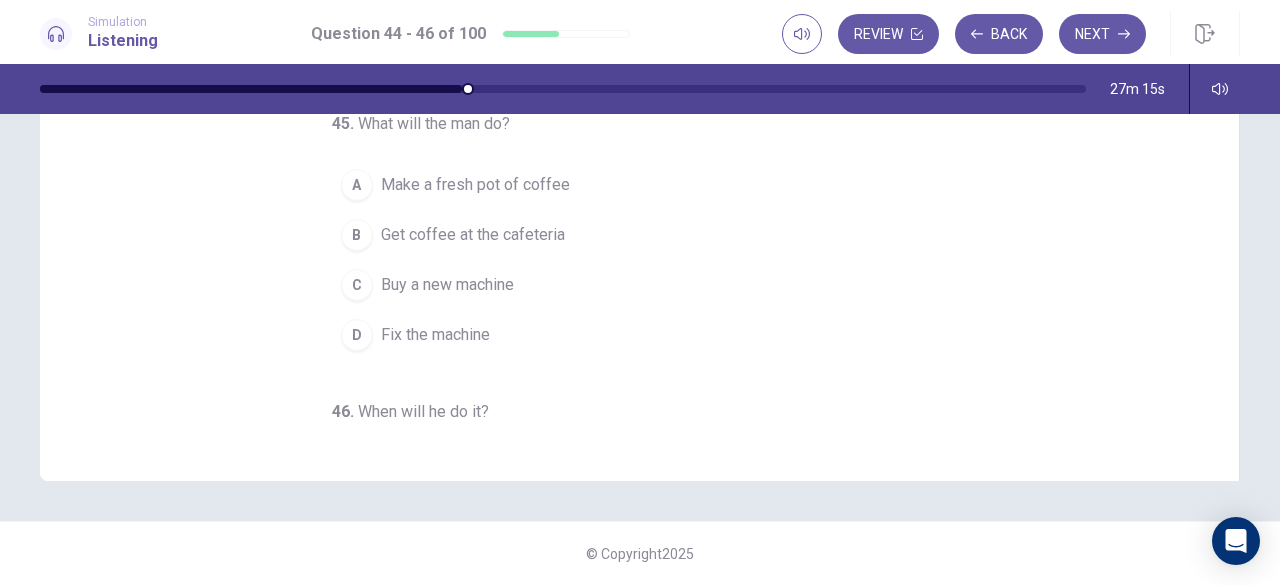 scroll, scrollTop: 0, scrollLeft: 0, axis: both 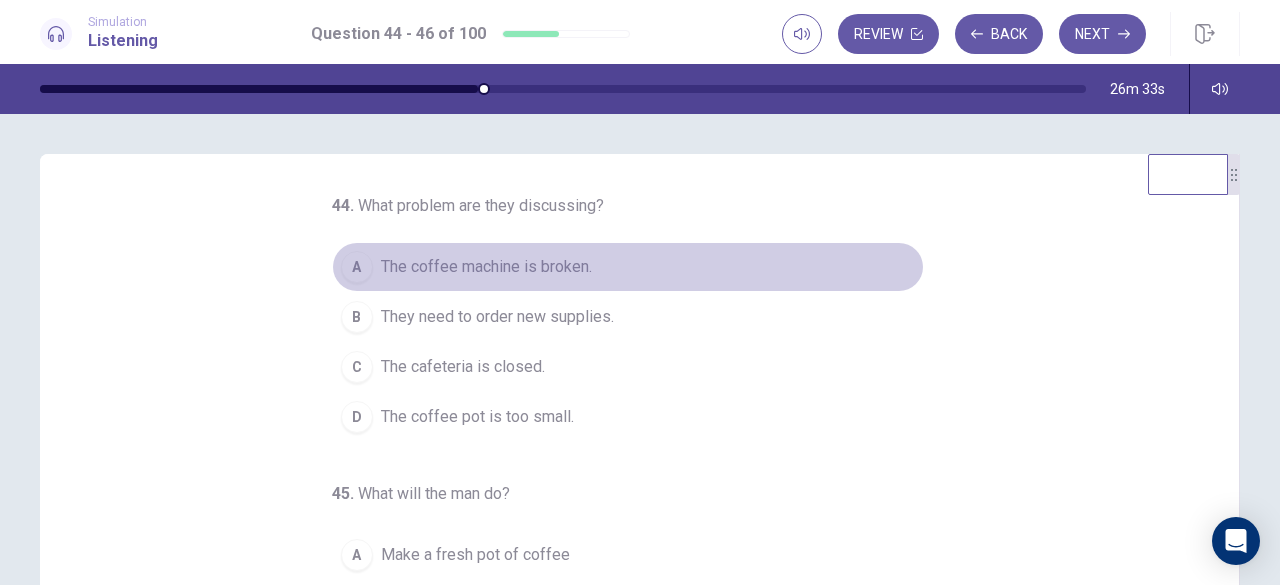 click on "The coffee machine is broken." at bounding box center (486, 267) 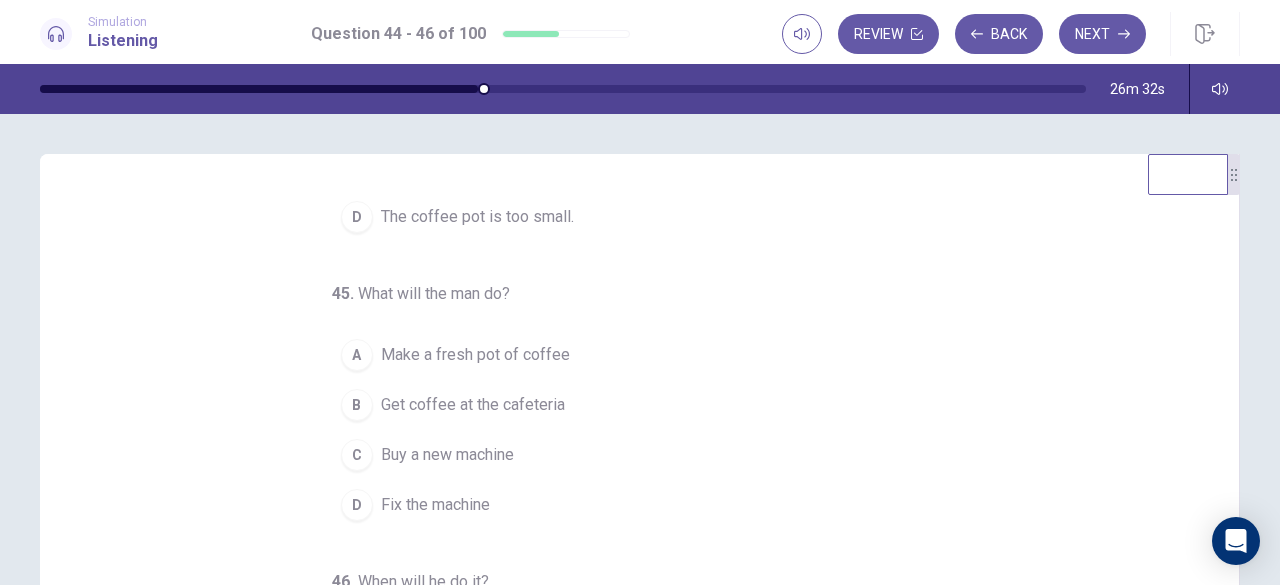 scroll, scrollTop: 200, scrollLeft: 0, axis: vertical 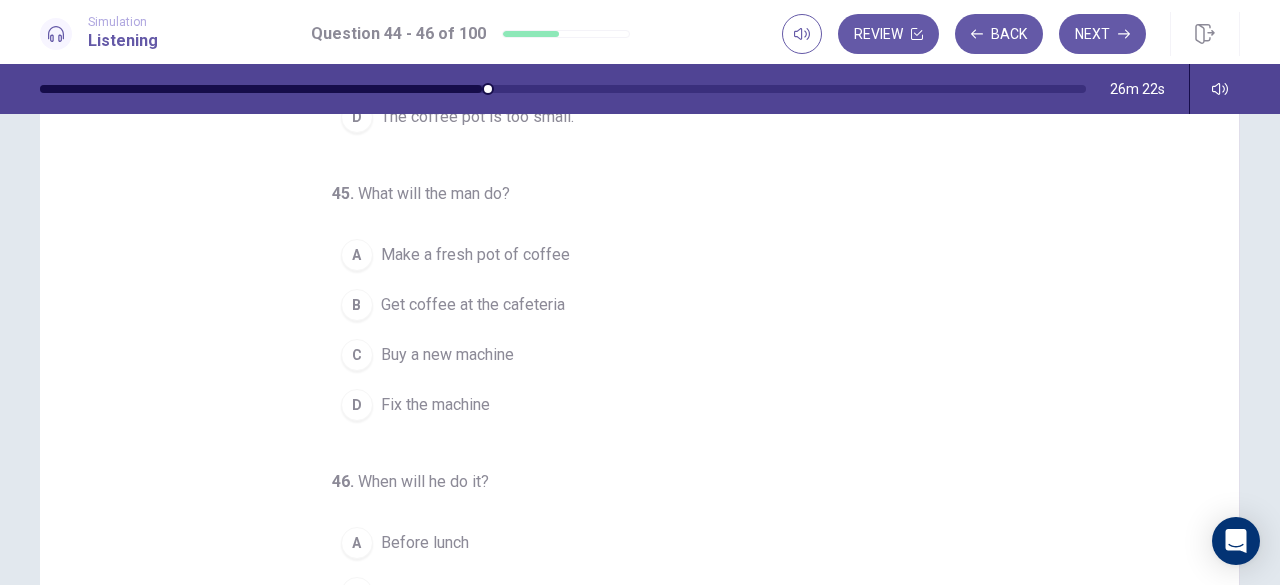 click on "B Get coffee at the cafeteria" at bounding box center [628, 305] 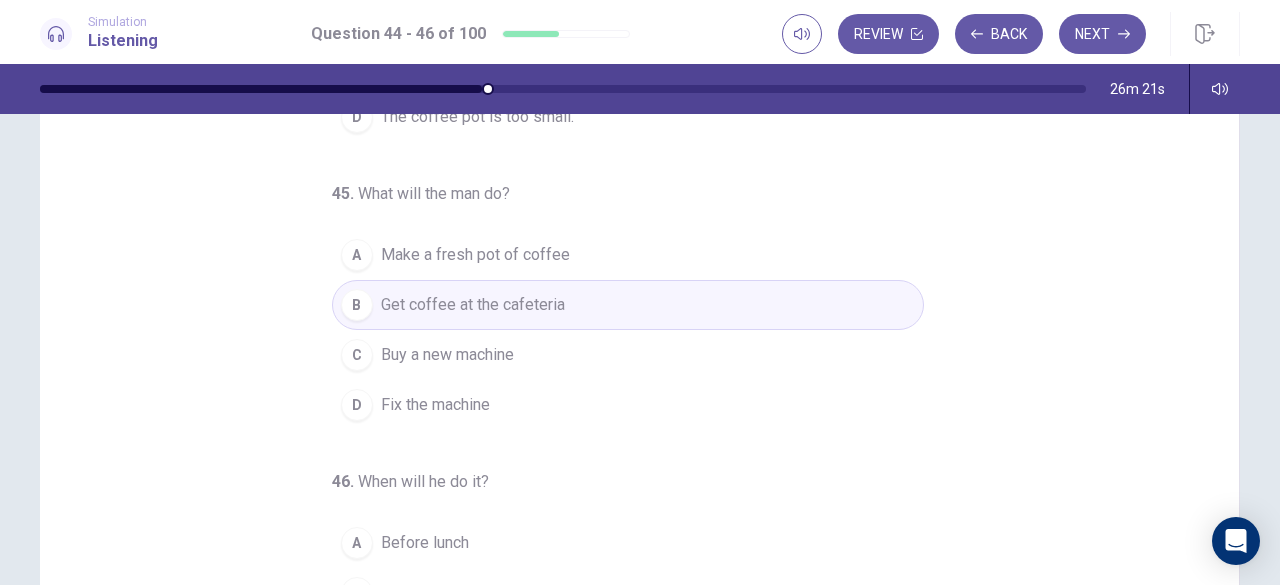 scroll, scrollTop: 300, scrollLeft: 0, axis: vertical 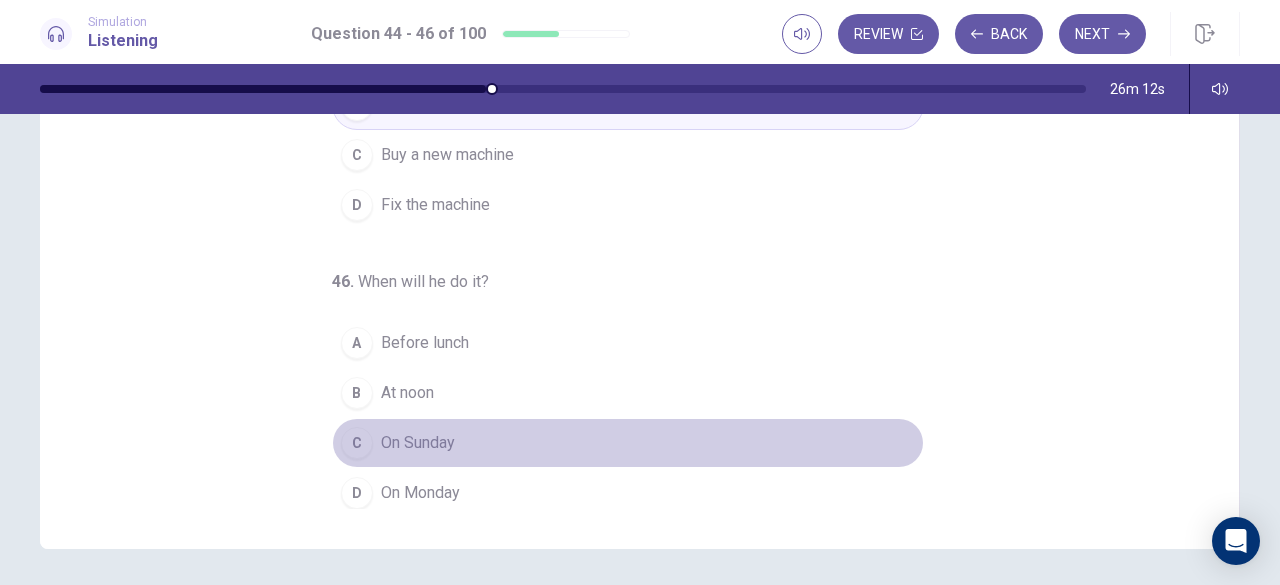 click on "On Sunday" at bounding box center [418, 443] 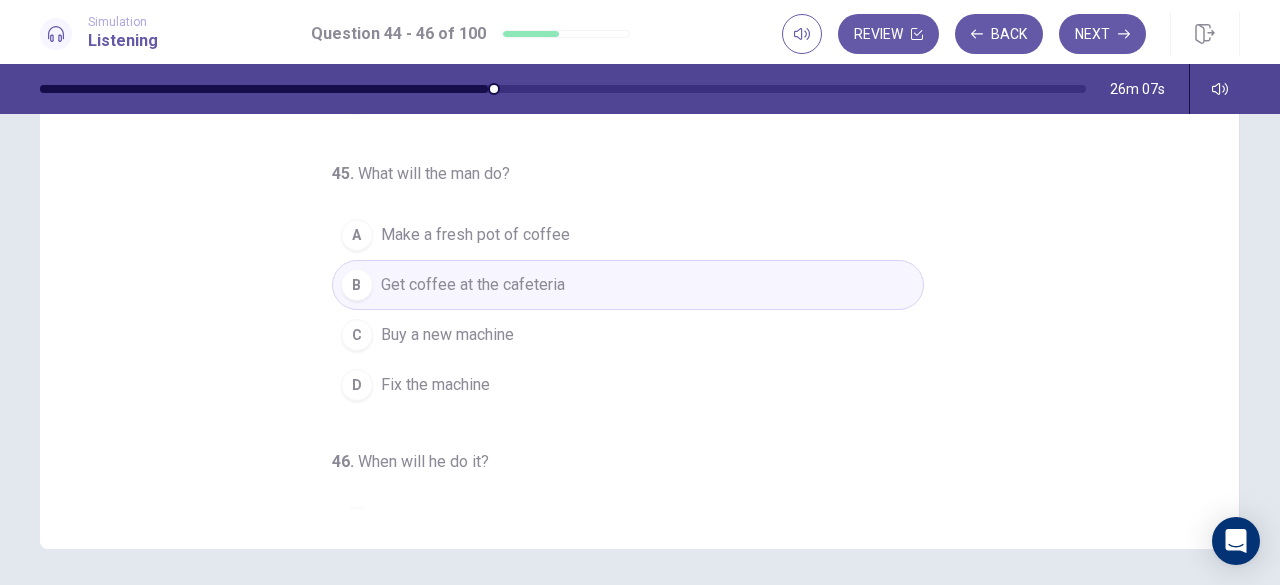 scroll, scrollTop: 0, scrollLeft: 0, axis: both 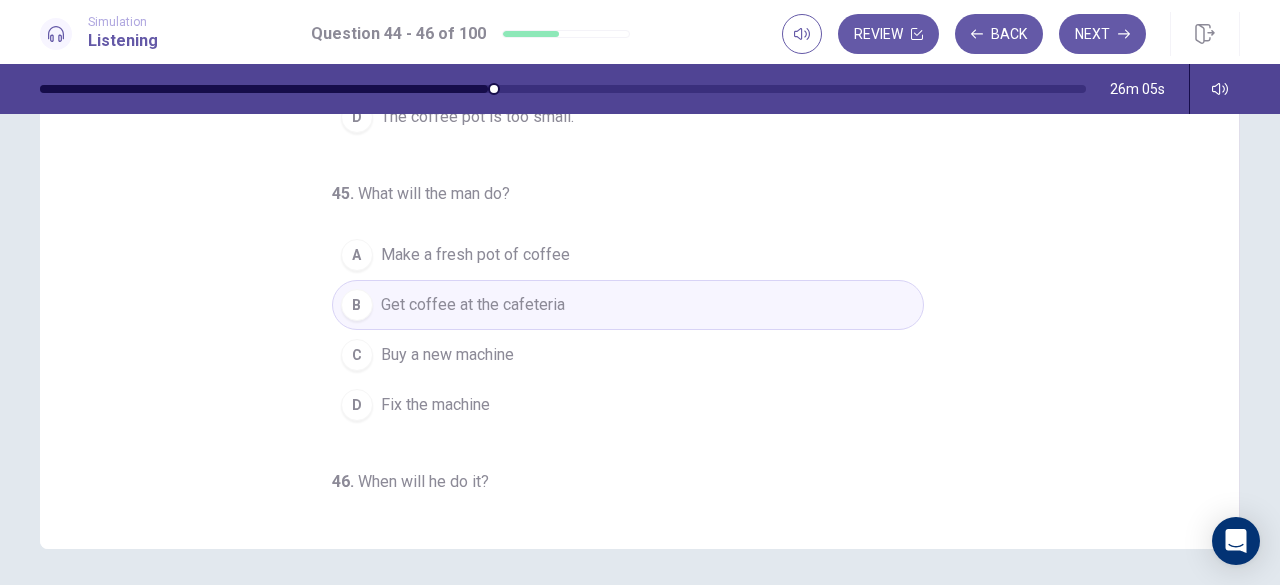 click on "Buy a new machine" at bounding box center (447, 355) 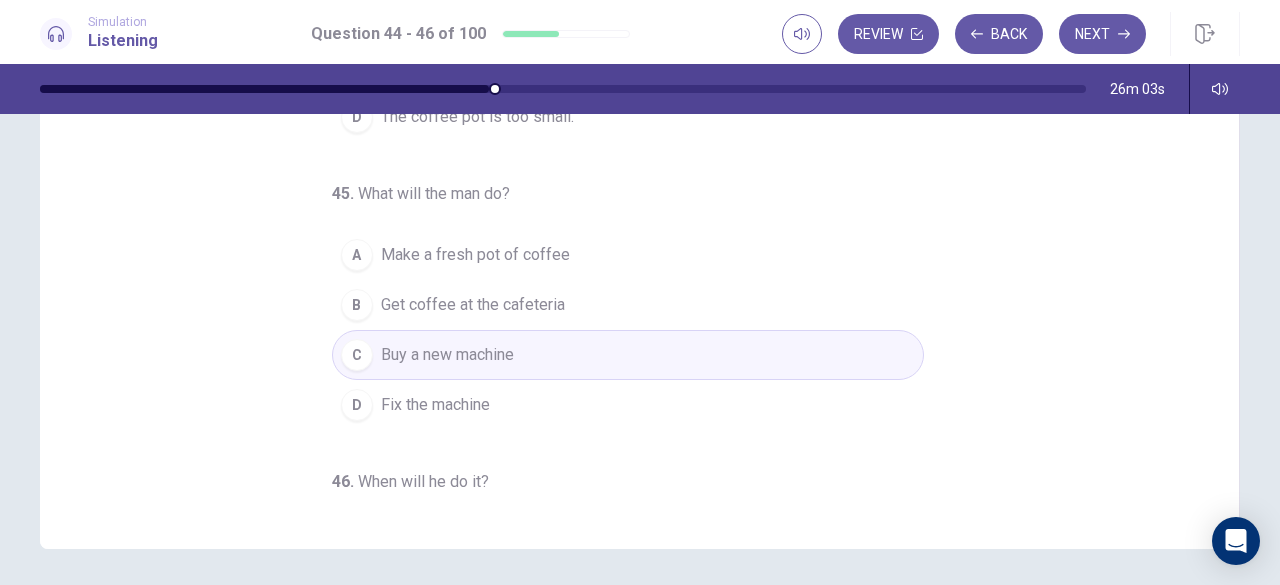 scroll, scrollTop: 0, scrollLeft: 0, axis: both 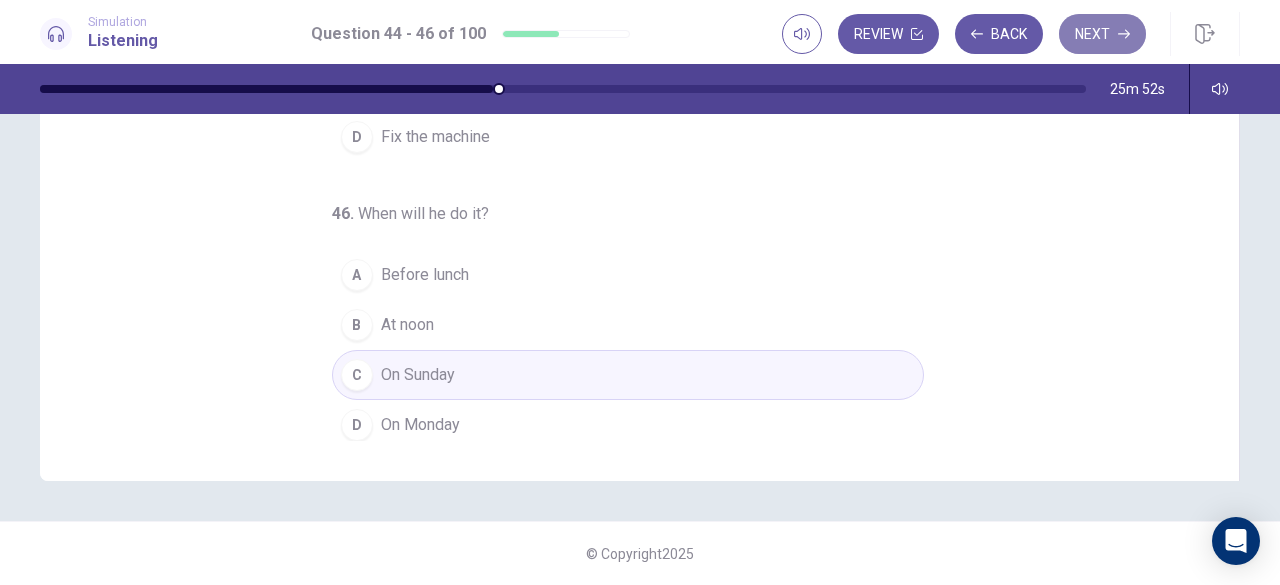 click on "Next" at bounding box center [1102, 34] 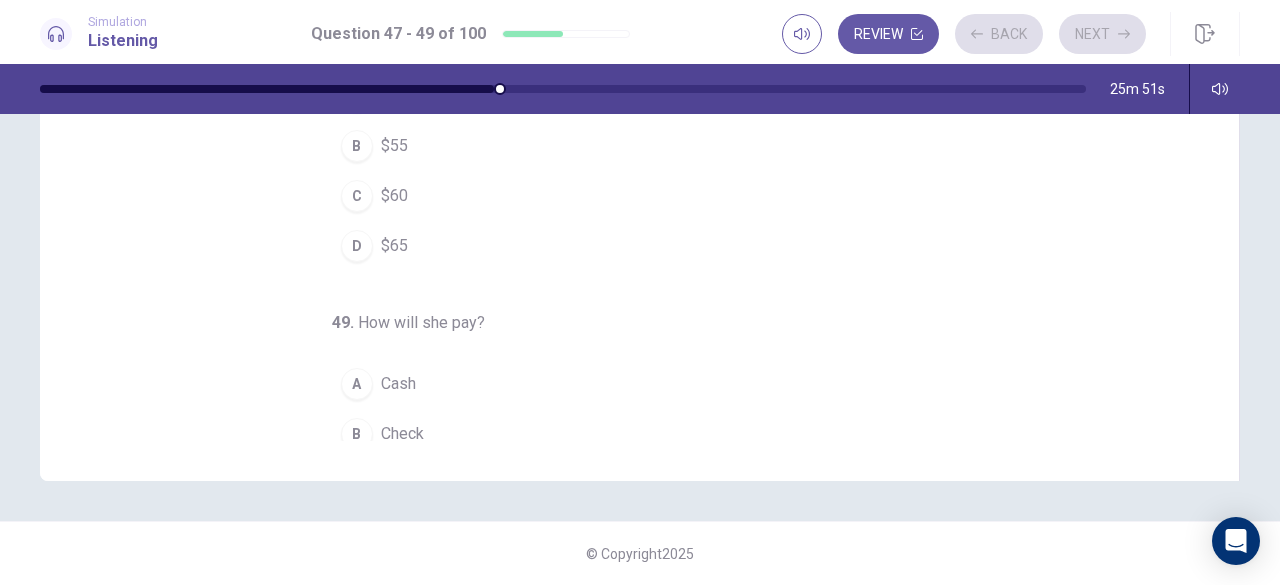 scroll, scrollTop: 0, scrollLeft: 0, axis: both 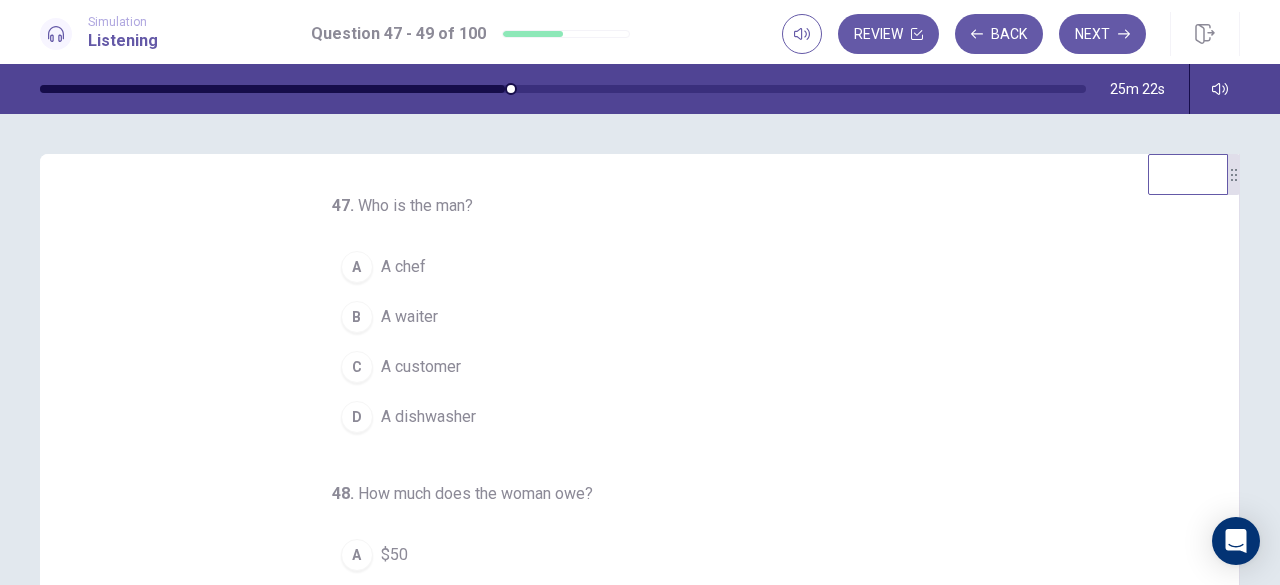 click on "B A waiter" at bounding box center (628, 317) 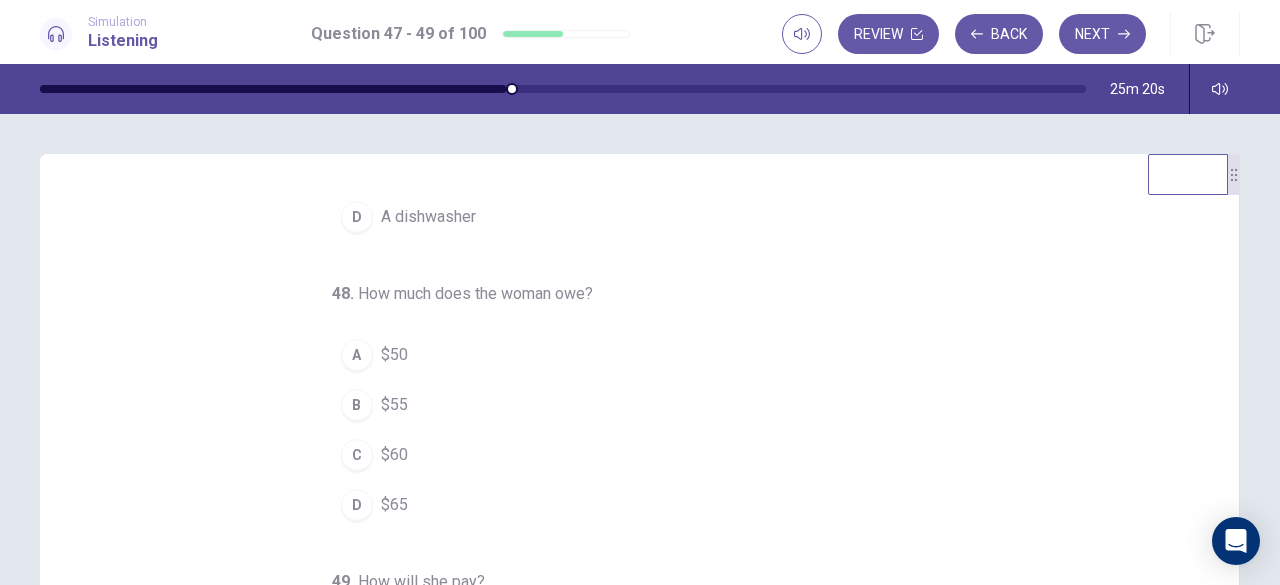 scroll, scrollTop: 200, scrollLeft: 0, axis: vertical 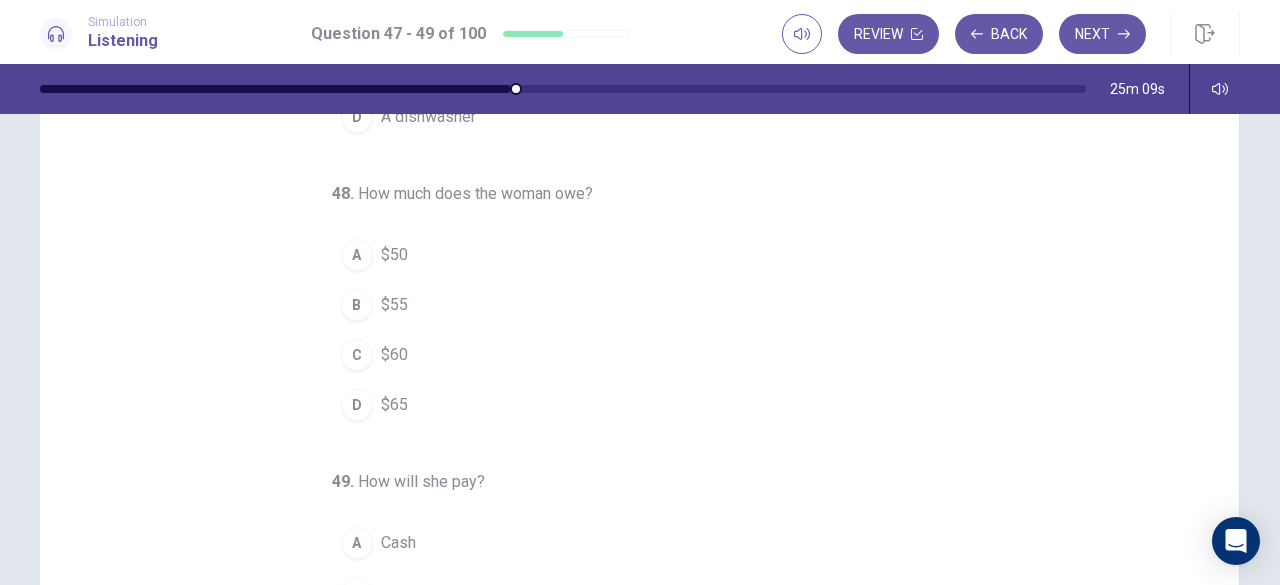 click on "D $65" at bounding box center [628, 405] 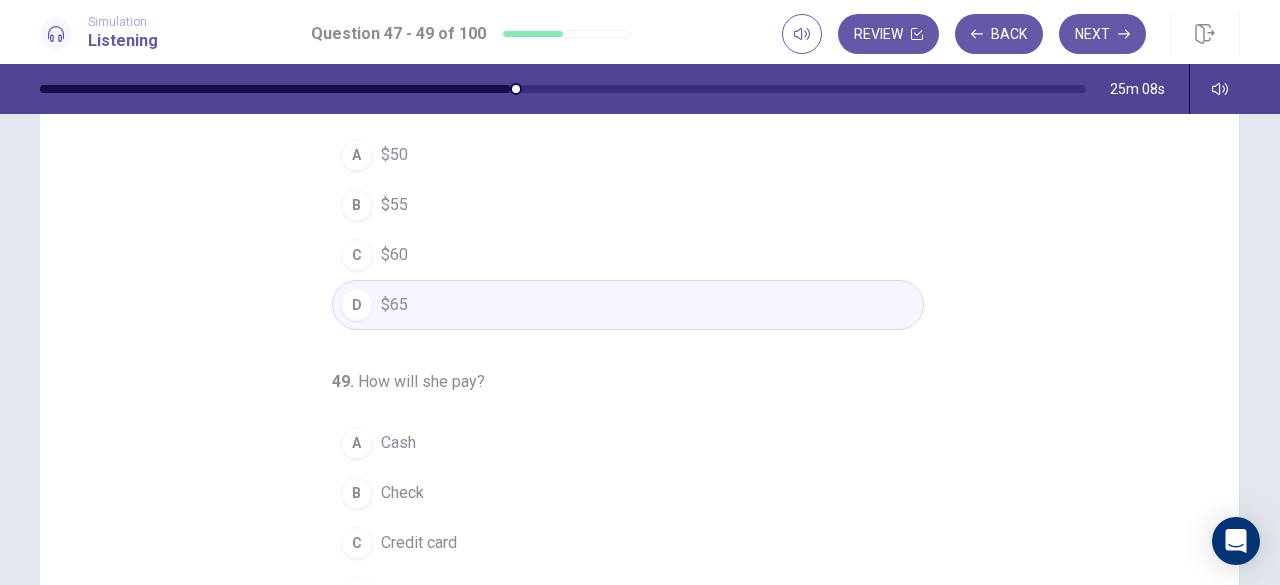 scroll, scrollTop: 368, scrollLeft: 0, axis: vertical 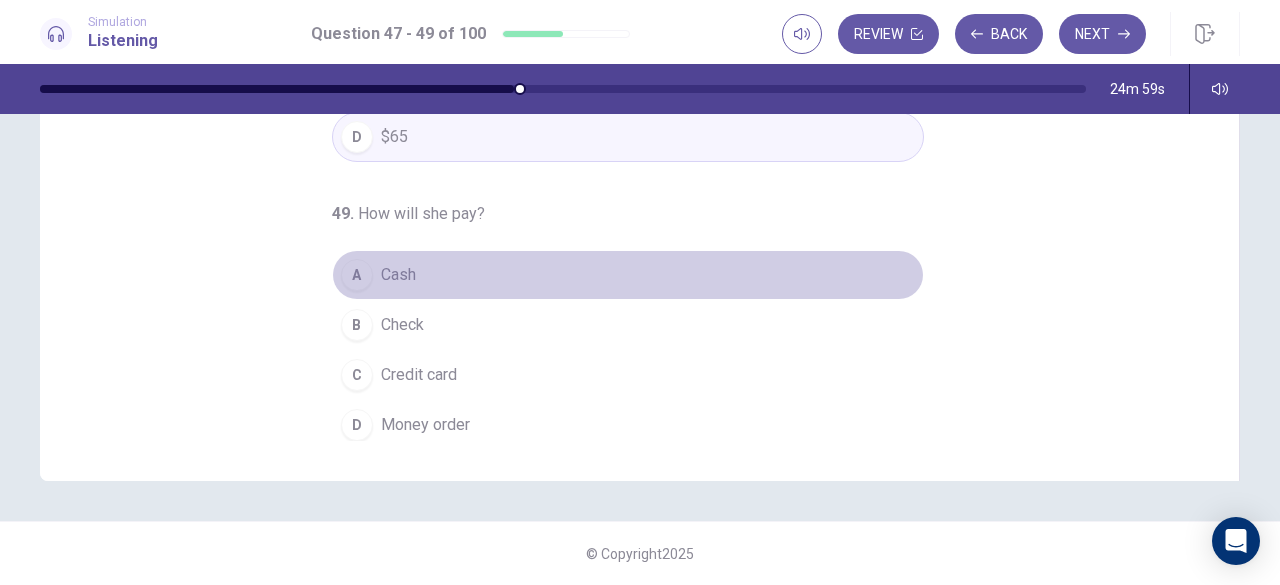 click on "A Cash" at bounding box center [628, 275] 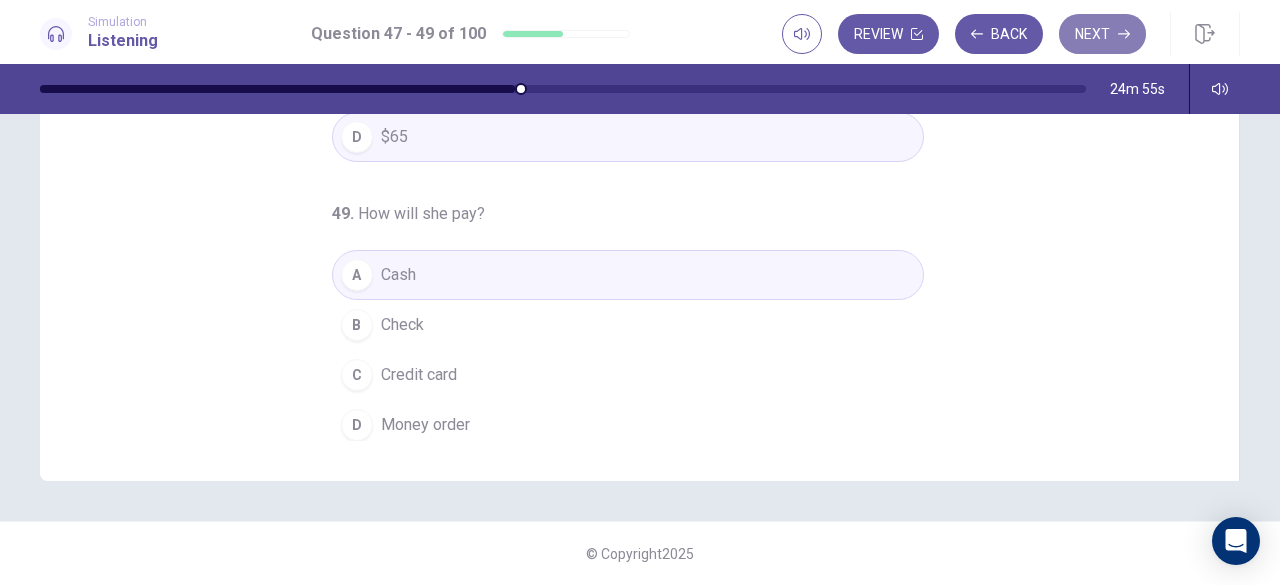 click on "Next" at bounding box center (1102, 34) 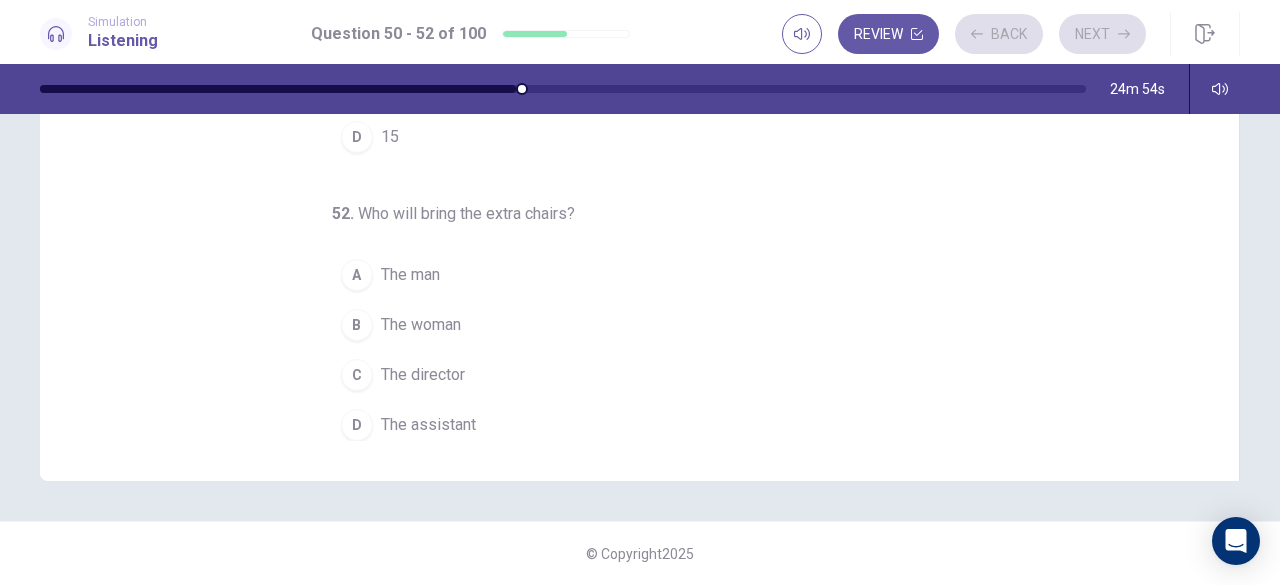 scroll, scrollTop: 0, scrollLeft: 0, axis: both 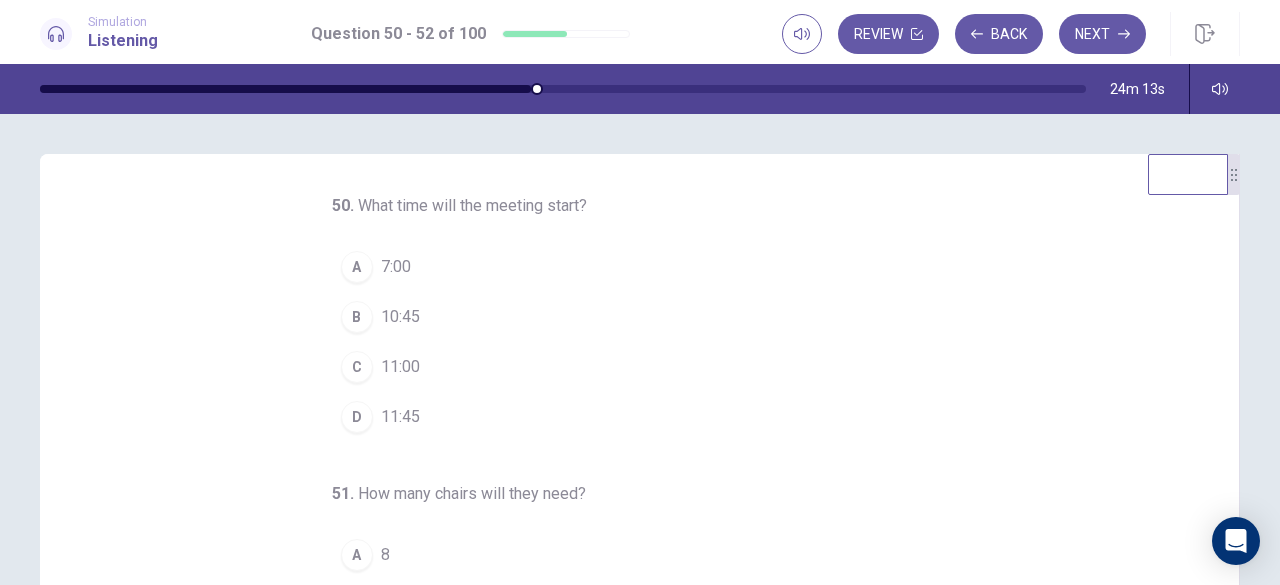 click on "C 11:00" at bounding box center (628, 367) 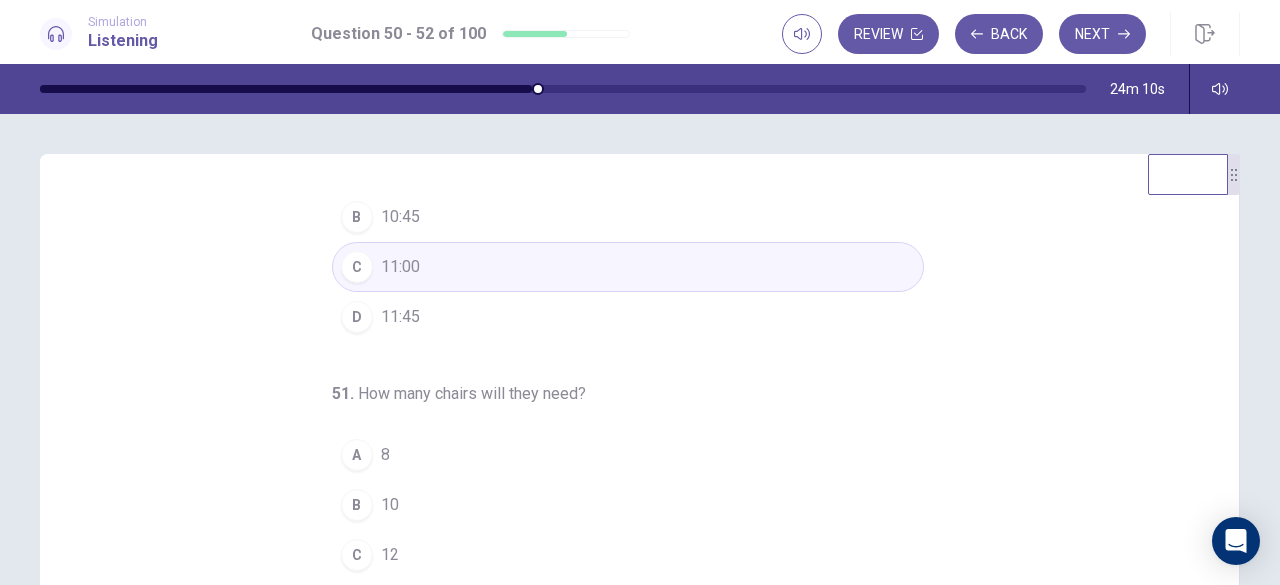 scroll, scrollTop: 200, scrollLeft: 0, axis: vertical 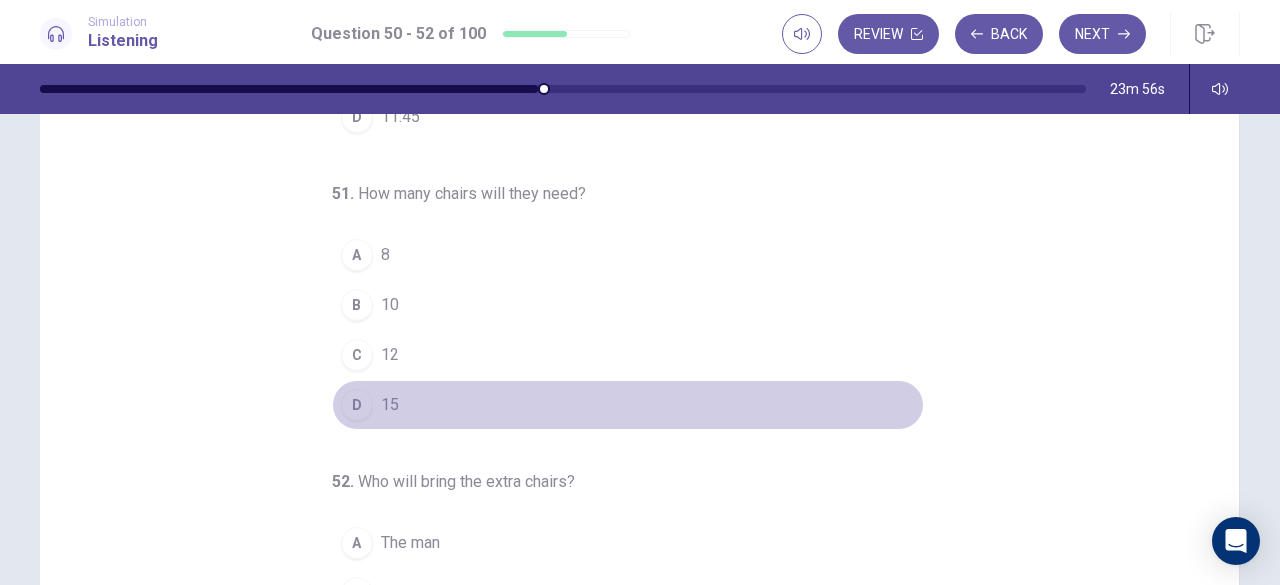 click on "D 15" at bounding box center [628, 405] 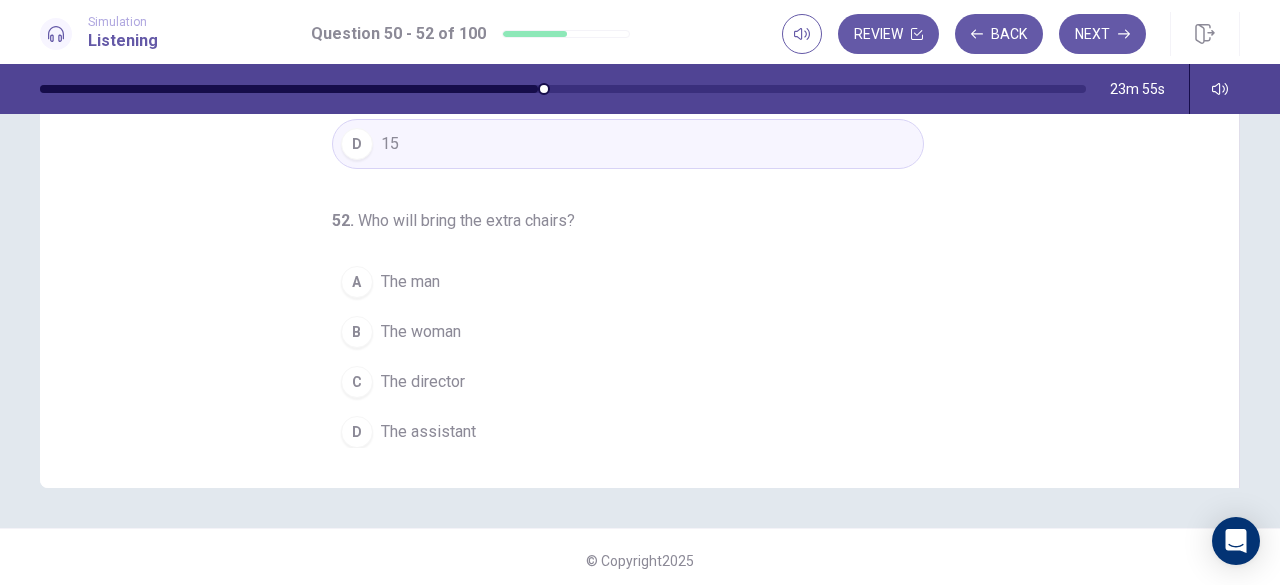 scroll, scrollTop: 368, scrollLeft: 0, axis: vertical 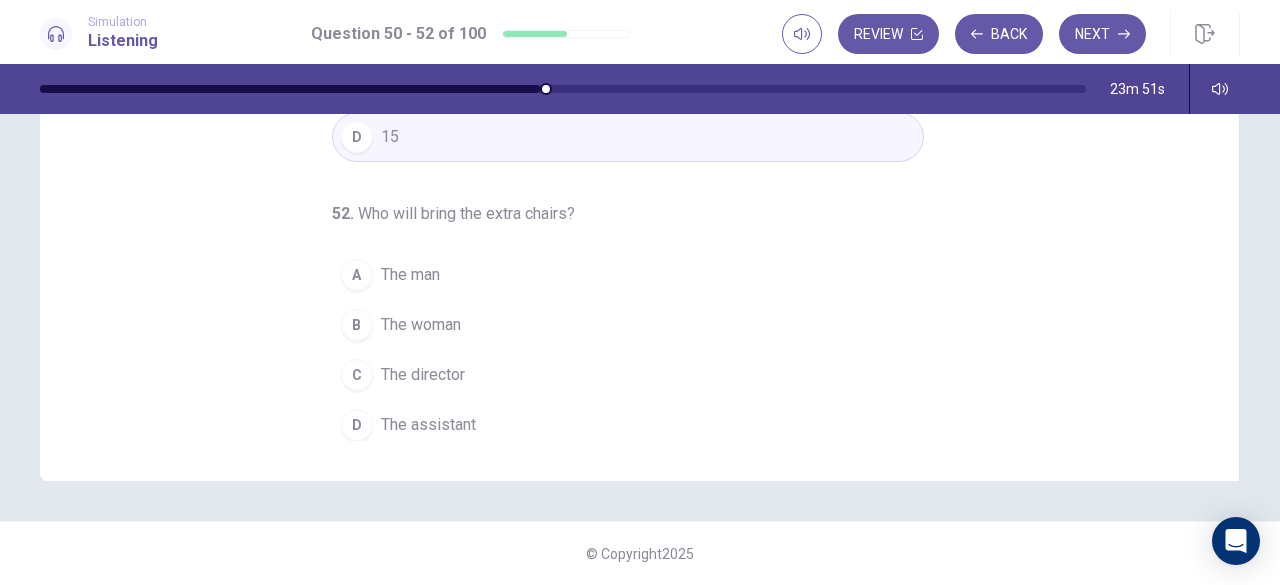click on "D The assistant" at bounding box center (628, 425) 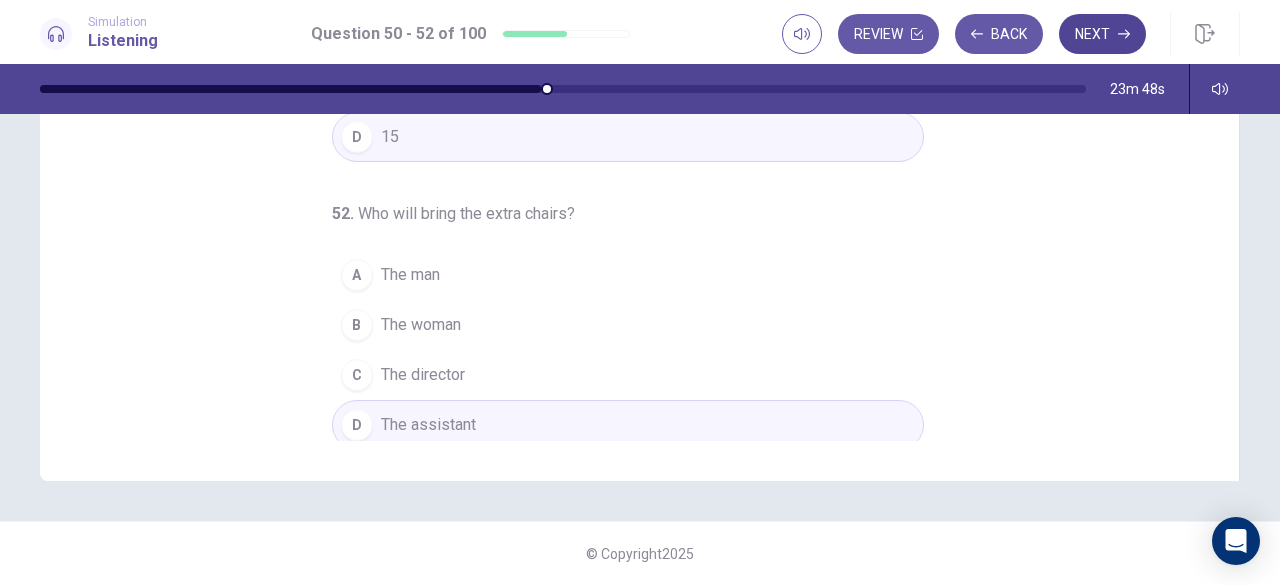 click on "Next" at bounding box center (1102, 34) 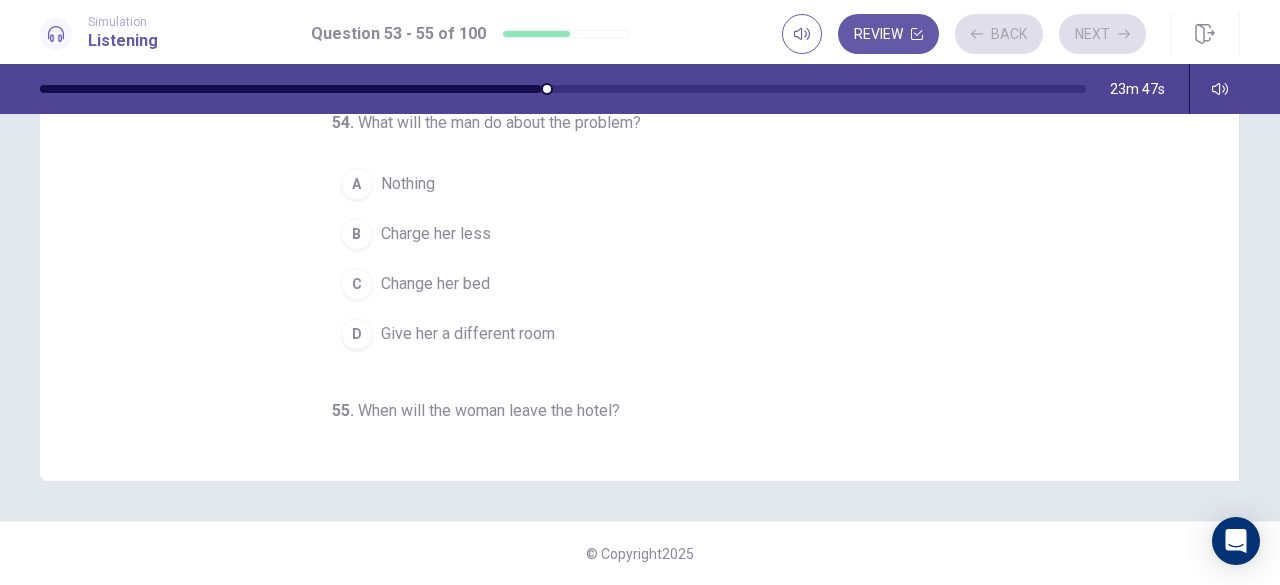 scroll, scrollTop: 0, scrollLeft: 0, axis: both 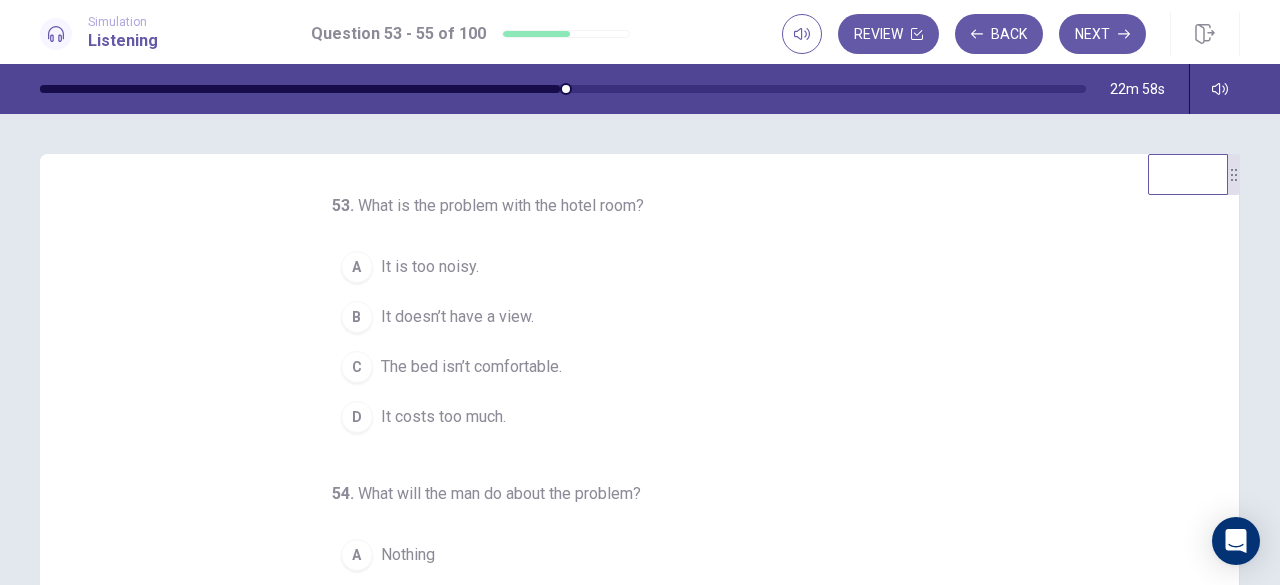 click on "B It doesn’t have a view." at bounding box center [628, 317] 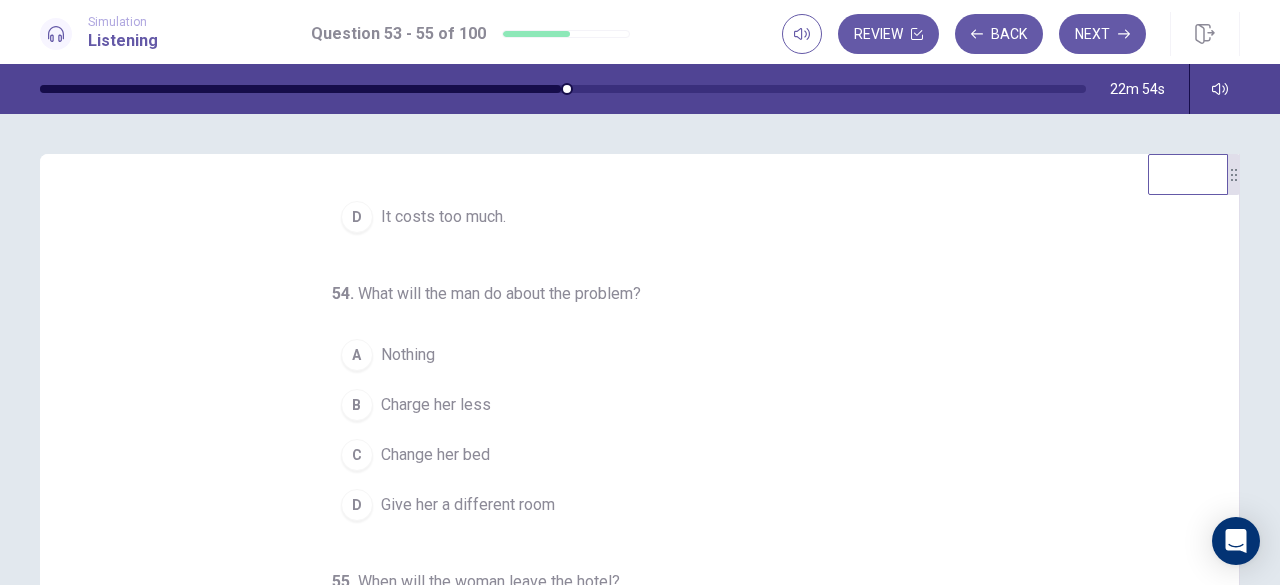 scroll, scrollTop: 0, scrollLeft: 0, axis: both 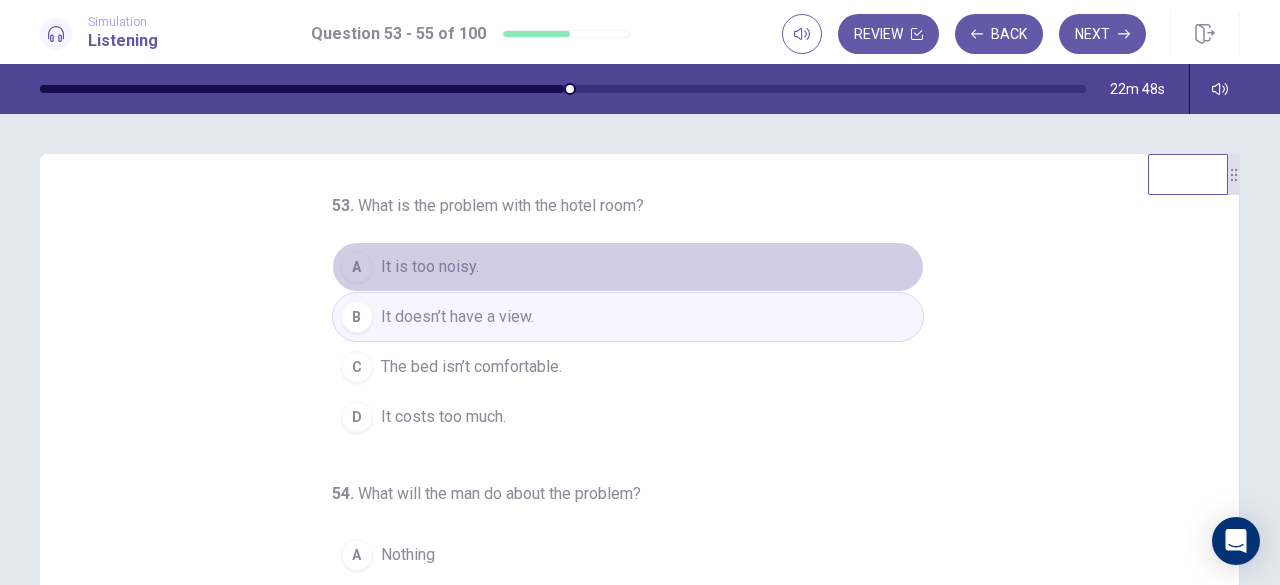 click on "A It is too noisy." at bounding box center [628, 267] 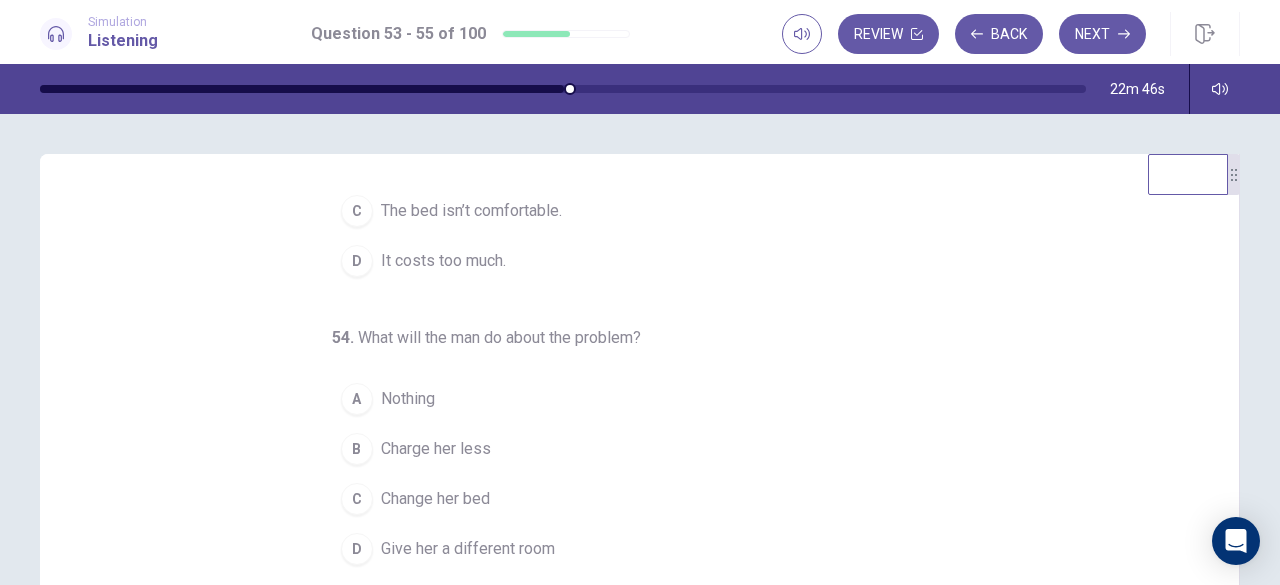 scroll, scrollTop: 200, scrollLeft: 0, axis: vertical 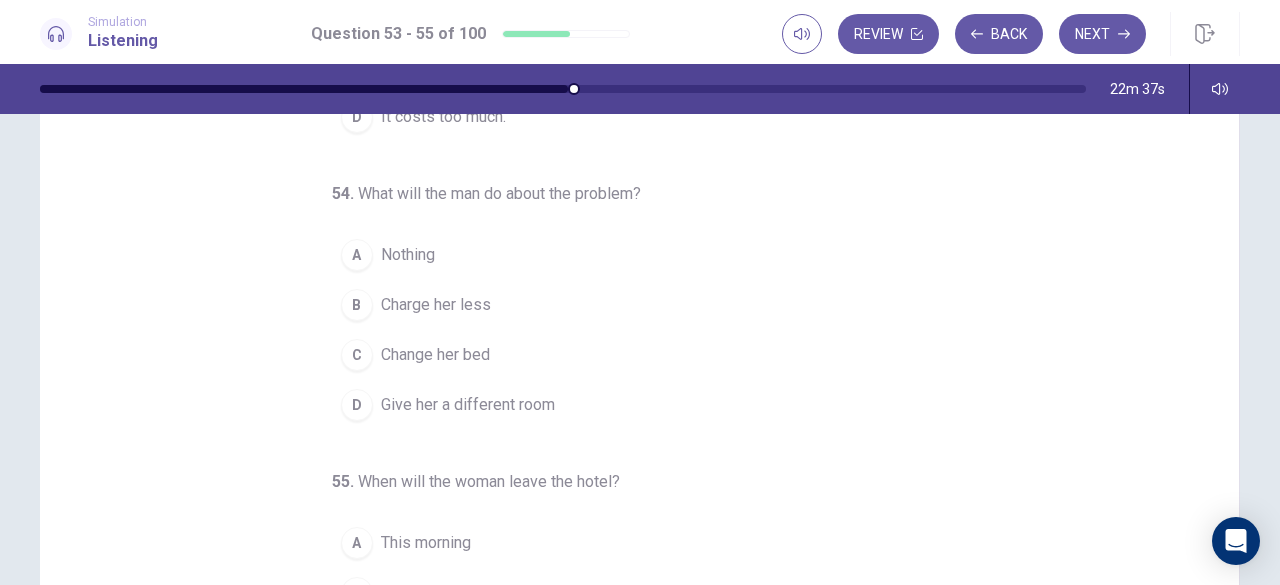 click on "B Charge her less" at bounding box center (628, 305) 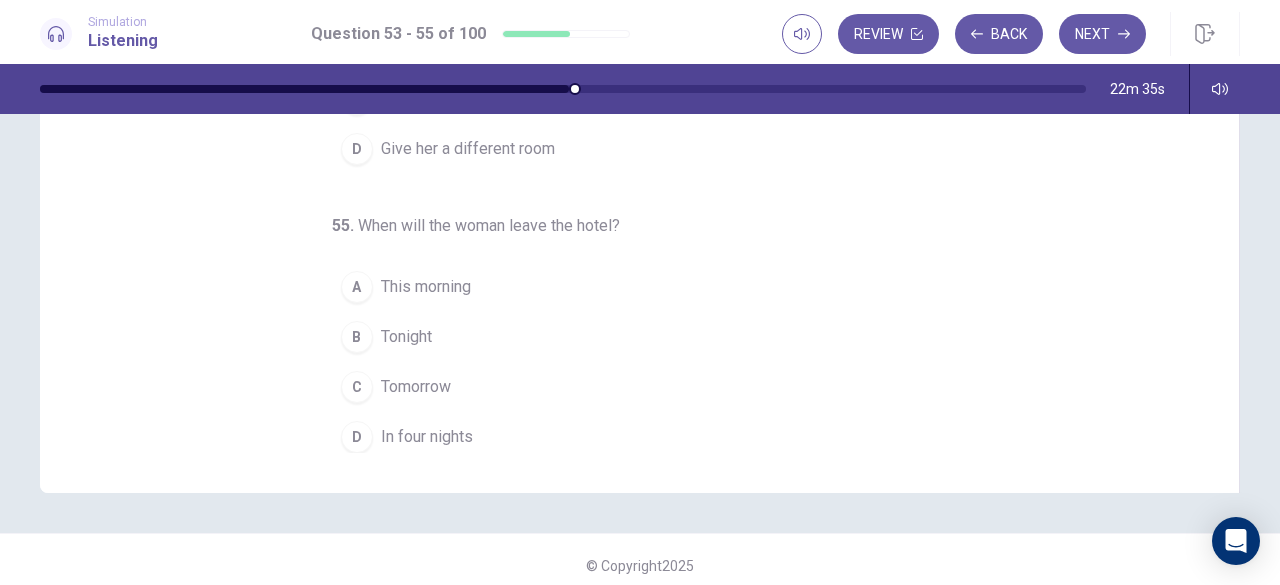 scroll, scrollTop: 368, scrollLeft: 0, axis: vertical 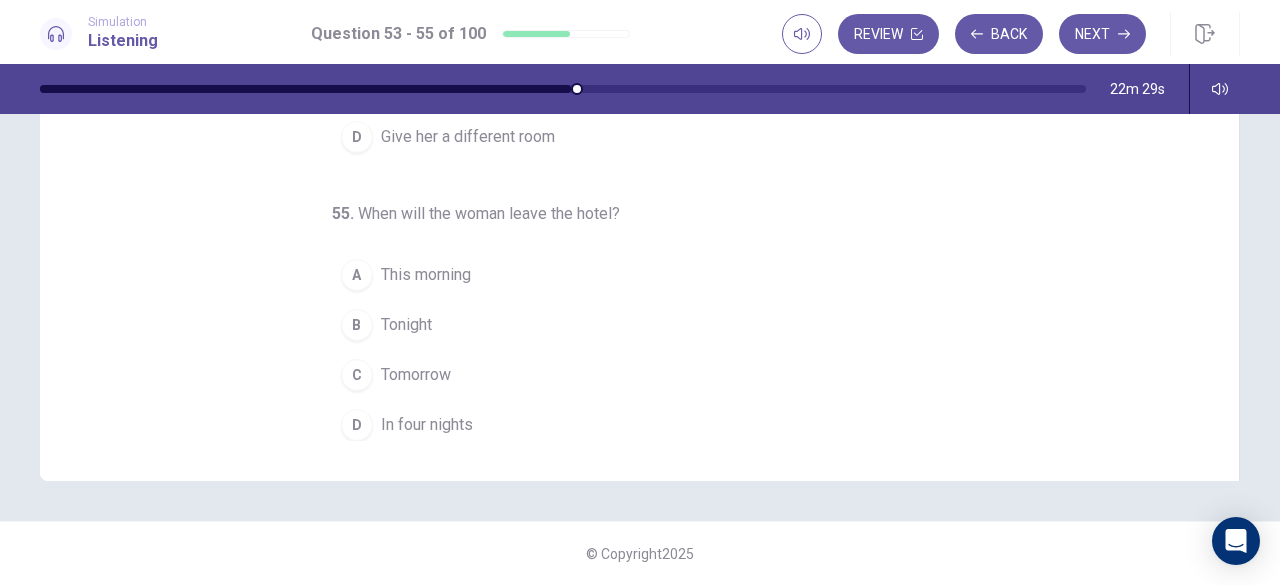 click on "Tomorrow" at bounding box center (416, 375) 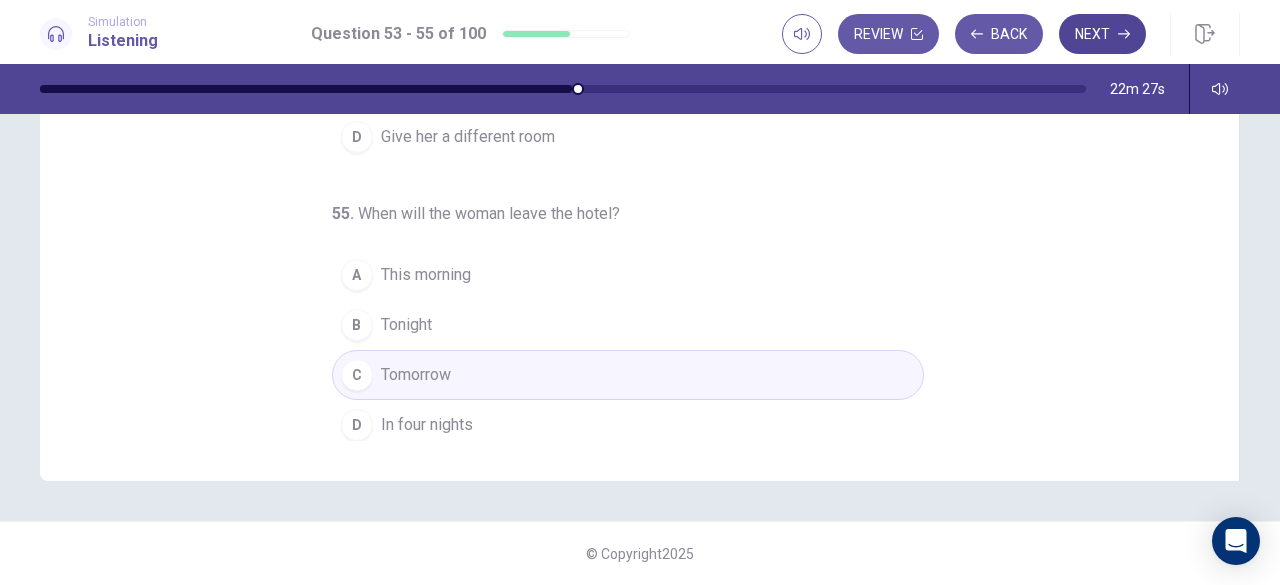 click on "Next" at bounding box center [1102, 34] 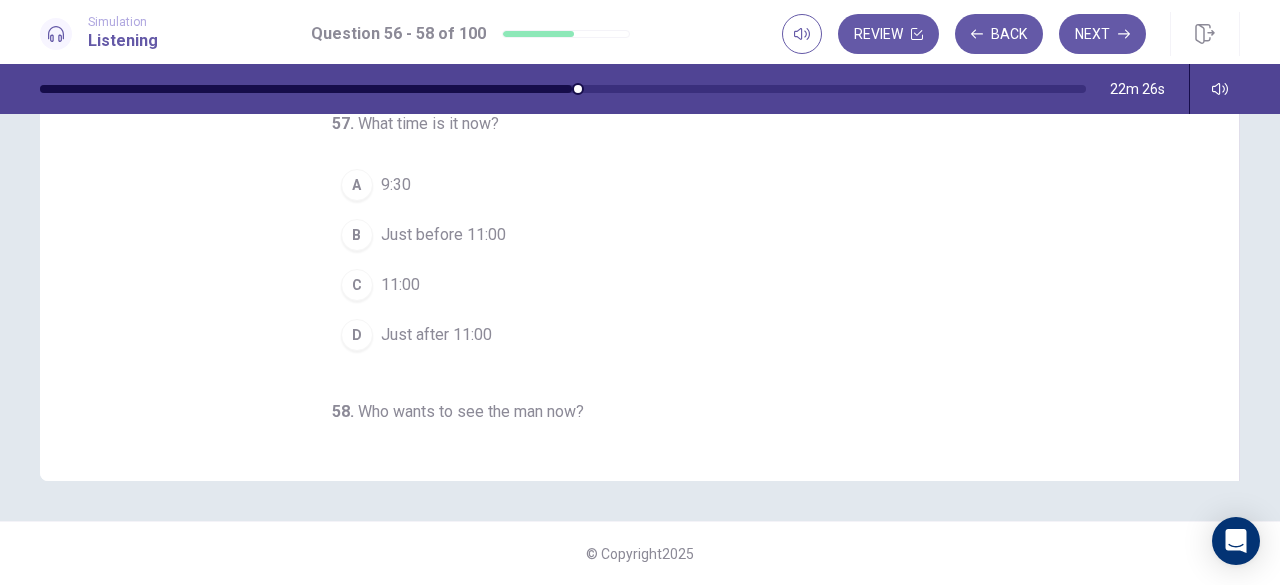 scroll, scrollTop: 0, scrollLeft: 0, axis: both 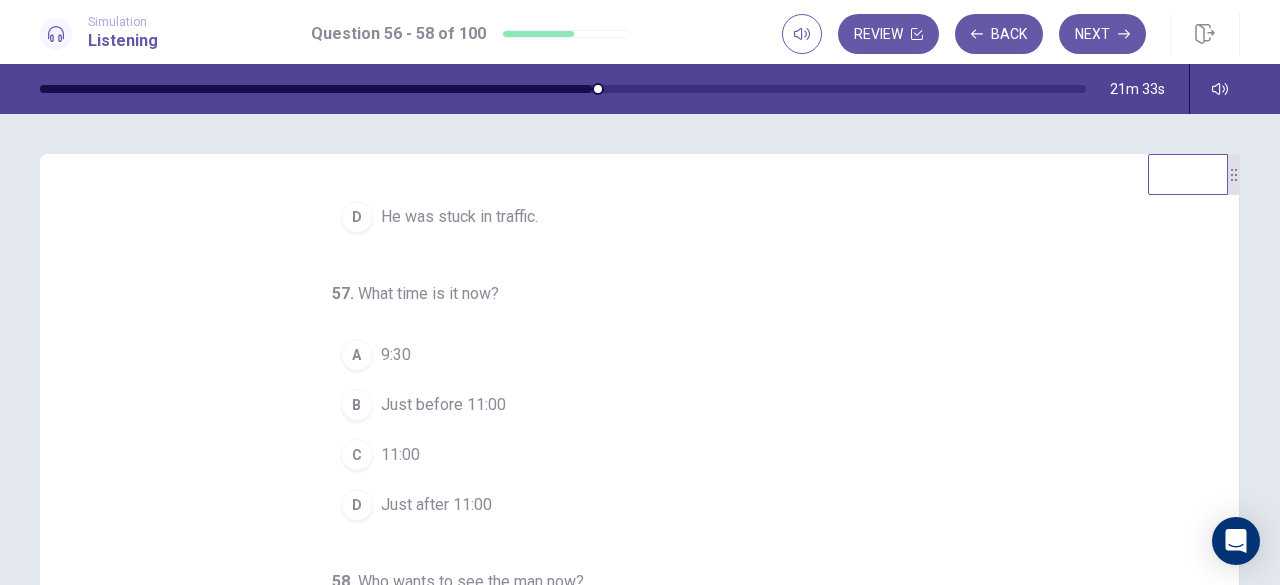 click on "D He was stuck in traffic." at bounding box center [628, 217] 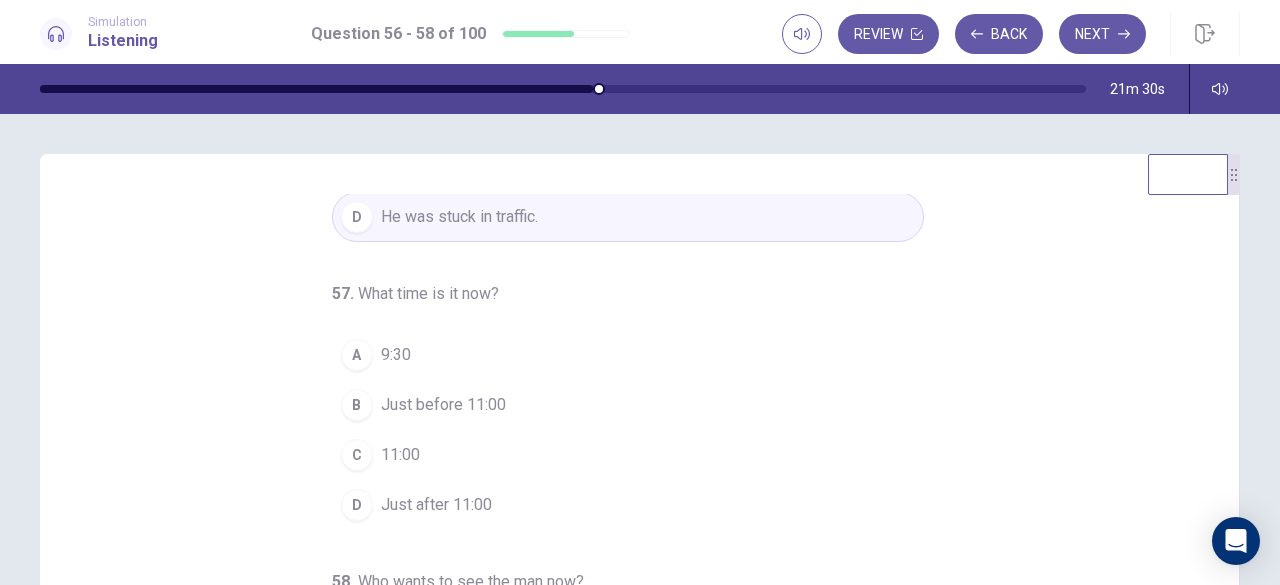 scroll, scrollTop: 200, scrollLeft: 0, axis: vertical 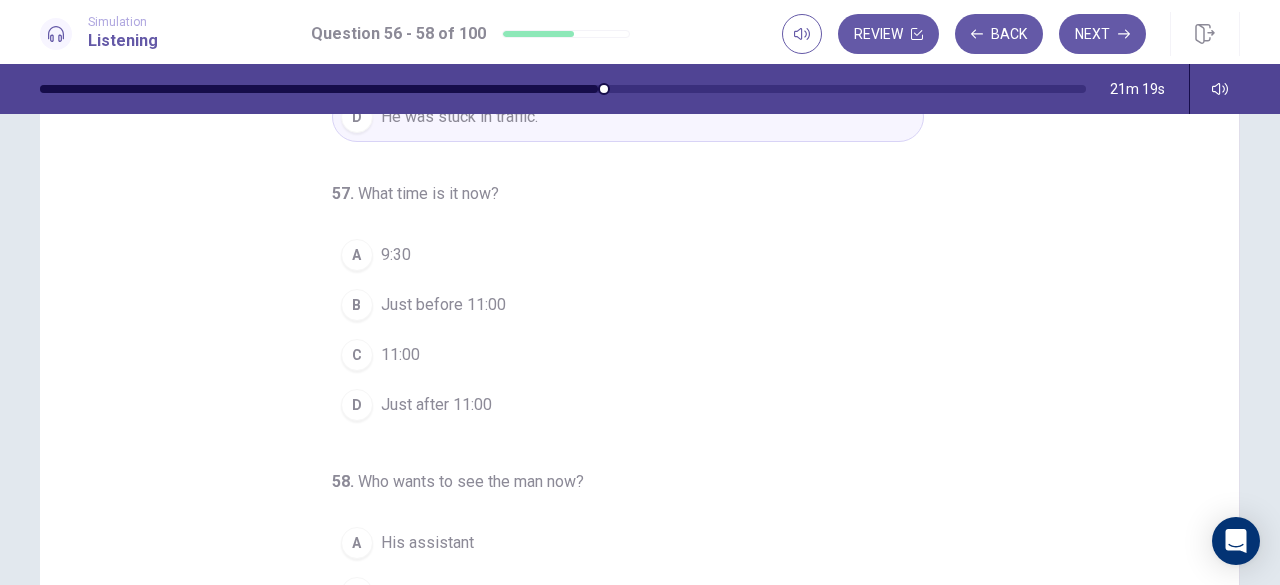 click on "B Just before 11:00" at bounding box center (628, 305) 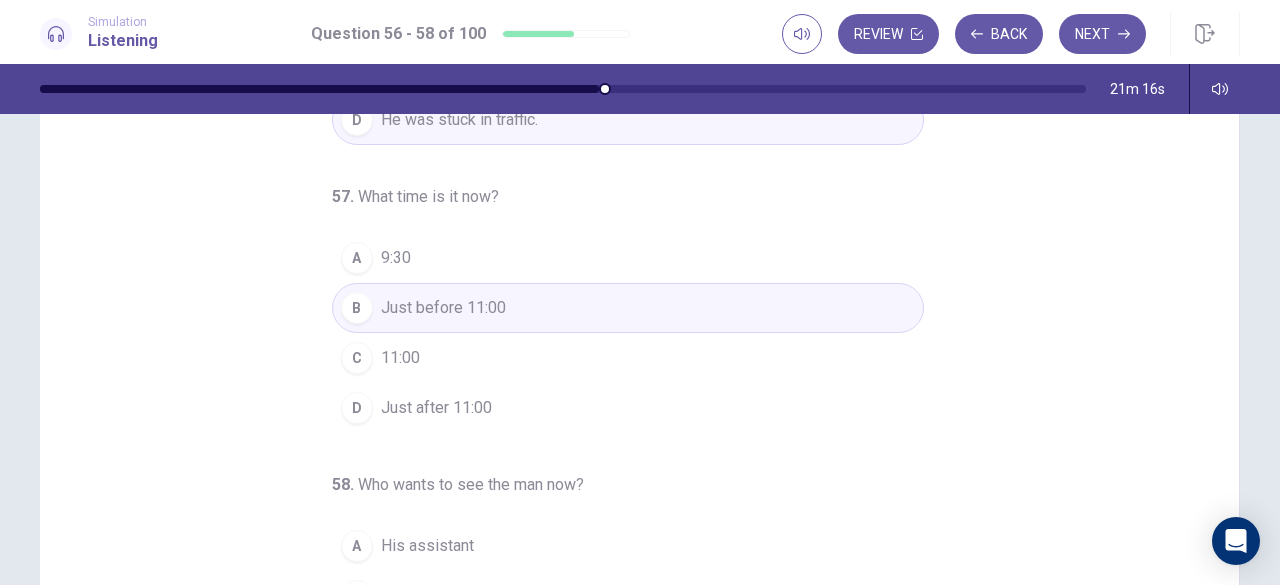 scroll, scrollTop: 200, scrollLeft: 0, axis: vertical 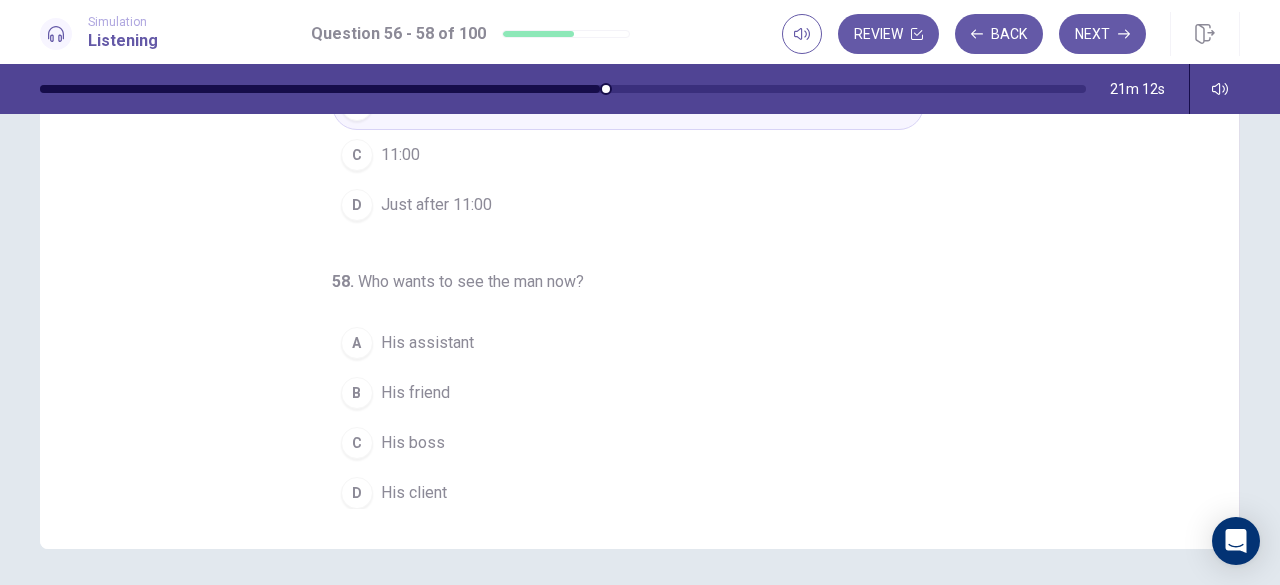 click on "D His client" at bounding box center (628, 493) 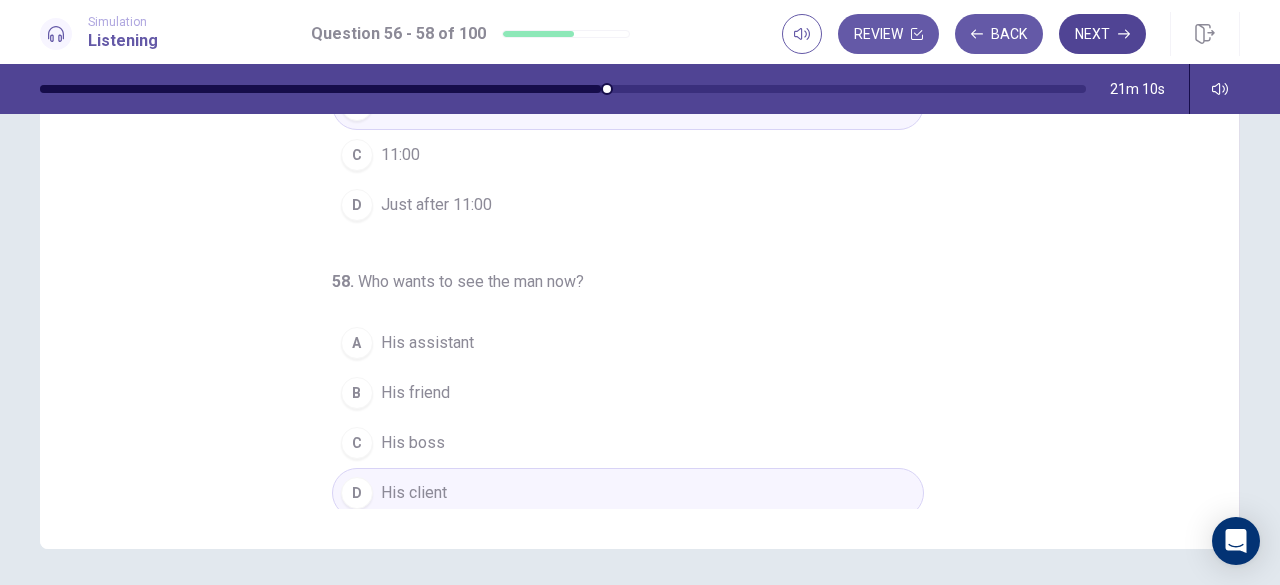 click on "Next" at bounding box center [1102, 34] 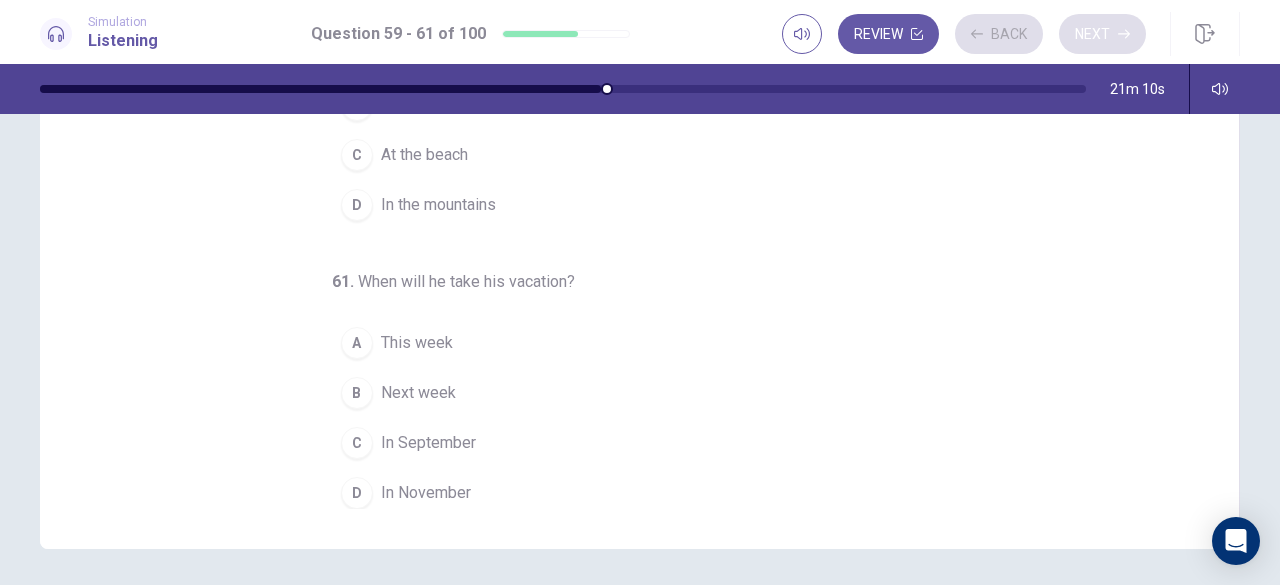 scroll, scrollTop: 300, scrollLeft: 0, axis: vertical 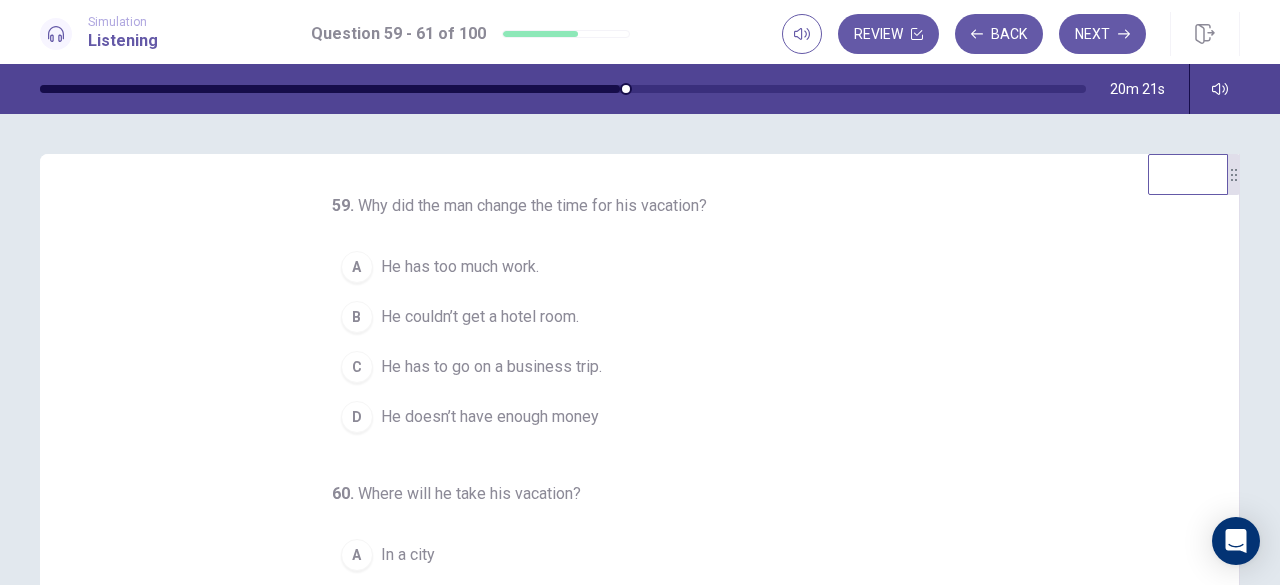 click on "He couldn’t get a hotel room." at bounding box center (480, 317) 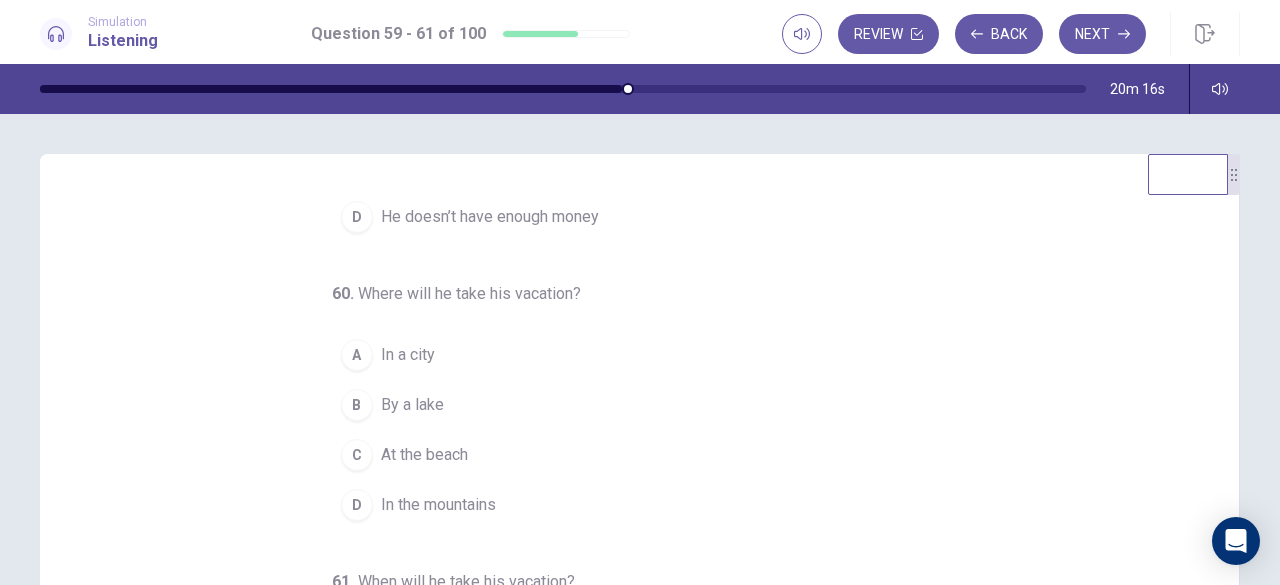 scroll, scrollTop: 224, scrollLeft: 0, axis: vertical 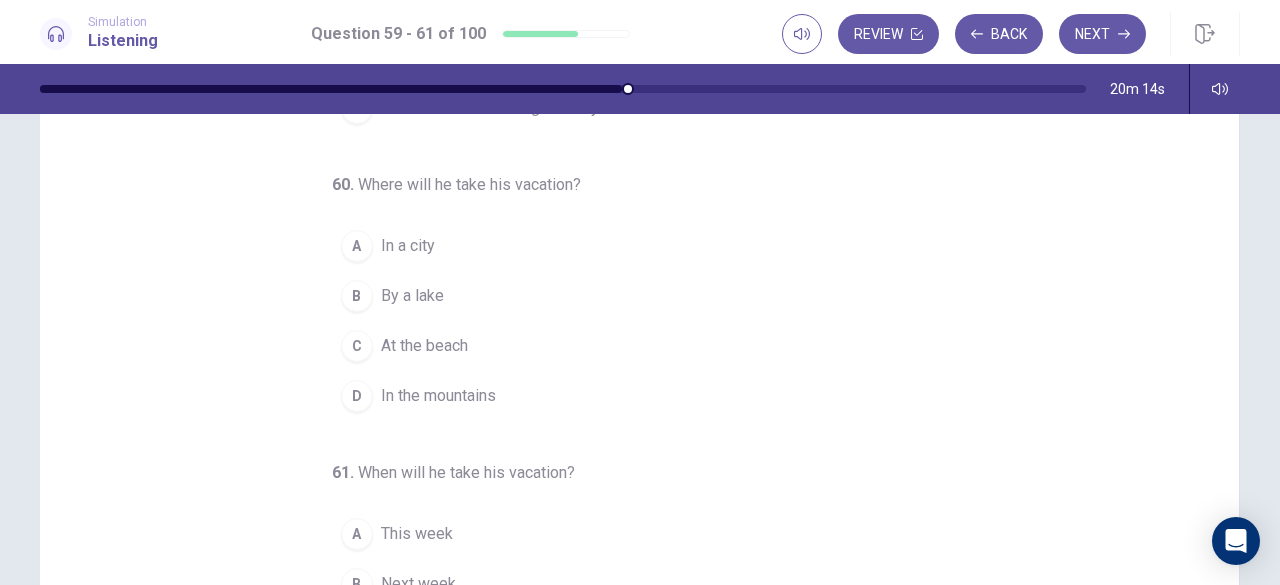 click on "At the beach" at bounding box center (424, 346) 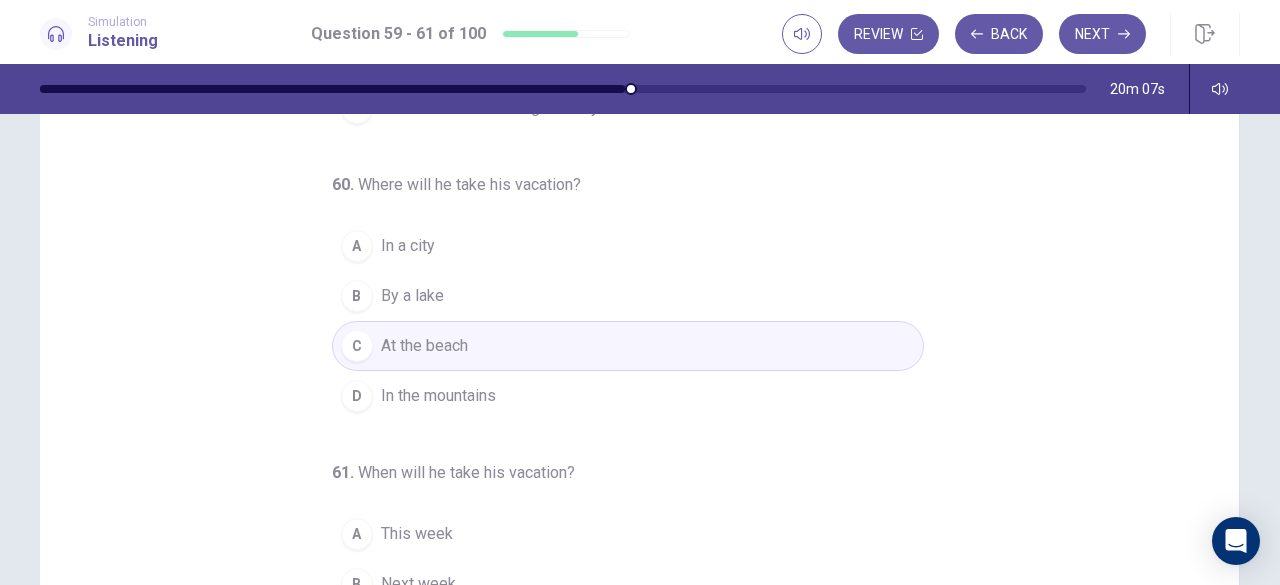 click on "In the mountains" at bounding box center (438, 396) 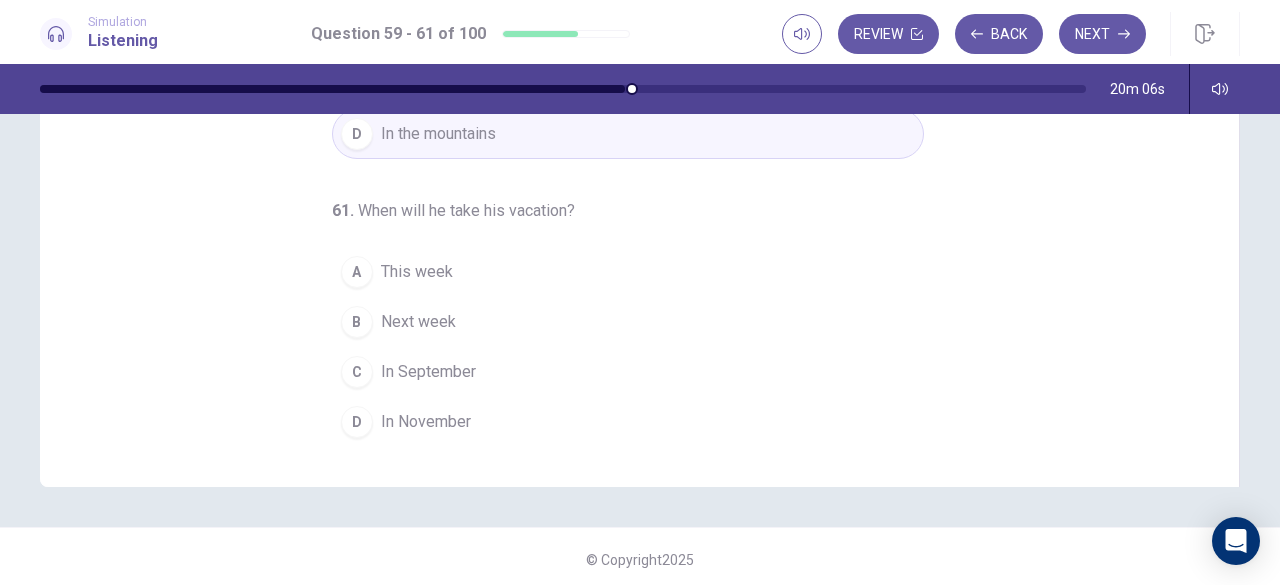 scroll, scrollTop: 368, scrollLeft: 0, axis: vertical 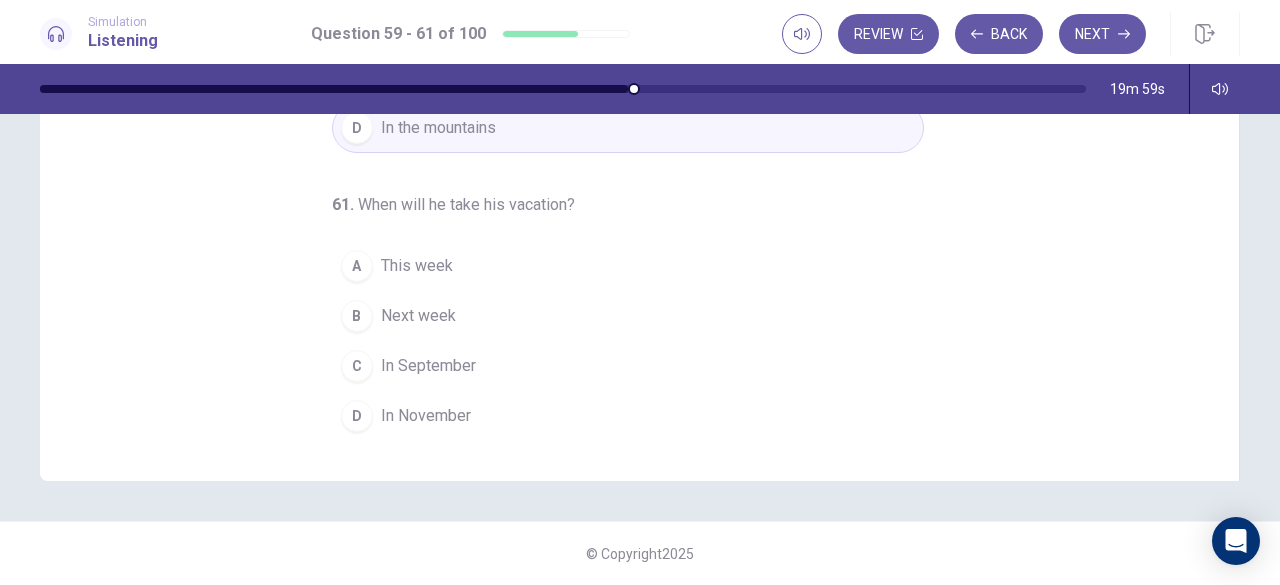 click on "In September" at bounding box center (428, 366) 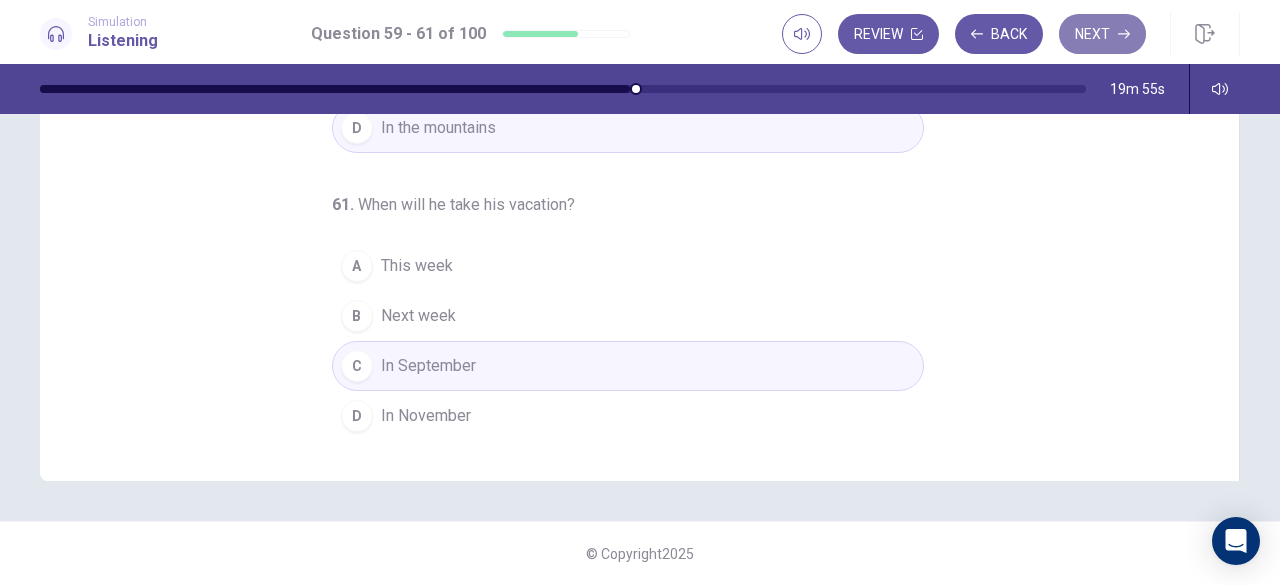click on "Next" at bounding box center (1102, 34) 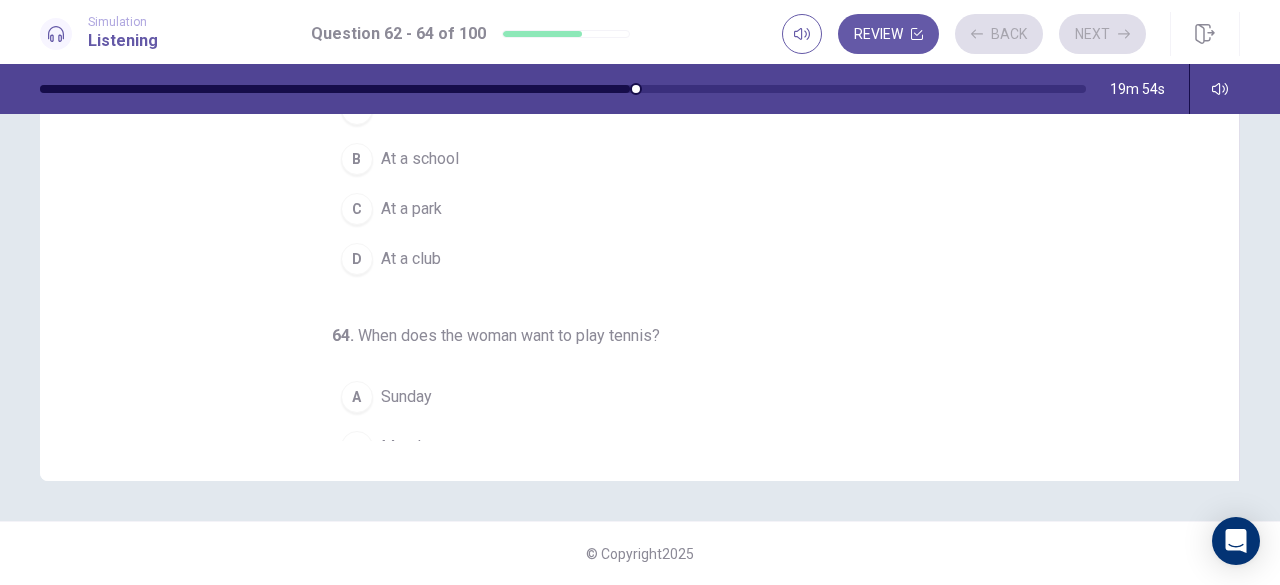 scroll, scrollTop: 0, scrollLeft: 0, axis: both 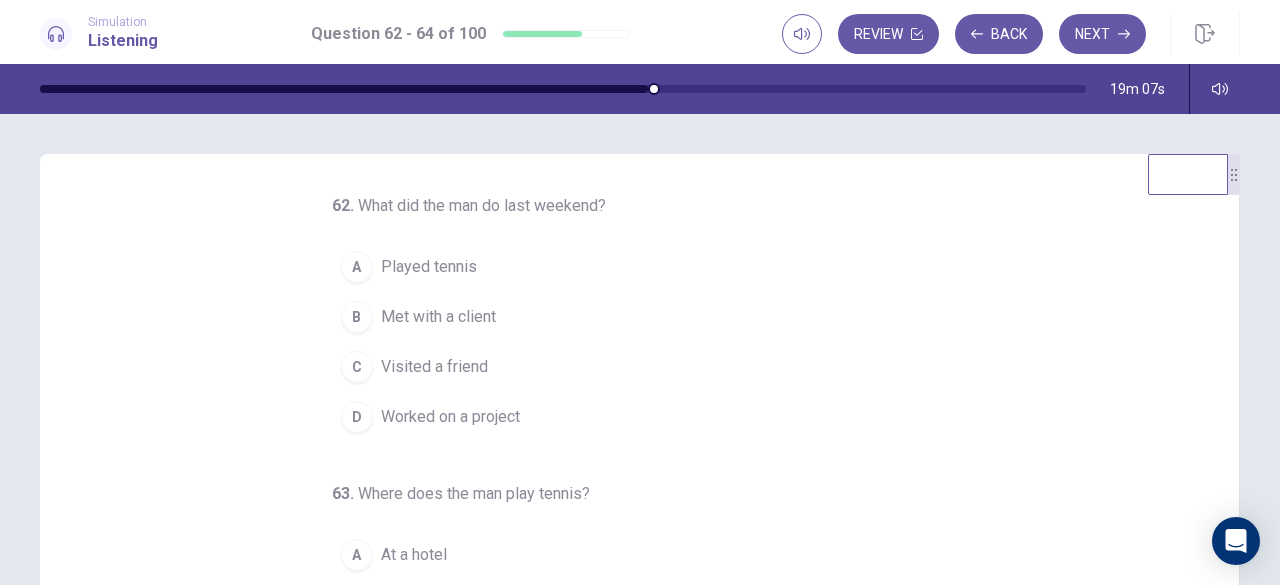 click on "D Worked on a project" at bounding box center [628, 417] 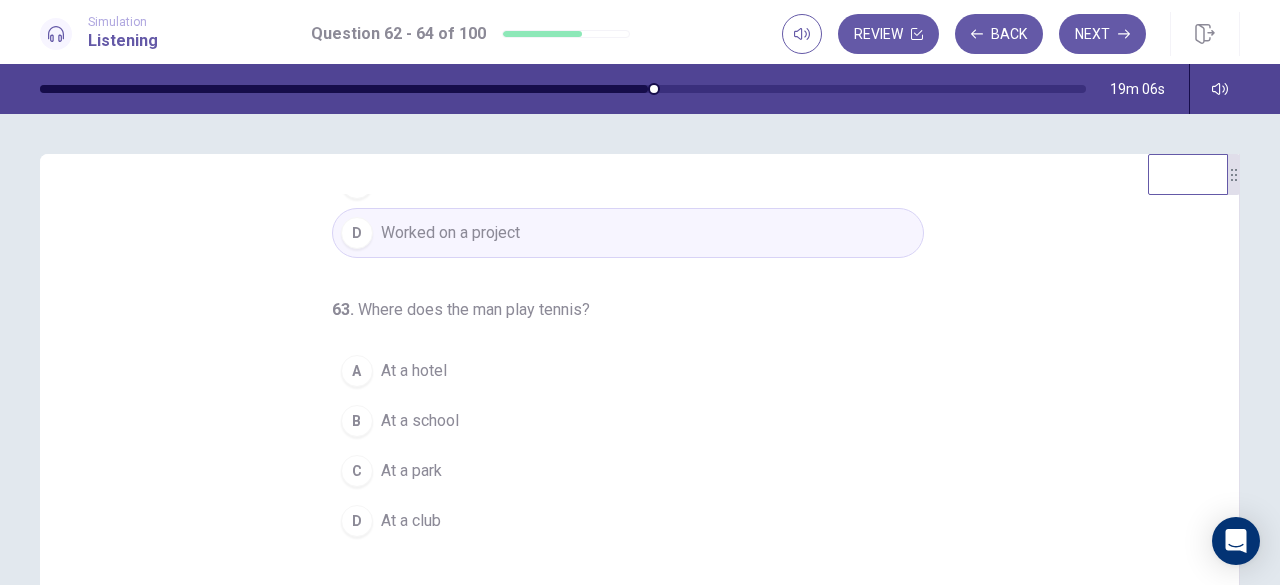 scroll, scrollTop: 200, scrollLeft: 0, axis: vertical 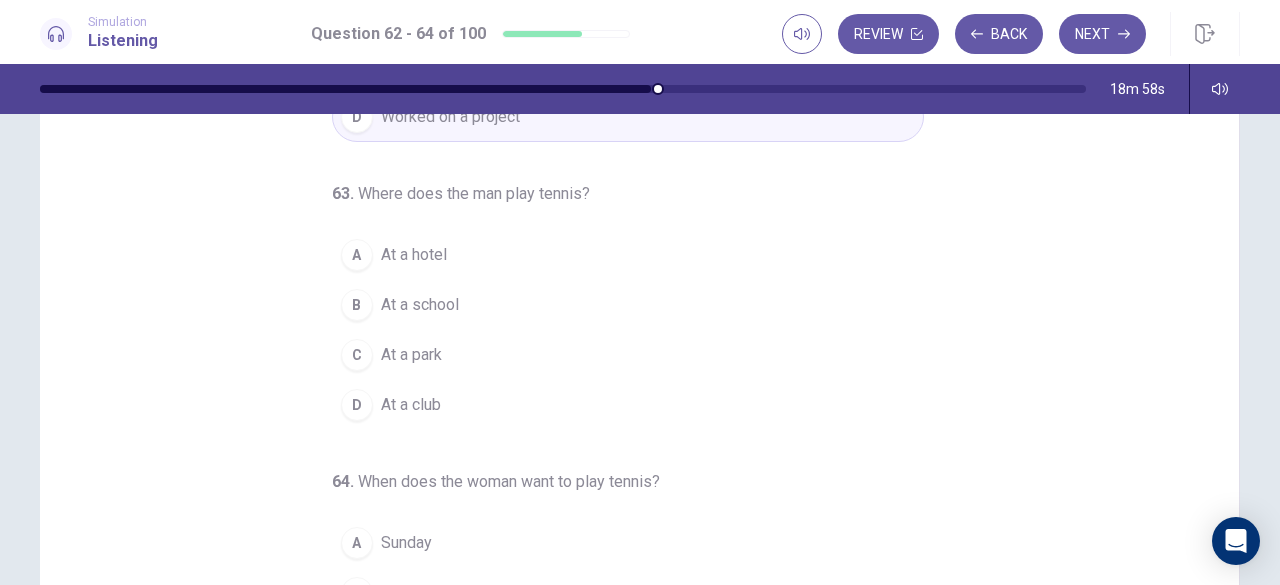 click on "A At a hotel" at bounding box center [628, 255] 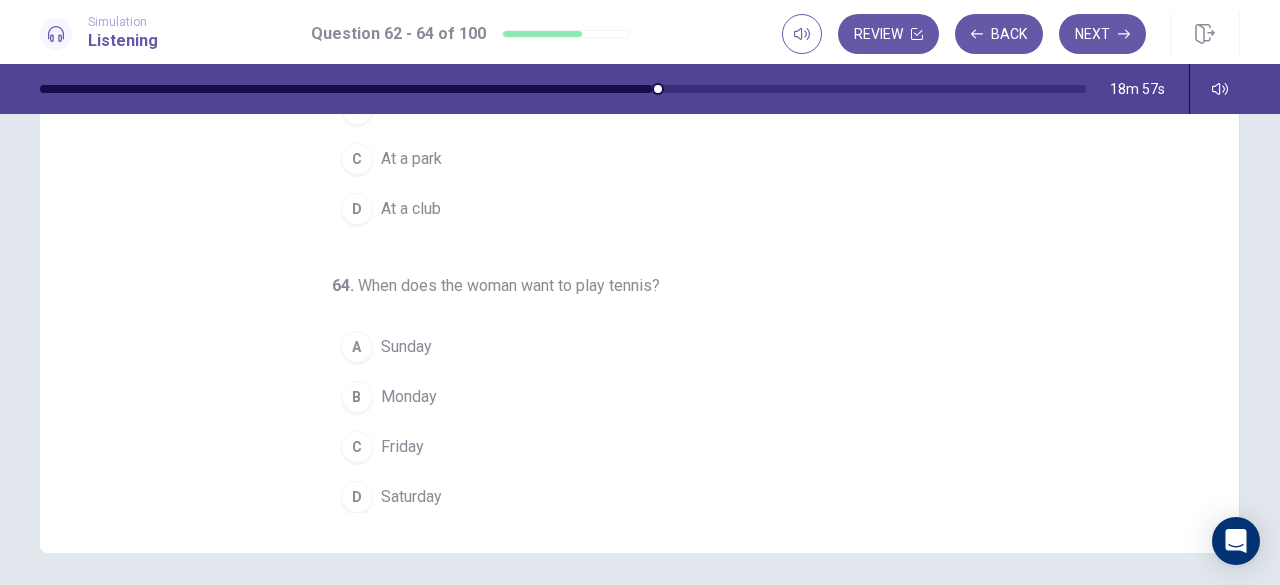 scroll, scrollTop: 300, scrollLeft: 0, axis: vertical 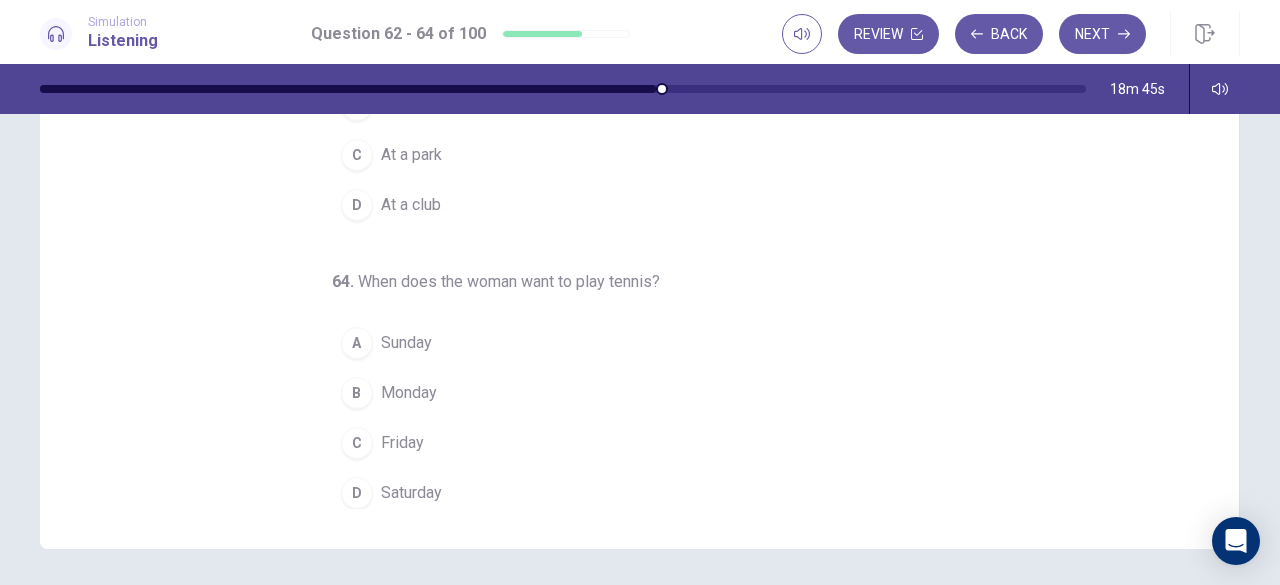 click on "Saturday" at bounding box center [411, 493] 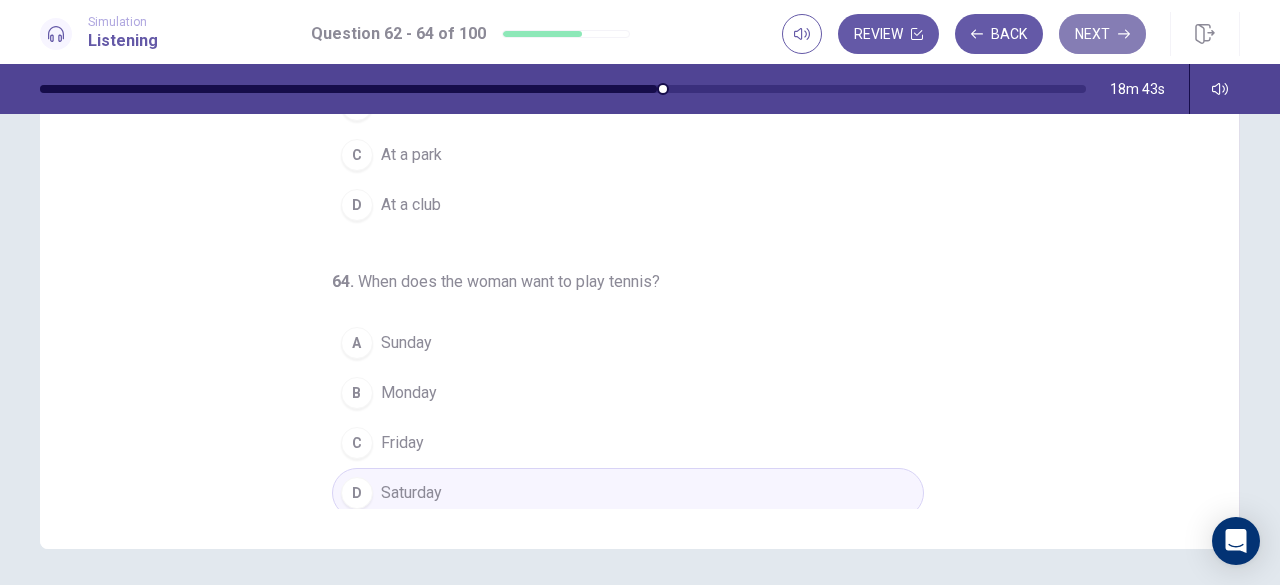 click on "Next" at bounding box center (1102, 34) 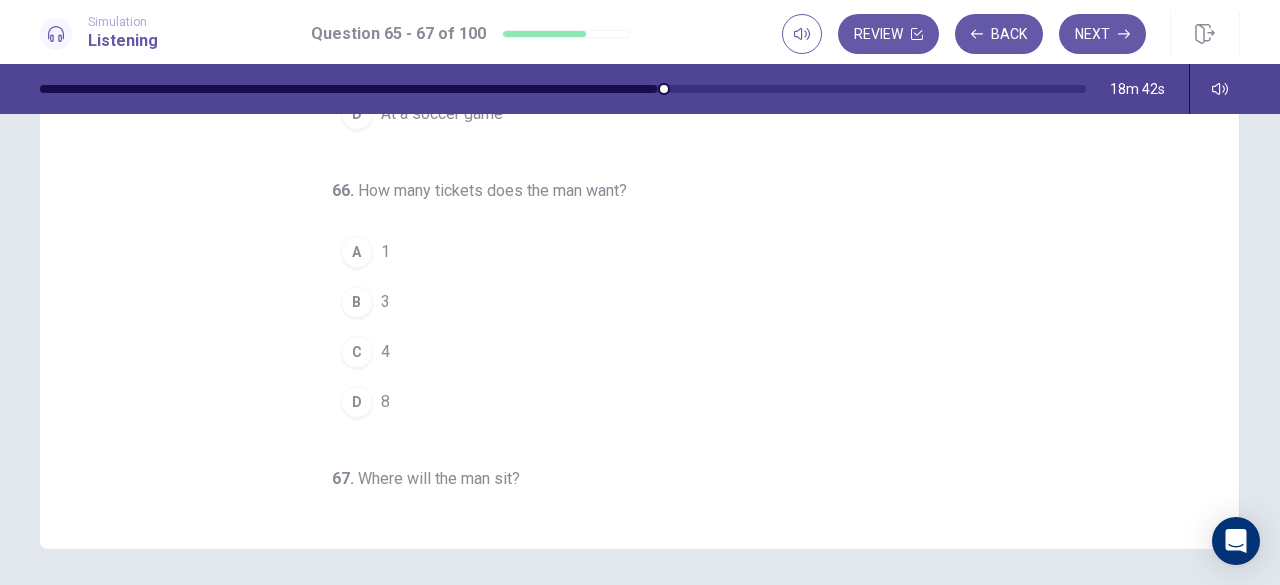 scroll, scrollTop: 0, scrollLeft: 0, axis: both 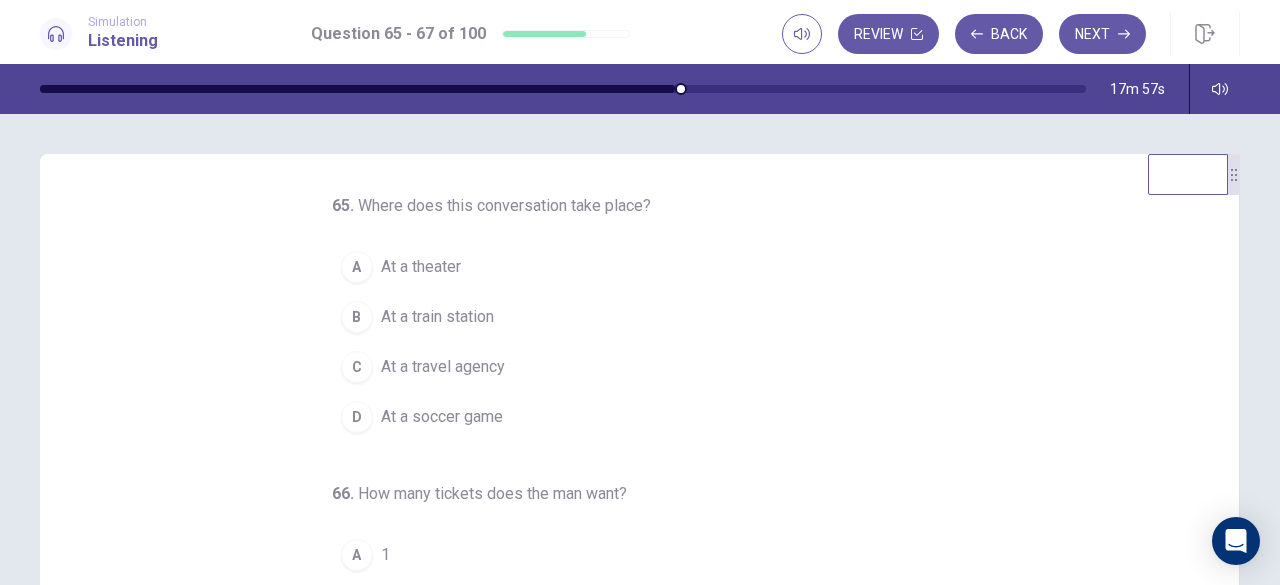 click on "A At a theater" at bounding box center [628, 267] 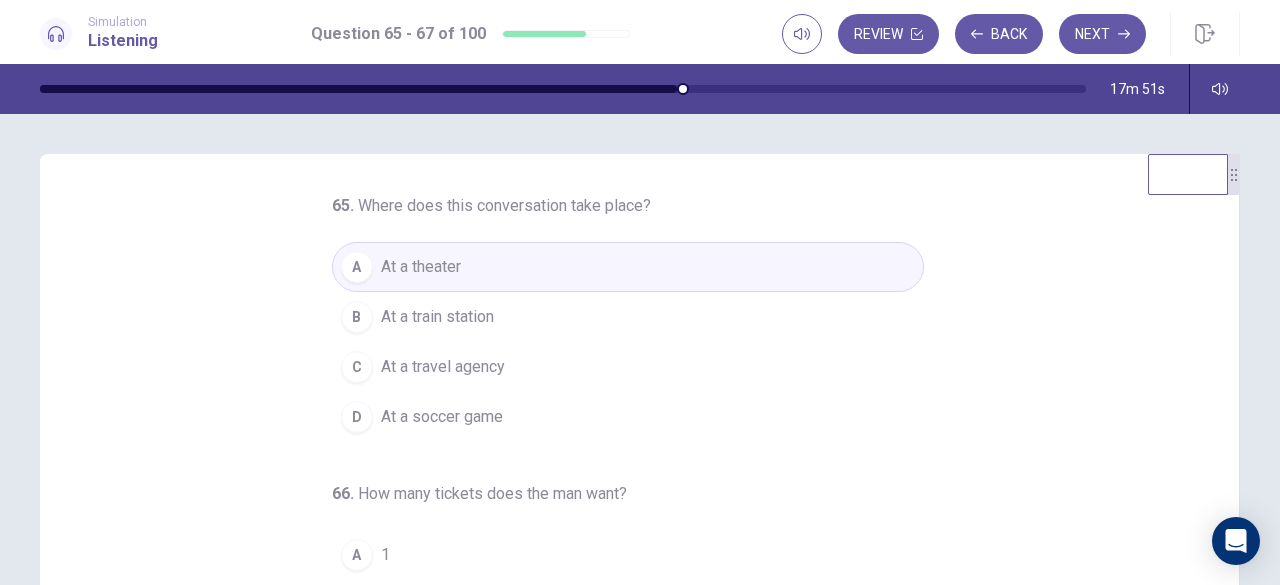 scroll, scrollTop: 200, scrollLeft: 0, axis: vertical 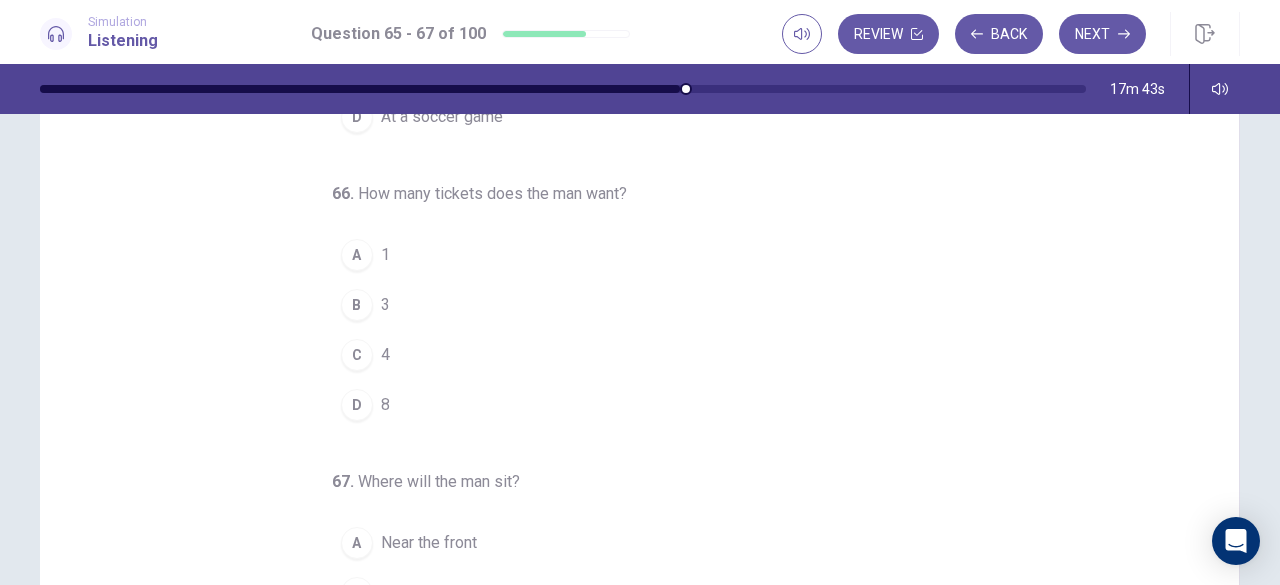 click on "B 3" at bounding box center [628, 305] 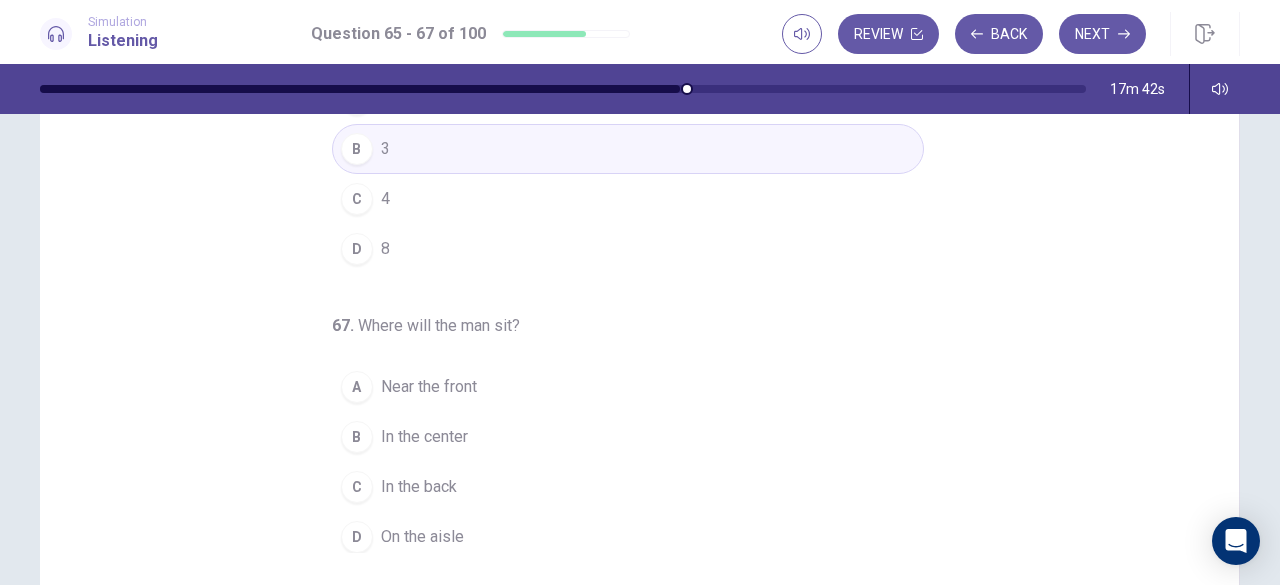 scroll, scrollTop: 300, scrollLeft: 0, axis: vertical 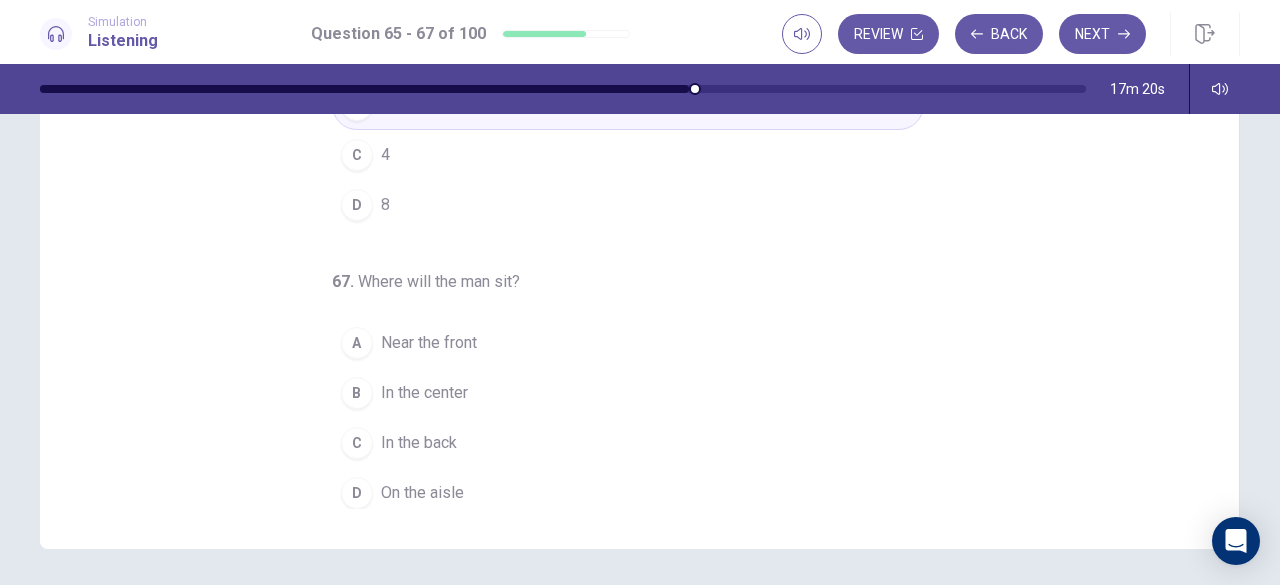 click on "B In the center" at bounding box center (628, 393) 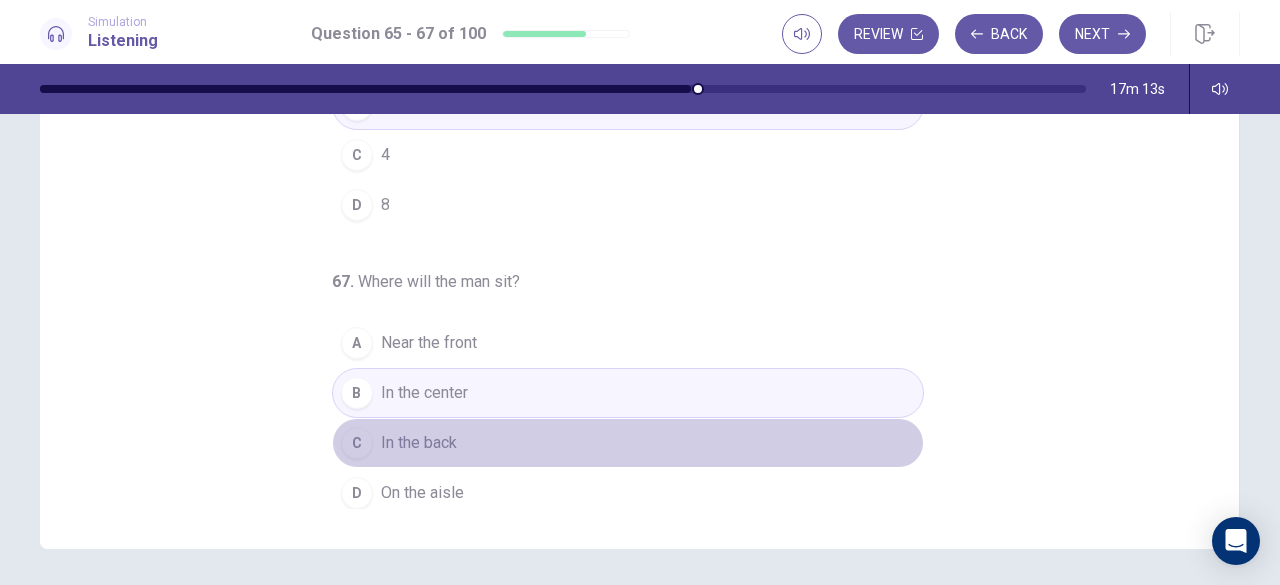 click on "C In the back" at bounding box center (628, 443) 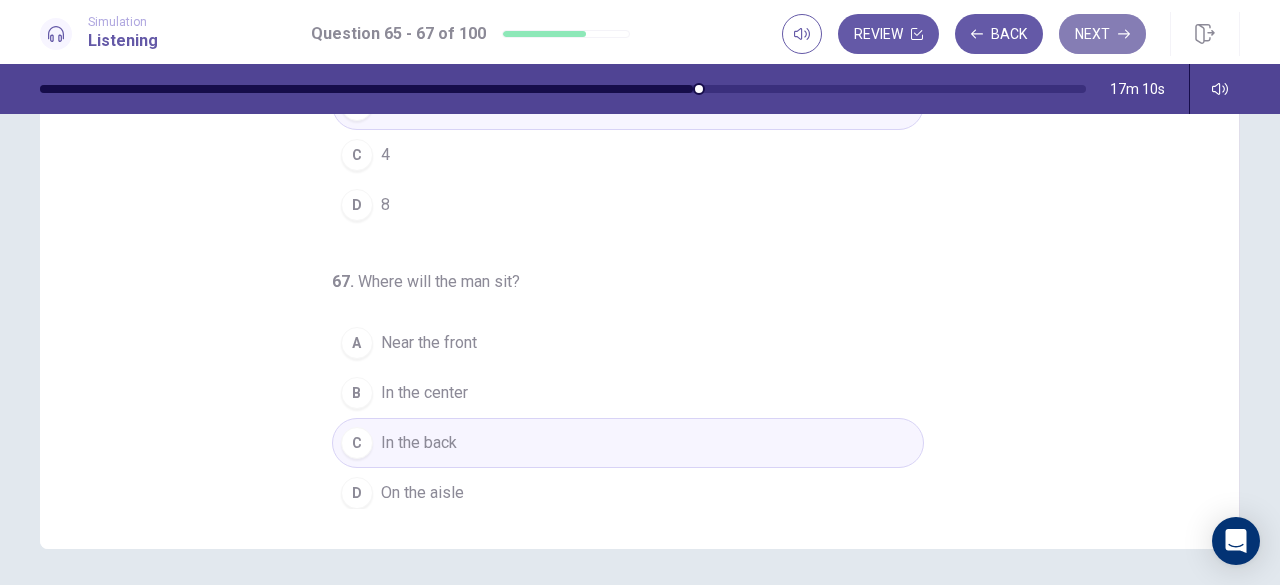 click on "Next" at bounding box center [1102, 34] 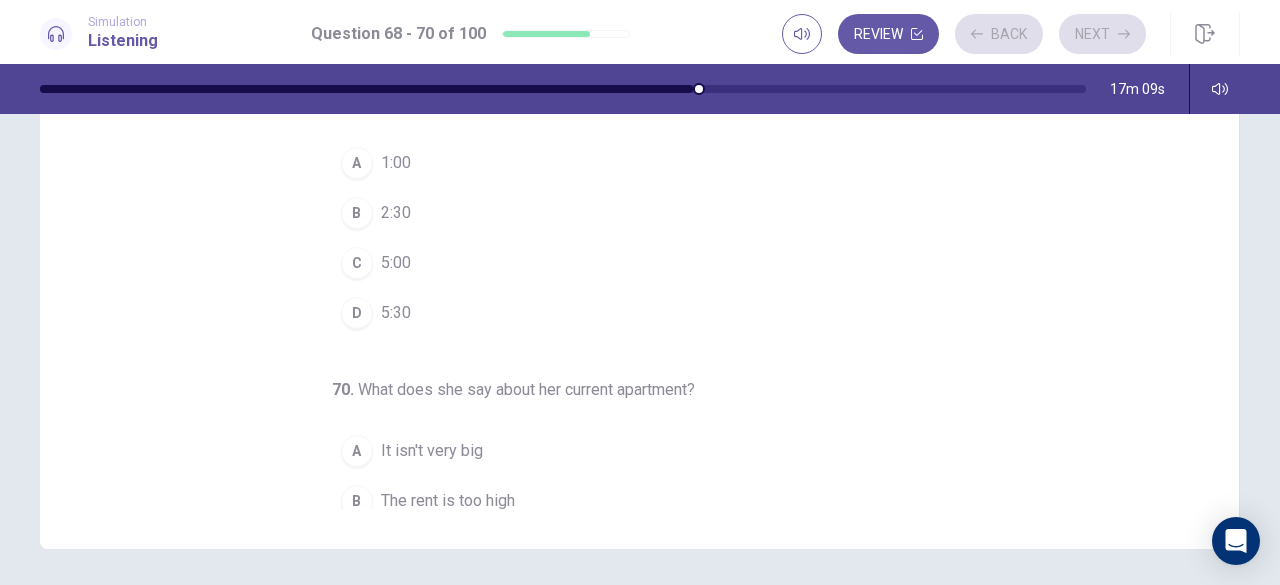 scroll, scrollTop: 0, scrollLeft: 0, axis: both 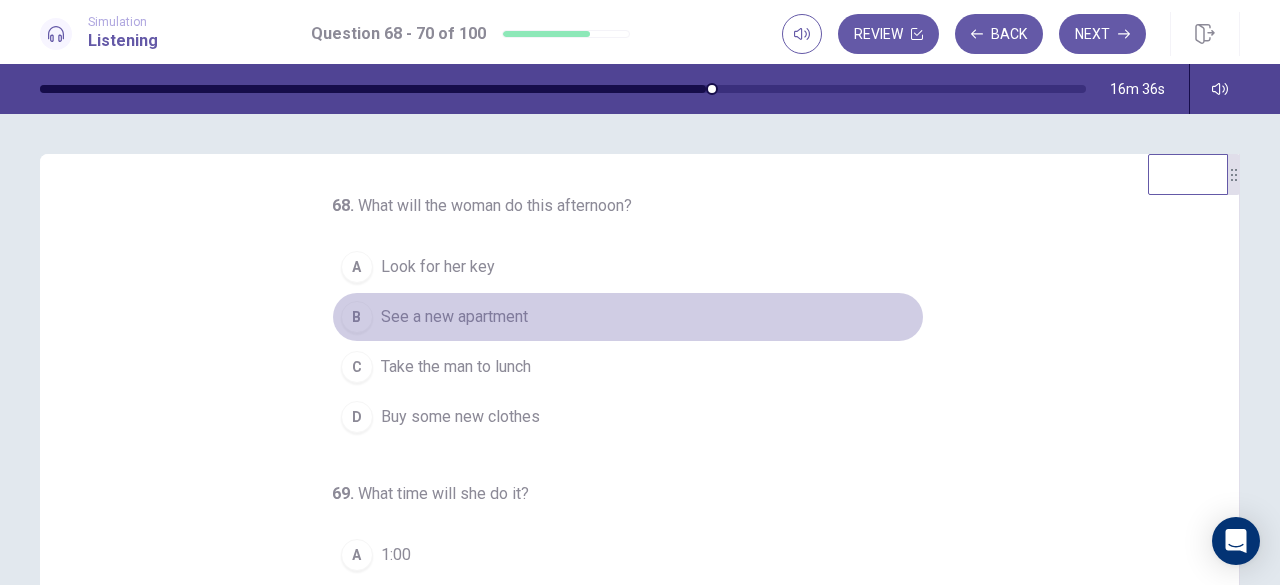 click on "See a new apartment" at bounding box center [454, 317] 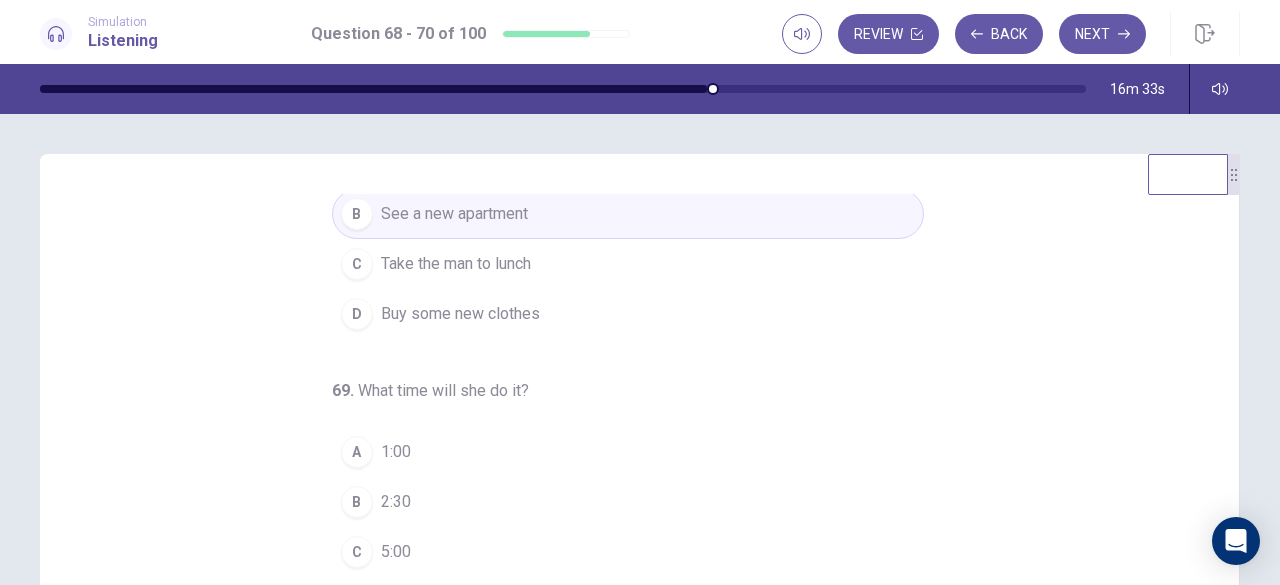 scroll, scrollTop: 200, scrollLeft: 0, axis: vertical 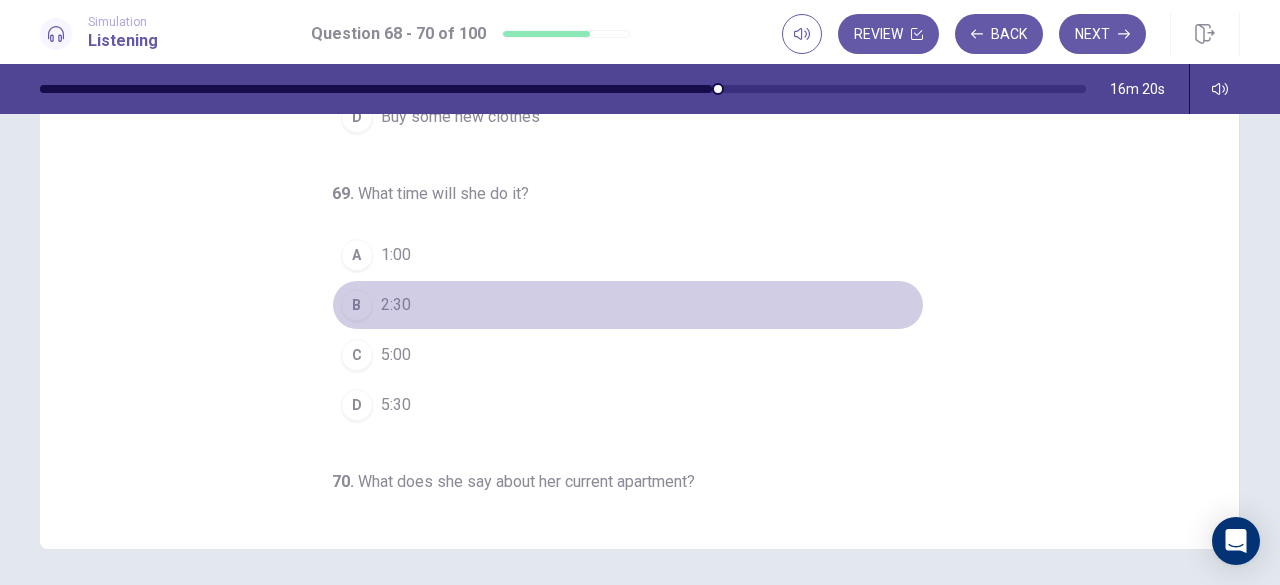 click on "B 2:30" at bounding box center (628, 305) 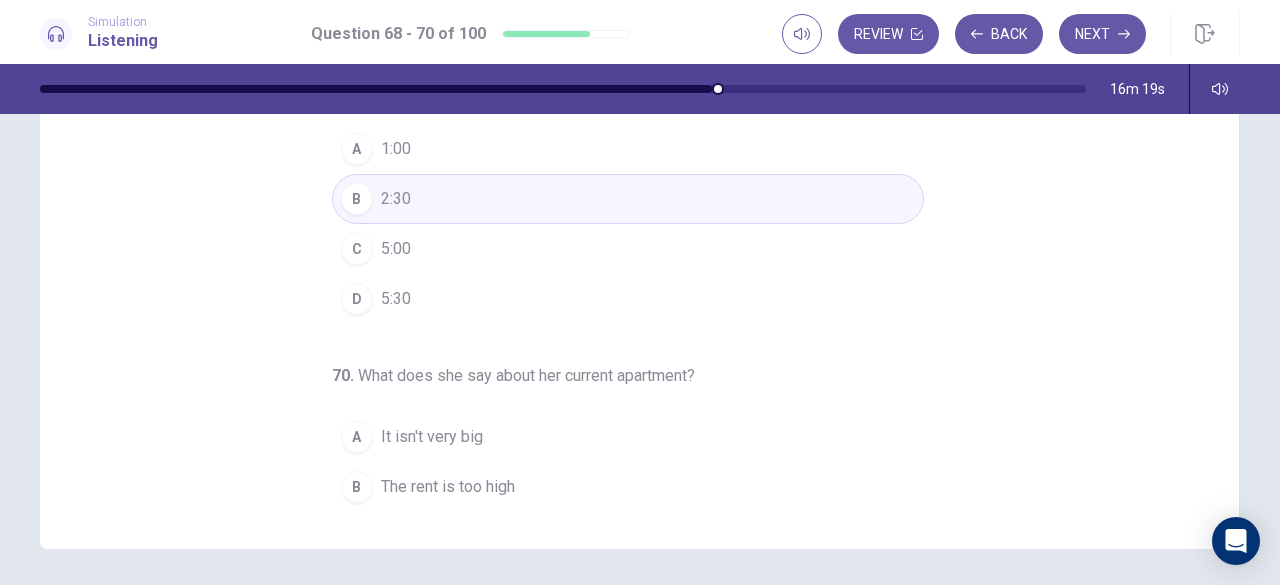 scroll, scrollTop: 200, scrollLeft: 0, axis: vertical 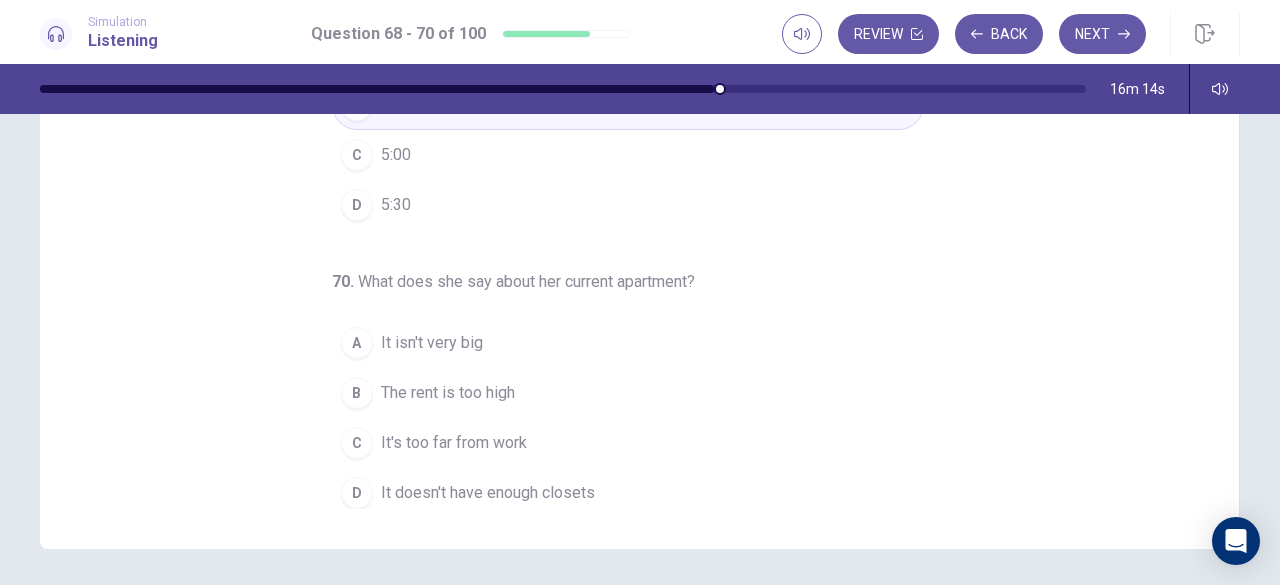 click on "It's too far from work" at bounding box center [454, 443] 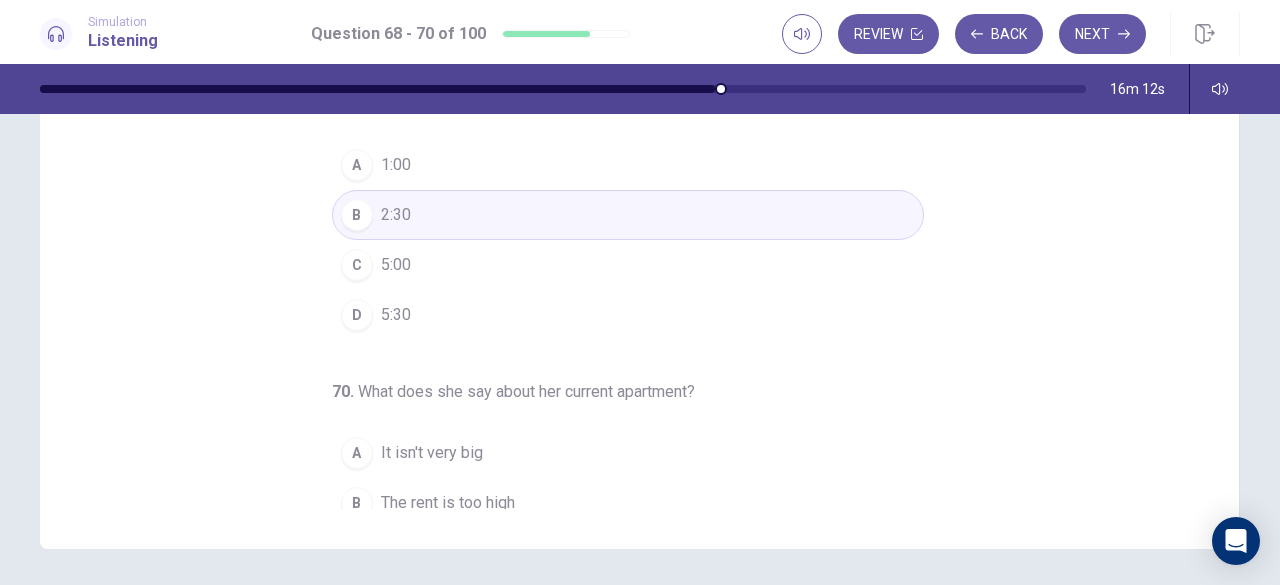 scroll, scrollTop: 200, scrollLeft: 0, axis: vertical 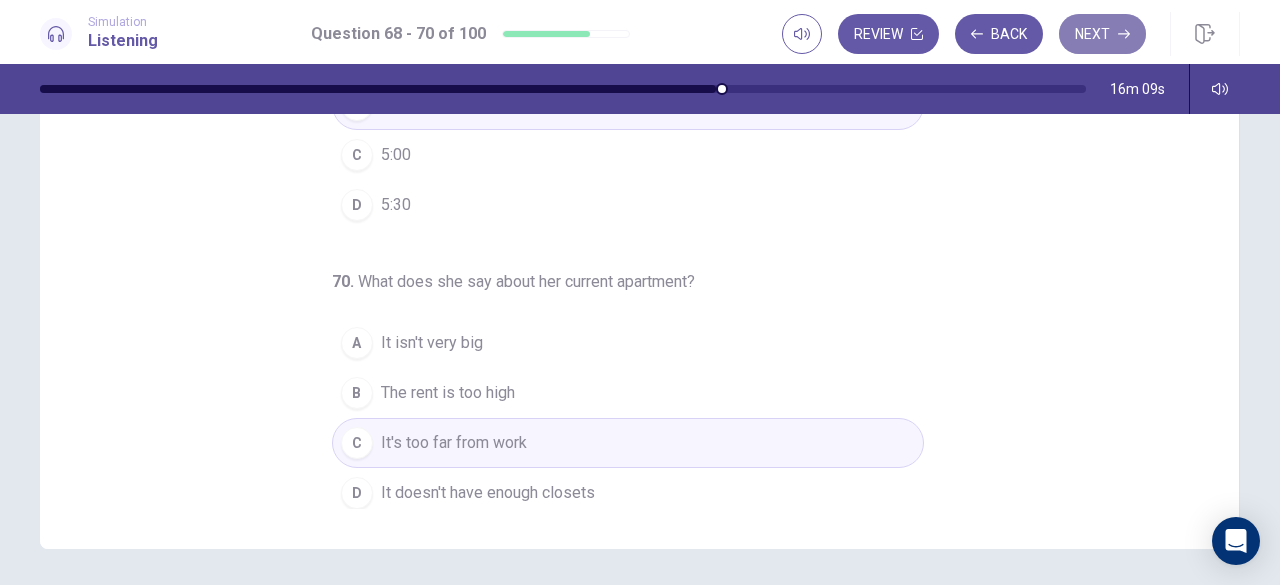 click on "Next" at bounding box center (1102, 34) 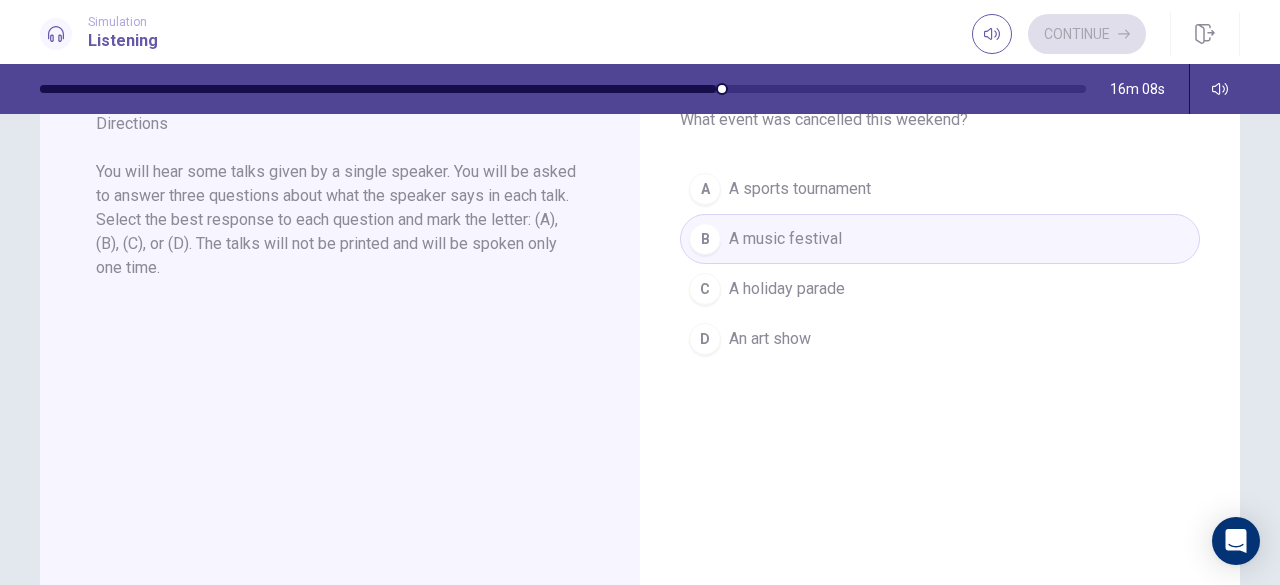 scroll, scrollTop: 0, scrollLeft: 0, axis: both 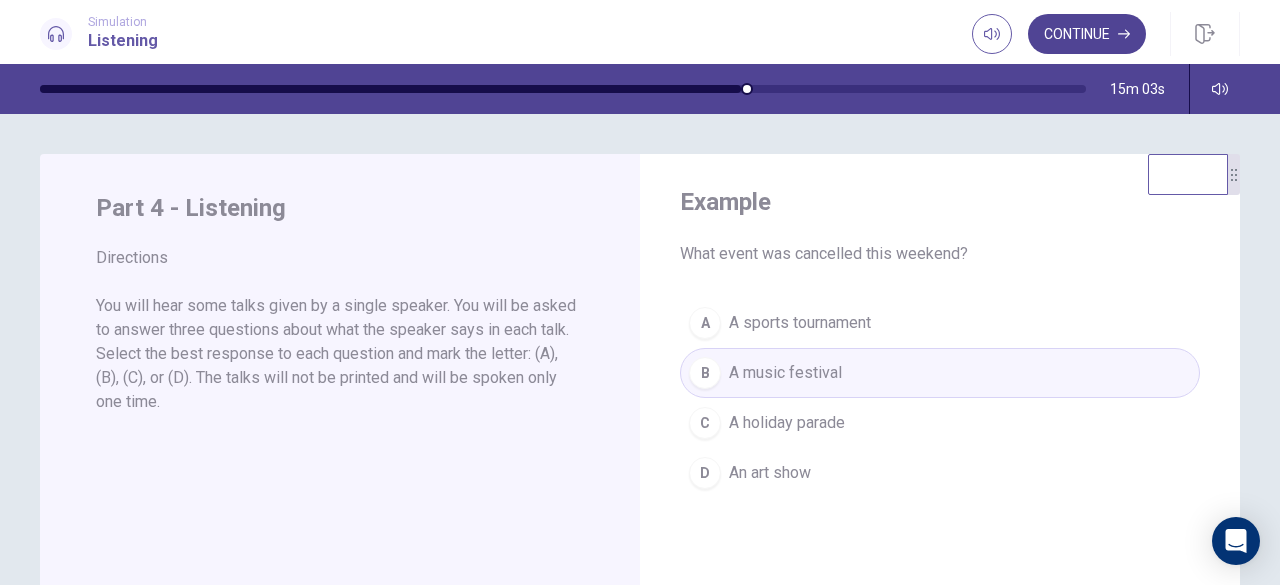 click on "Continue" at bounding box center (1087, 34) 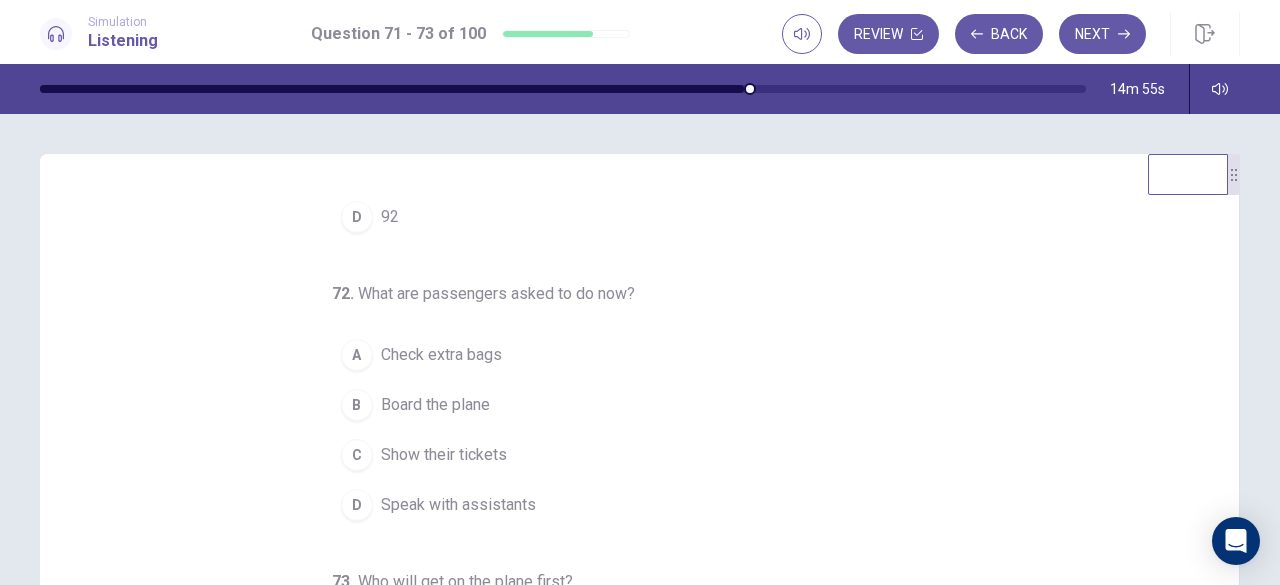 scroll, scrollTop: 200, scrollLeft: 0, axis: vertical 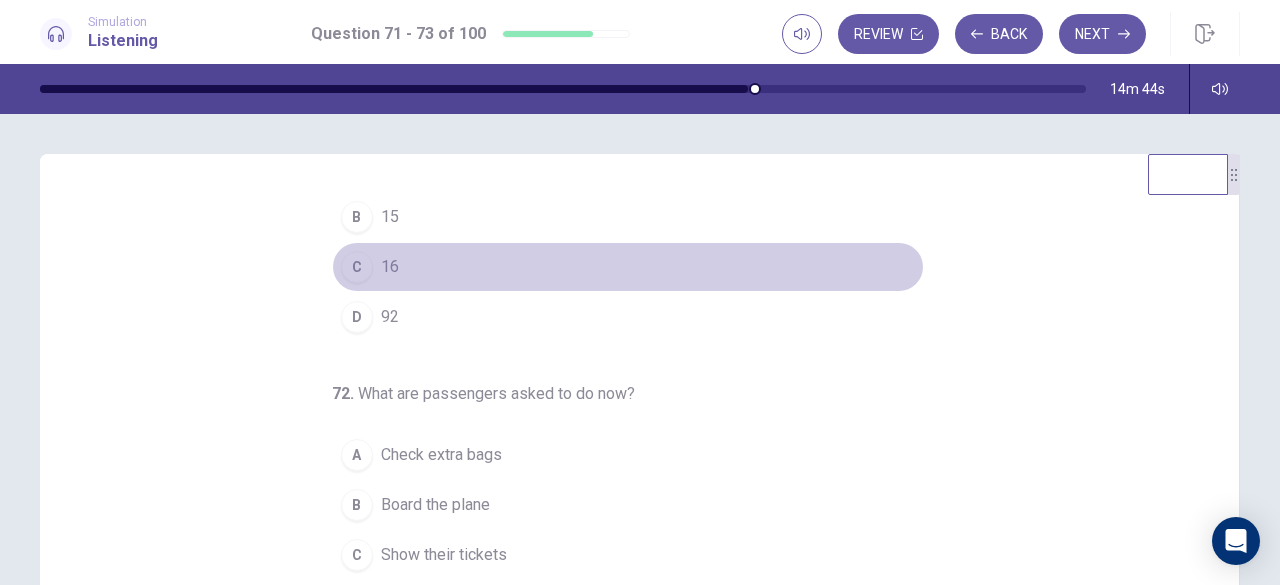 click on "C 16" at bounding box center (628, 267) 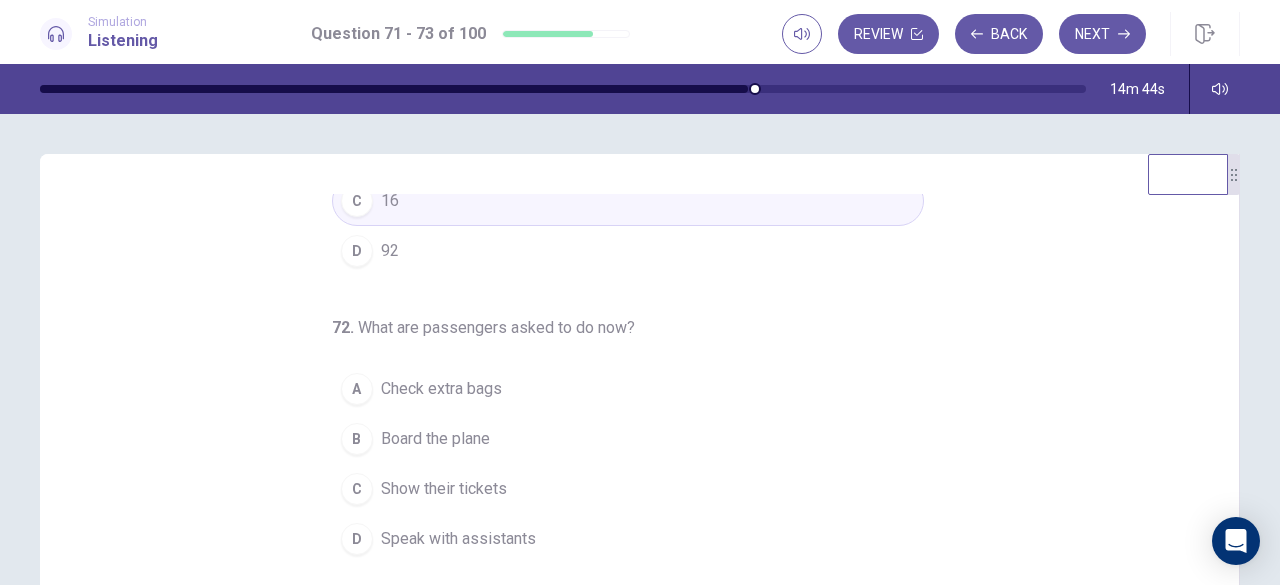 scroll, scrollTop: 200, scrollLeft: 0, axis: vertical 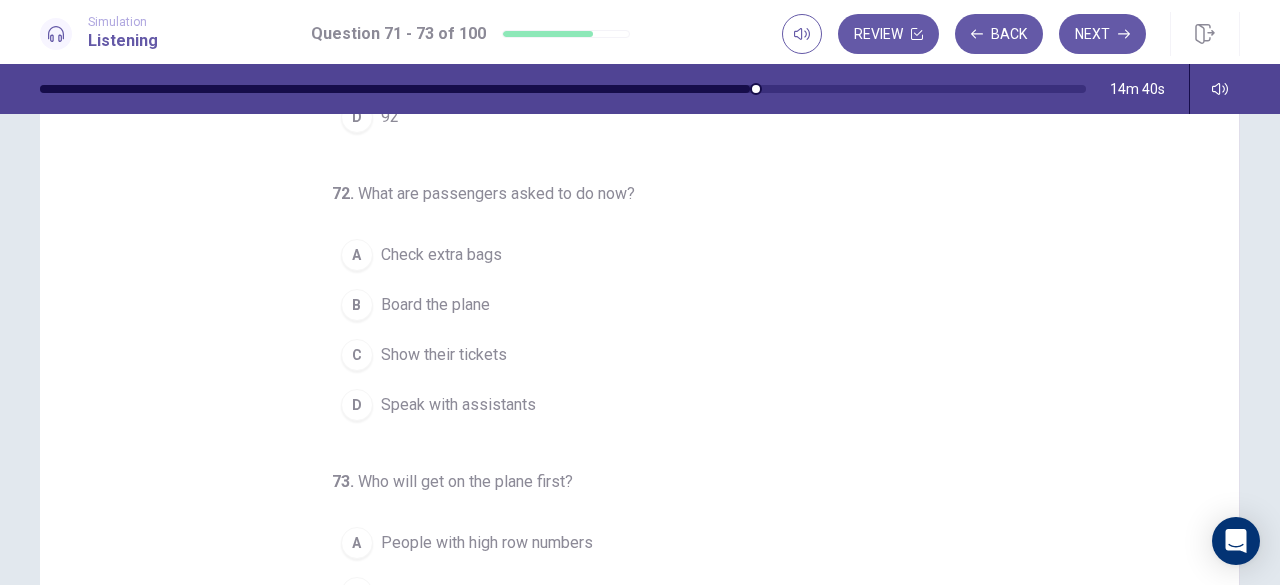 click on "Show their tickets" at bounding box center (444, 355) 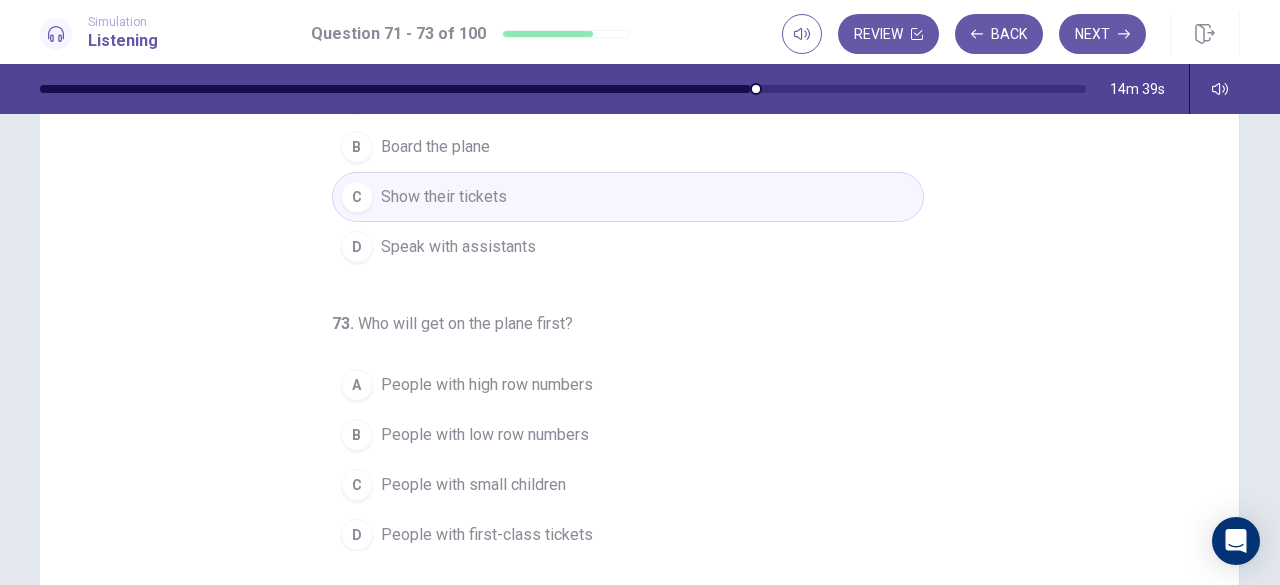 scroll, scrollTop: 300, scrollLeft: 0, axis: vertical 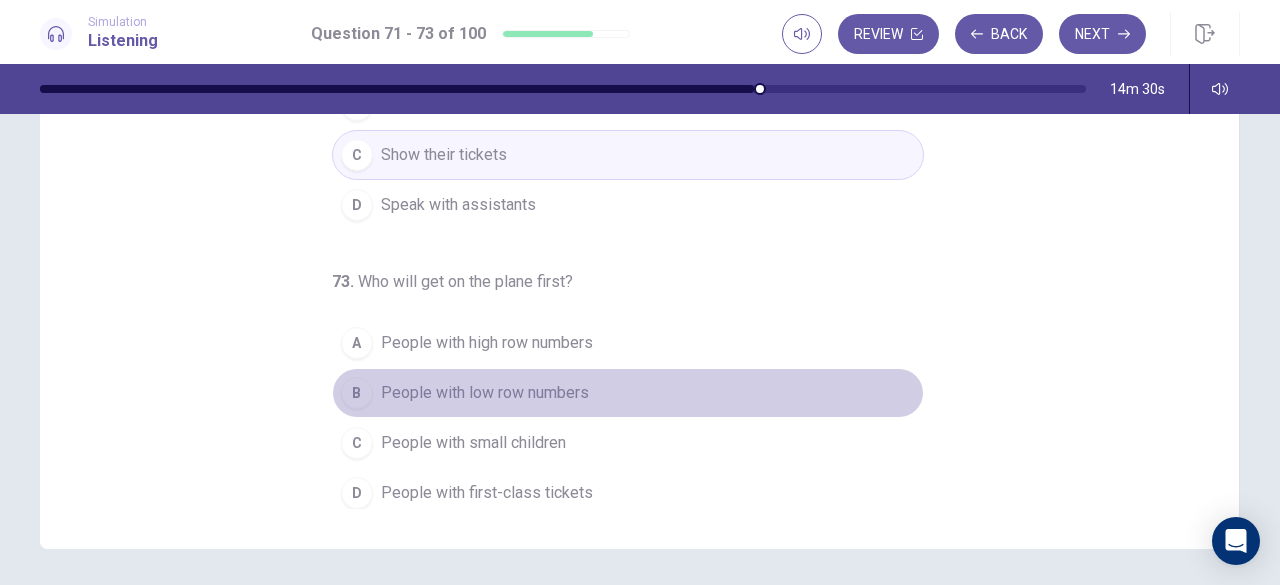 click on "B People with low row numbers" at bounding box center (628, 393) 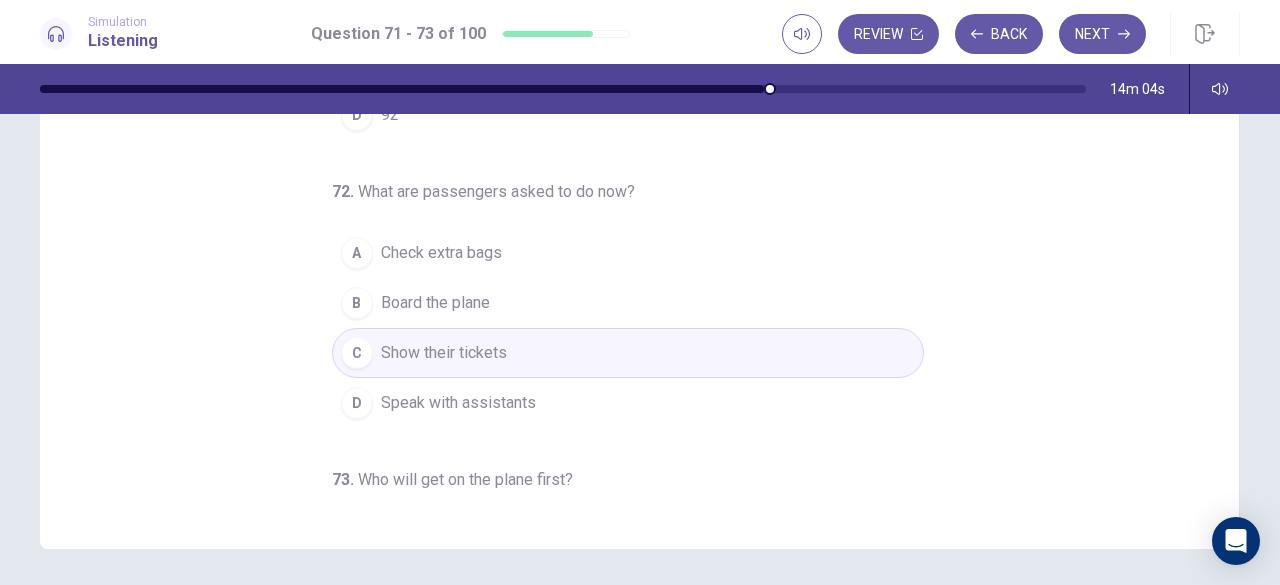 scroll, scrollTop: 0, scrollLeft: 0, axis: both 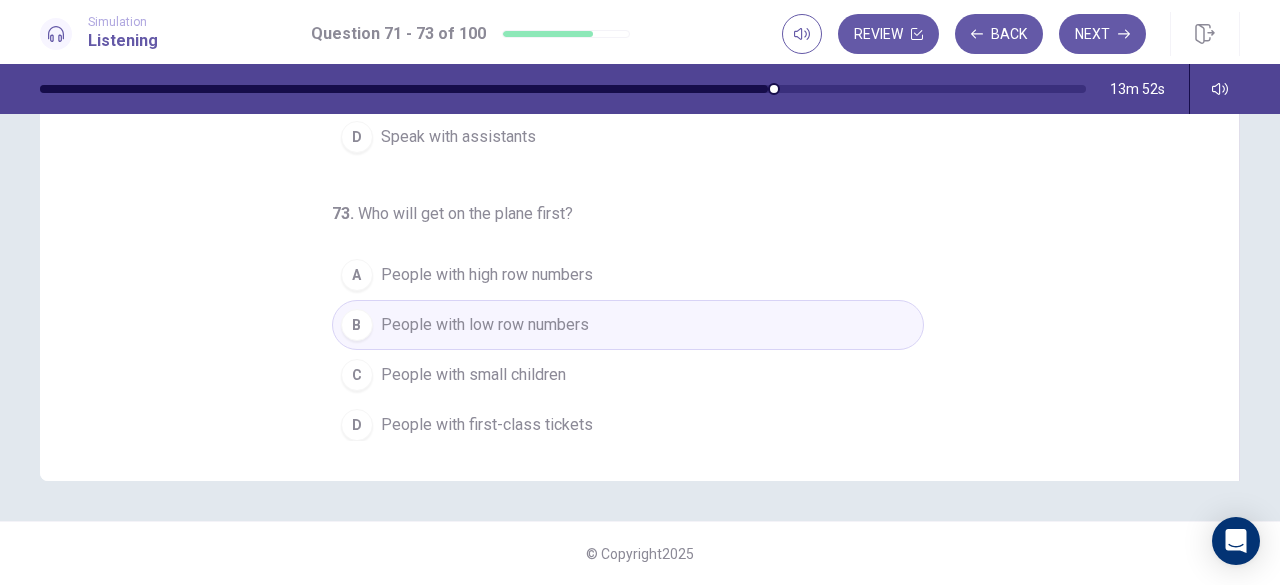 click on "People with first-class tickets" at bounding box center [487, 425] 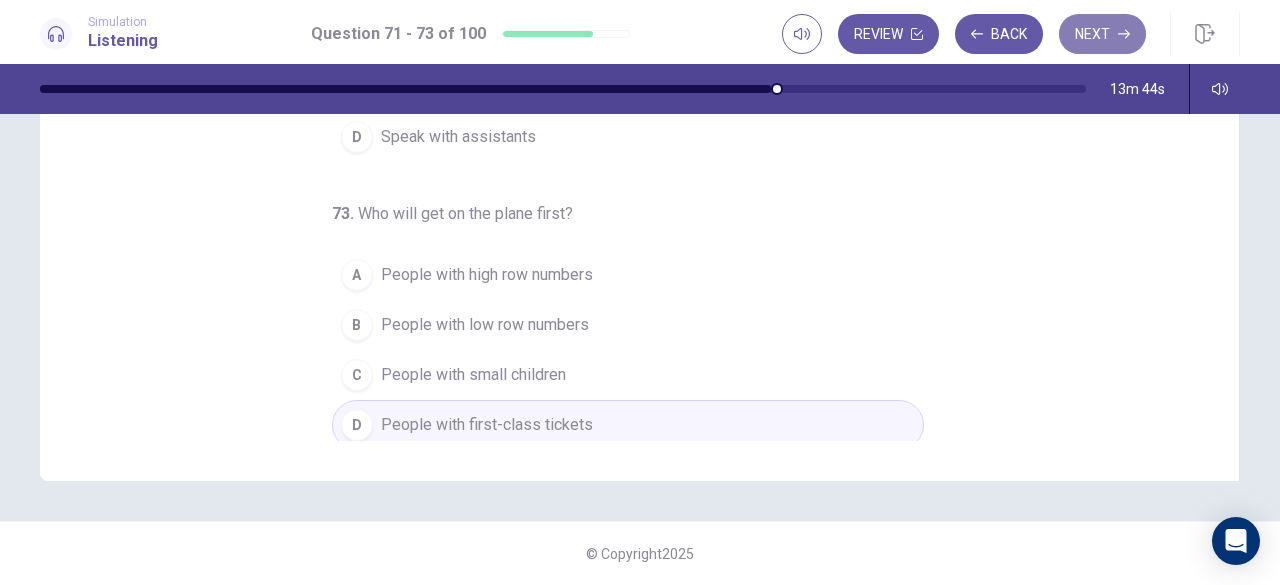 click on "Next" at bounding box center (1102, 34) 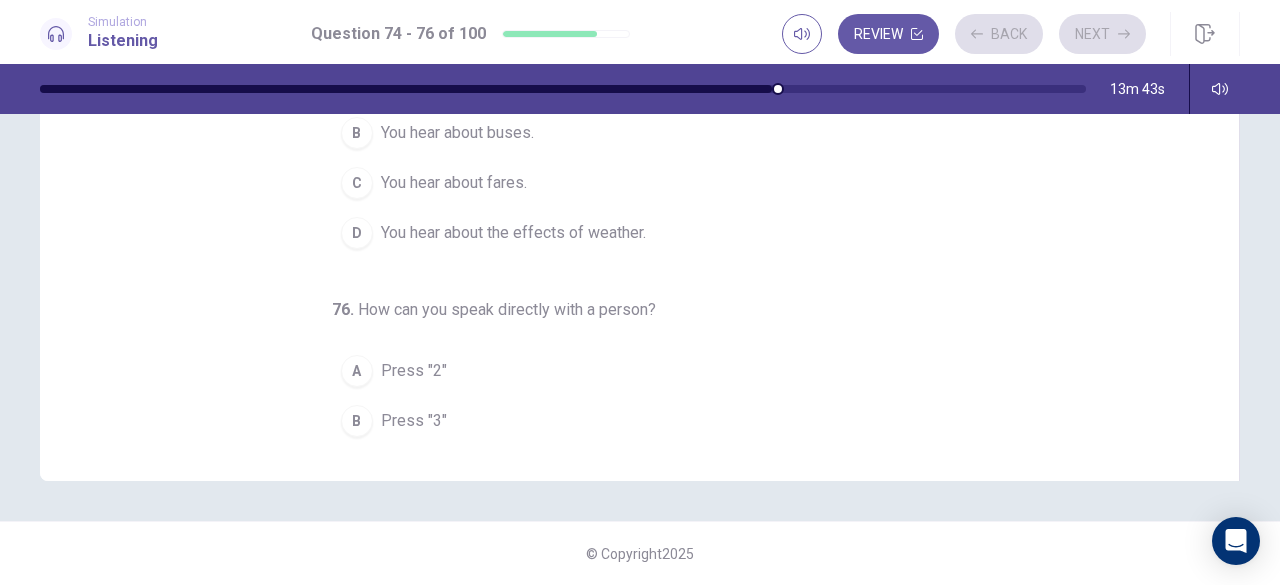 scroll, scrollTop: 0, scrollLeft: 0, axis: both 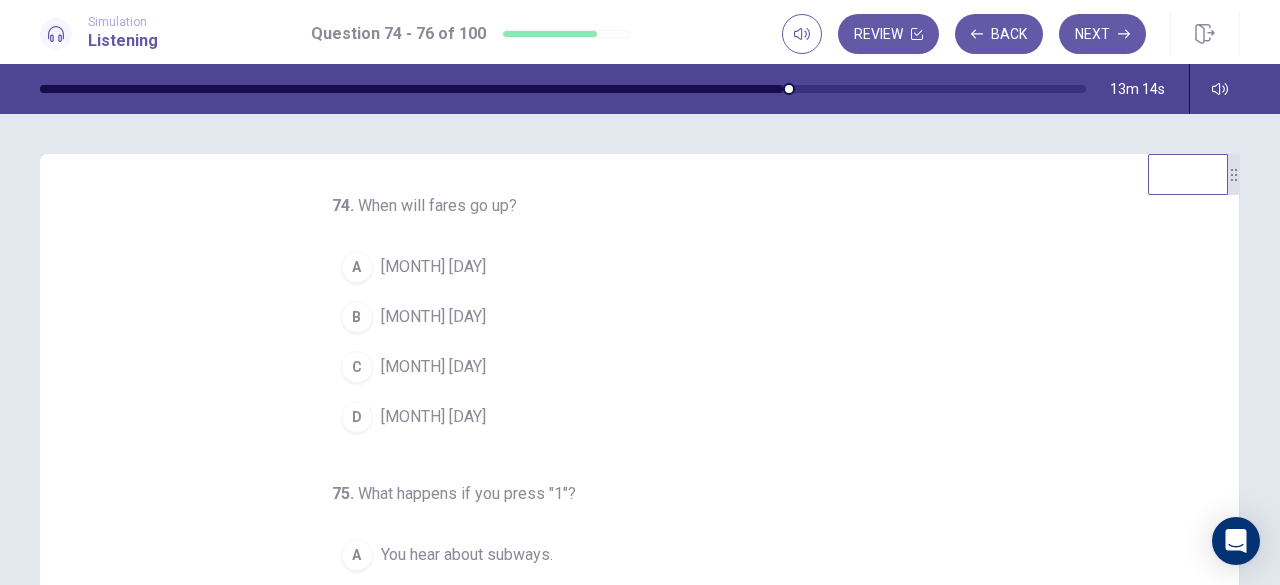 click on "[DATE]" at bounding box center [433, 267] 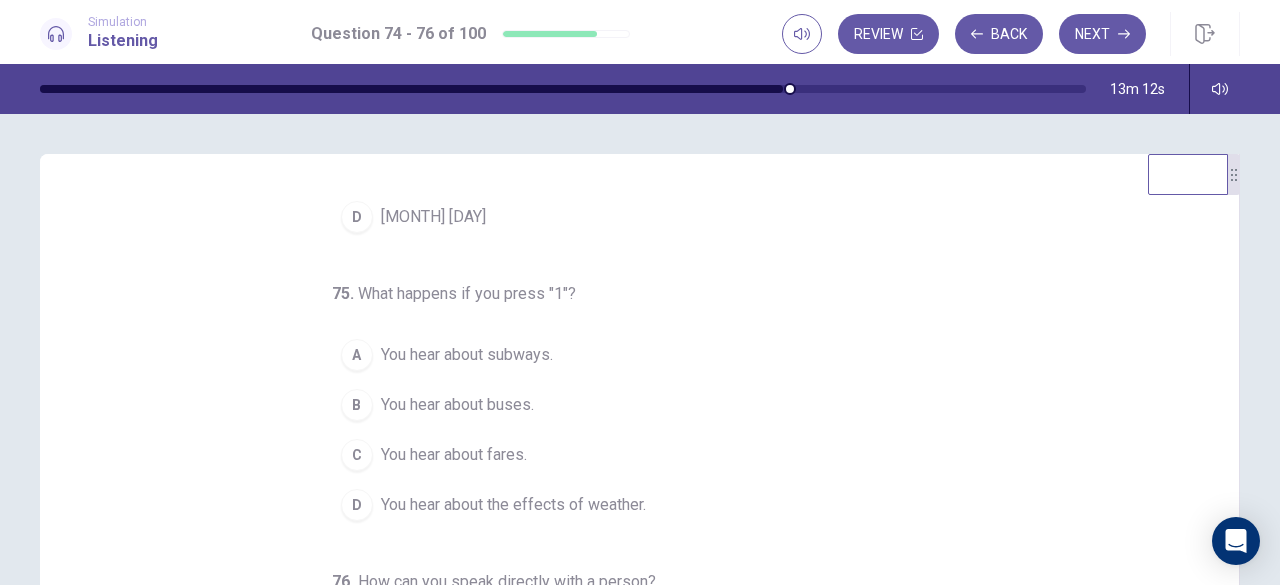 scroll, scrollTop: 200, scrollLeft: 0, axis: vertical 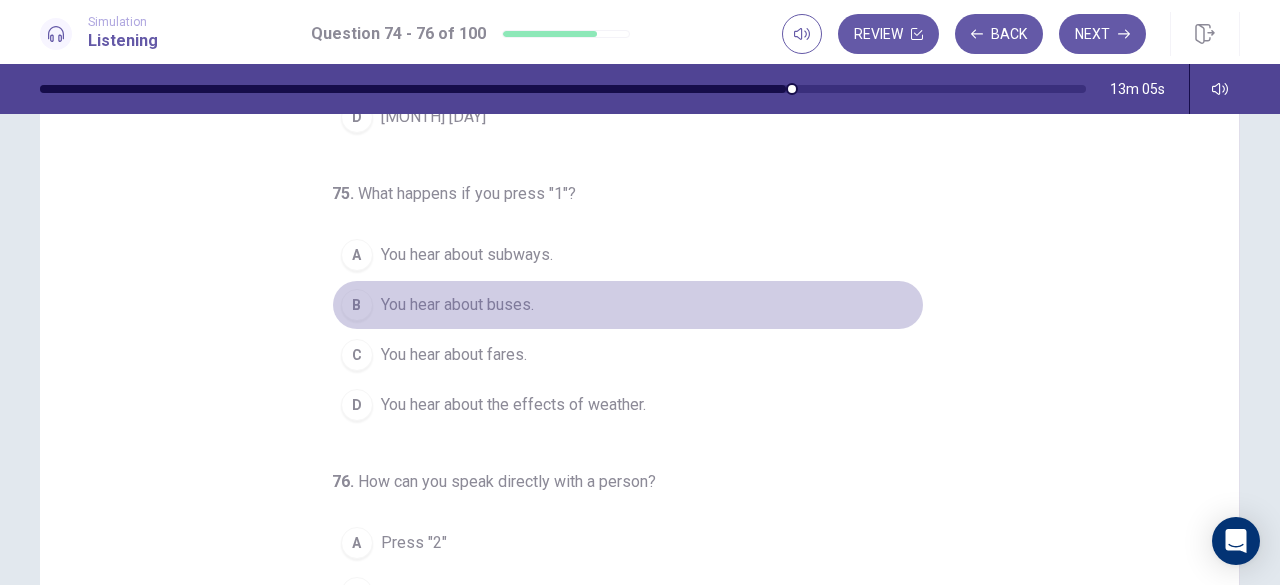 click on "You hear about buses." at bounding box center [457, 305] 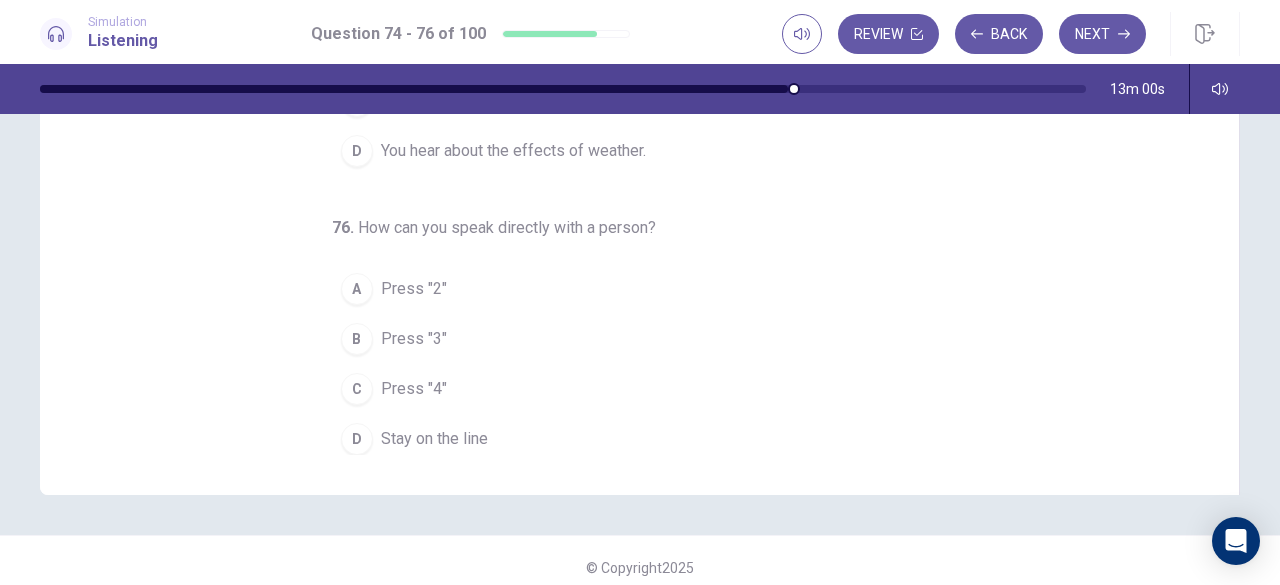 scroll, scrollTop: 368, scrollLeft: 0, axis: vertical 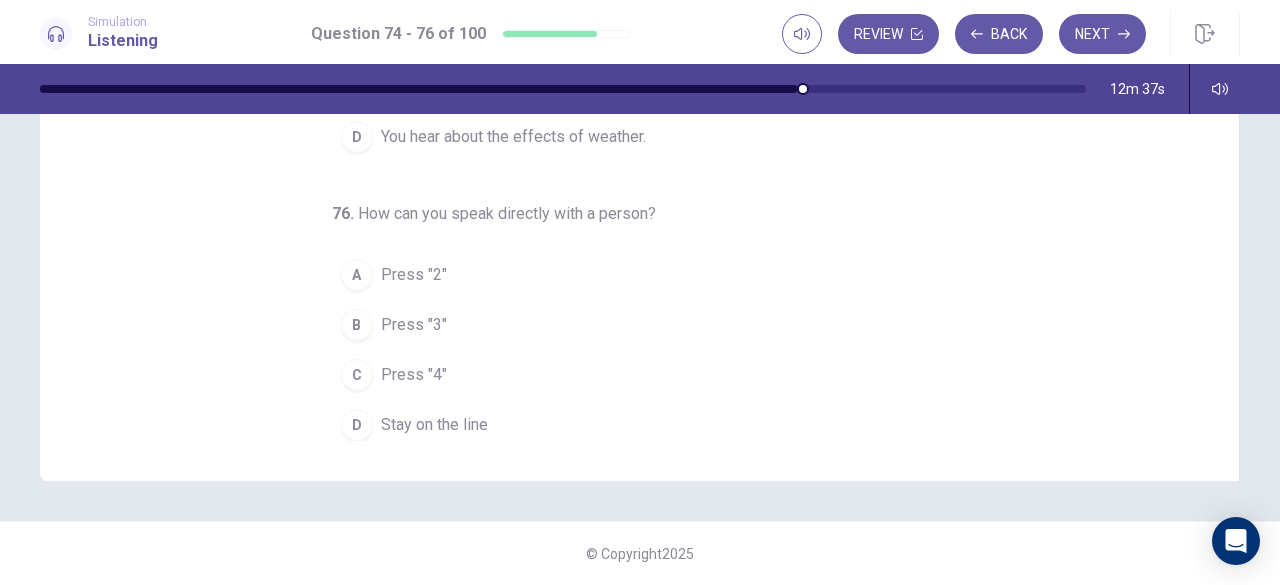 click on "Stay on the line" at bounding box center [434, 425] 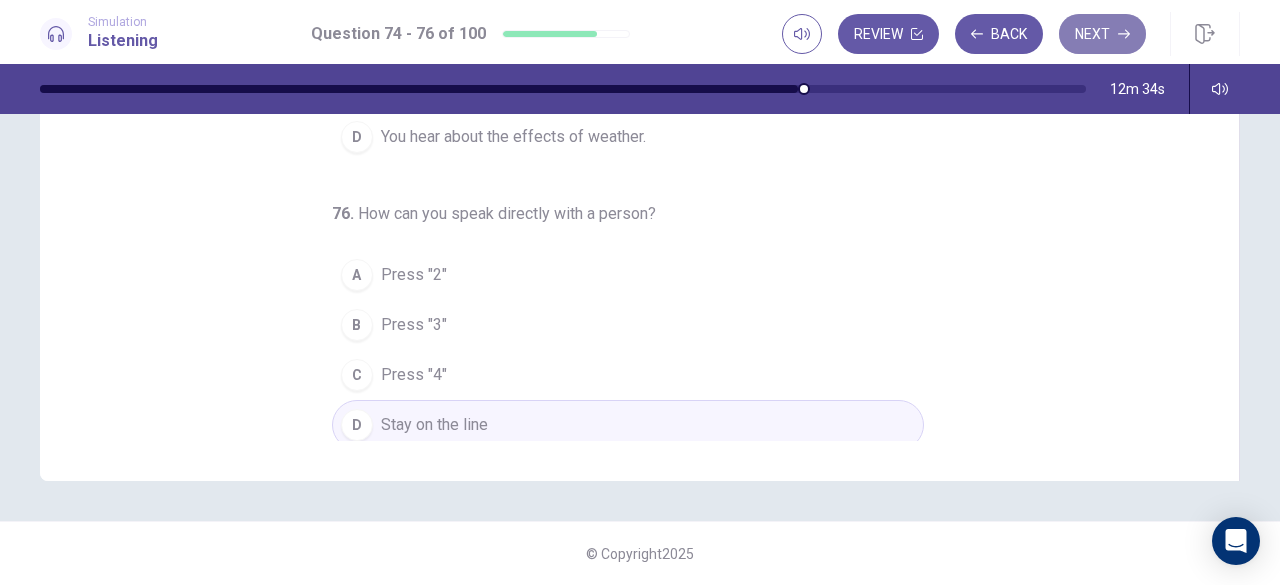 click on "Next" at bounding box center (1102, 34) 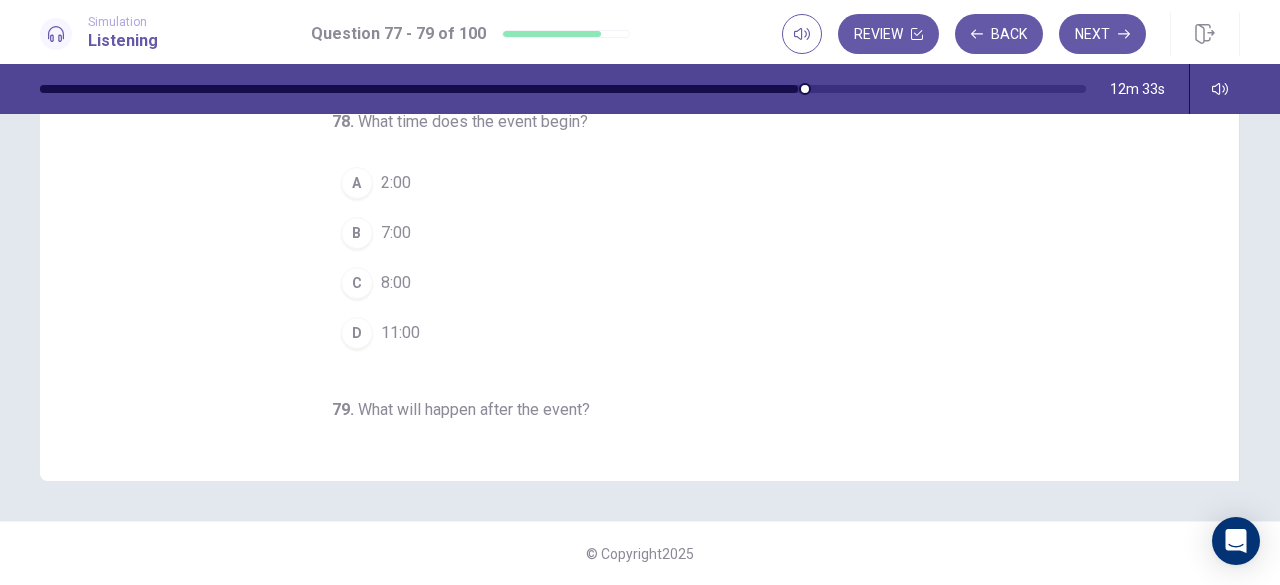 scroll, scrollTop: 0, scrollLeft: 0, axis: both 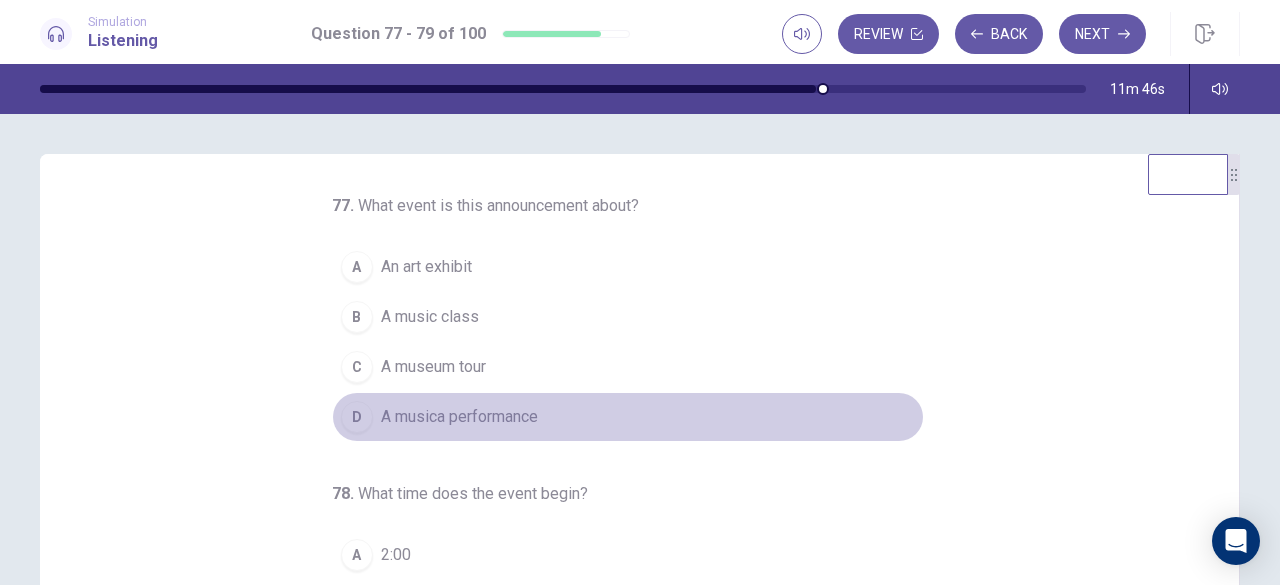 click on "A musica performance" at bounding box center [459, 417] 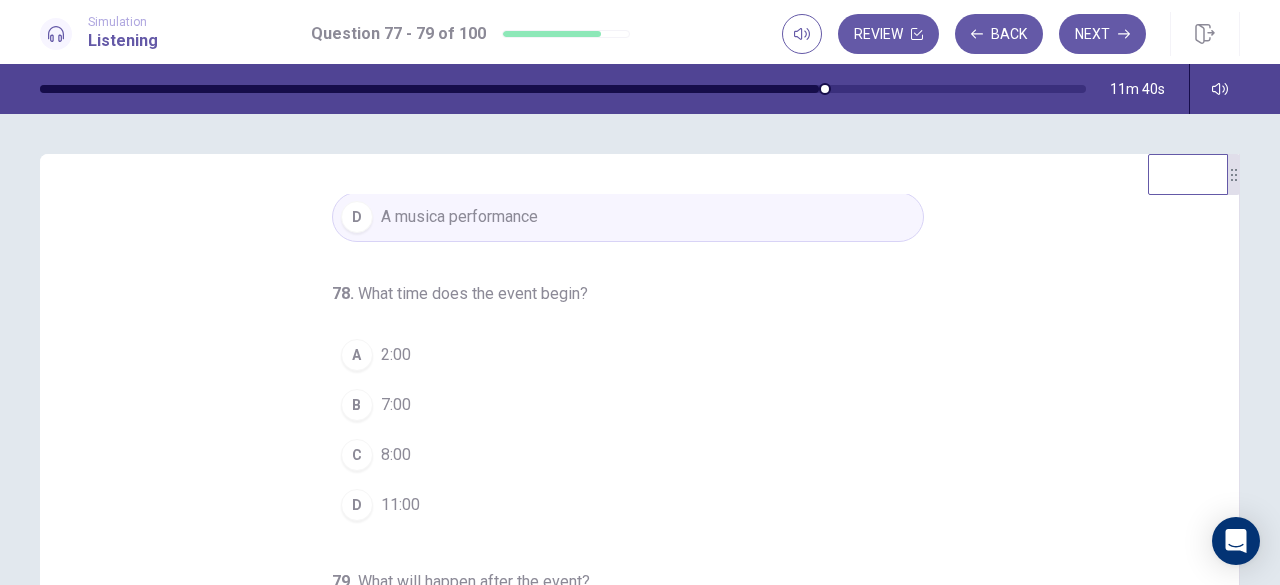 scroll, scrollTop: 200, scrollLeft: 0, axis: vertical 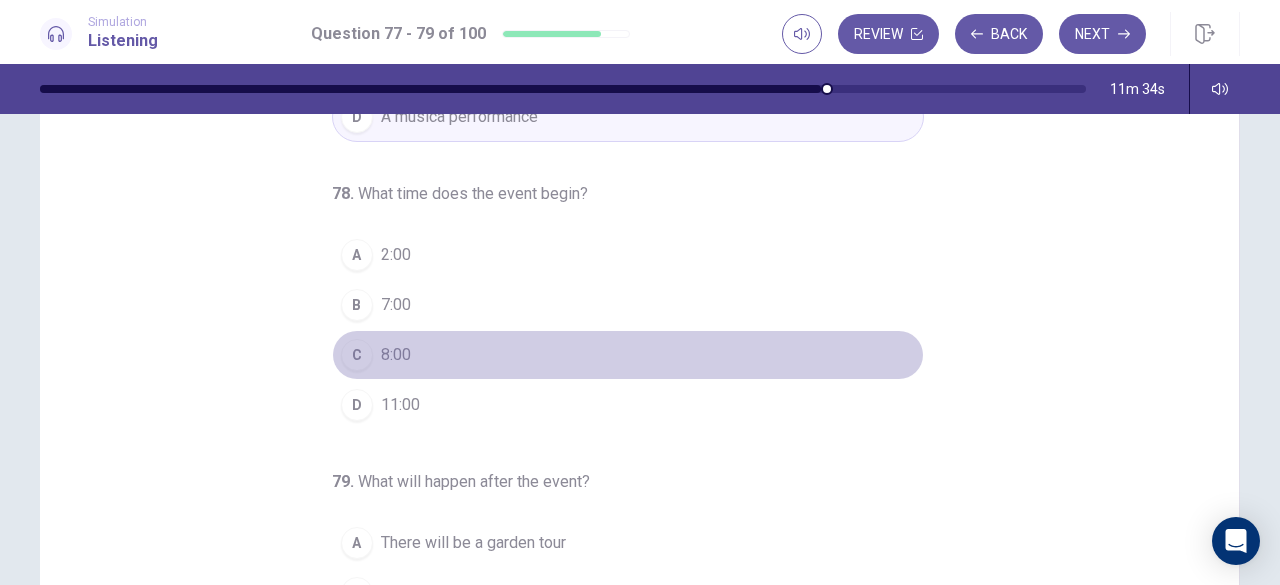click on "C 8:00" at bounding box center (628, 355) 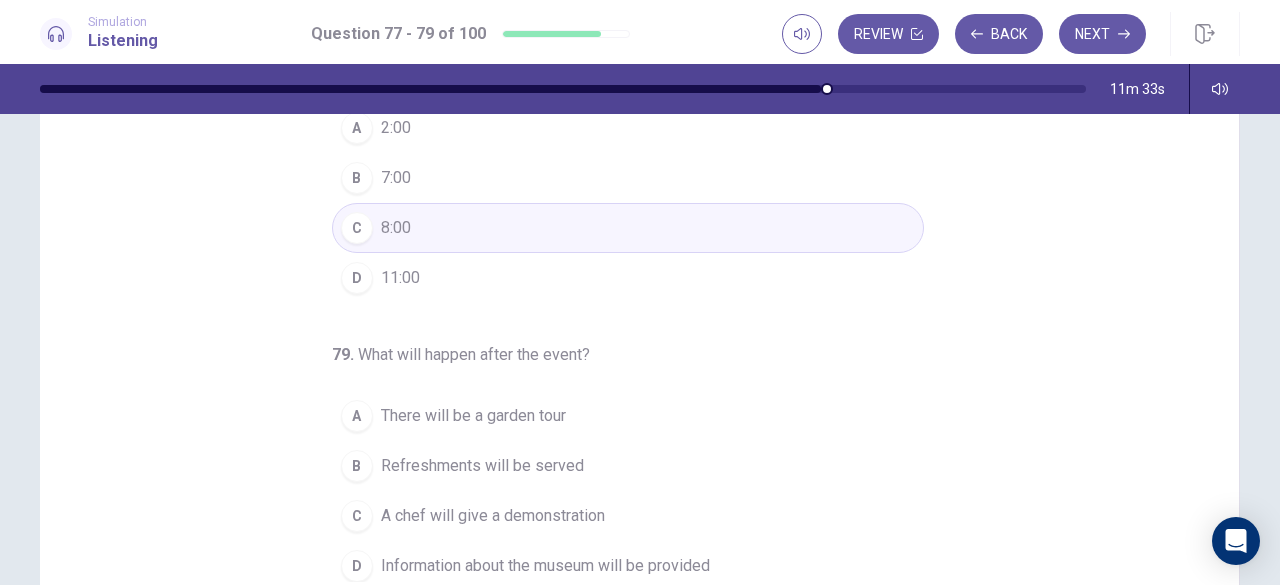 scroll, scrollTop: 300, scrollLeft: 0, axis: vertical 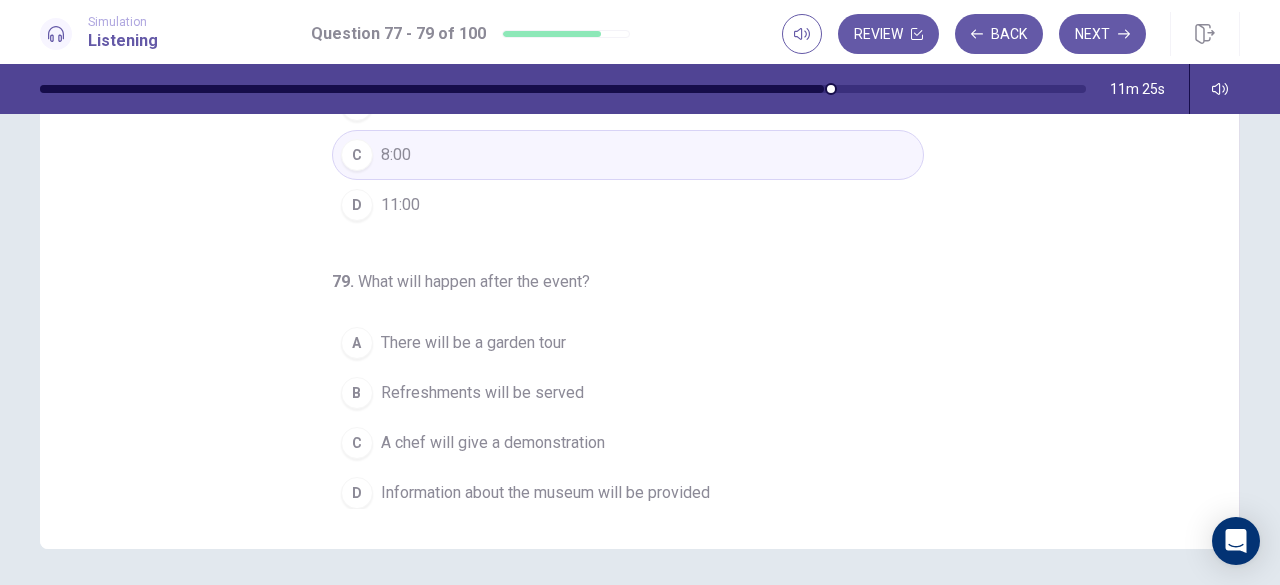 click on "A chef will give a demonstration" at bounding box center (493, 443) 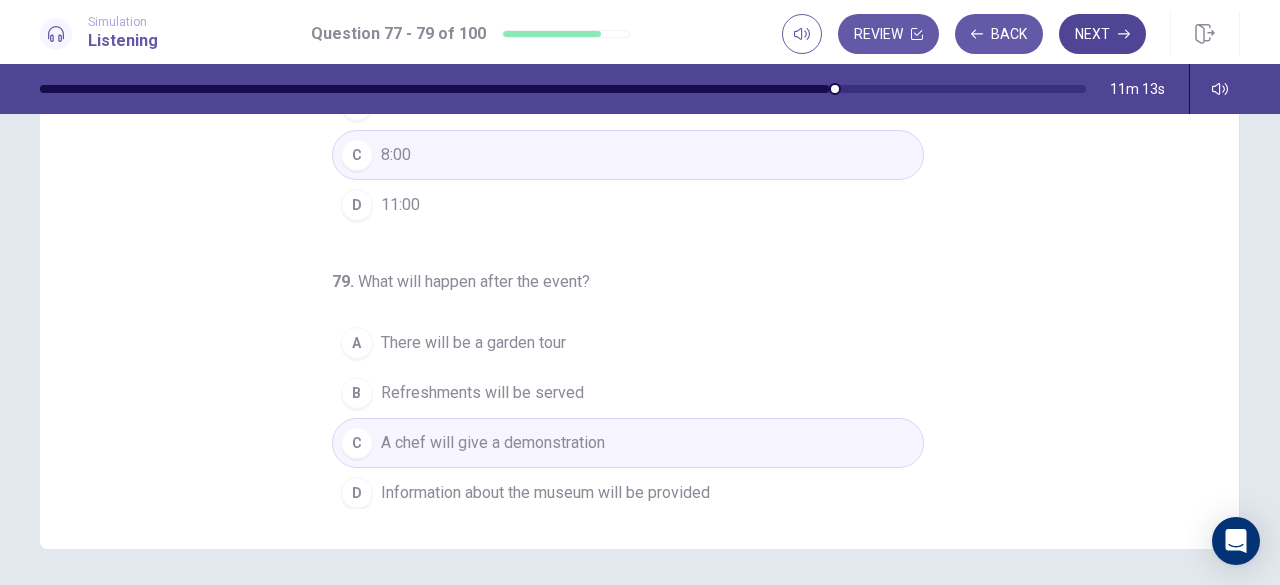 click on "Next" at bounding box center [1102, 34] 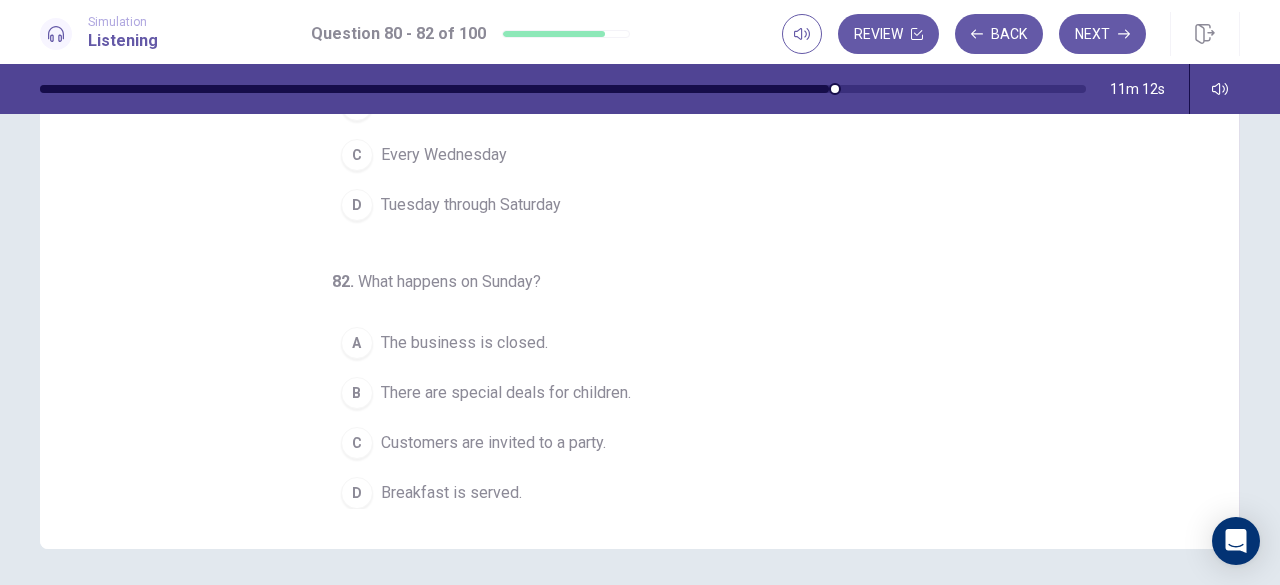 scroll, scrollTop: 0, scrollLeft: 0, axis: both 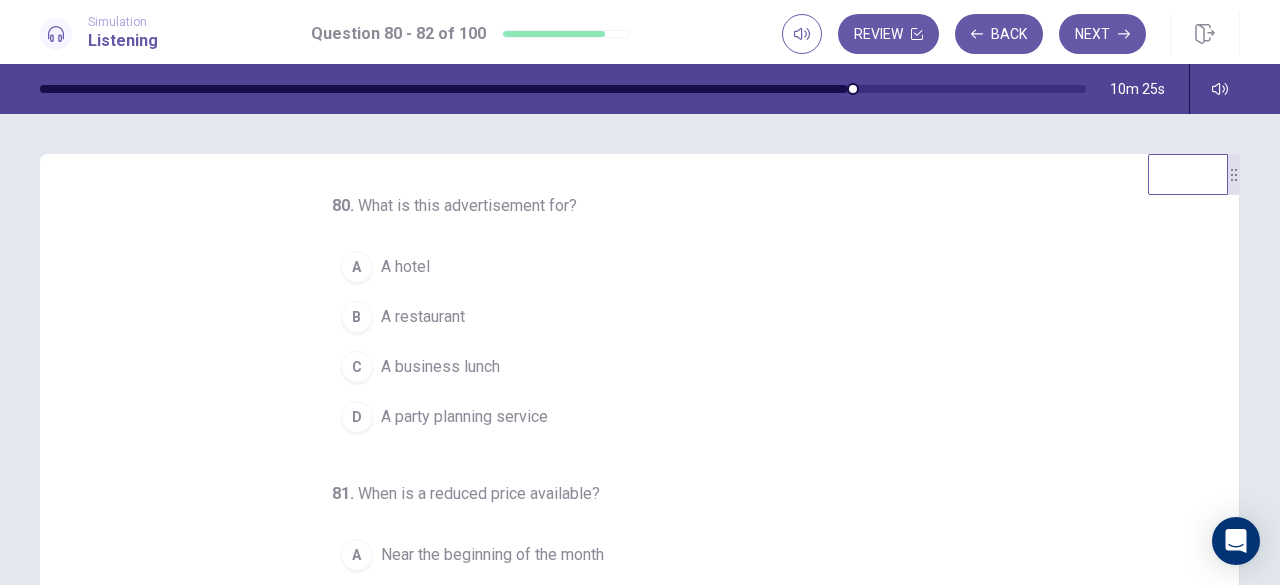click on "A A hotel" at bounding box center (628, 267) 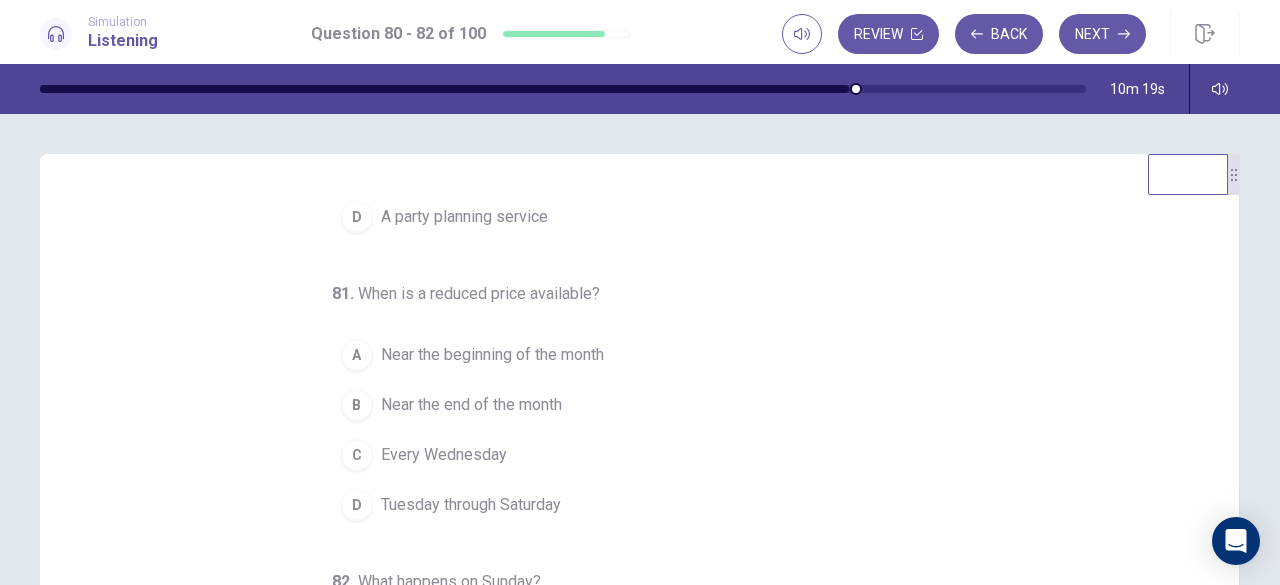 scroll, scrollTop: 200, scrollLeft: 0, axis: vertical 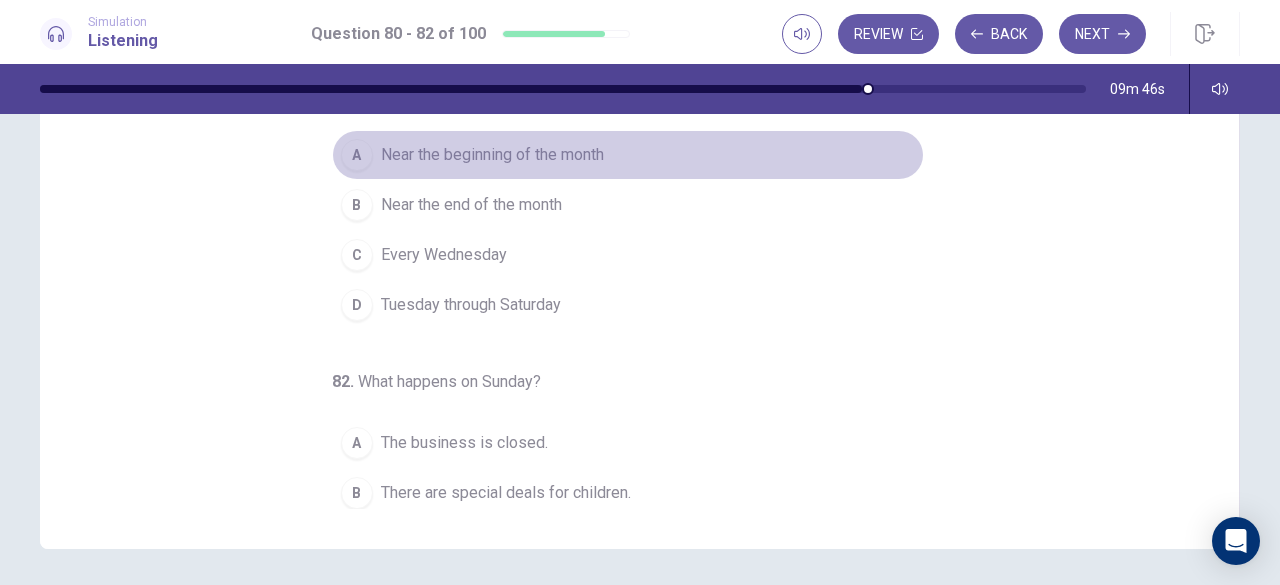 click on "Near the beginning of the month" at bounding box center (492, 155) 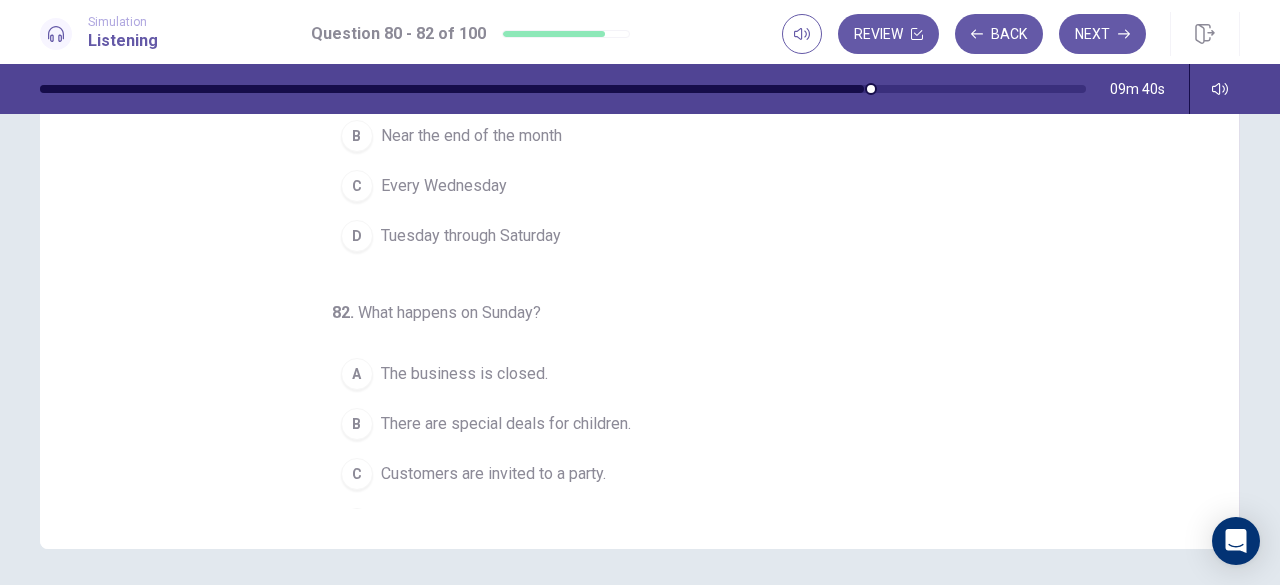 scroll, scrollTop: 200, scrollLeft: 0, axis: vertical 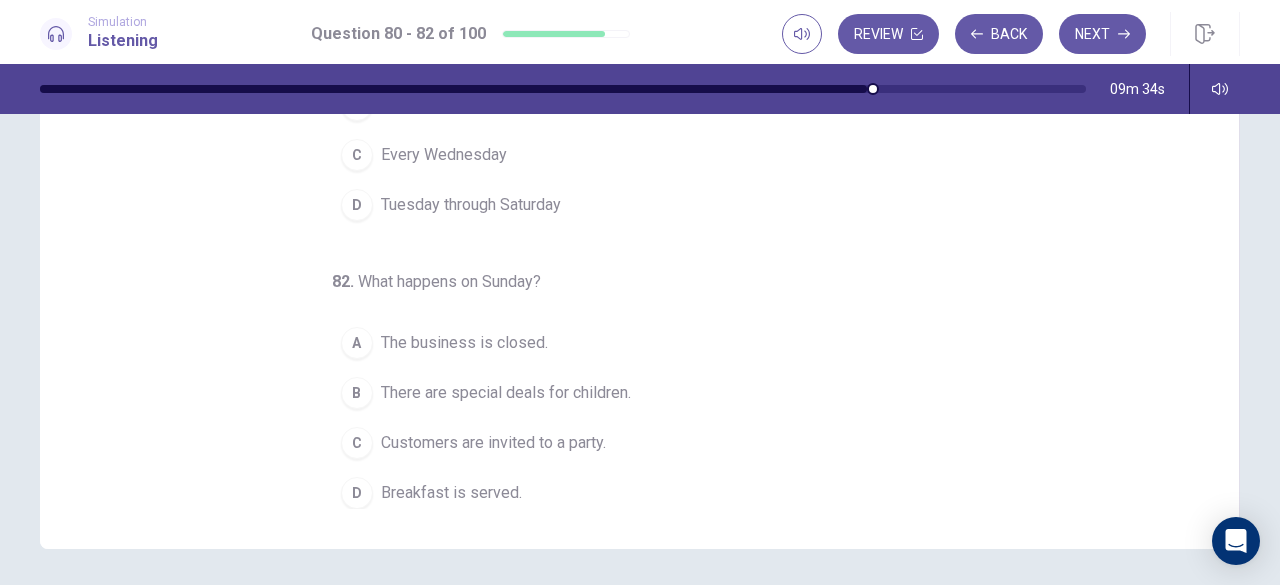 click on "Breakfast is served." at bounding box center (451, 493) 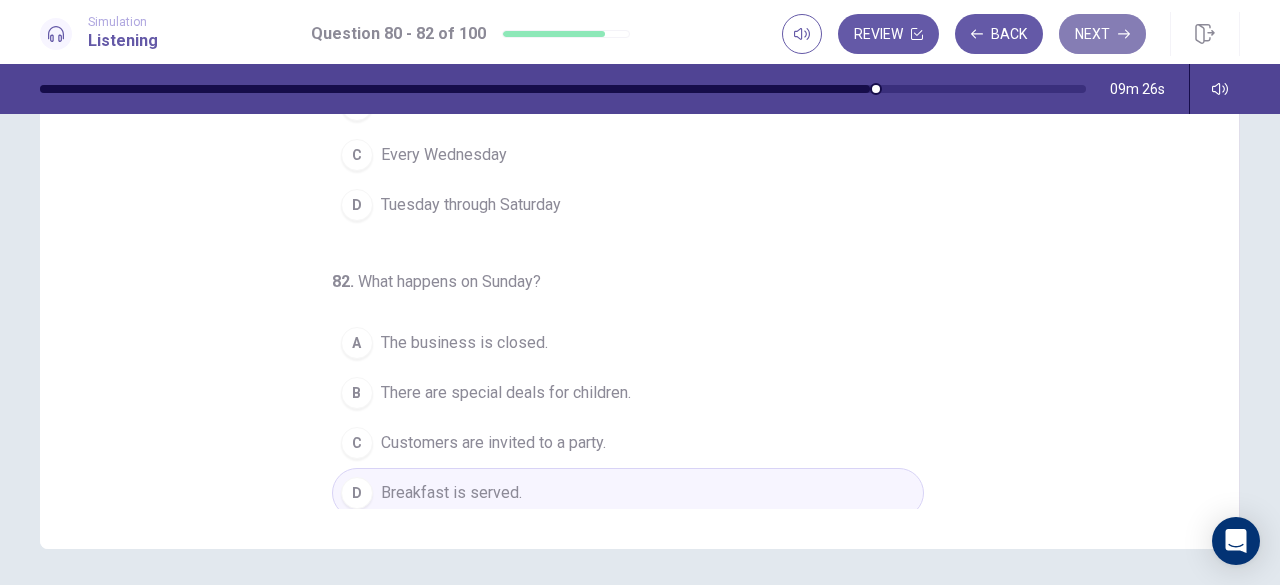click on "Next" at bounding box center [1102, 34] 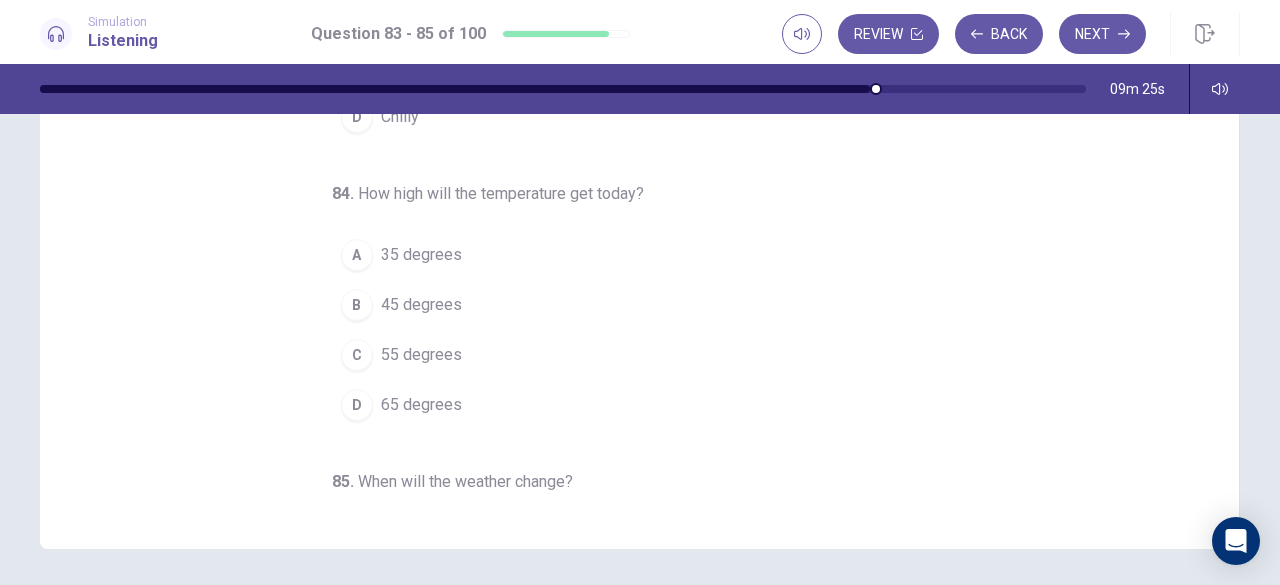 scroll, scrollTop: 0, scrollLeft: 0, axis: both 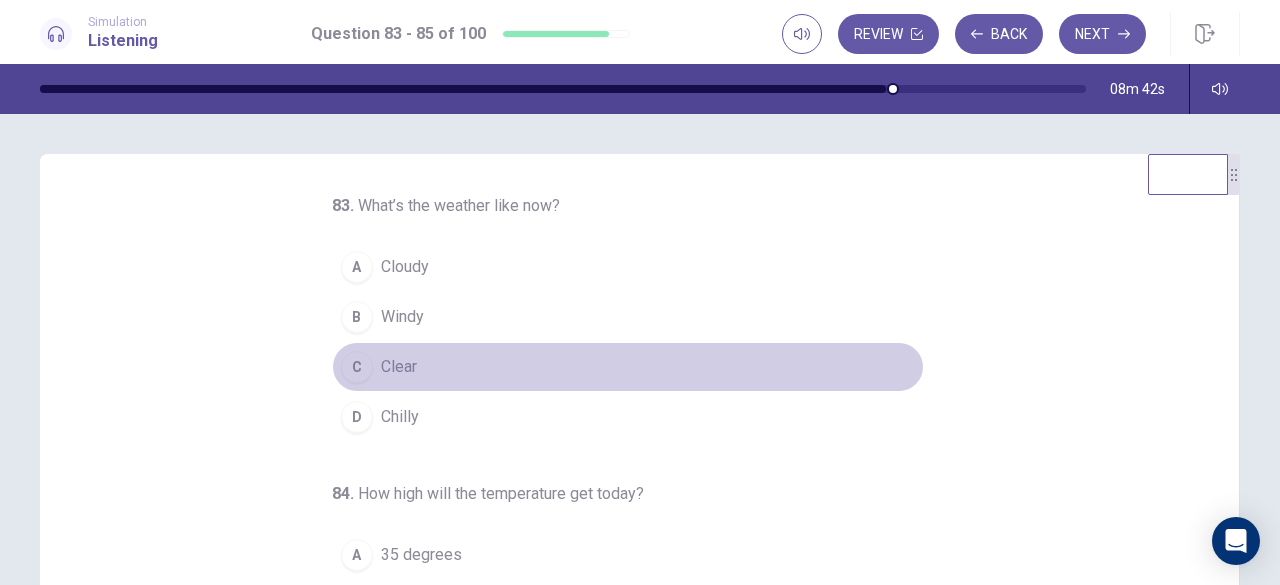 click on "C Clear" at bounding box center [628, 367] 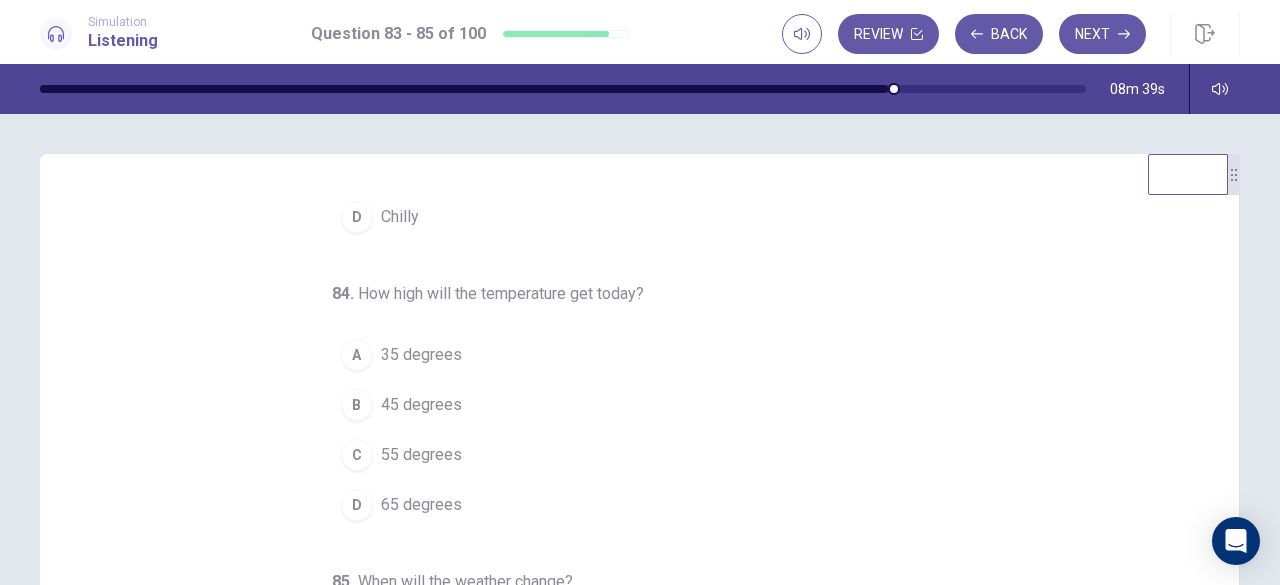 scroll, scrollTop: 200, scrollLeft: 0, axis: vertical 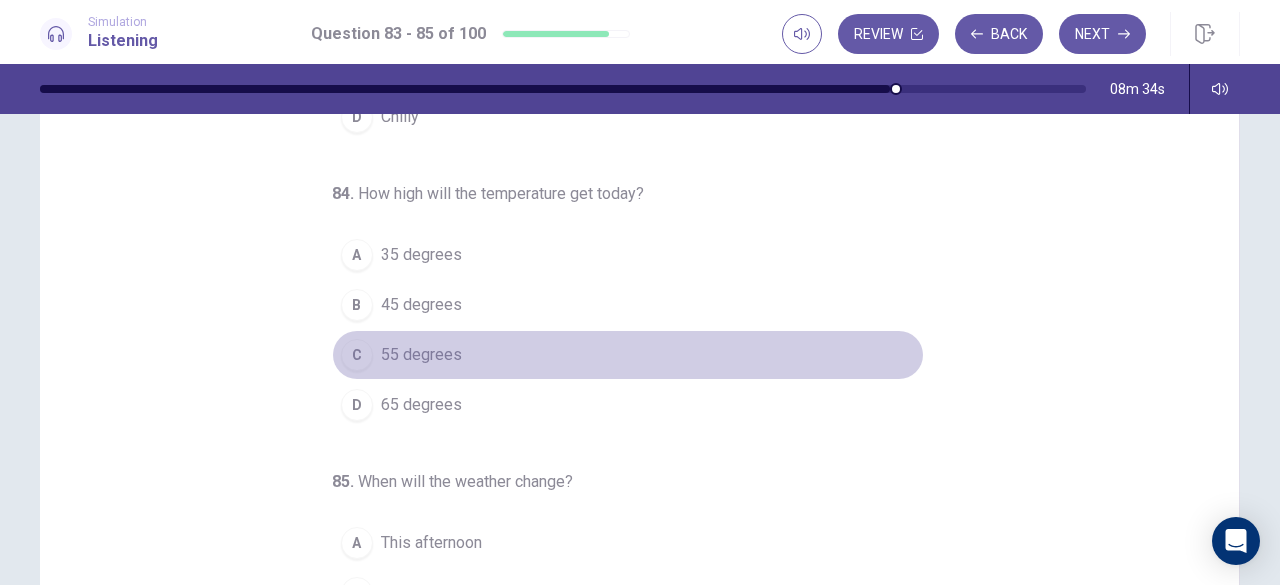 click on "55 degrees" at bounding box center [421, 355] 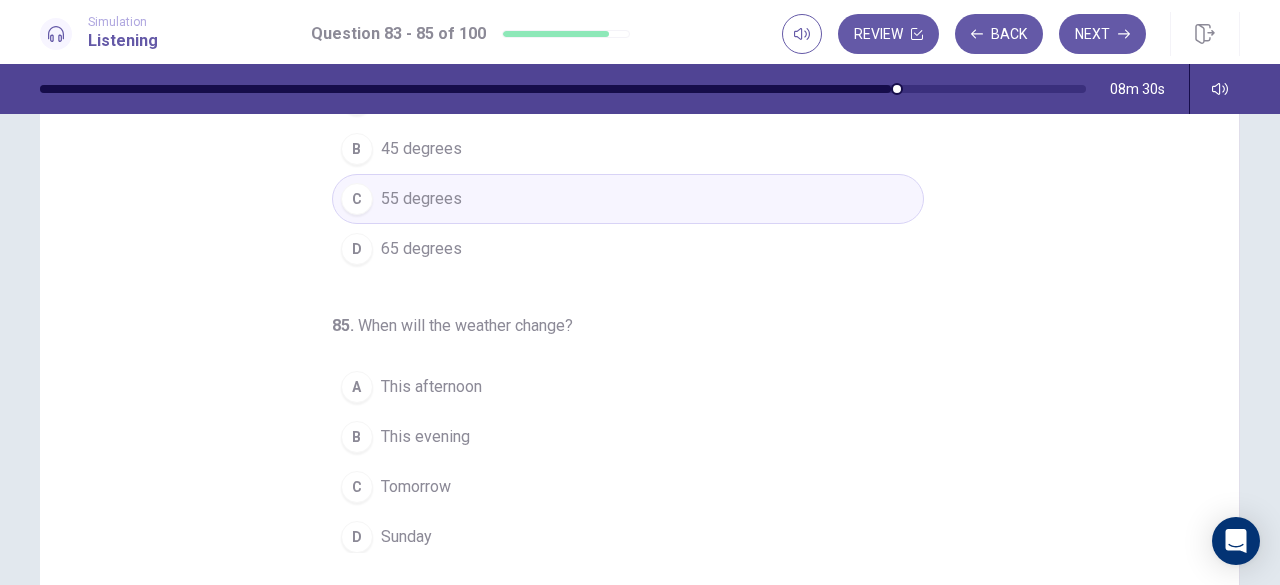 scroll, scrollTop: 300, scrollLeft: 0, axis: vertical 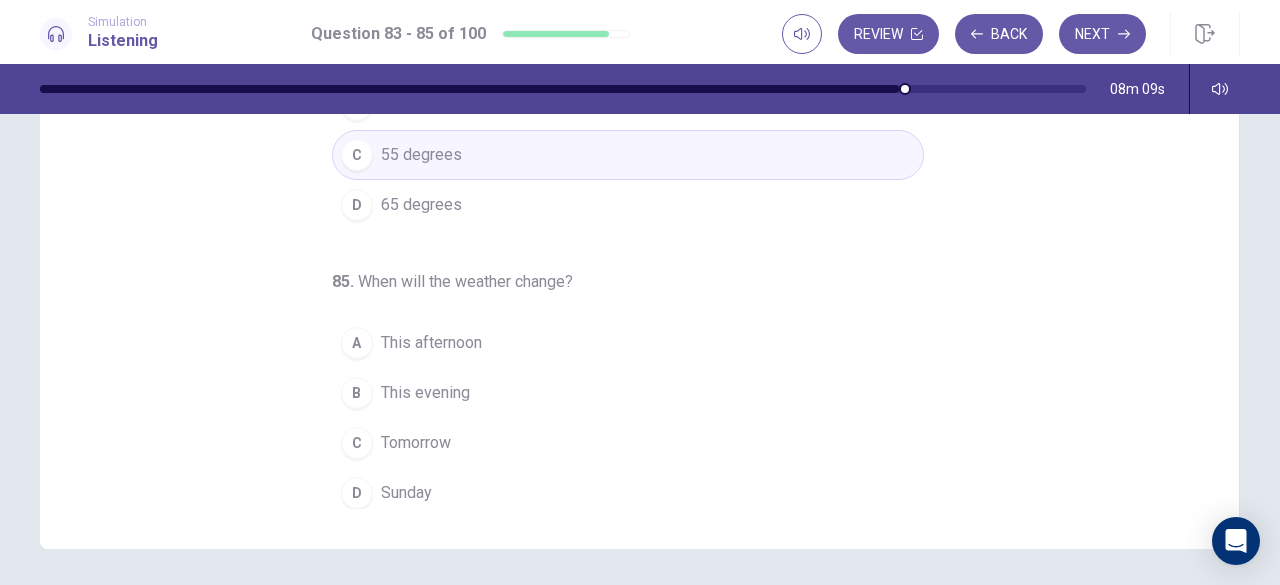 click on "C Tomorrow" at bounding box center (628, 443) 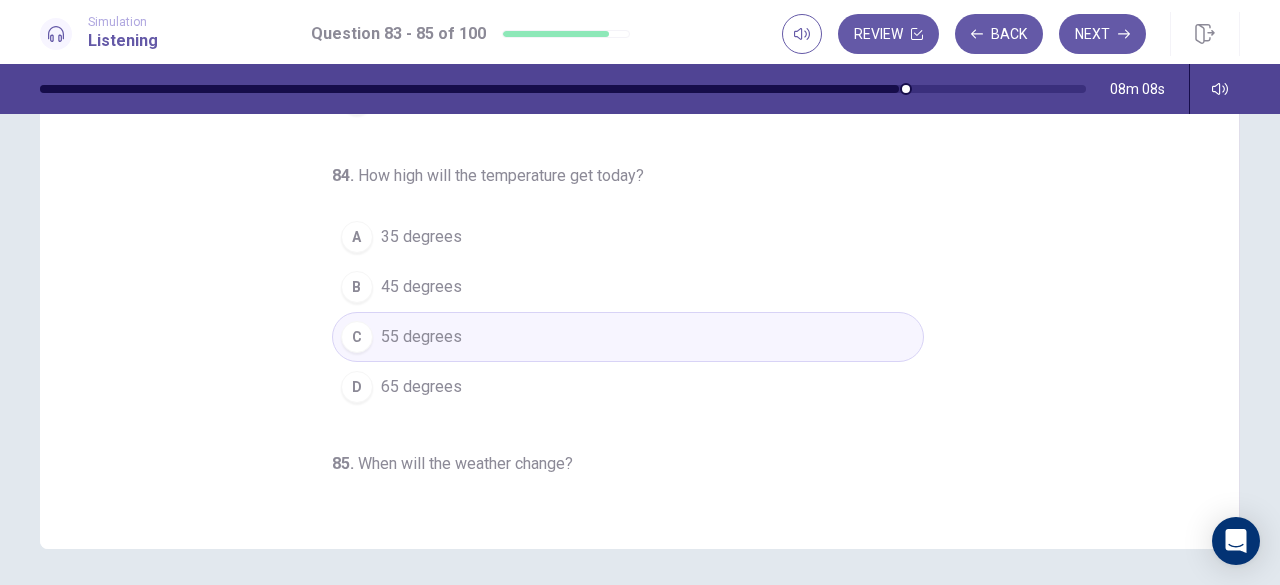 scroll, scrollTop: 0, scrollLeft: 0, axis: both 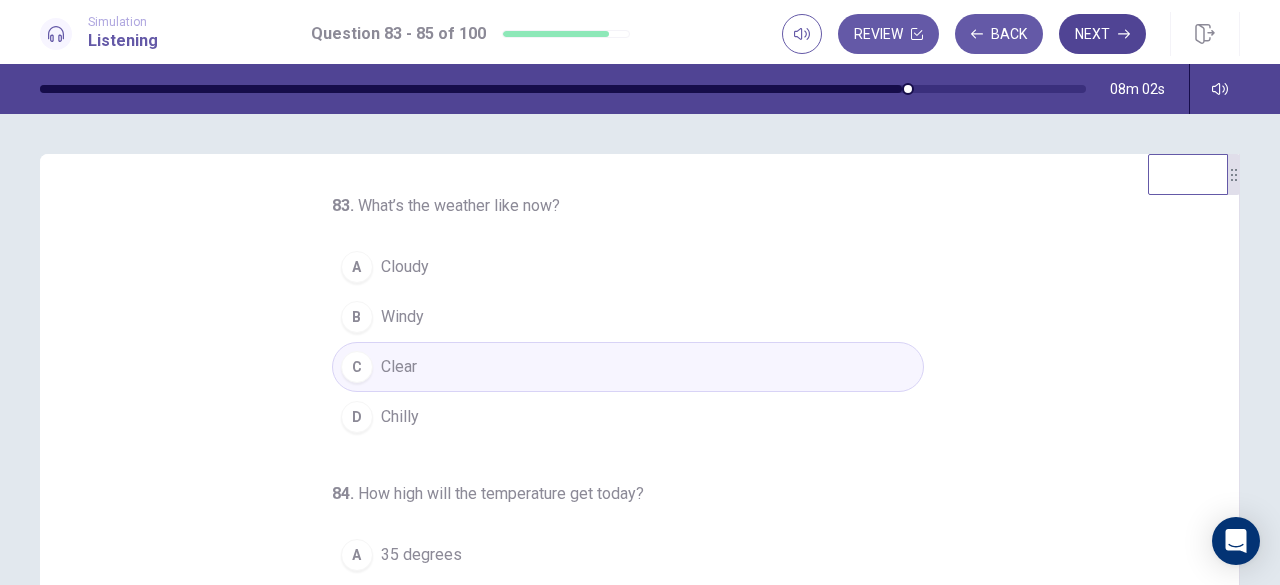 click on "Next" at bounding box center [1102, 34] 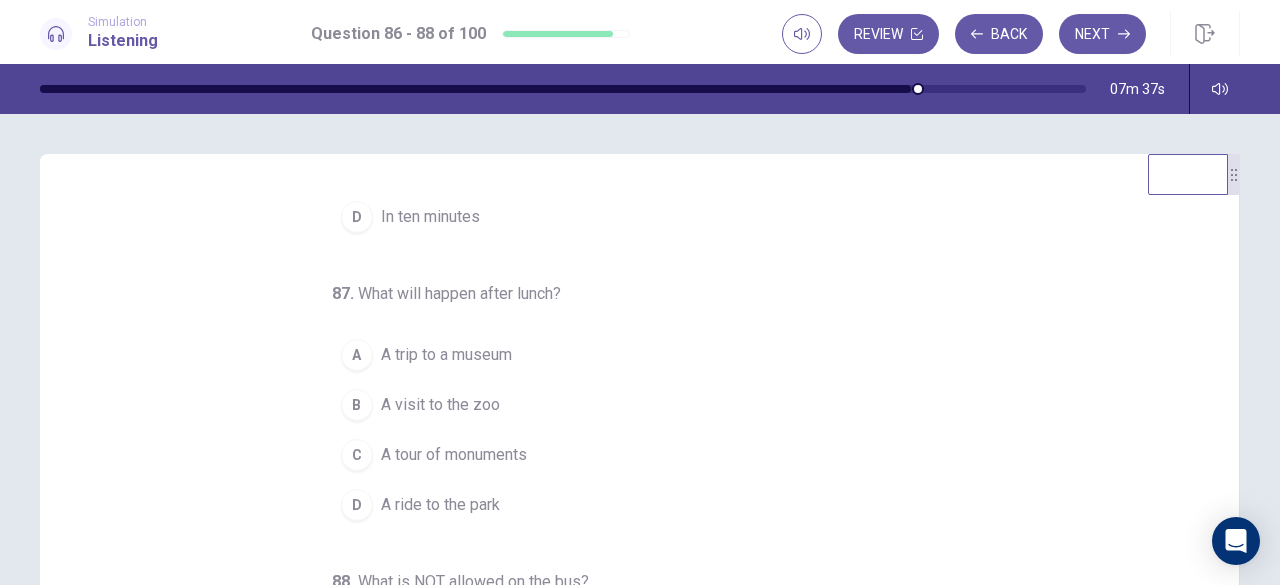 scroll, scrollTop: 200, scrollLeft: 0, axis: vertical 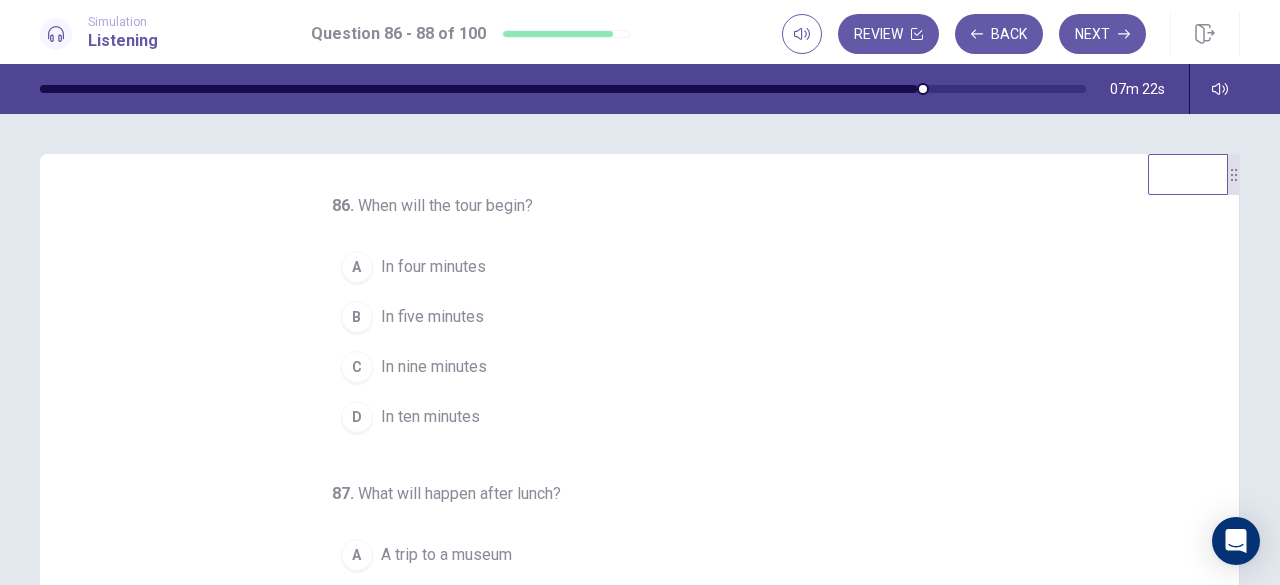 click on "In ten minutes" at bounding box center [430, 417] 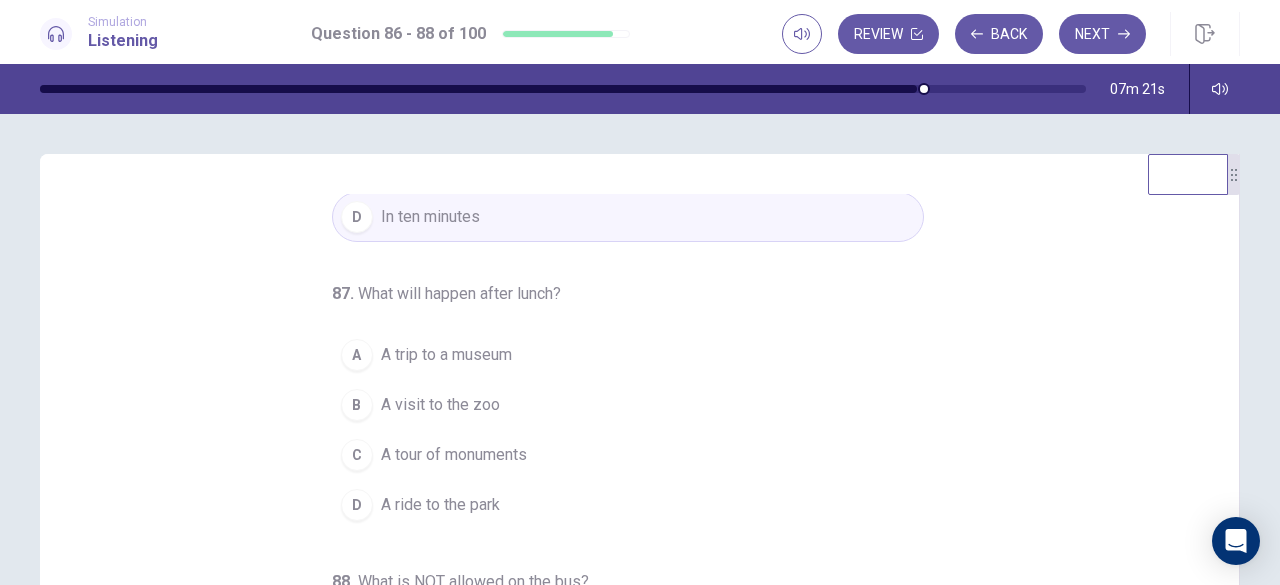 scroll, scrollTop: 200, scrollLeft: 0, axis: vertical 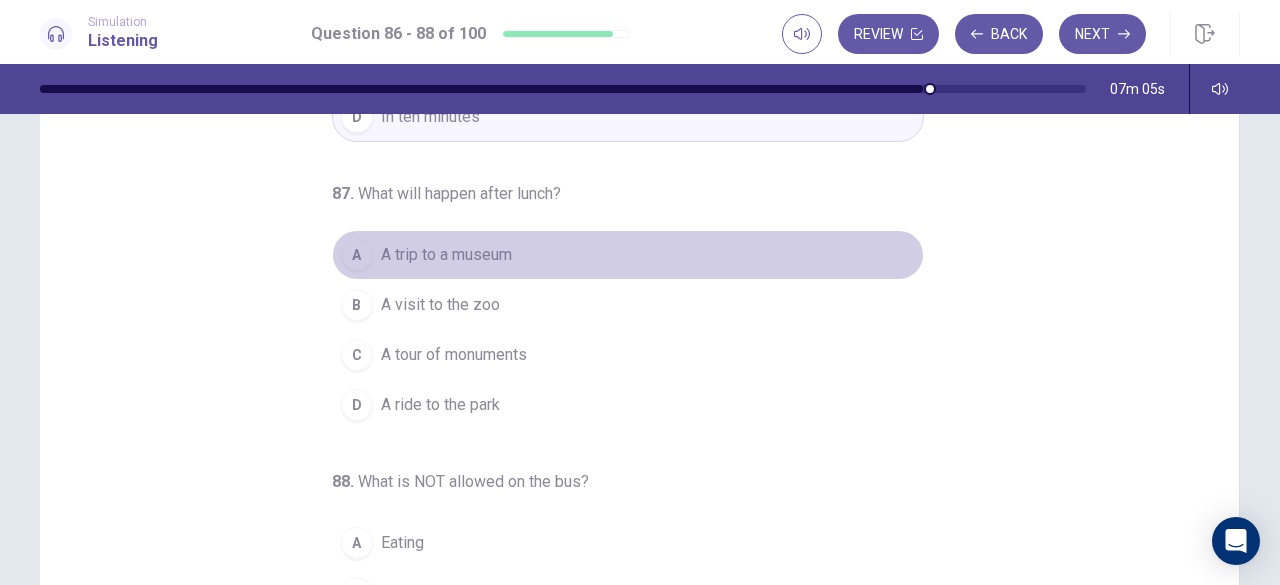 click on "A A trip to a museum" at bounding box center (628, 255) 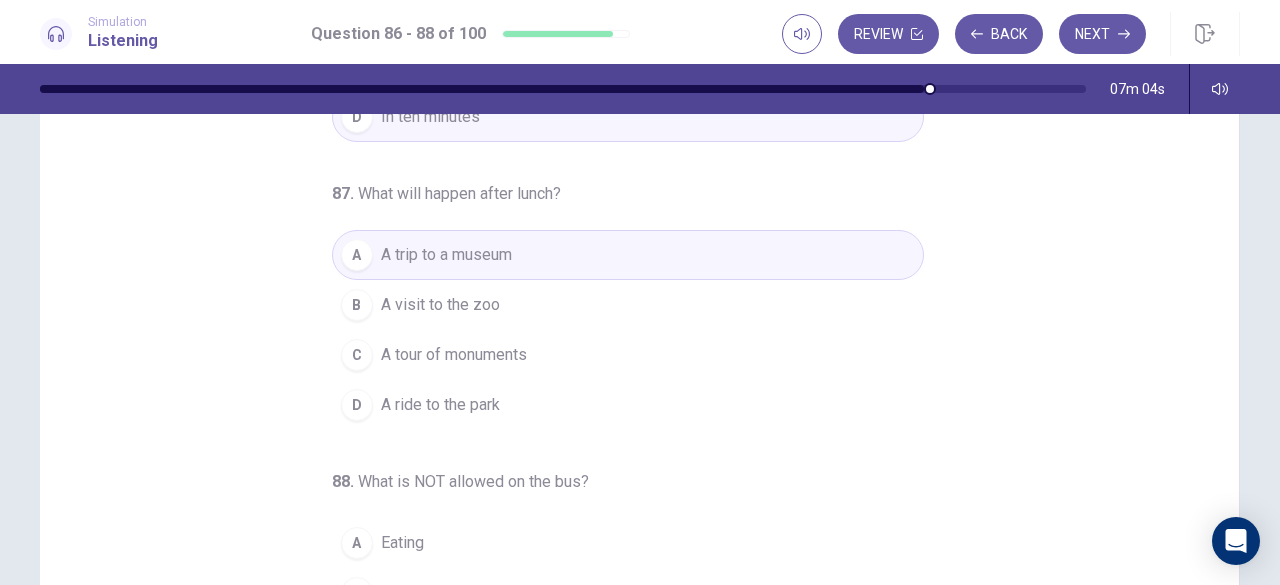 scroll, scrollTop: 300, scrollLeft: 0, axis: vertical 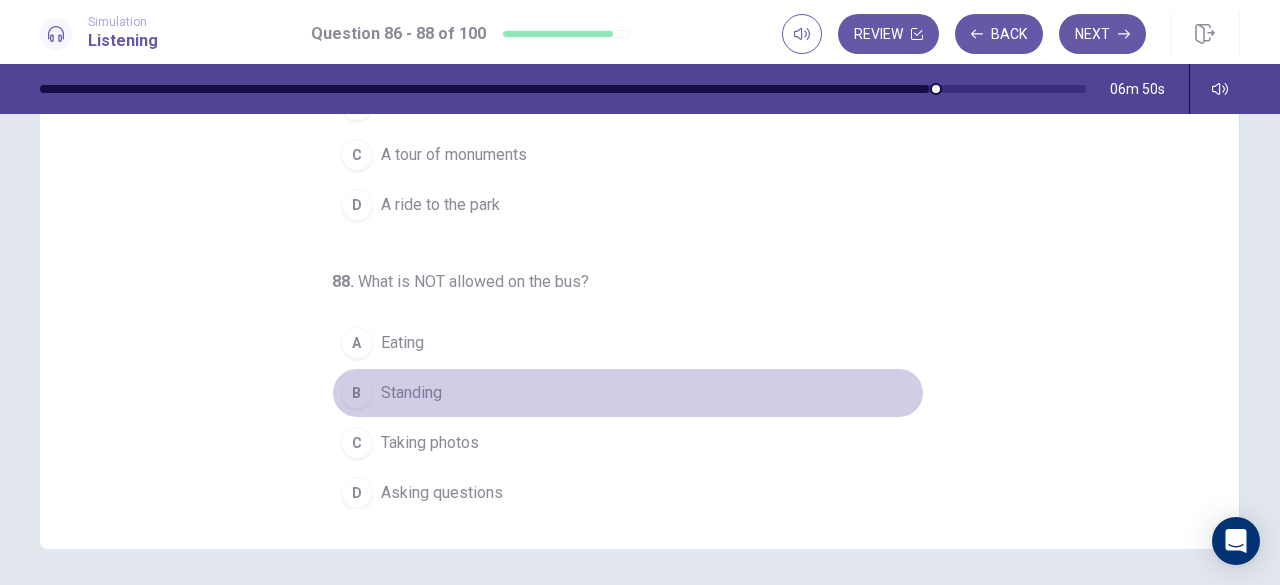 click on "Standing" at bounding box center [411, 393] 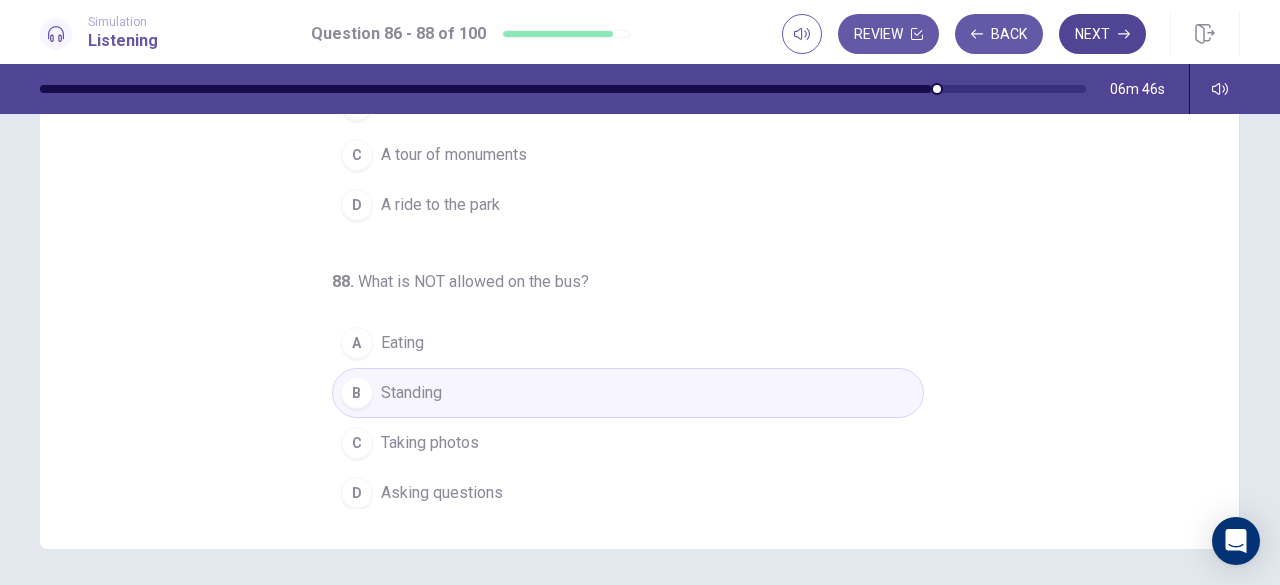 click on "Next" at bounding box center [1102, 34] 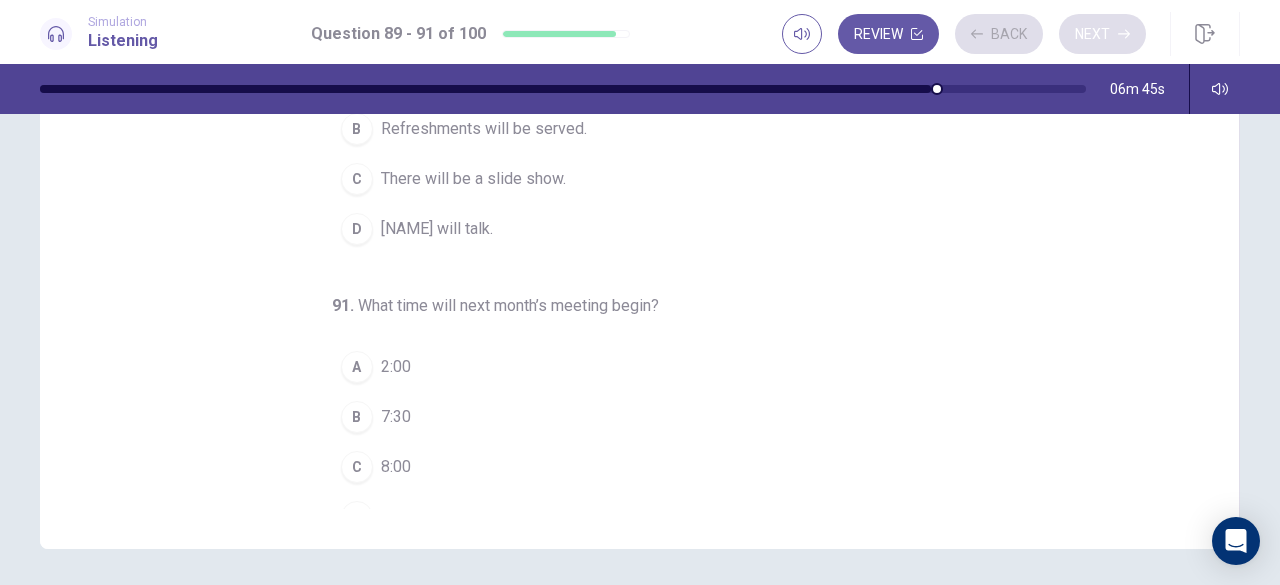 scroll, scrollTop: 324, scrollLeft: 0, axis: vertical 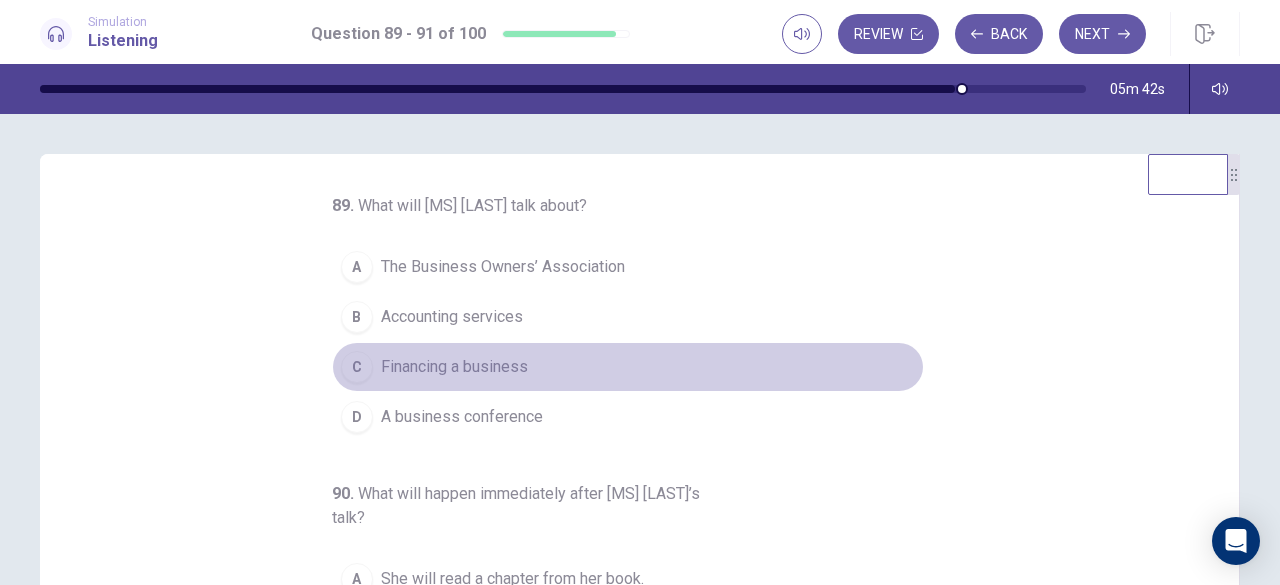 click on "Financing a business" at bounding box center [454, 367] 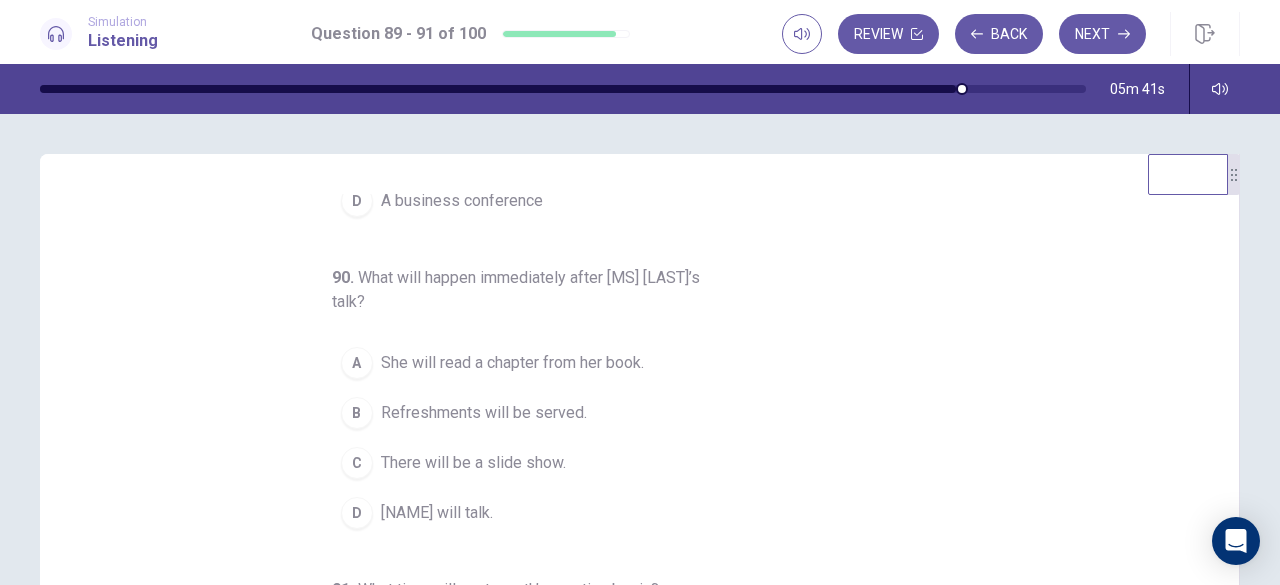 scroll, scrollTop: 224, scrollLeft: 0, axis: vertical 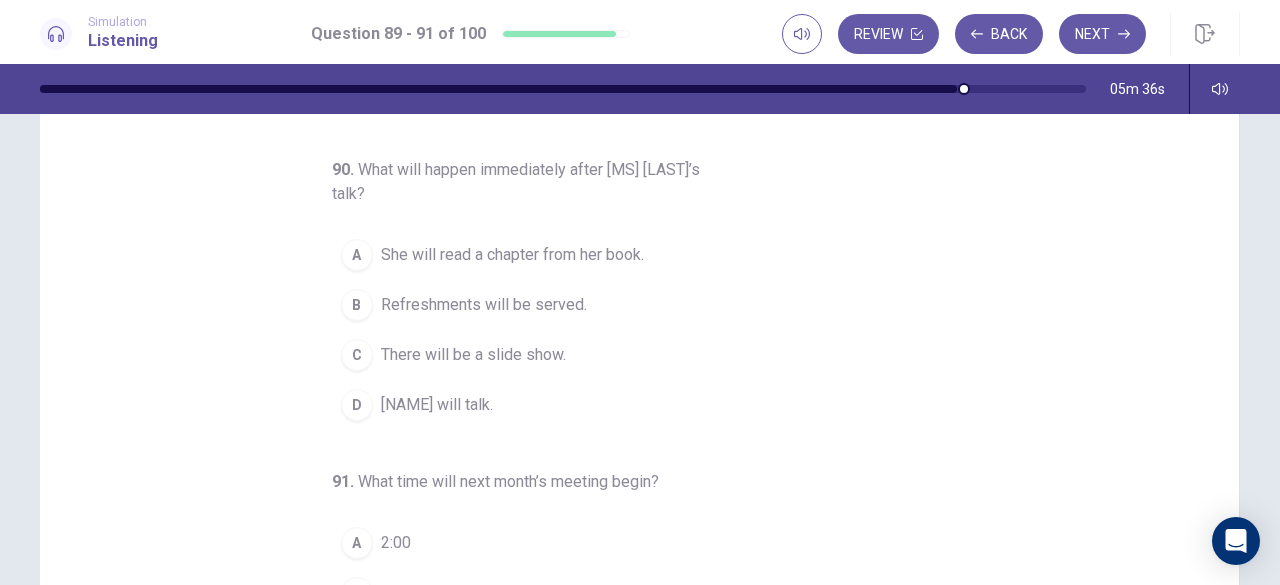 click on "Refreshments will be served." at bounding box center (484, 305) 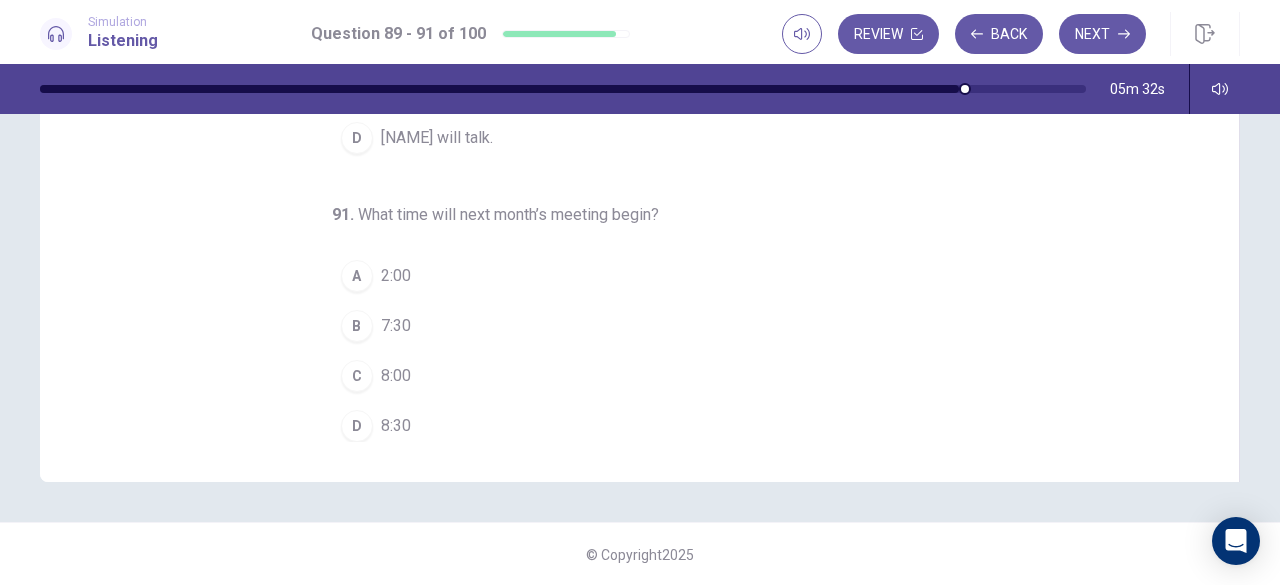 scroll, scrollTop: 368, scrollLeft: 0, axis: vertical 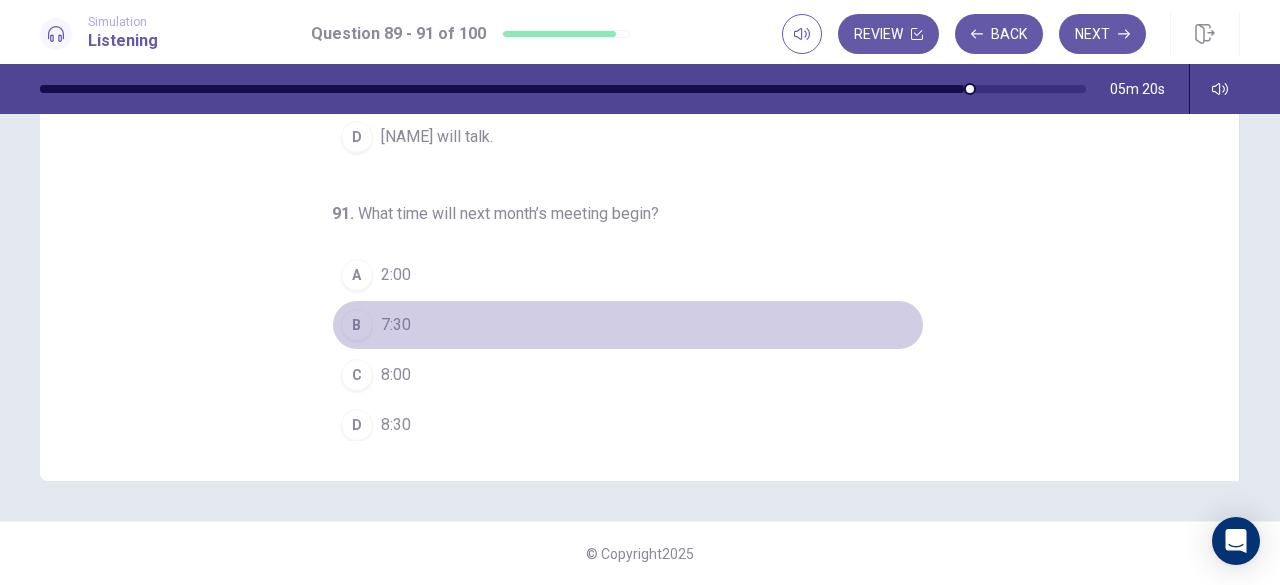 click on "B 7:30" at bounding box center (628, 325) 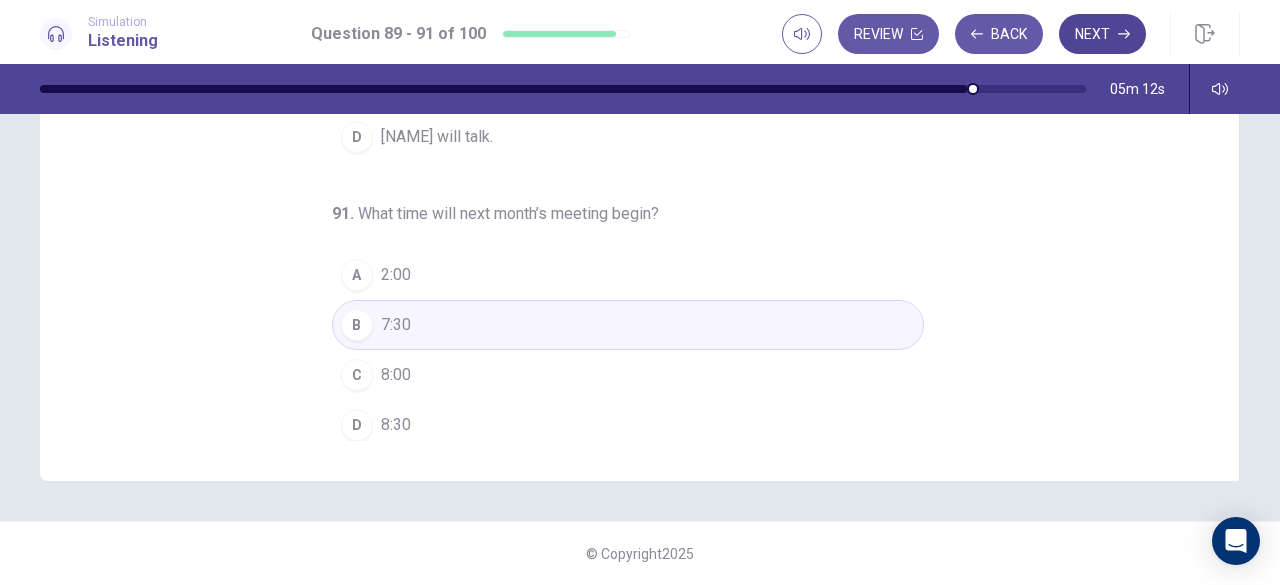 click on "Next" at bounding box center (1102, 34) 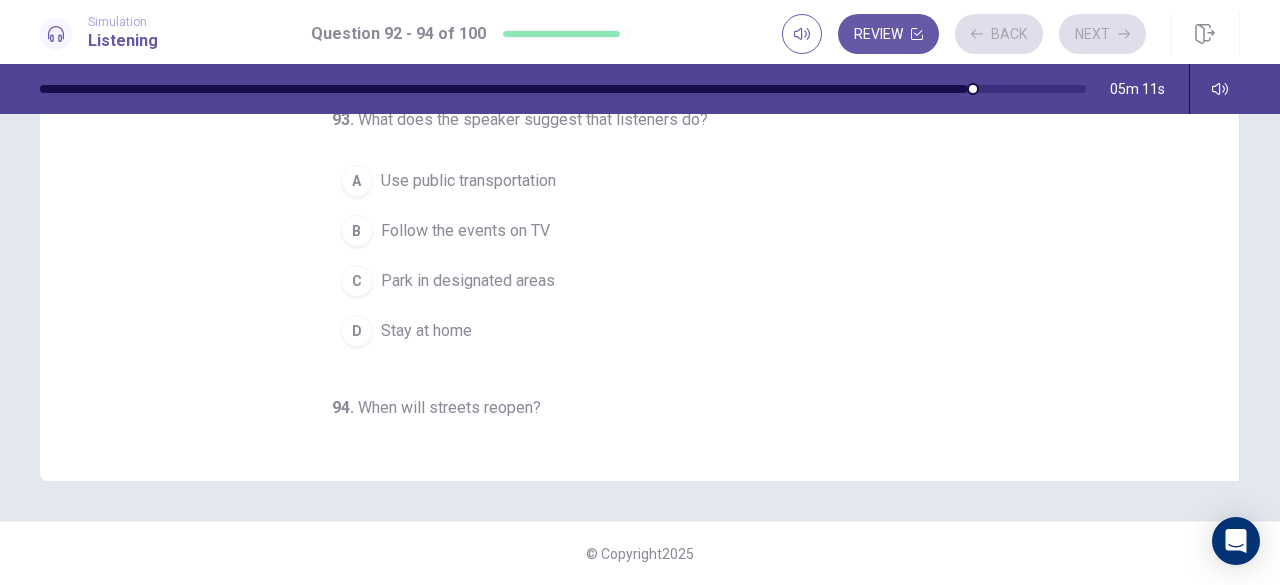 scroll, scrollTop: 0, scrollLeft: 0, axis: both 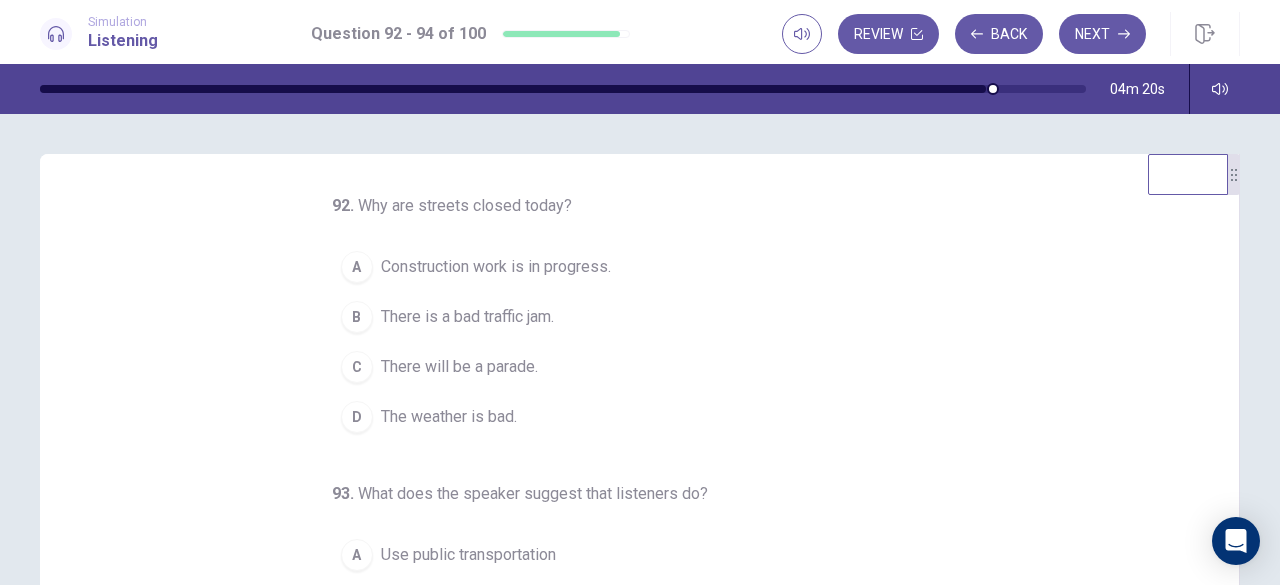 click on "C There will be a parade." at bounding box center [628, 367] 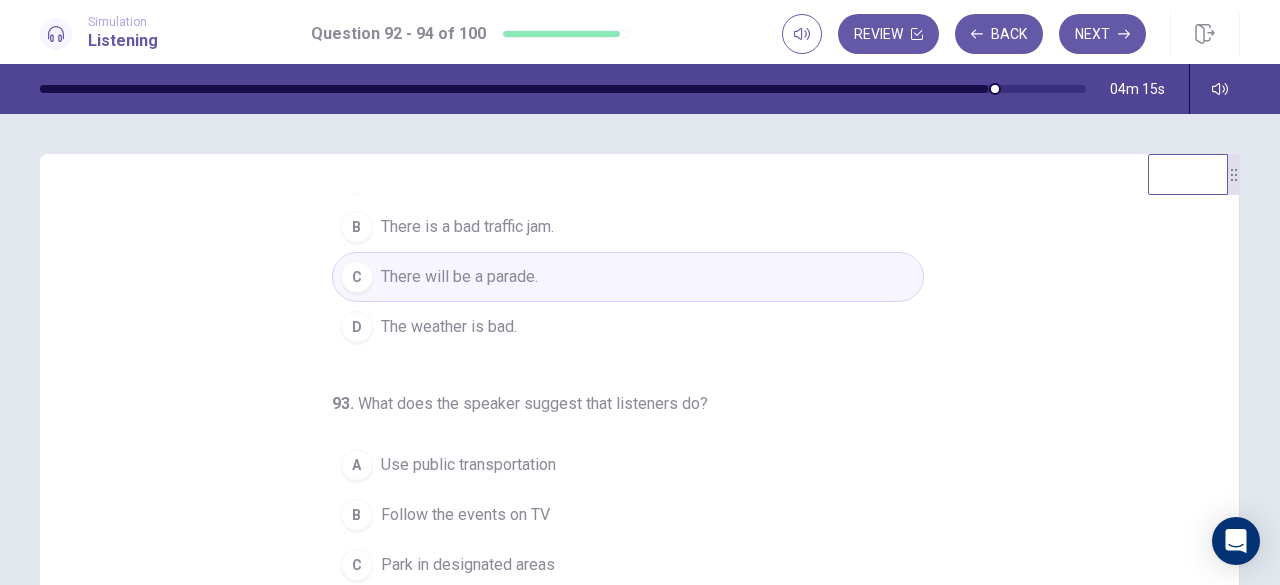scroll, scrollTop: 200, scrollLeft: 0, axis: vertical 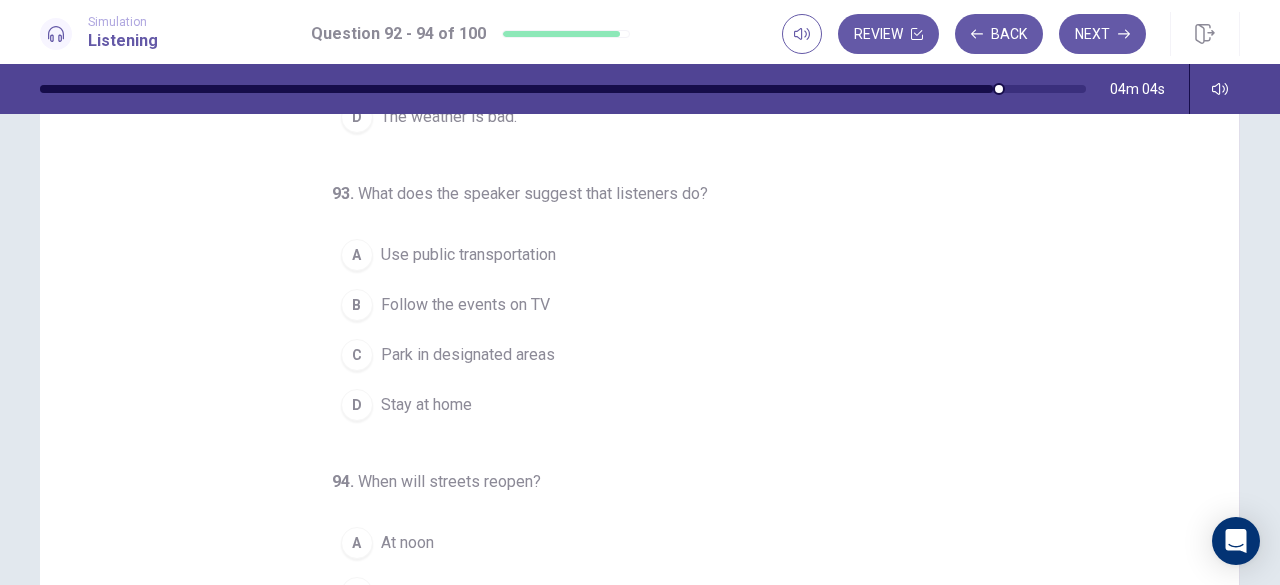 click on "Use public transportation" at bounding box center [468, 255] 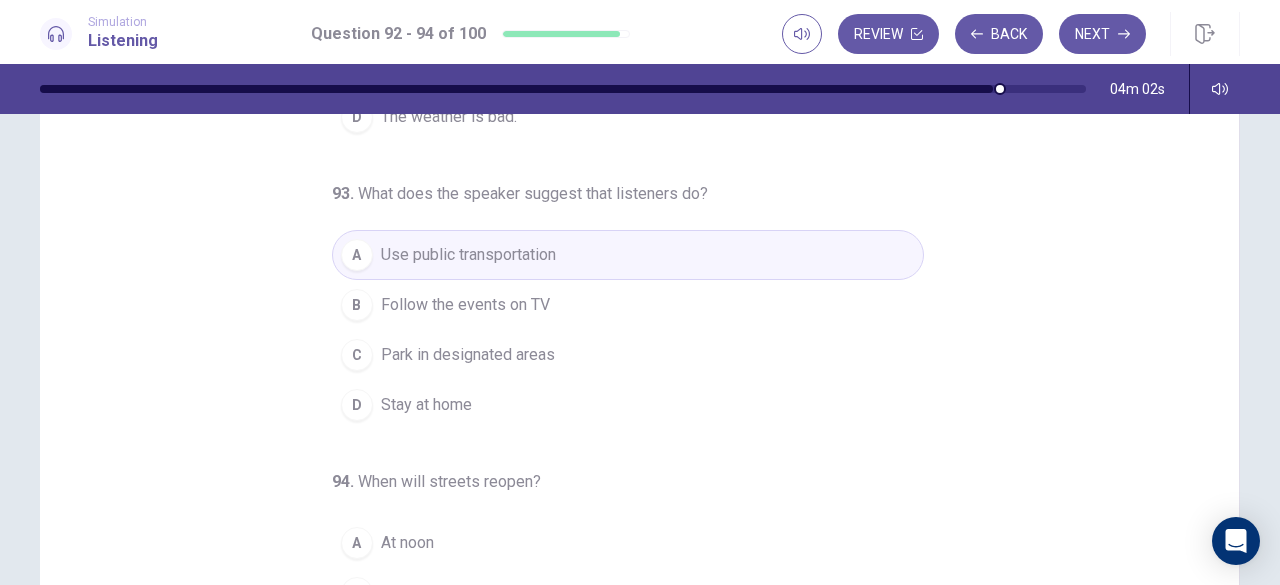 scroll, scrollTop: 300, scrollLeft: 0, axis: vertical 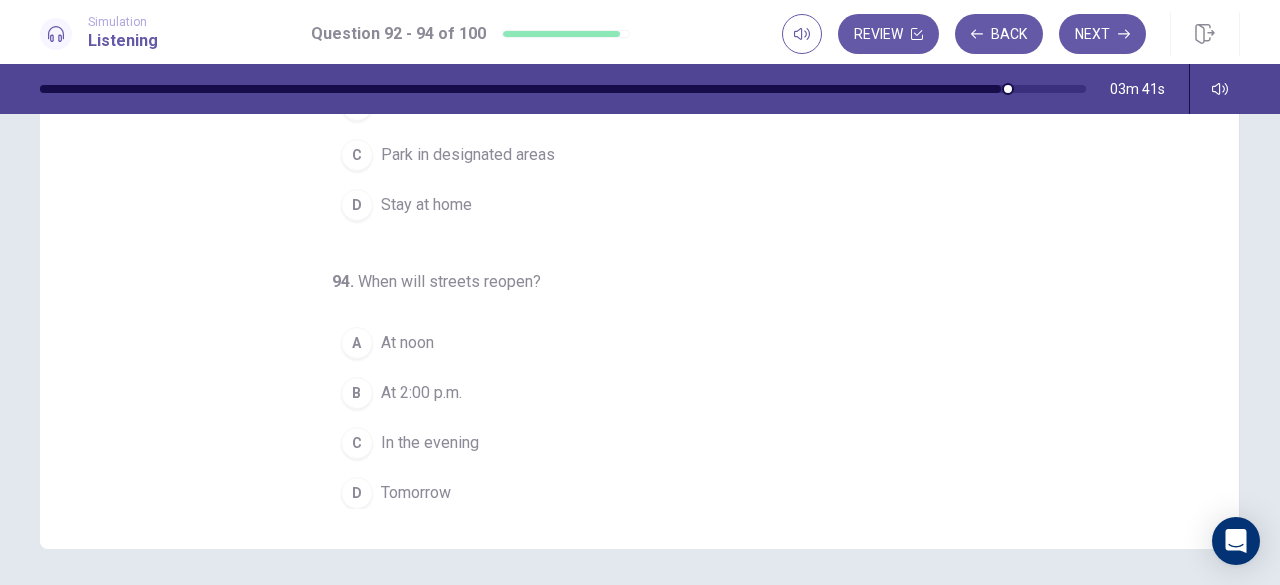 click on "Tomorrow" at bounding box center (416, 493) 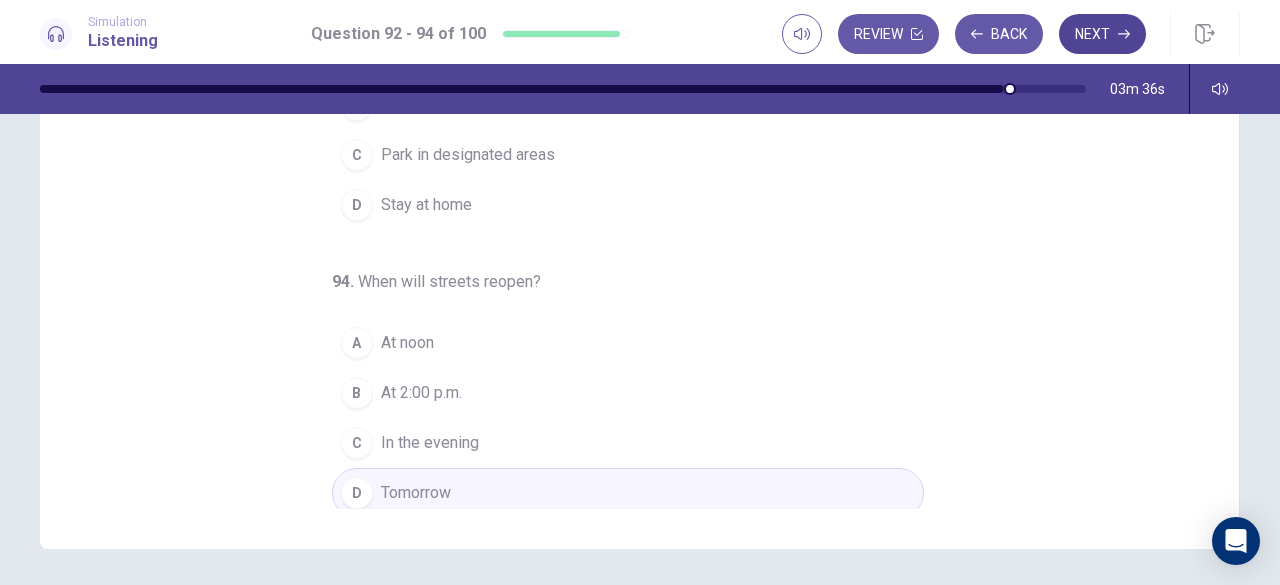 click on "Next" at bounding box center (1102, 34) 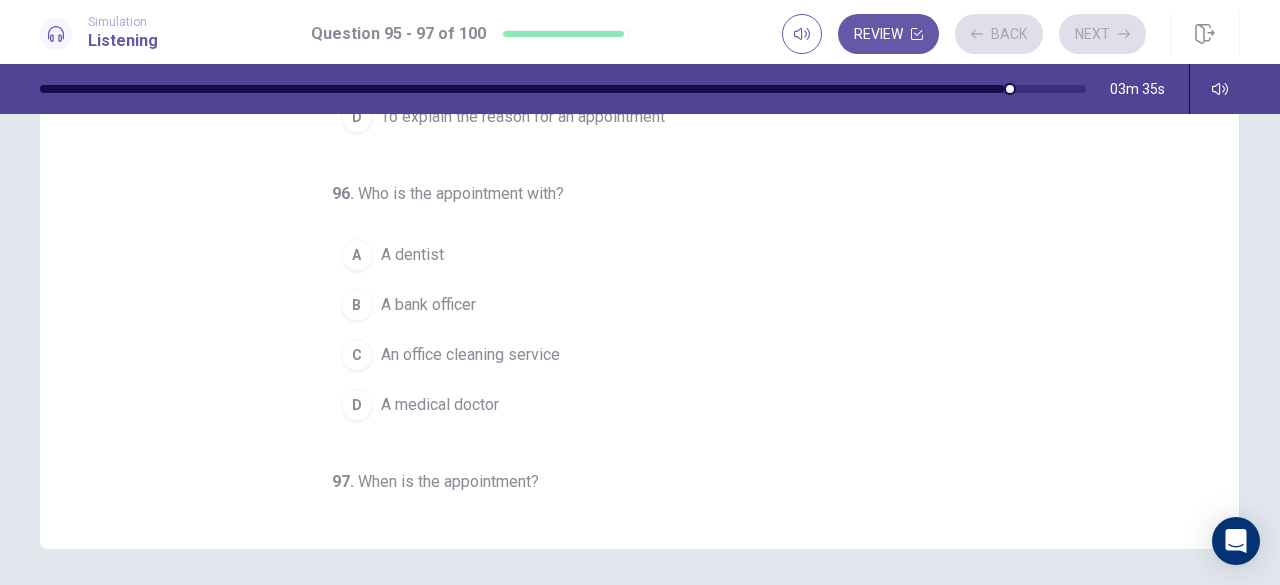 scroll, scrollTop: 0, scrollLeft: 0, axis: both 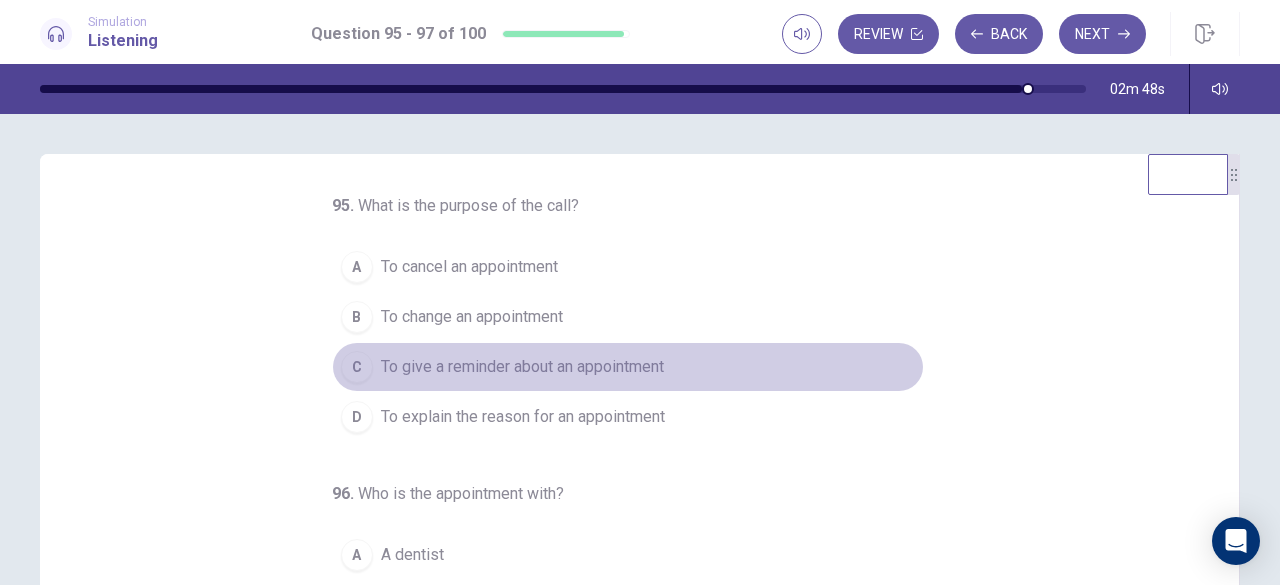click on "To give a reminder about an appointment" at bounding box center (522, 367) 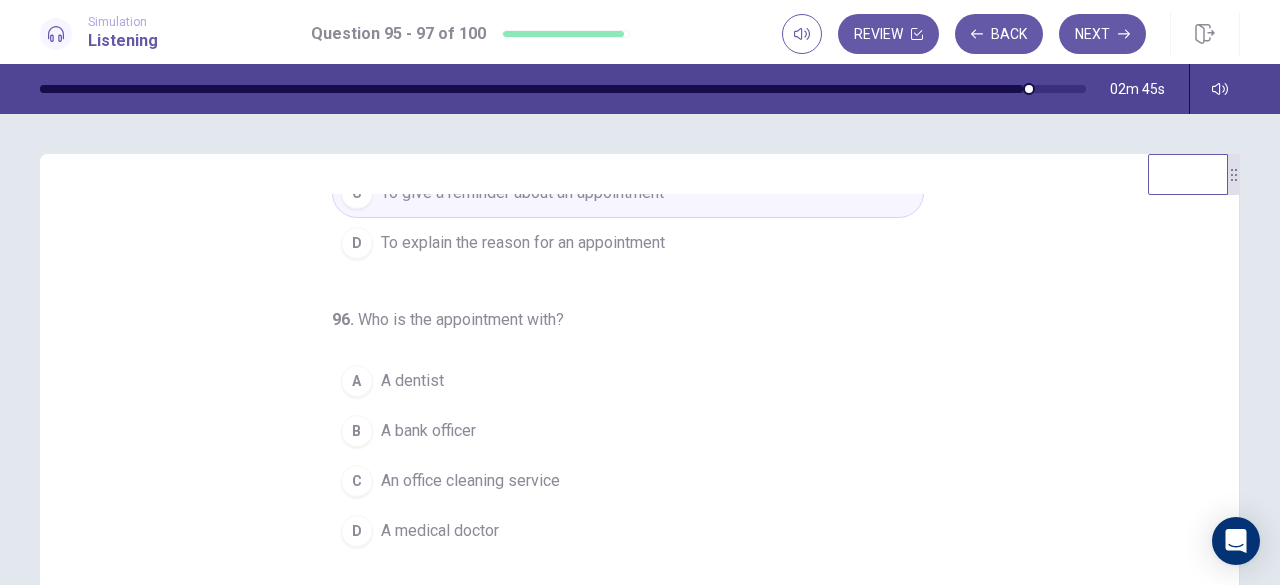 scroll, scrollTop: 200, scrollLeft: 0, axis: vertical 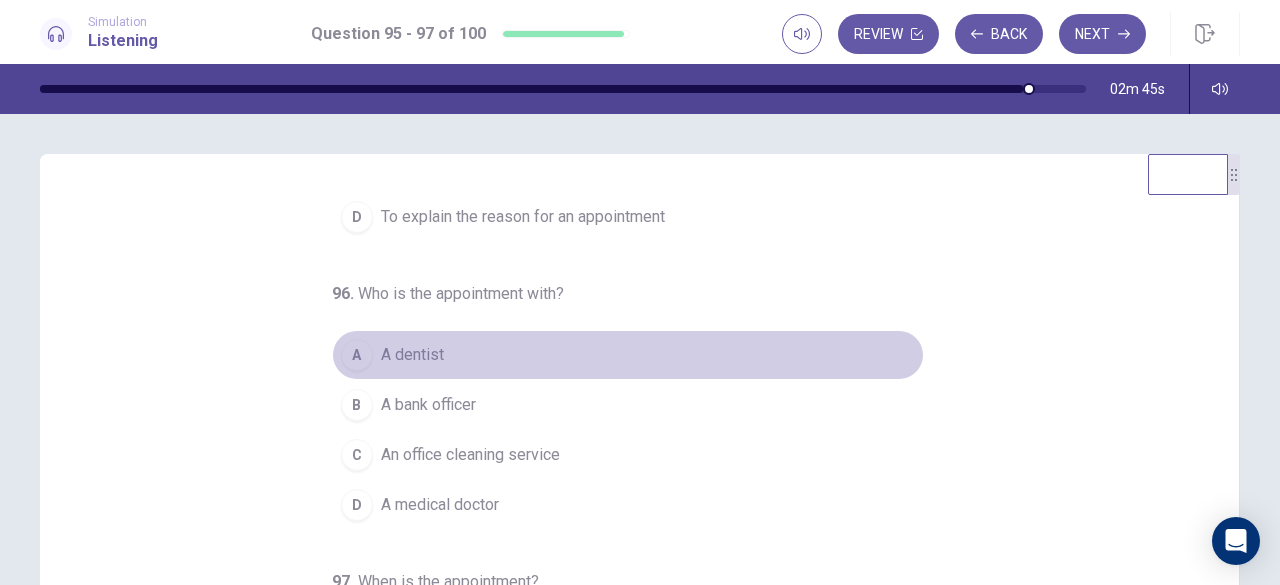 click on "A A dentist" at bounding box center [628, 355] 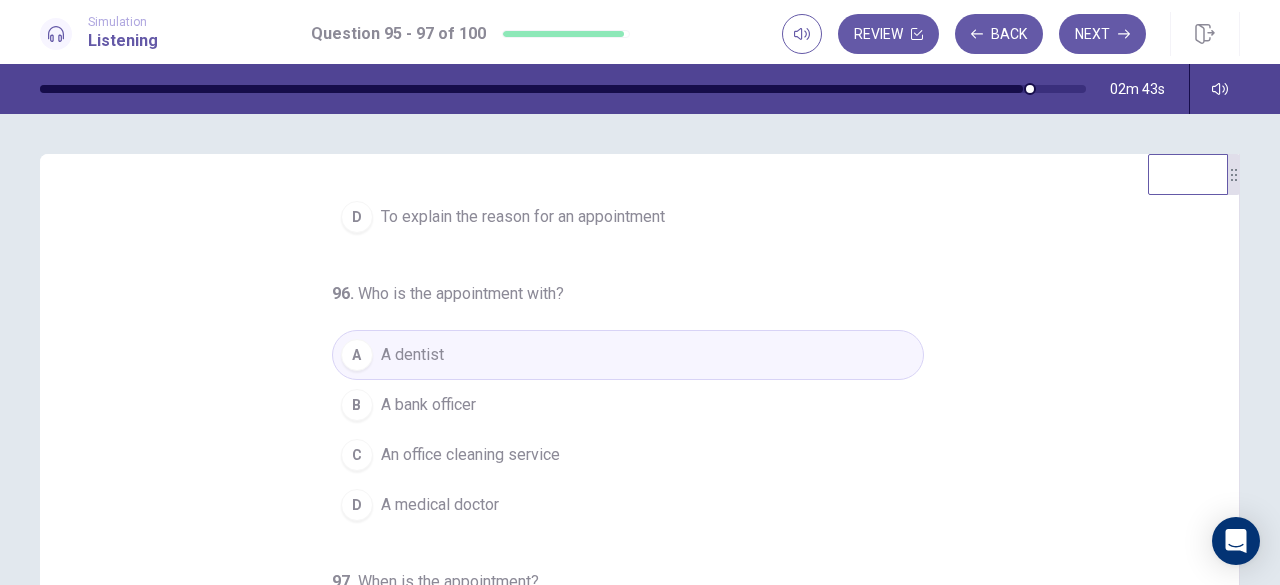 scroll, scrollTop: 200, scrollLeft: 0, axis: vertical 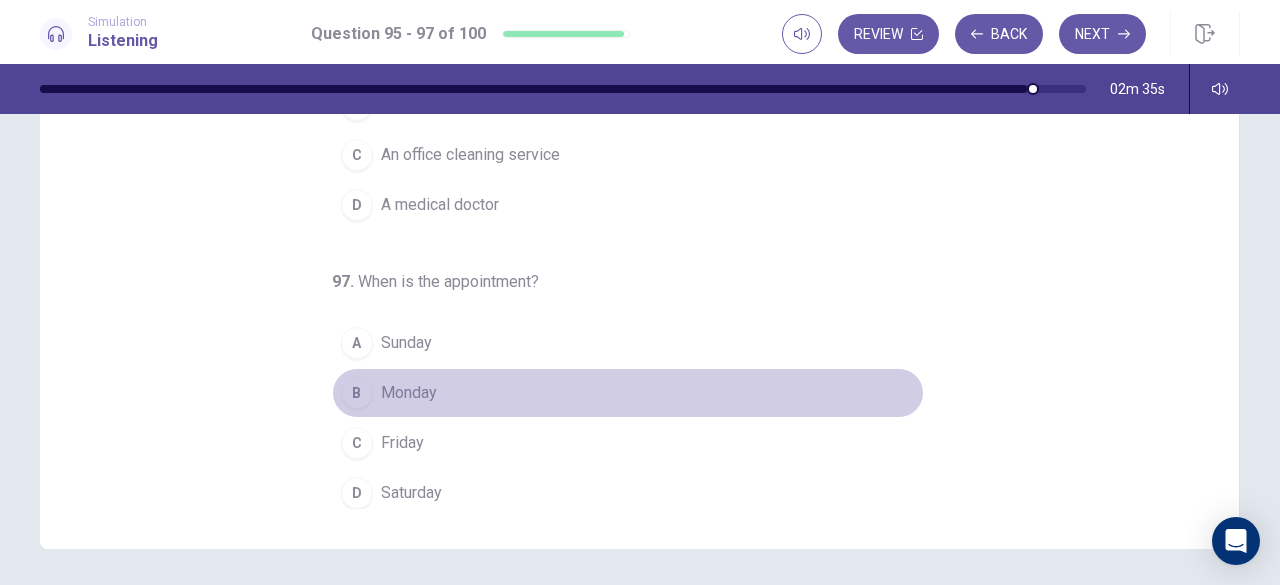click on "Monday" at bounding box center [409, 393] 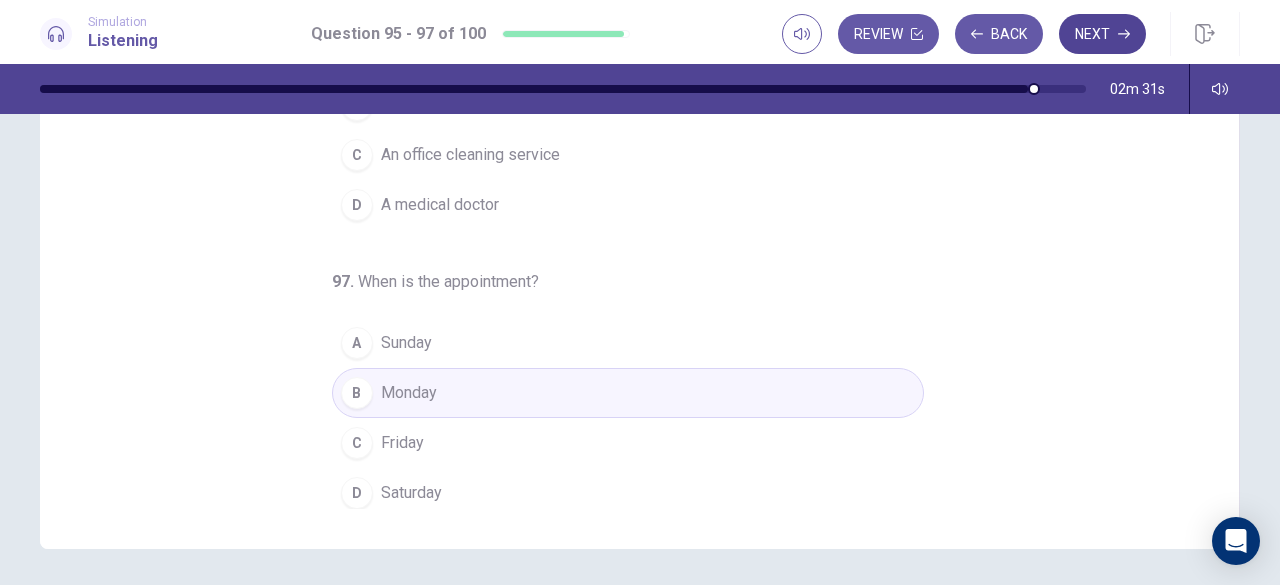 click on "Next" at bounding box center [1102, 34] 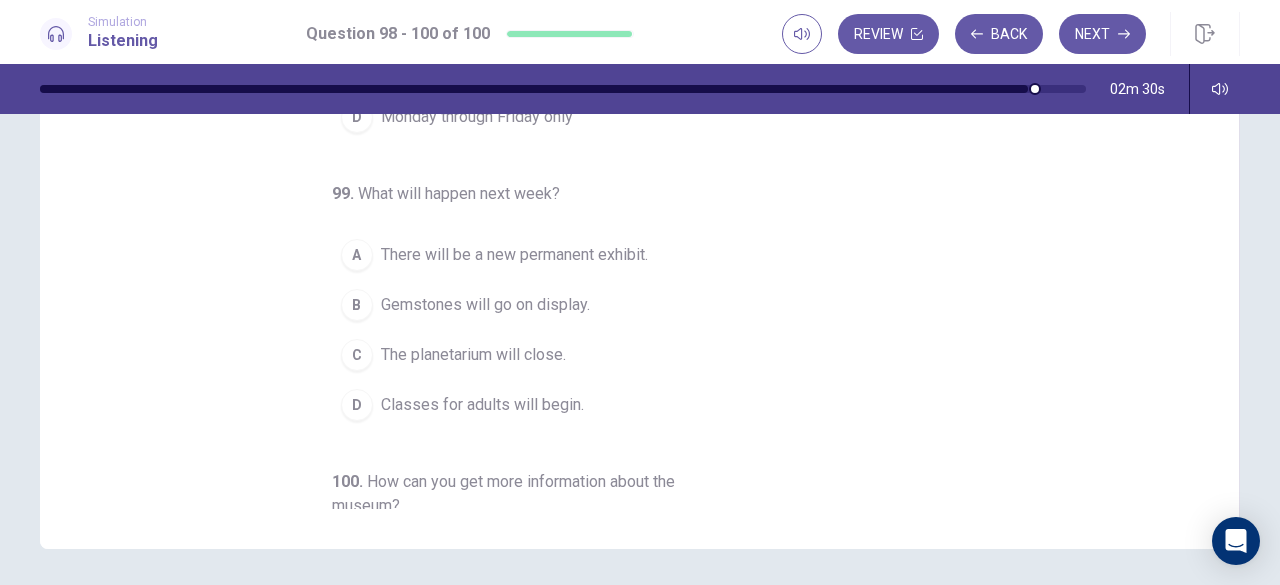 scroll, scrollTop: 0, scrollLeft: 0, axis: both 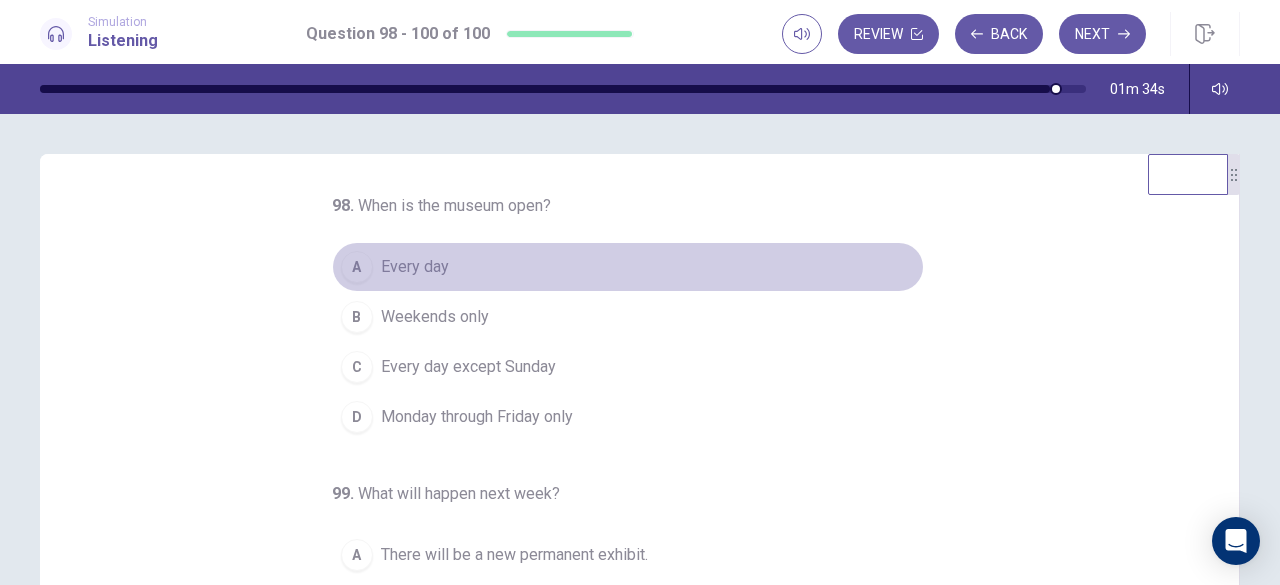 click on "A Every day" at bounding box center (628, 267) 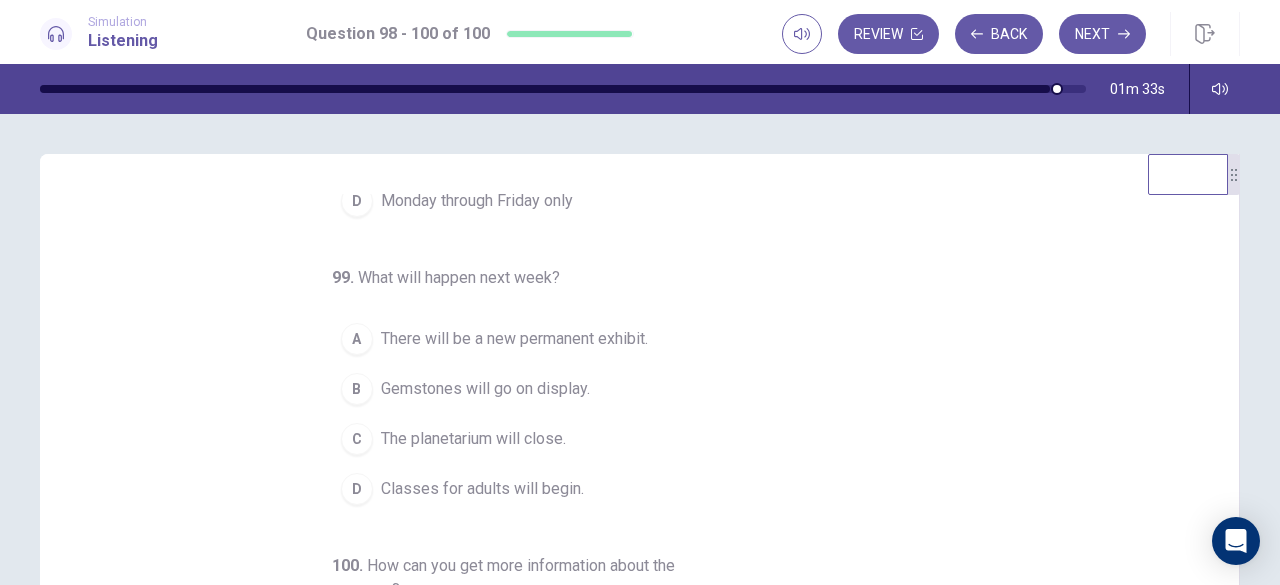 scroll, scrollTop: 224, scrollLeft: 0, axis: vertical 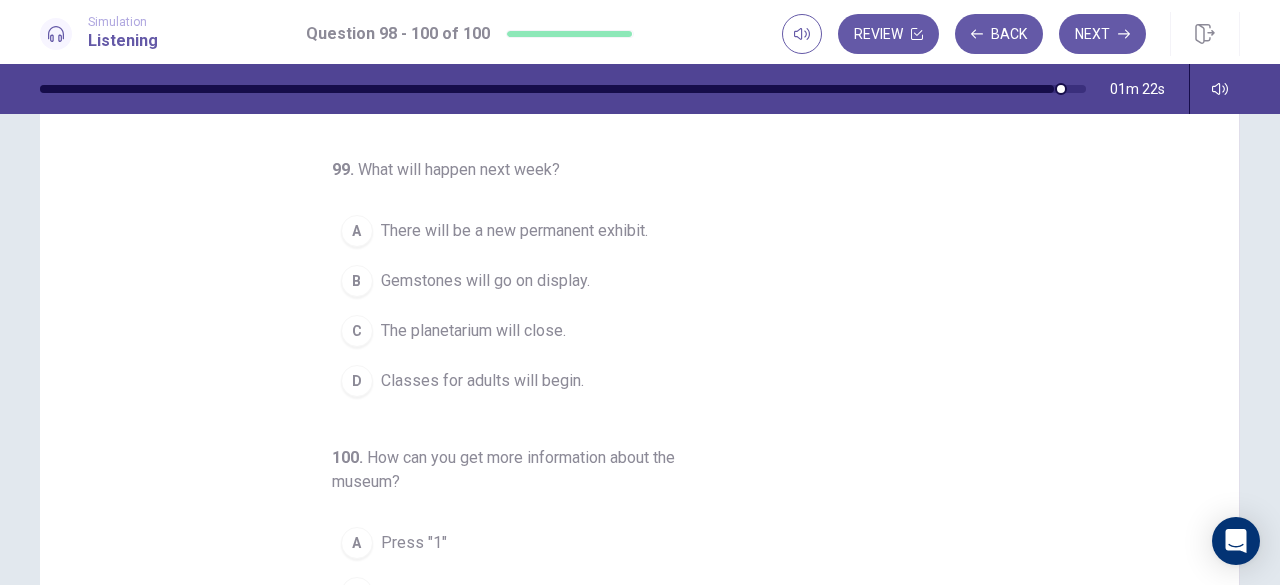 click on "Gemstones will go on display." at bounding box center (485, 281) 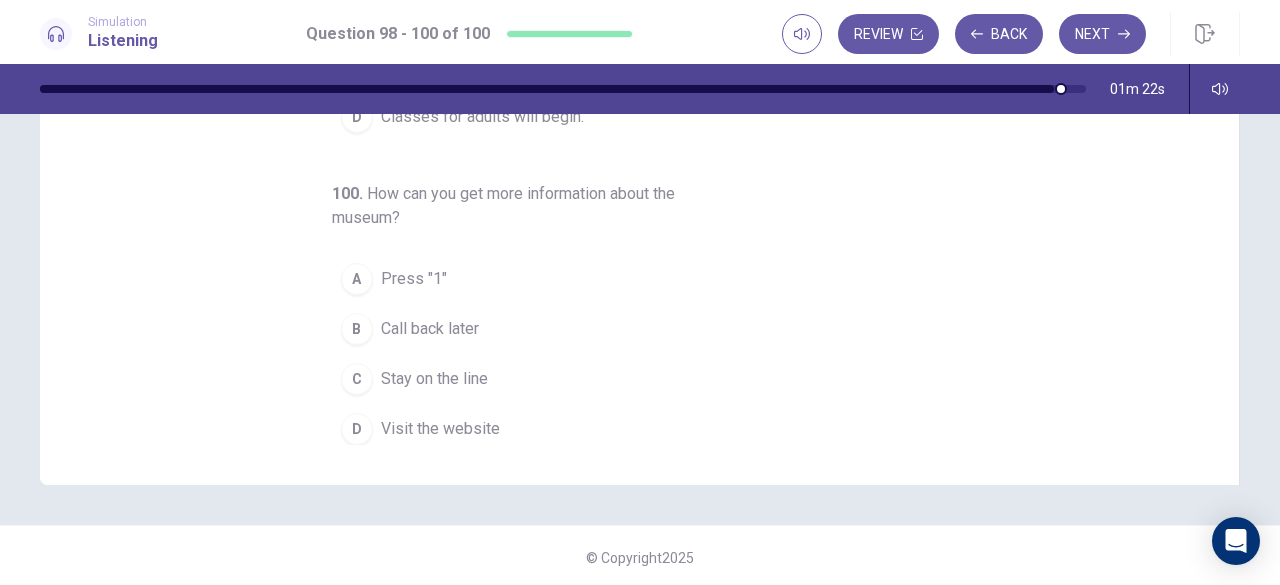 scroll, scrollTop: 368, scrollLeft: 0, axis: vertical 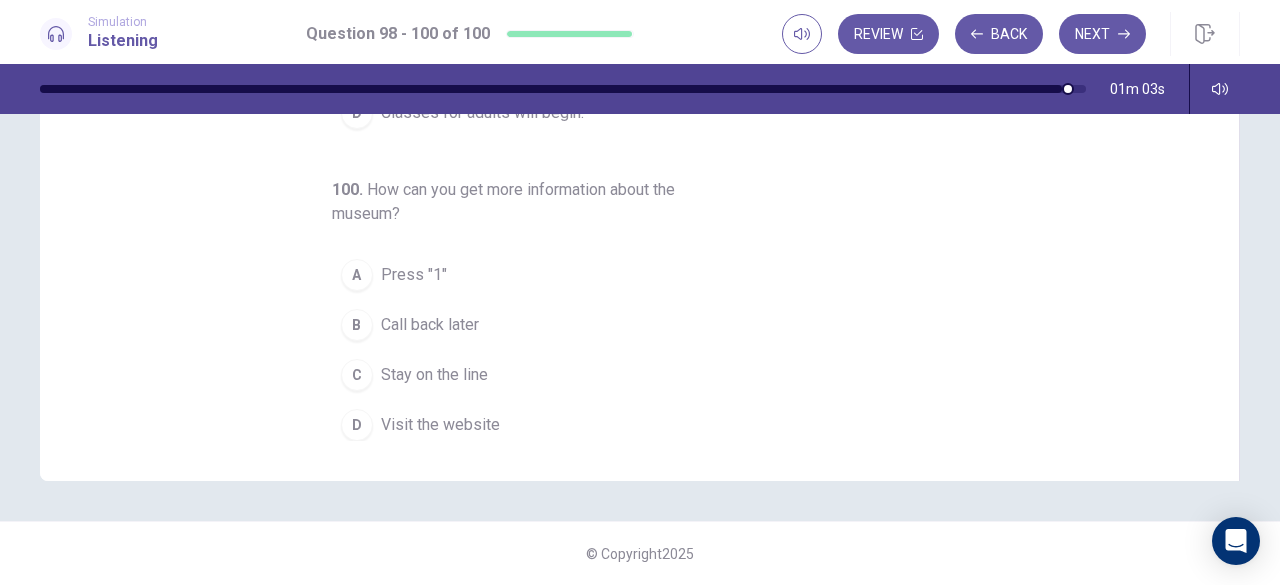 click on "Stay on the line" at bounding box center [434, 375] 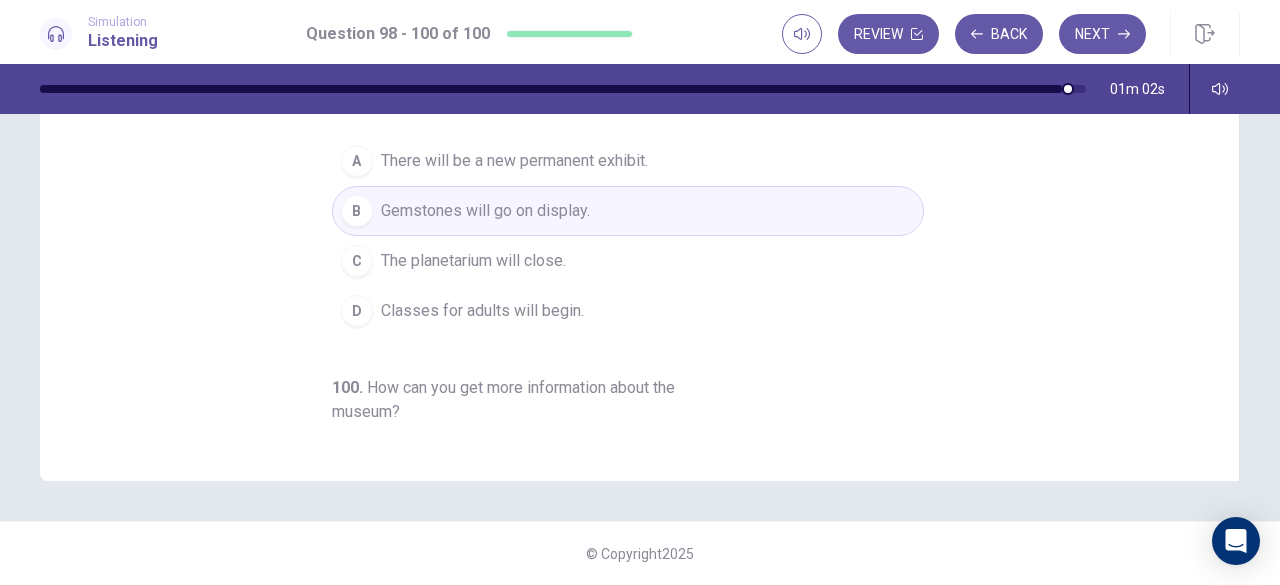 scroll, scrollTop: 0, scrollLeft: 0, axis: both 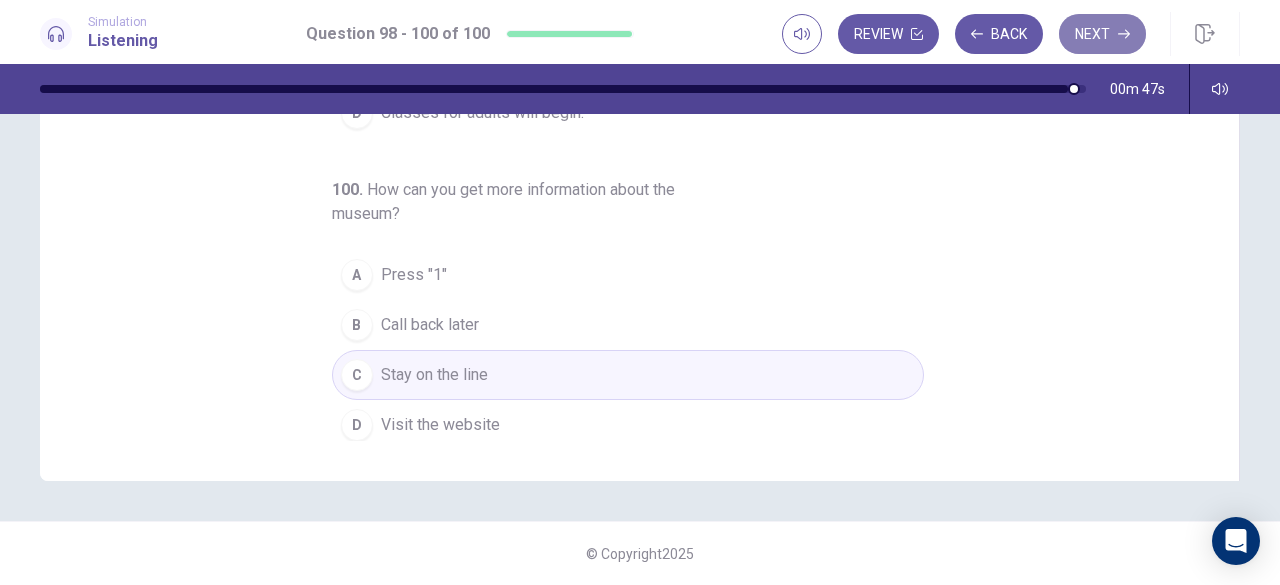 click on "Next" at bounding box center (1102, 34) 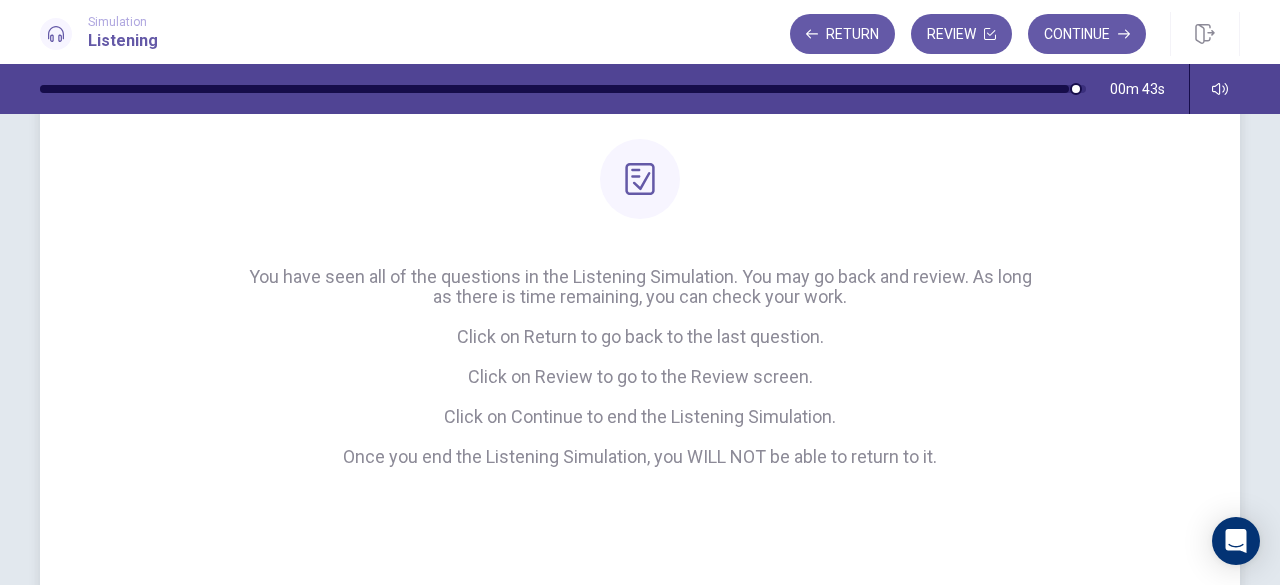 scroll, scrollTop: 212, scrollLeft: 0, axis: vertical 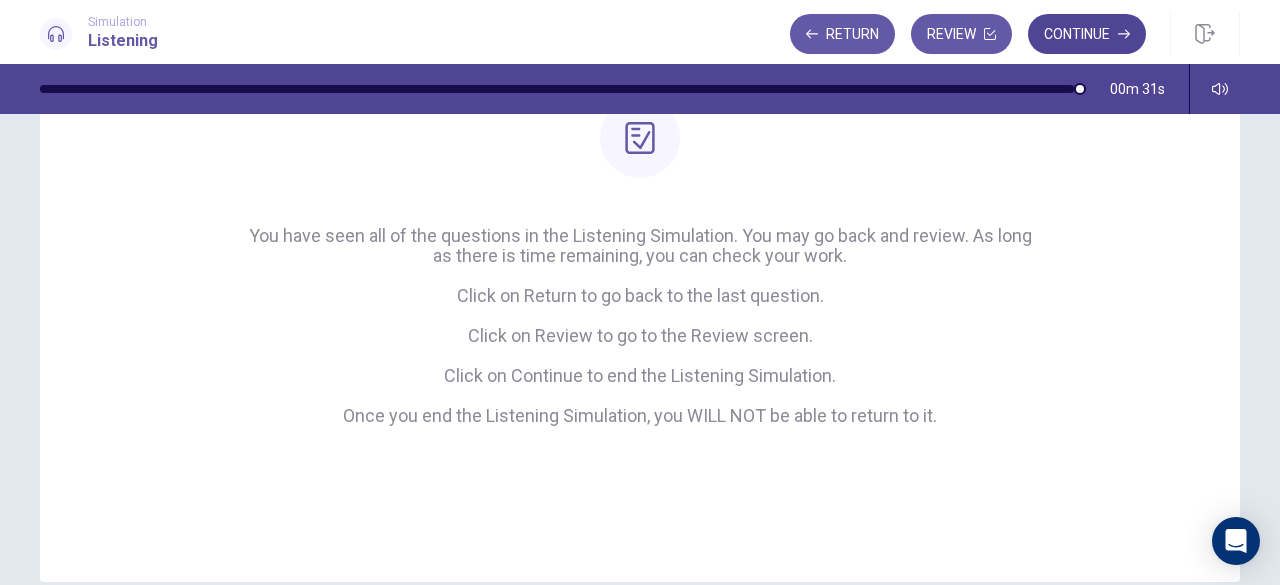 click on "Continue" at bounding box center [1087, 34] 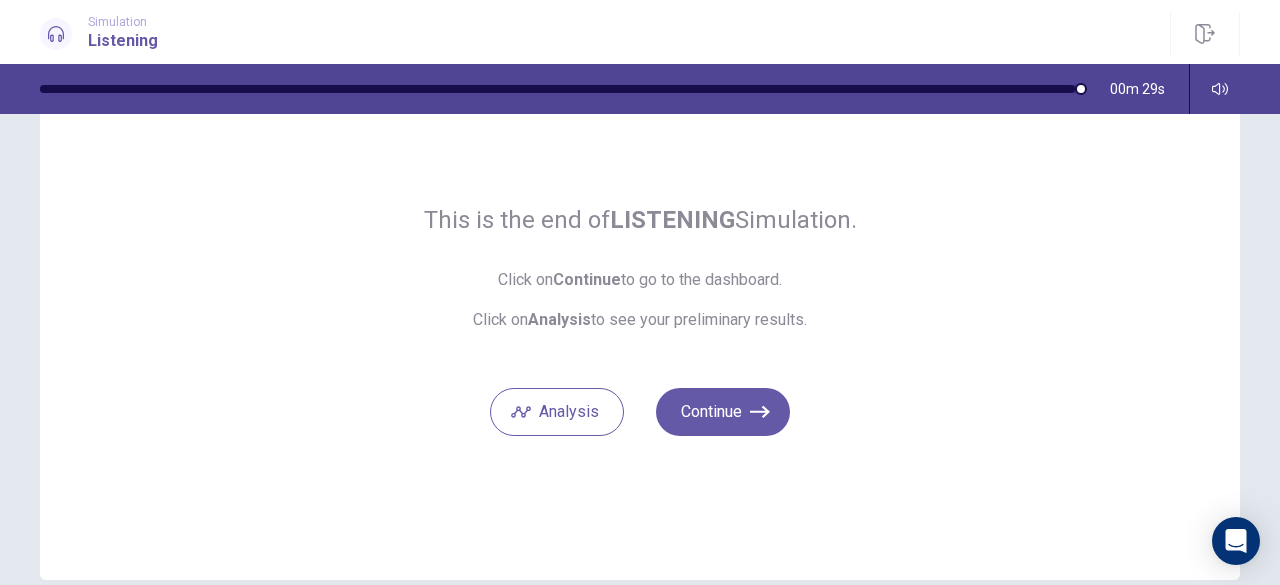 scroll, scrollTop: 92, scrollLeft: 0, axis: vertical 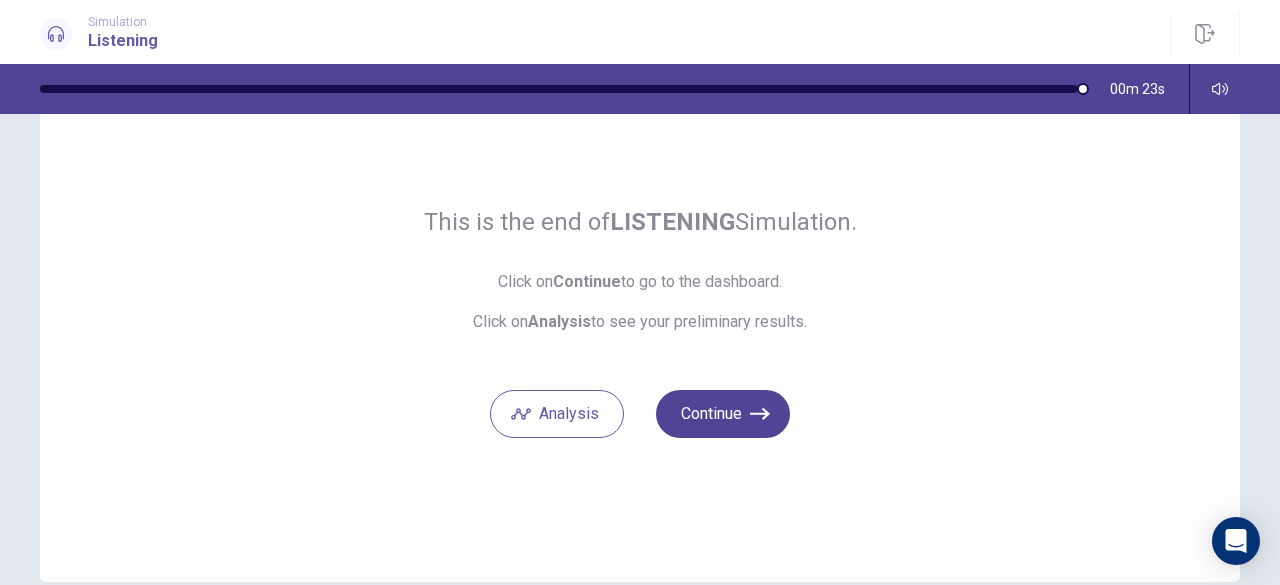 click on "Continue" at bounding box center (723, 414) 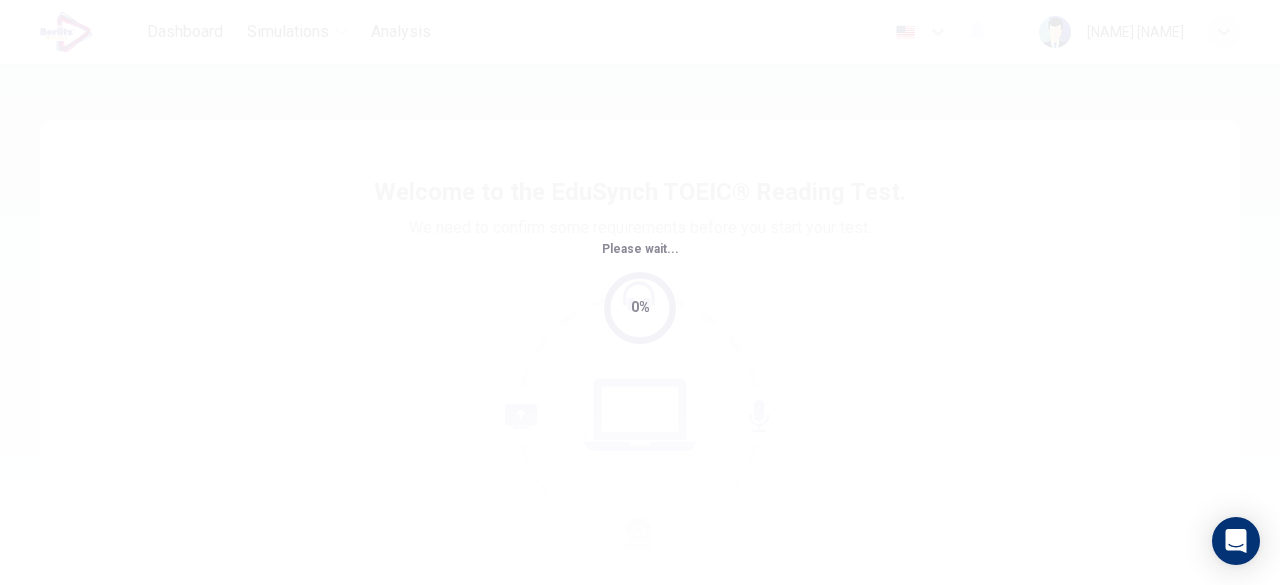 scroll, scrollTop: 0, scrollLeft: 0, axis: both 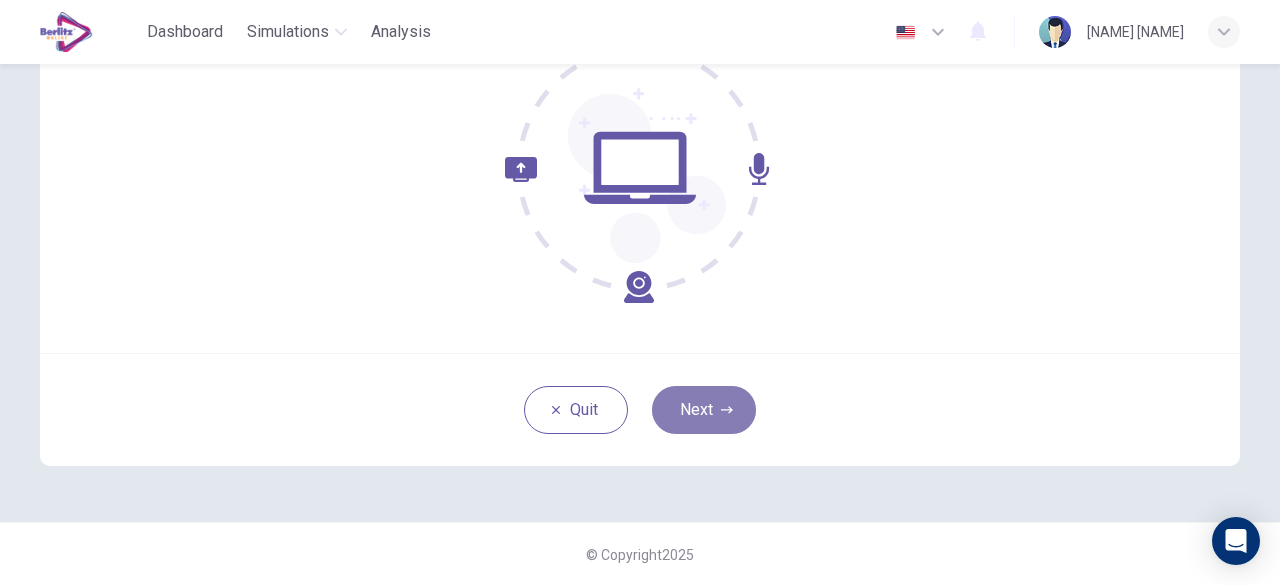 click on "Next" at bounding box center (704, 410) 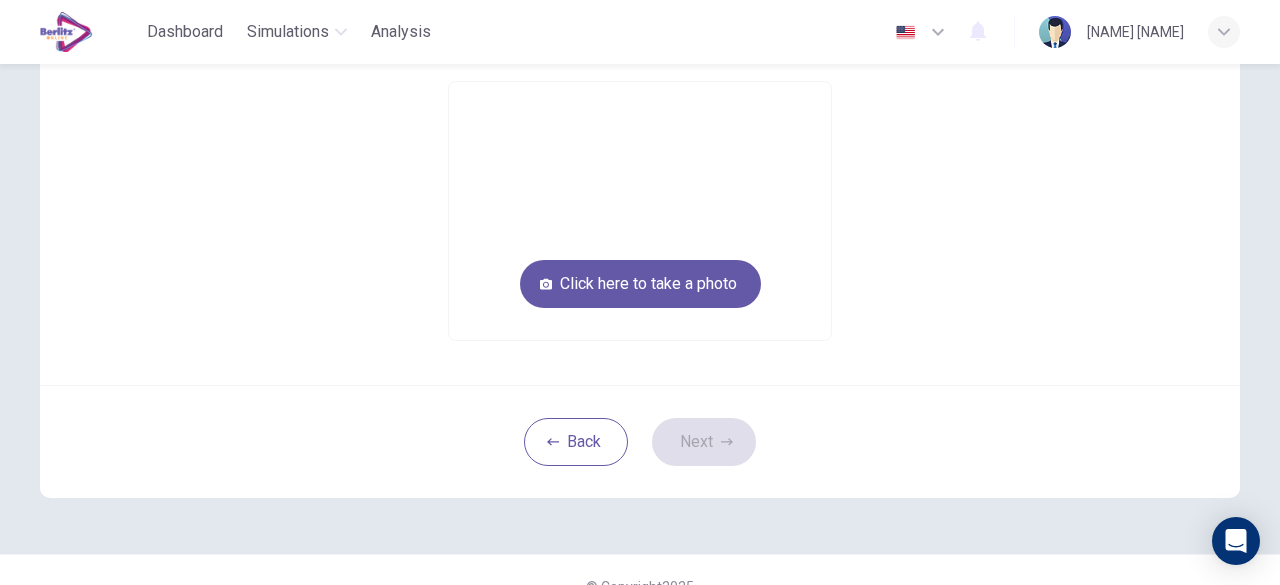 scroll, scrollTop: 147, scrollLeft: 0, axis: vertical 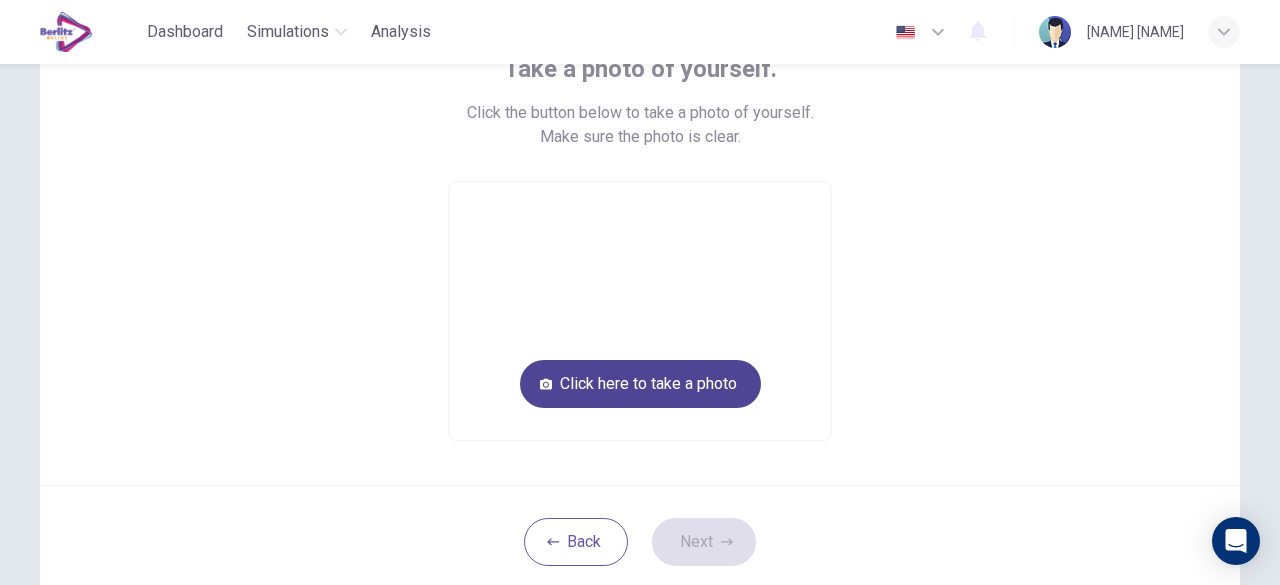 click on "Click here to take a photo" at bounding box center [640, 384] 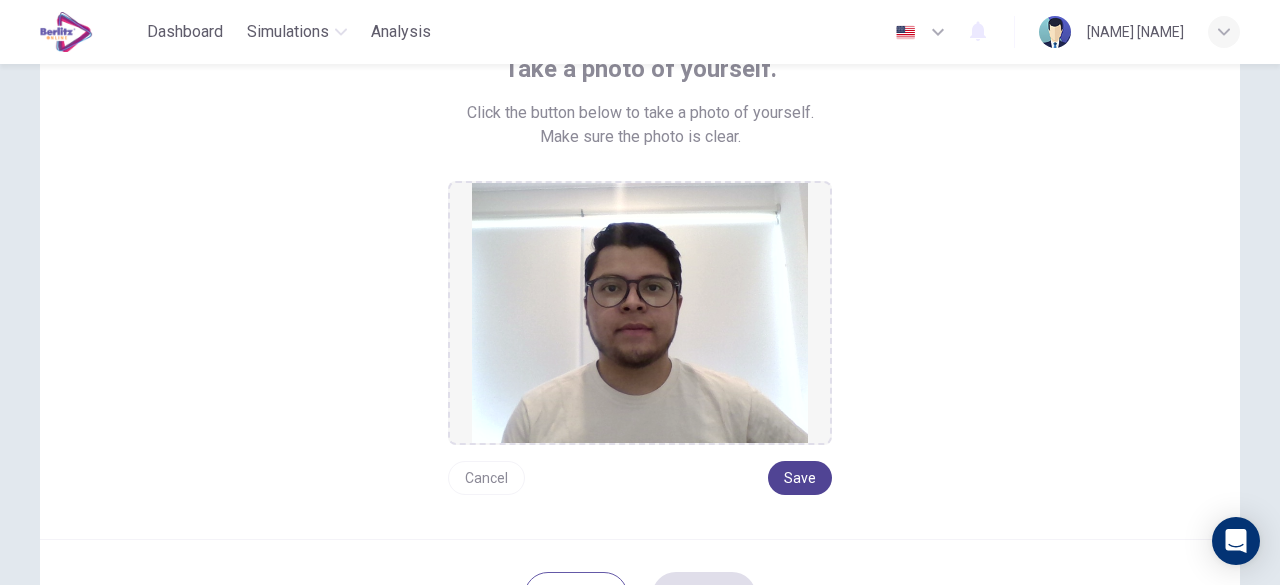click on "Save" at bounding box center [800, 478] 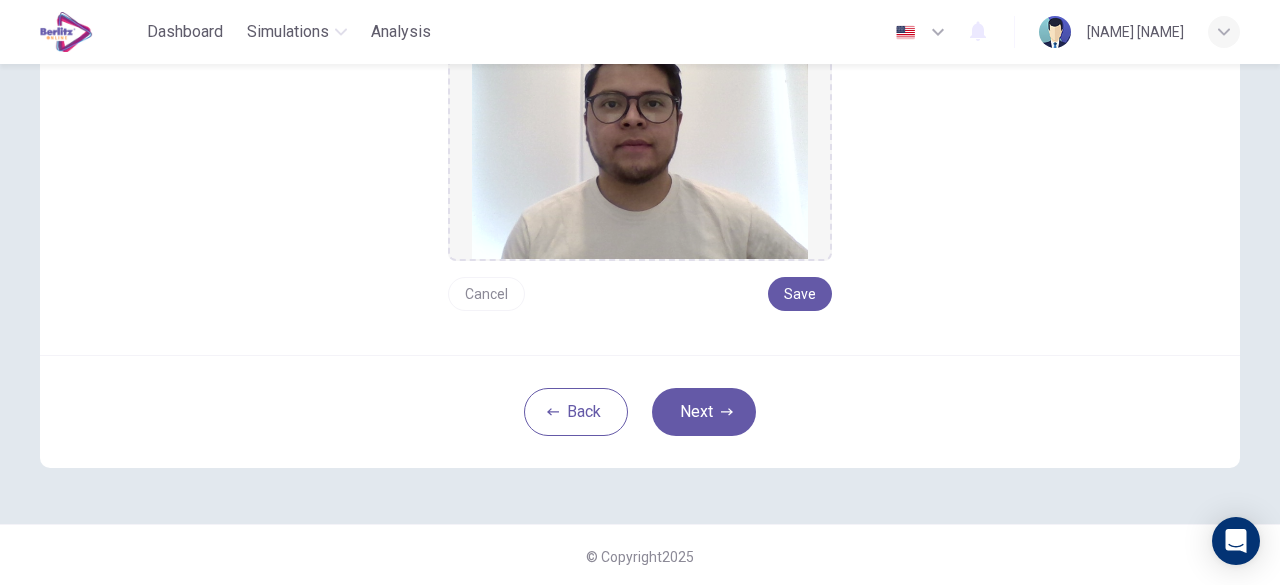 scroll, scrollTop: 332, scrollLeft: 0, axis: vertical 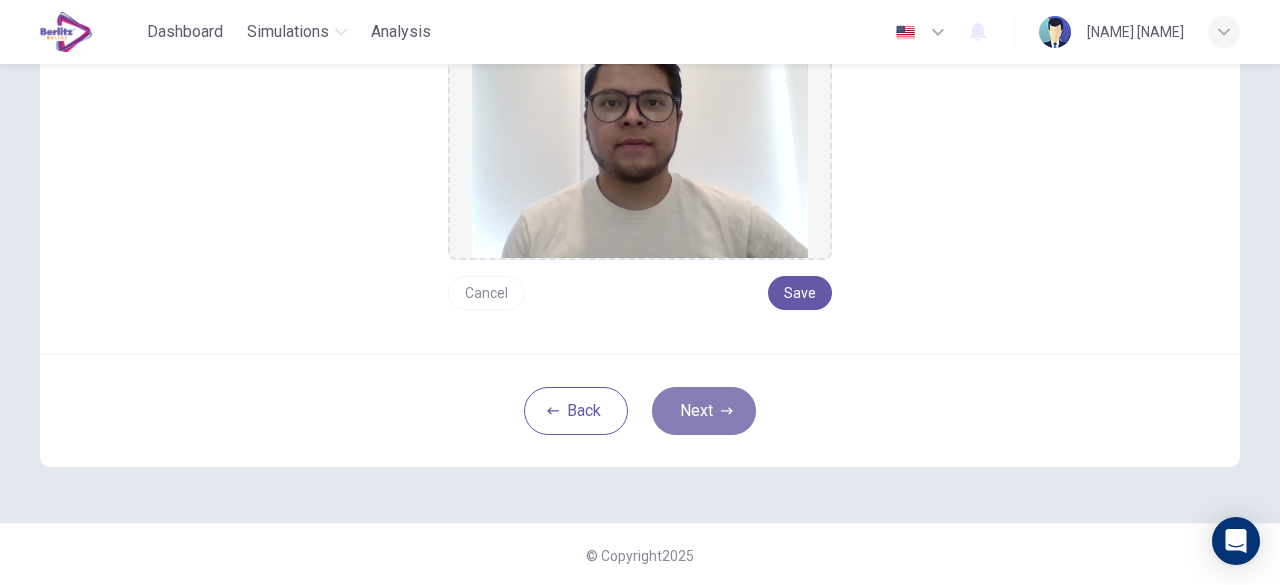click on "Next" at bounding box center (704, 411) 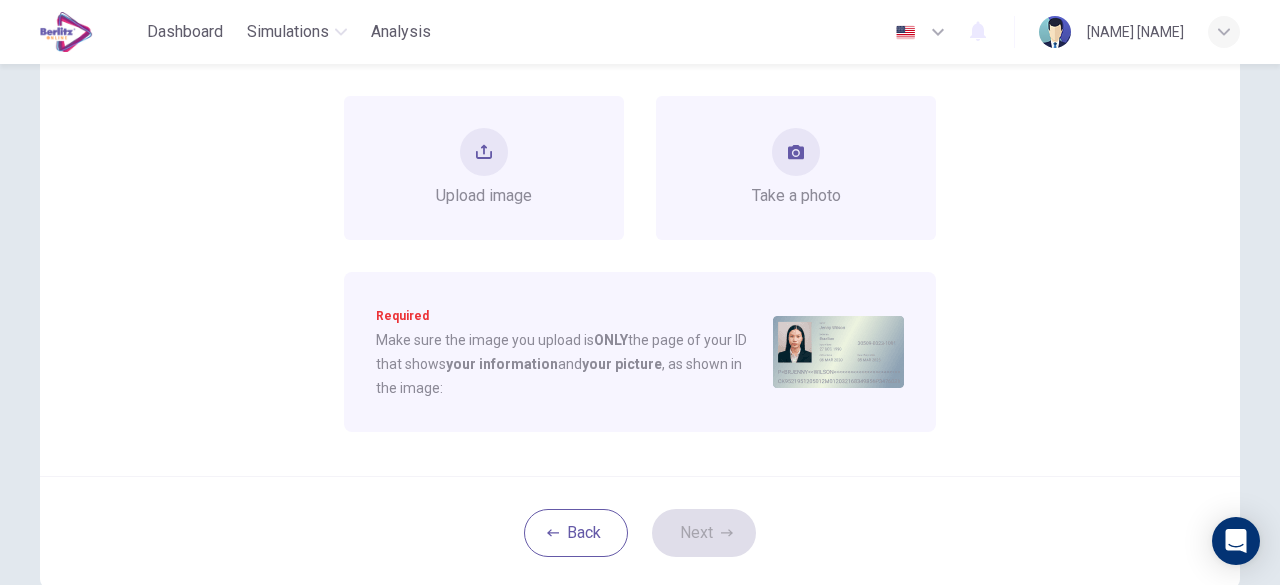 scroll, scrollTop: 132, scrollLeft: 0, axis: vertical 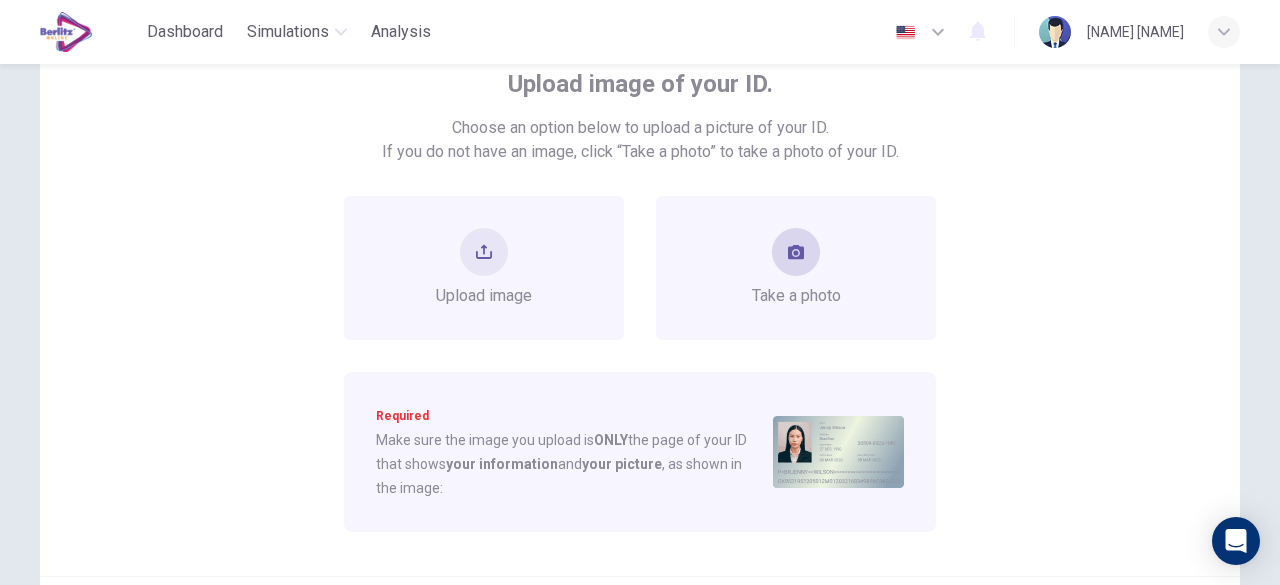 click on "Take a photo" at bounding box center (796, 268) 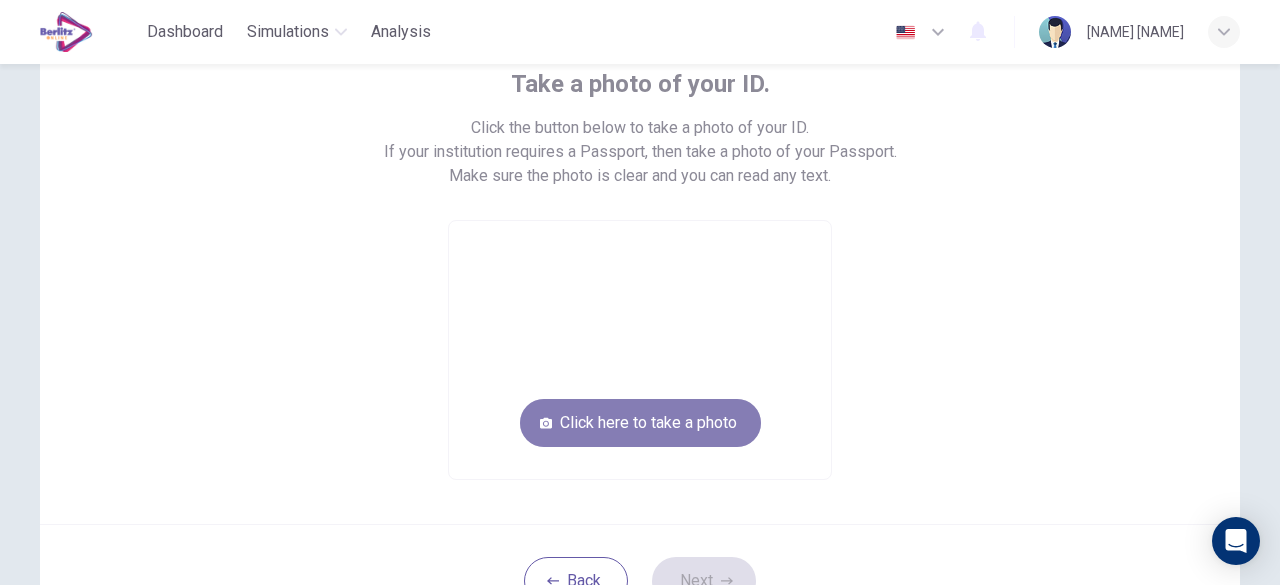 click on "Click here to take a photo" at bounding box center [640, 423] 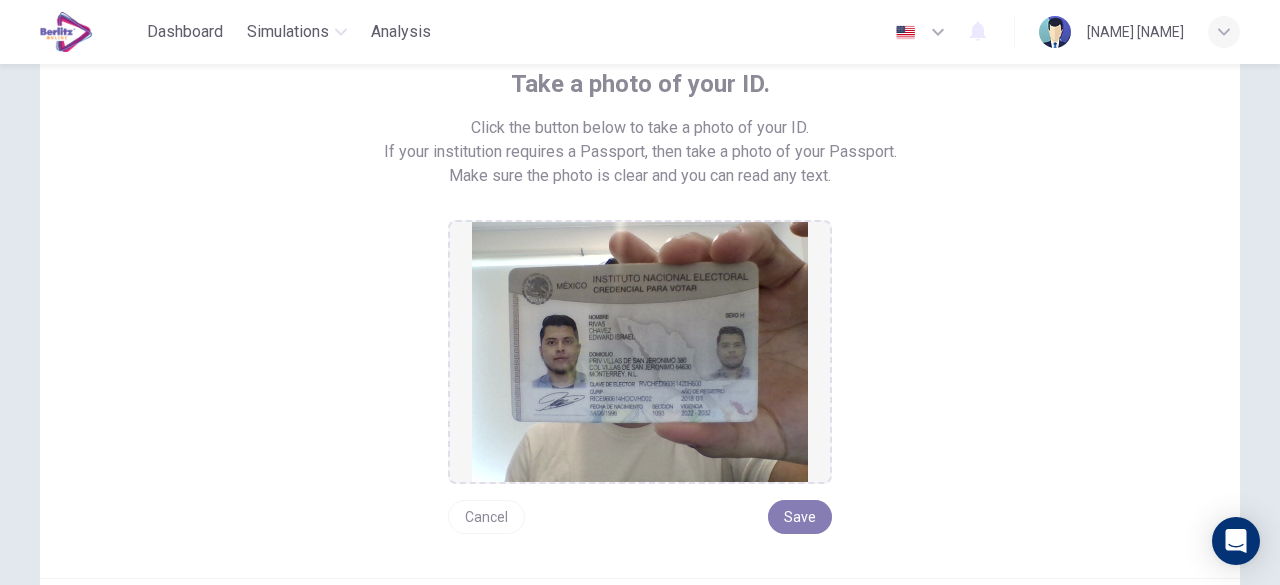 click on "Save" at bounding box center (800, 517) 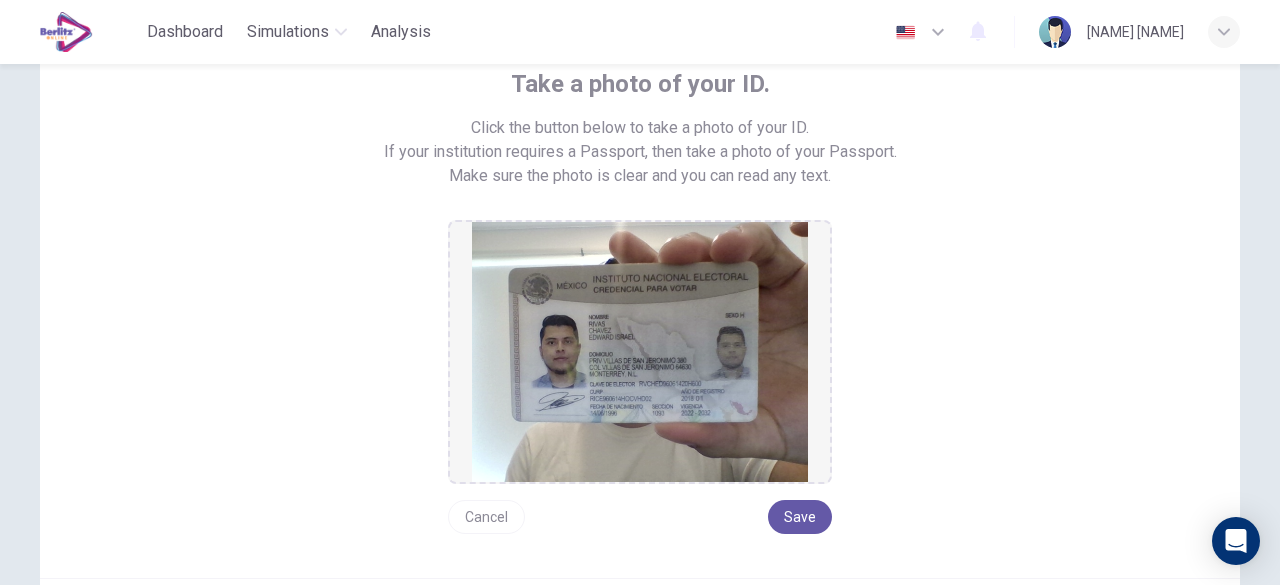 scroll, scrollTop: 332, scrollLeft: 0, axis: vertical 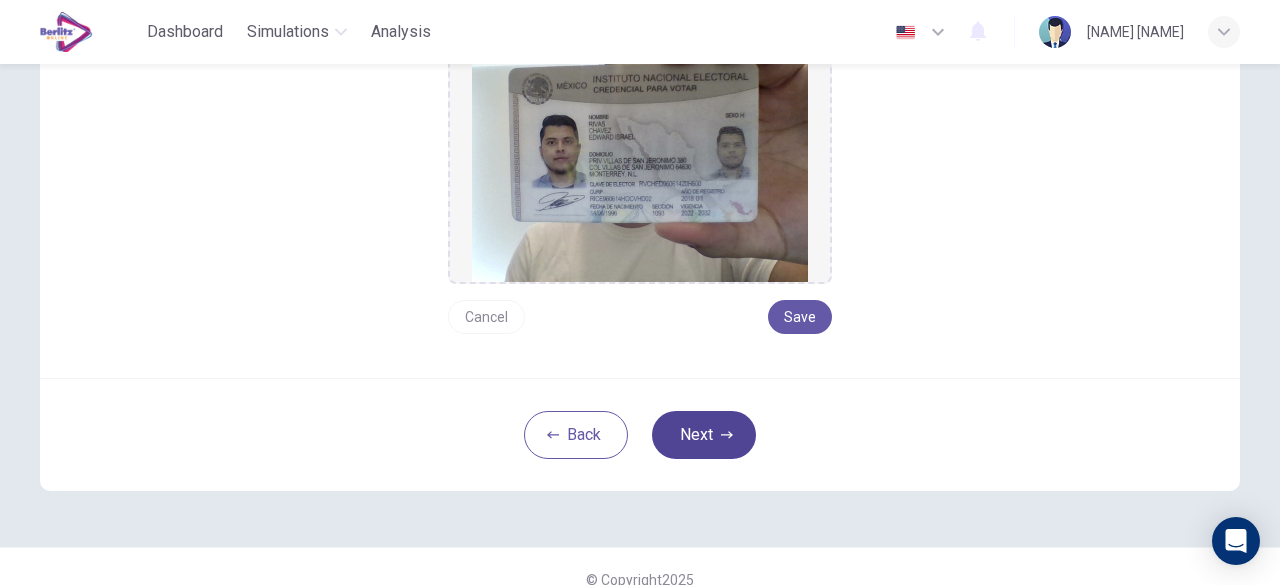 click on "Next" at bounding box center (704, 435) 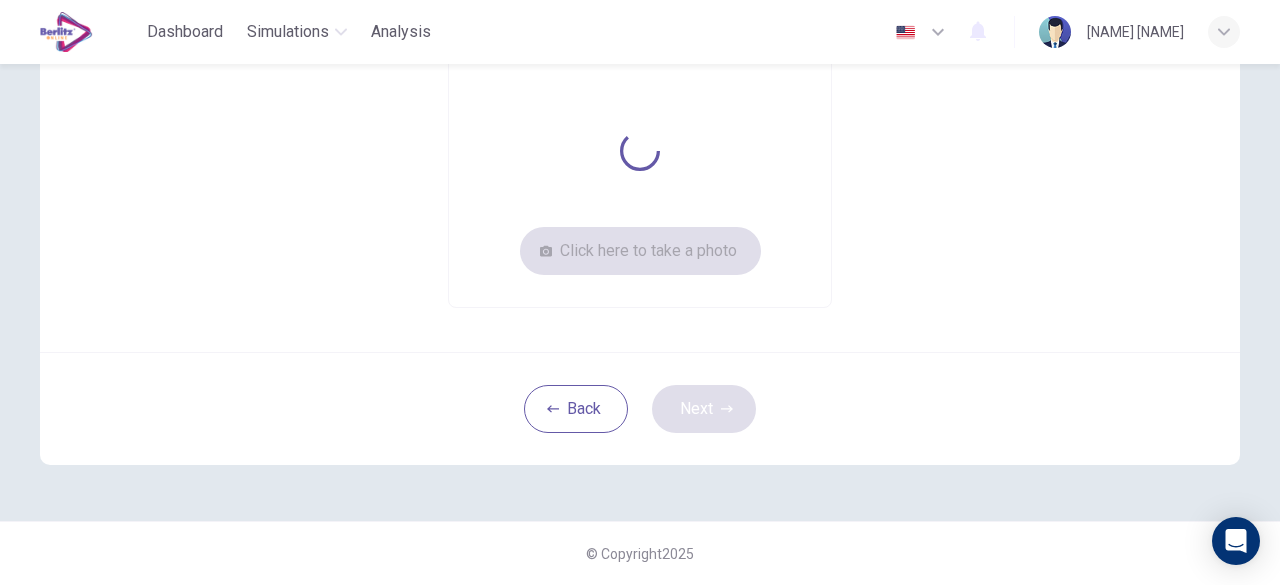 scroll, scrollTop: 279, scrollLeft: 0, axis: vertical 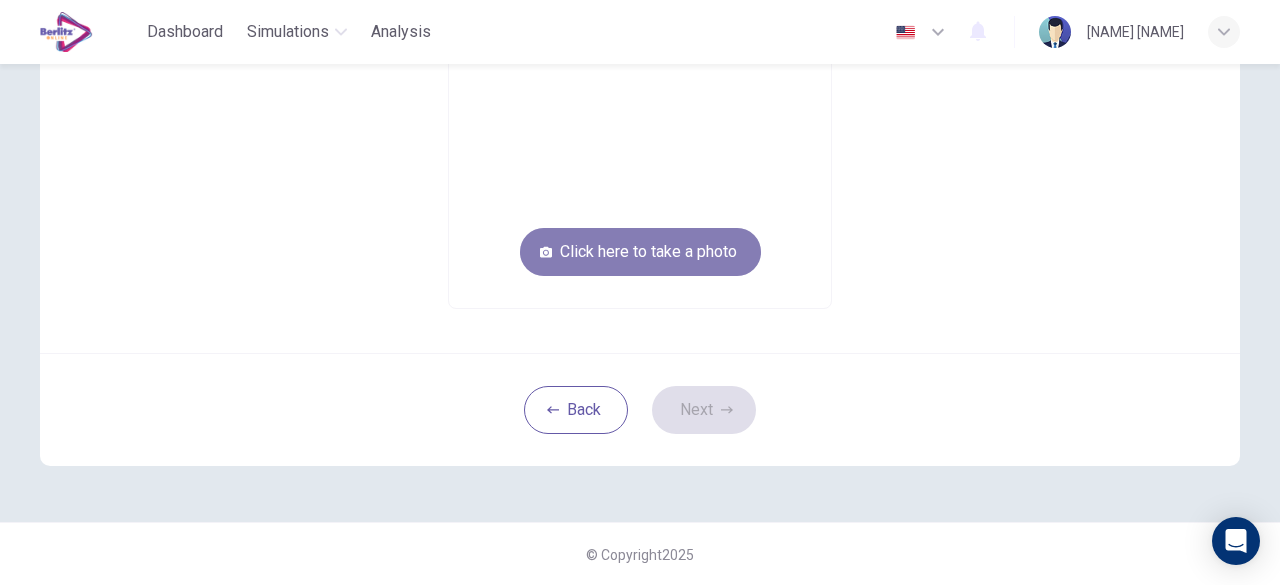 click on "Click here to take a photo" at bounding box center (640, 252) 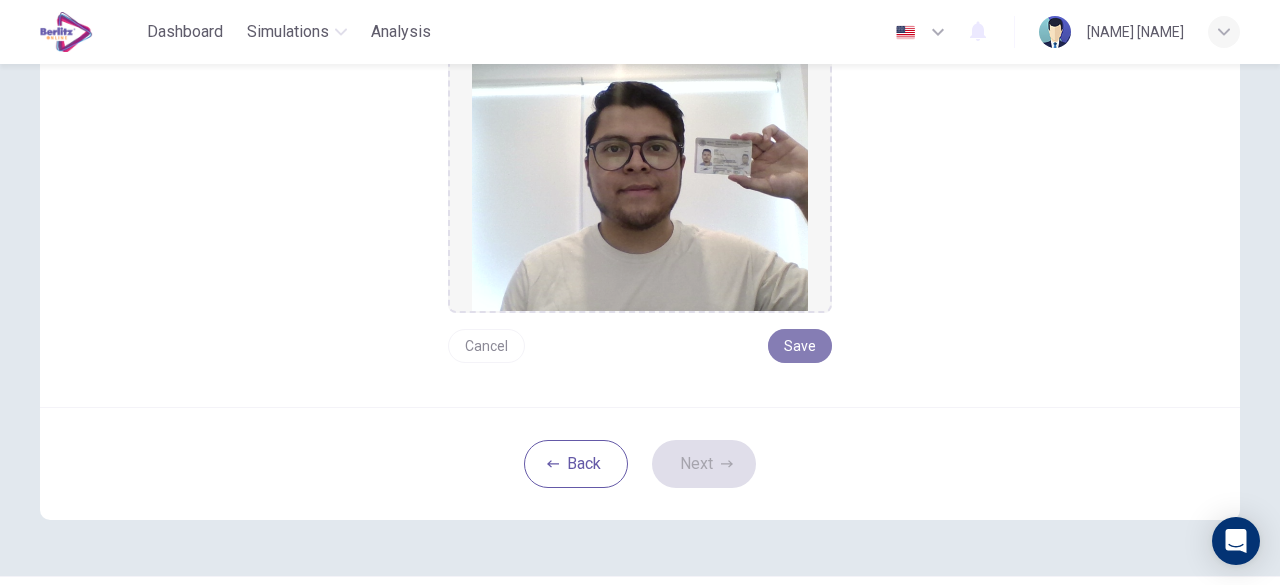 click on "Save" at bounding box center [800, 346] 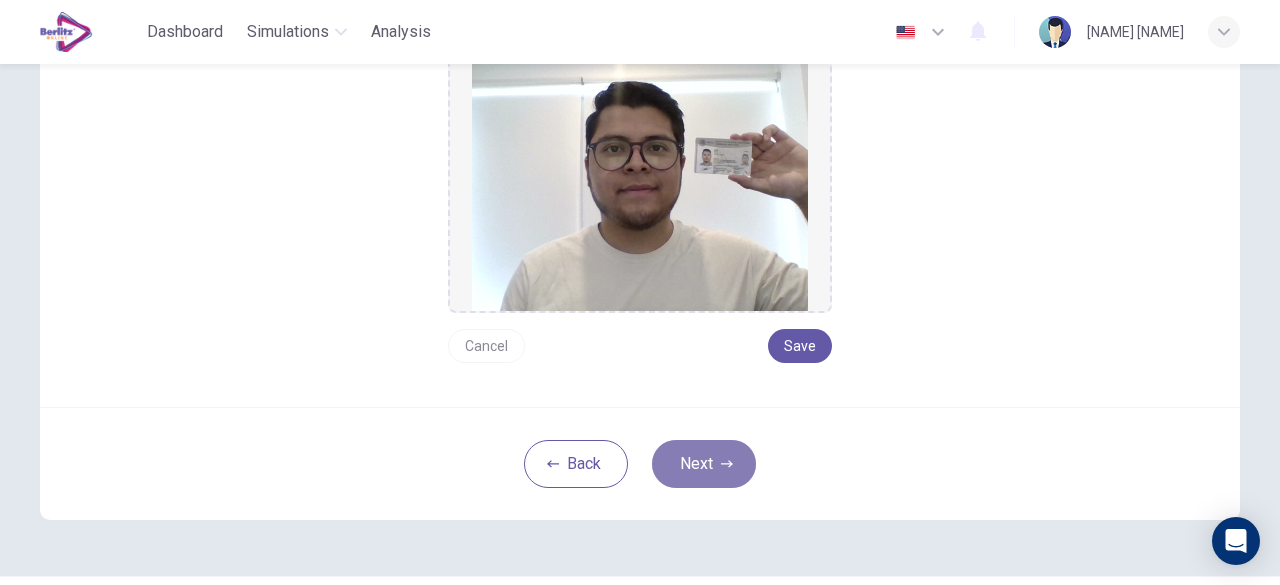 click on "Next" at bounding box center [704, 464] 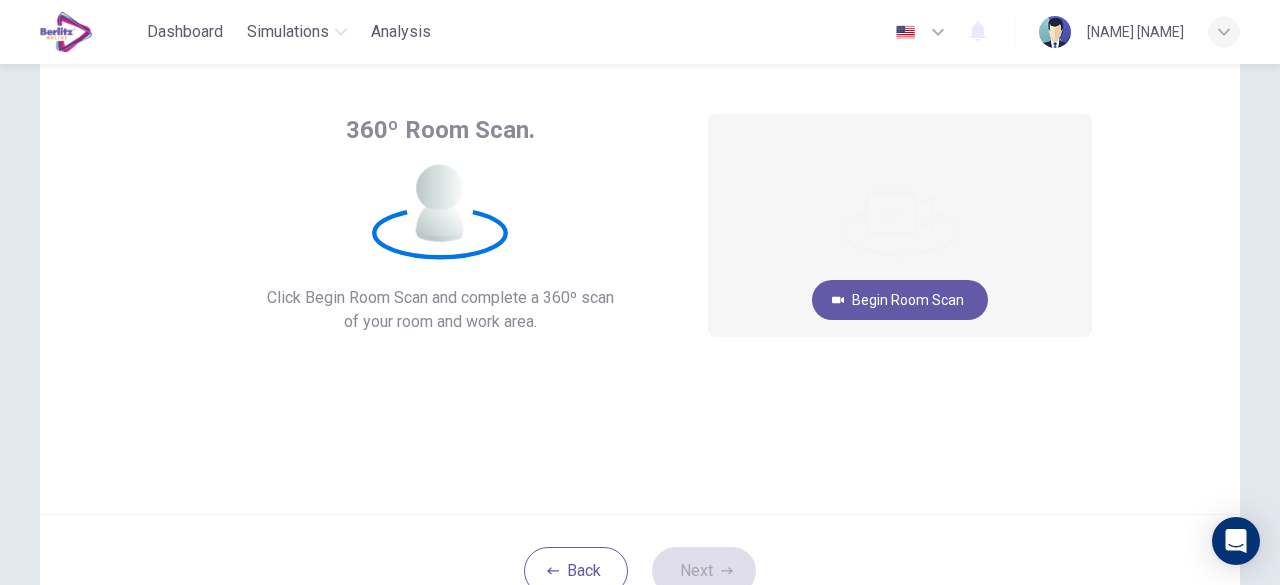 scroll, scrollTop: 47, scrollLeft: 0, axis: vertical 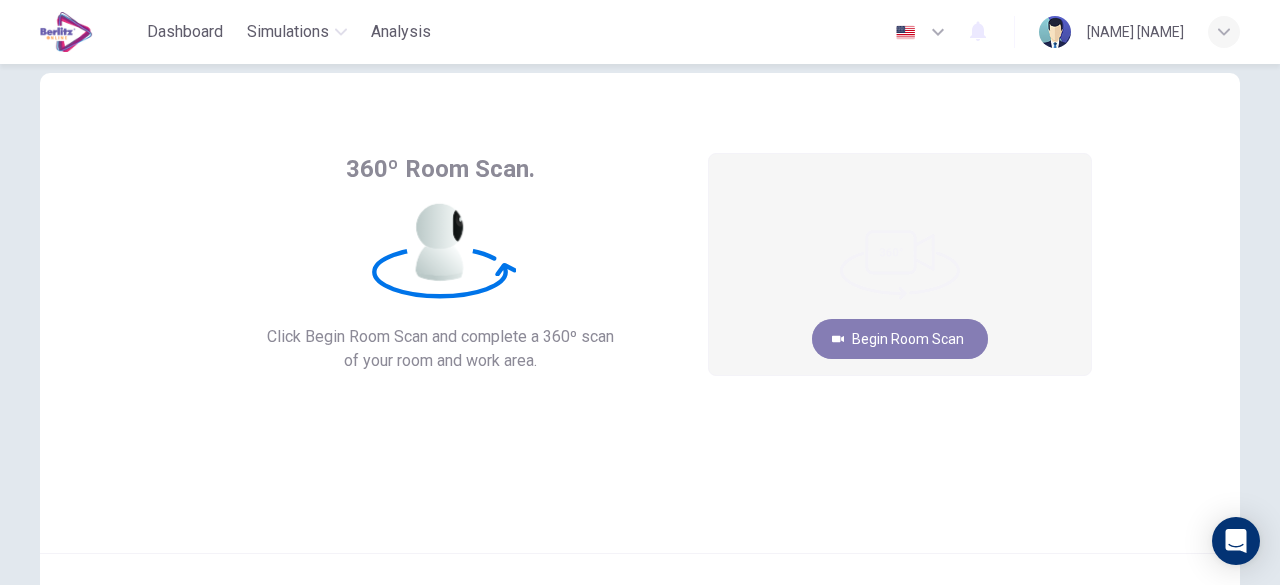 click on "Begin Room Scan" at bounding box center (900, 339) 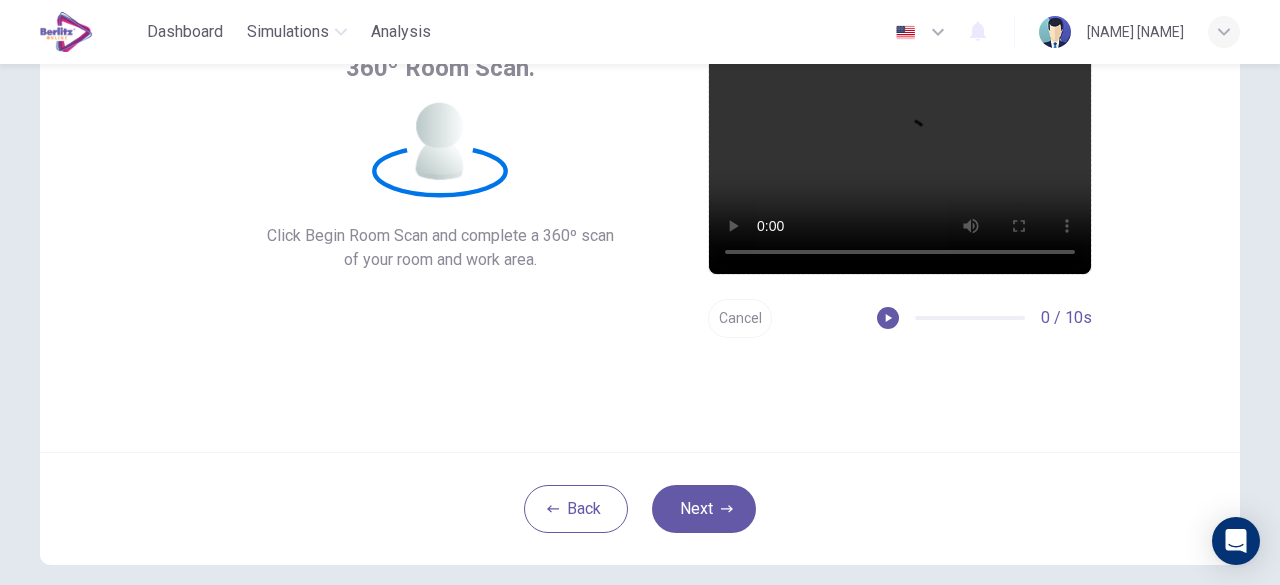 scroll, scrollTop: 247, scrollLeft: 0, axis: vertical 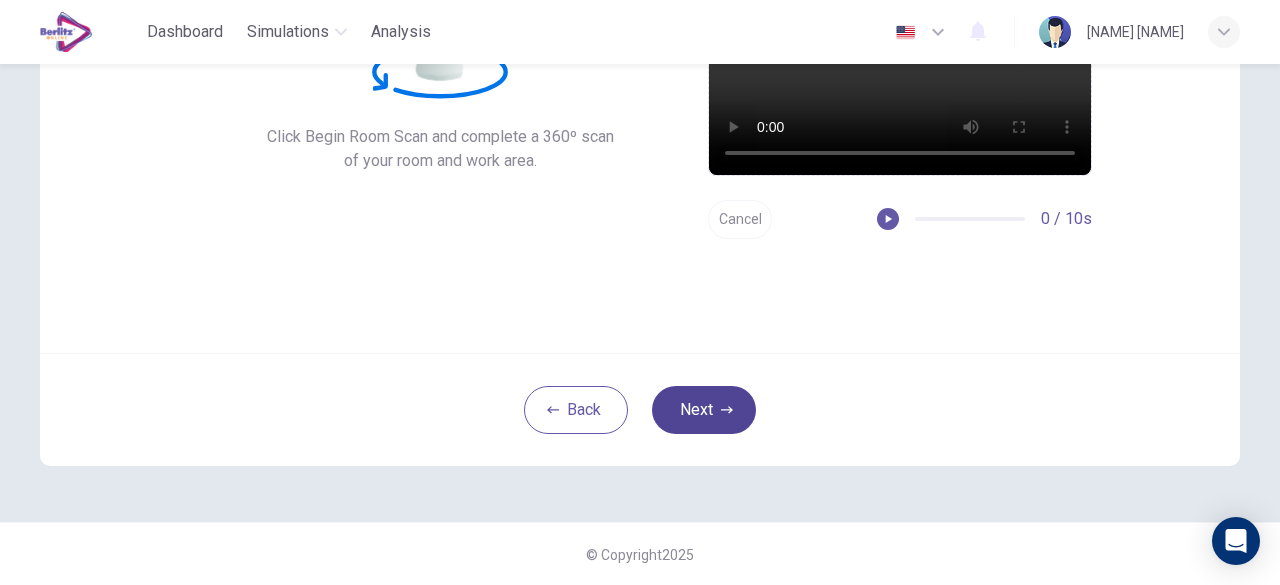 click on "Next" at bounding box center [704, 410] 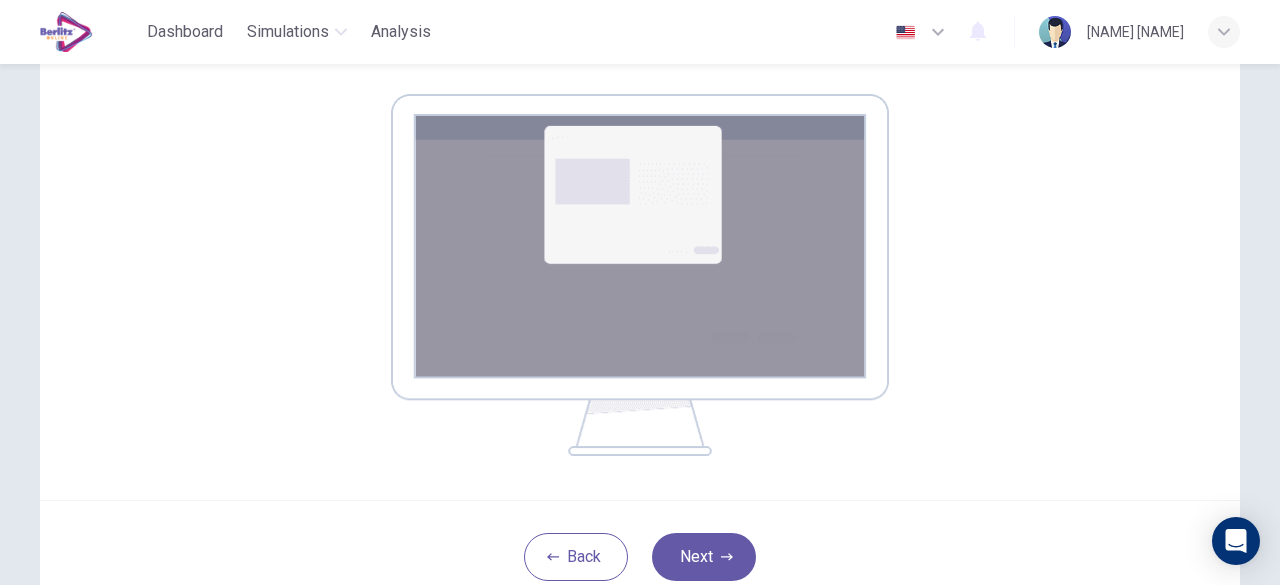 scroll, scrollTop: 447, scrollLeft: 0, axis: vertical 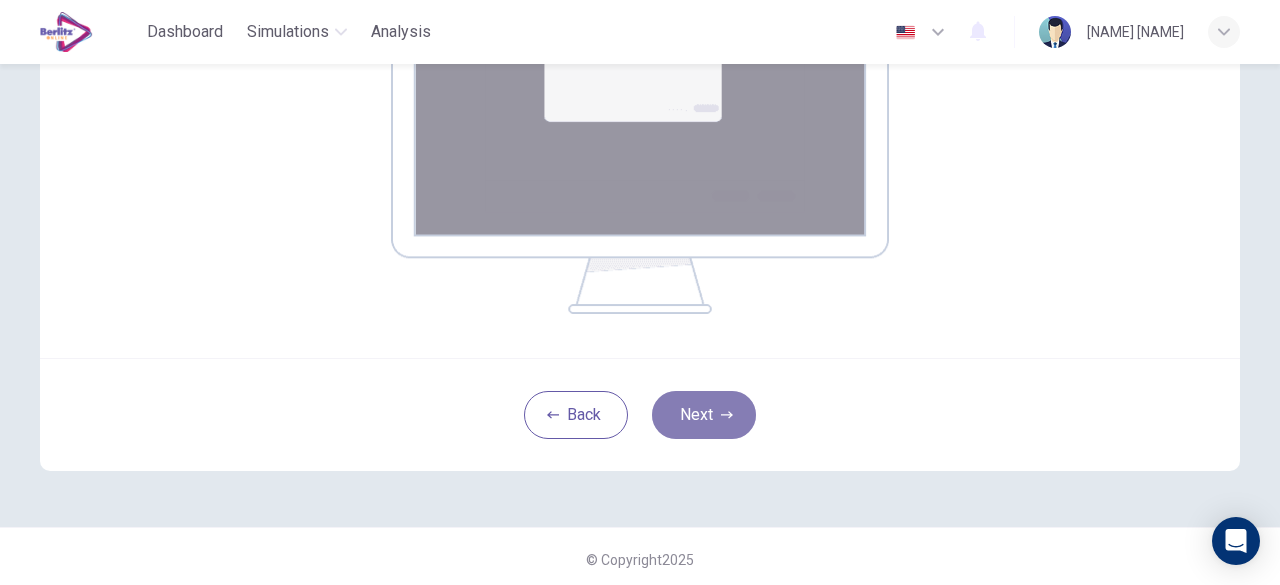 click 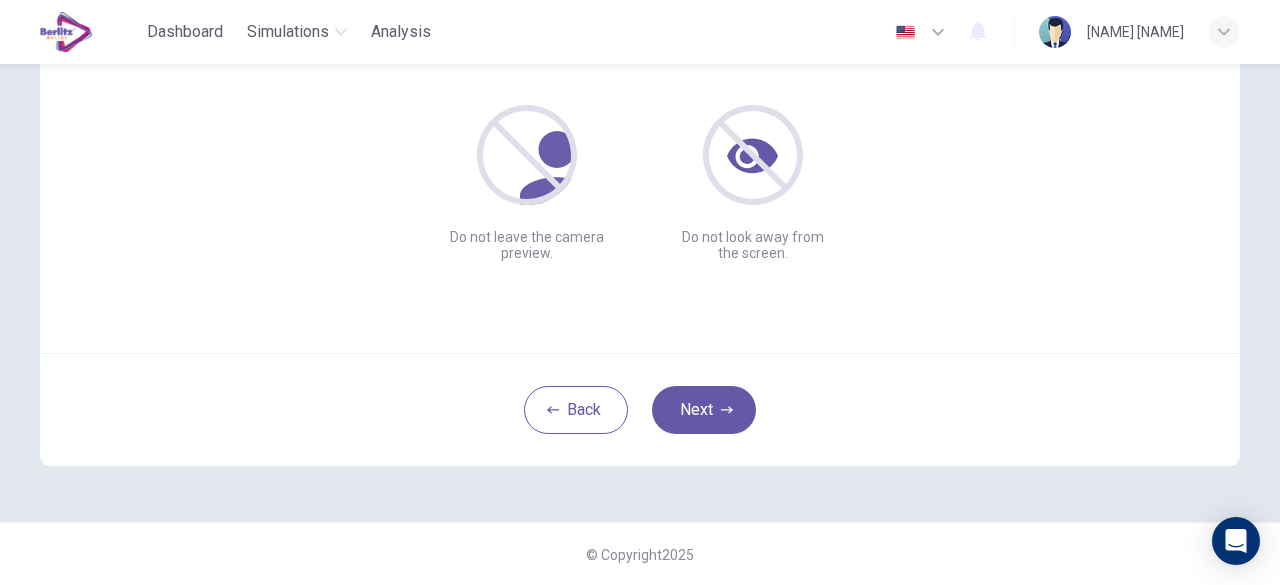 scroll, scrollTop: 147, scrollLeft: 0, axis: vertical 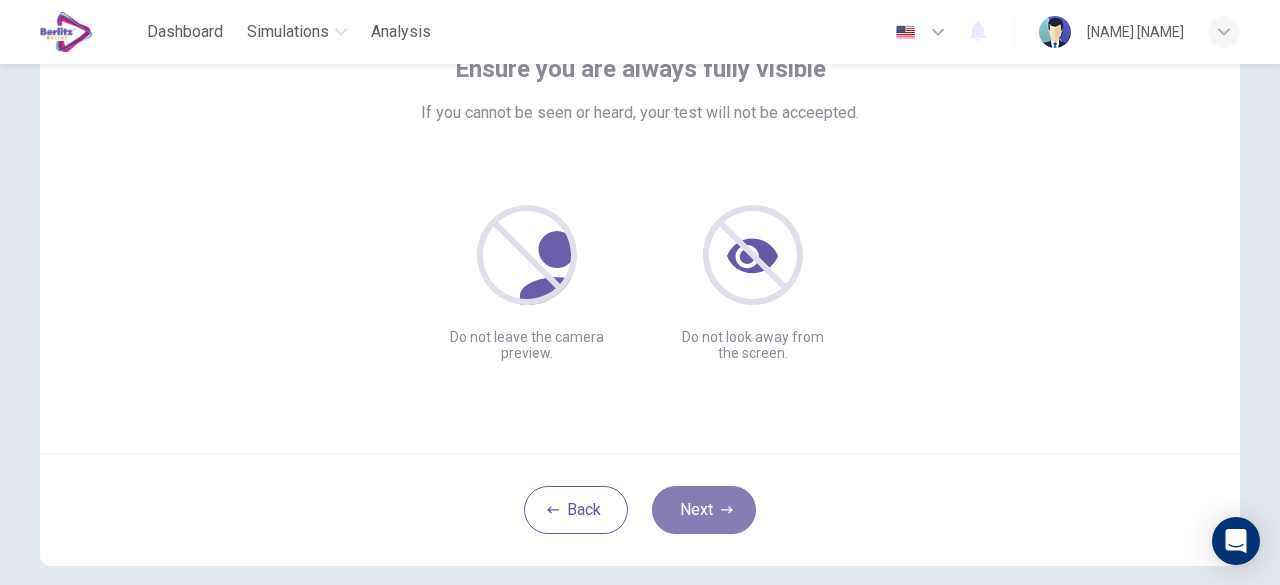click on "Next" at bounding box center [704, 510] 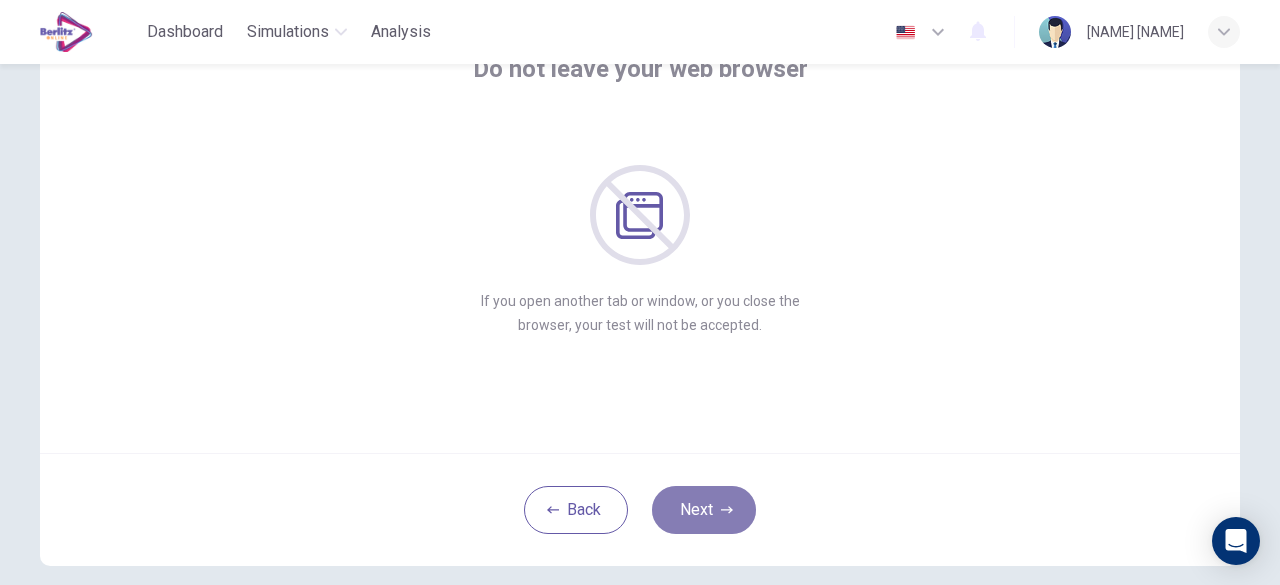 click on "Next" at bounding box center (704, 510) 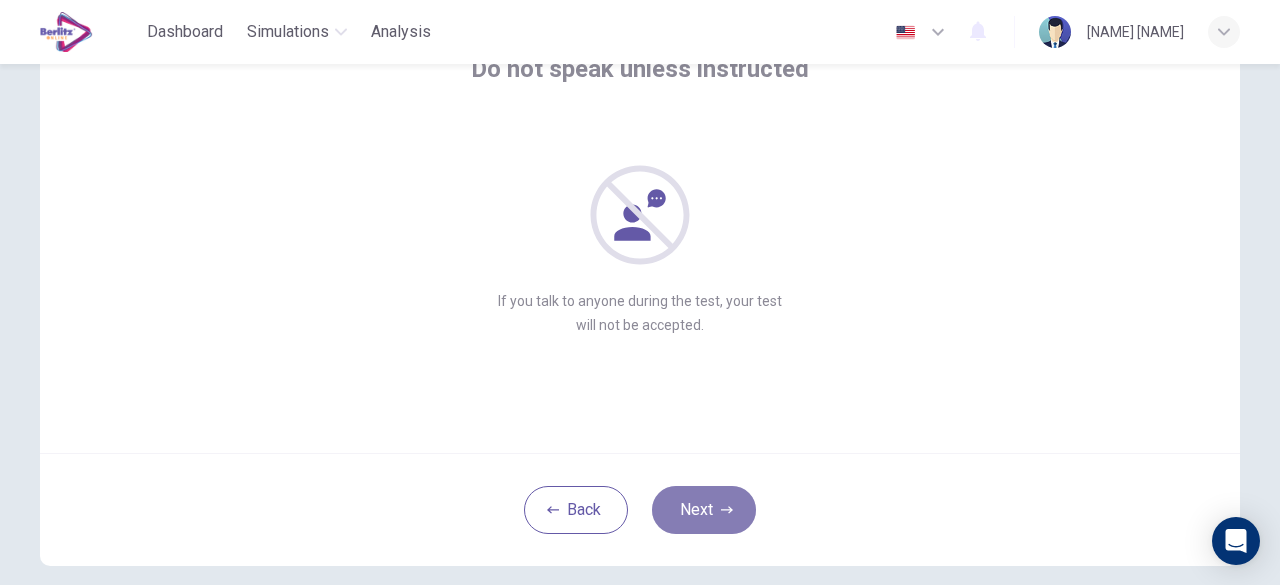 click on "Next" at bounding box center [704, 510] 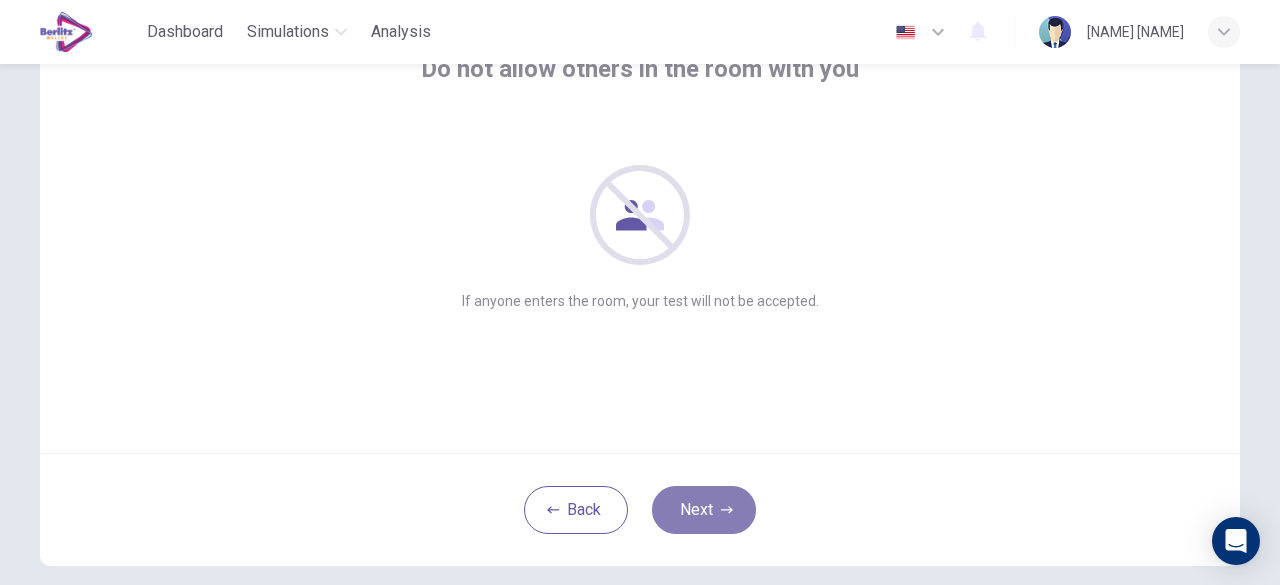 click on "Next" at bounding box center [704, 510] 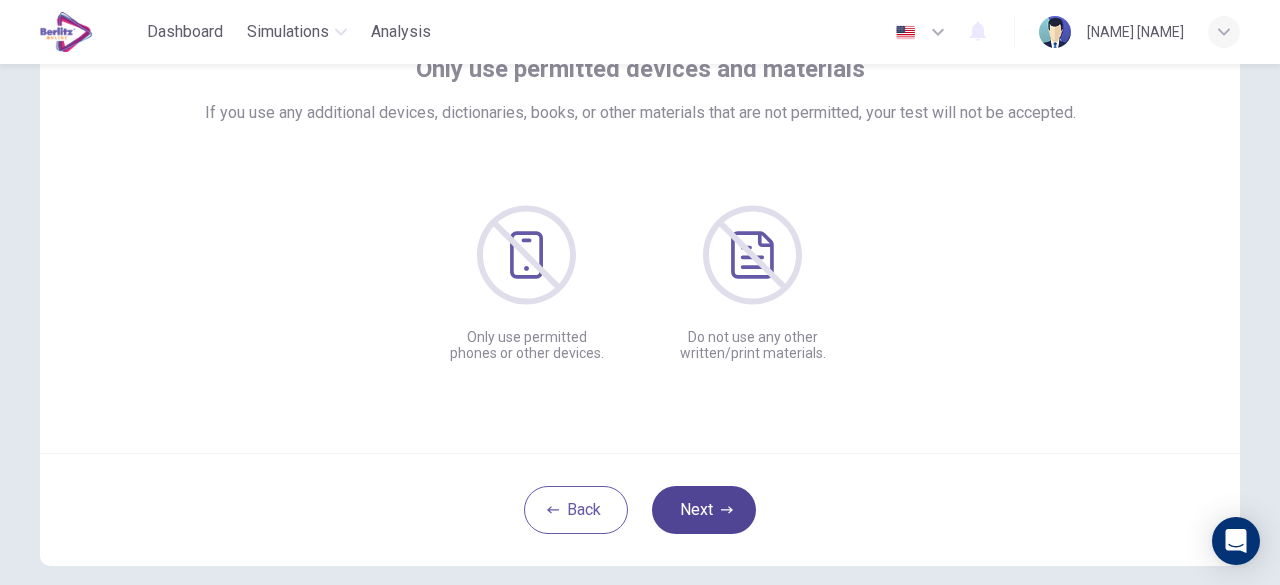 click on "Next" at bounding box center (704, 510) 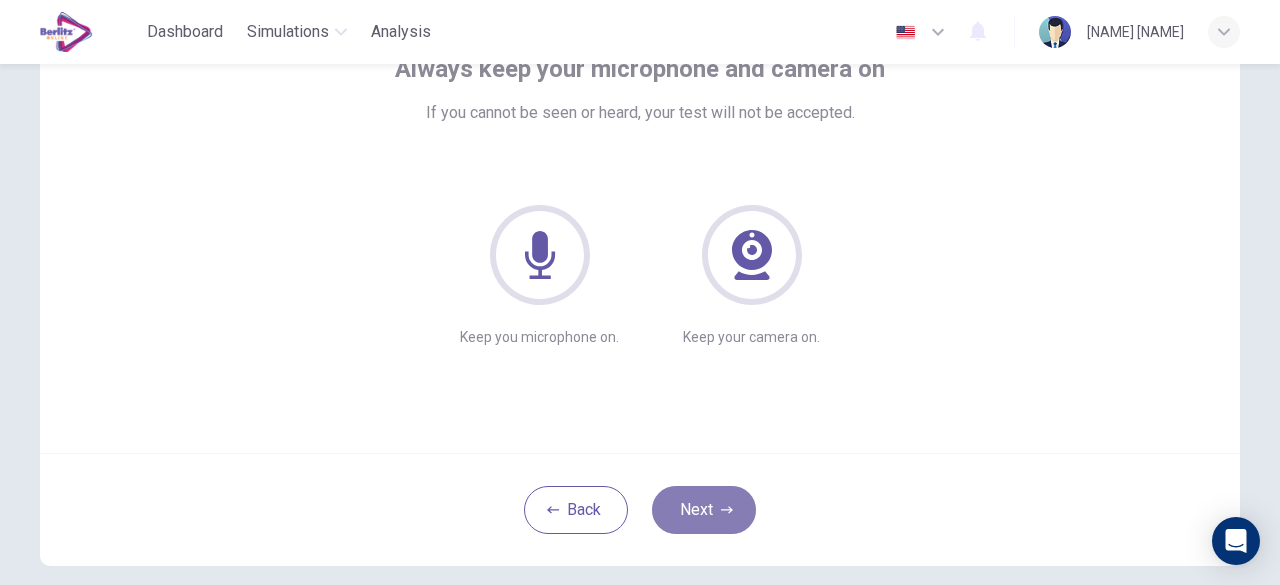 click on "Next" at bounding box center [704, 510] 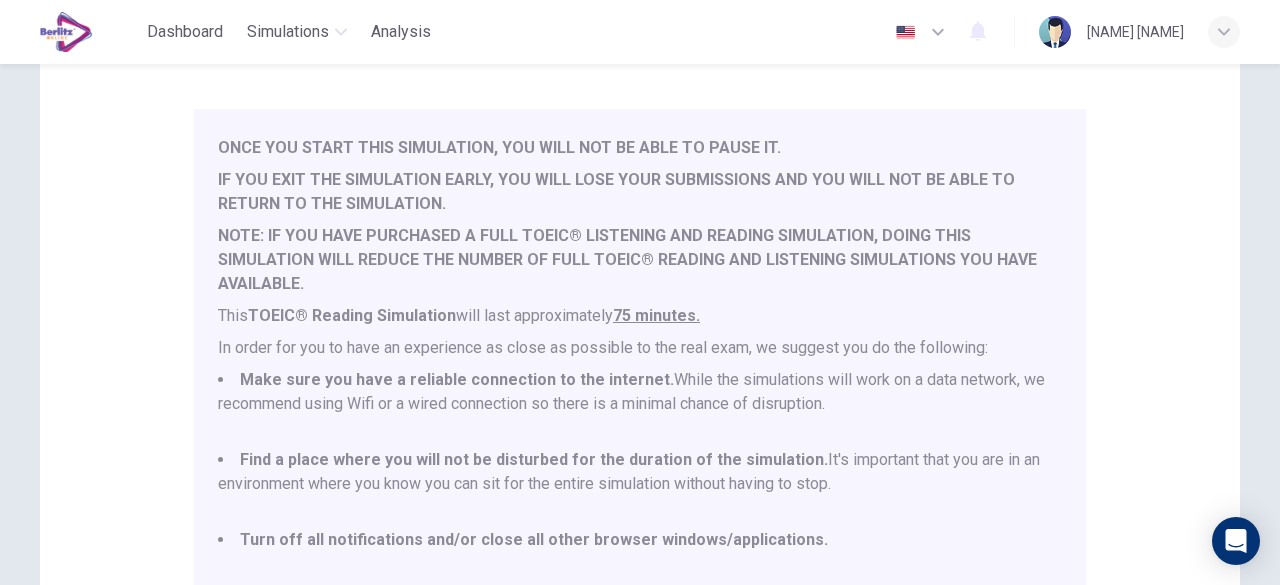 scroll, scrollTop: 52, scrollLeft: 0, axis: vertical 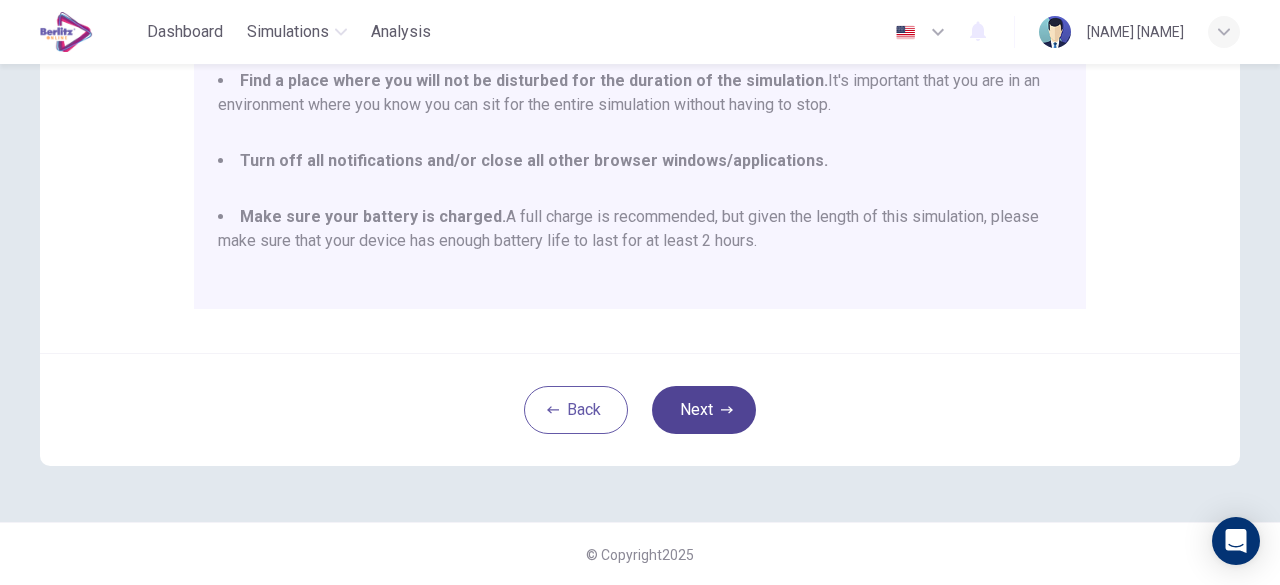 click on "Next" at bounding box center [704, 410] 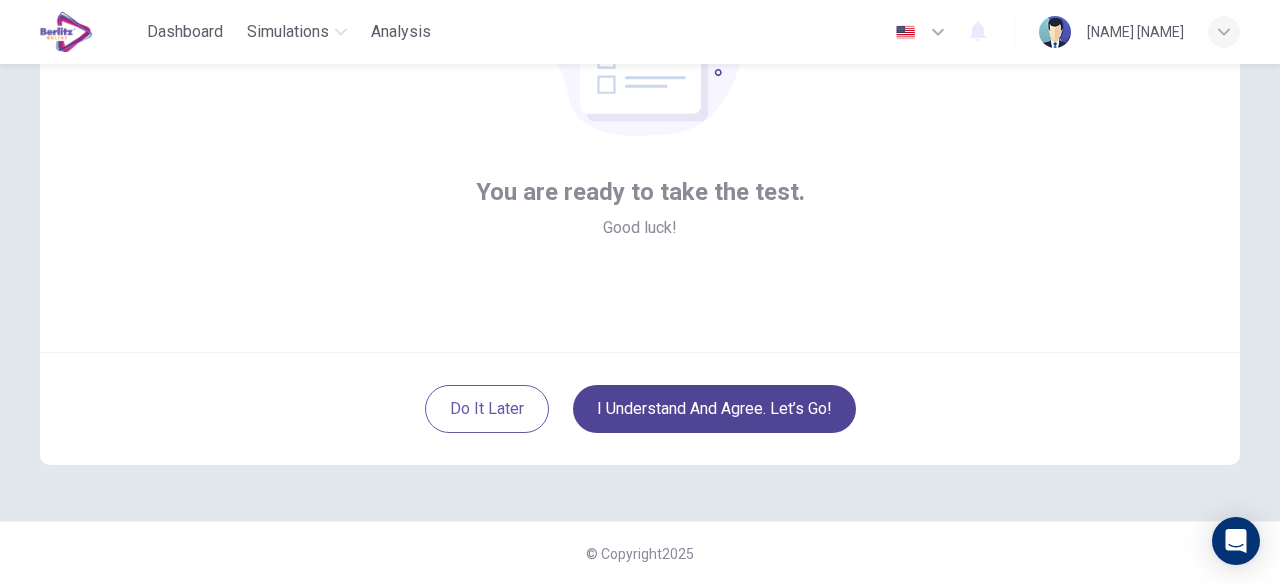 scroll, scrollTop: 247, scrollLeft: 0, axis: vertical 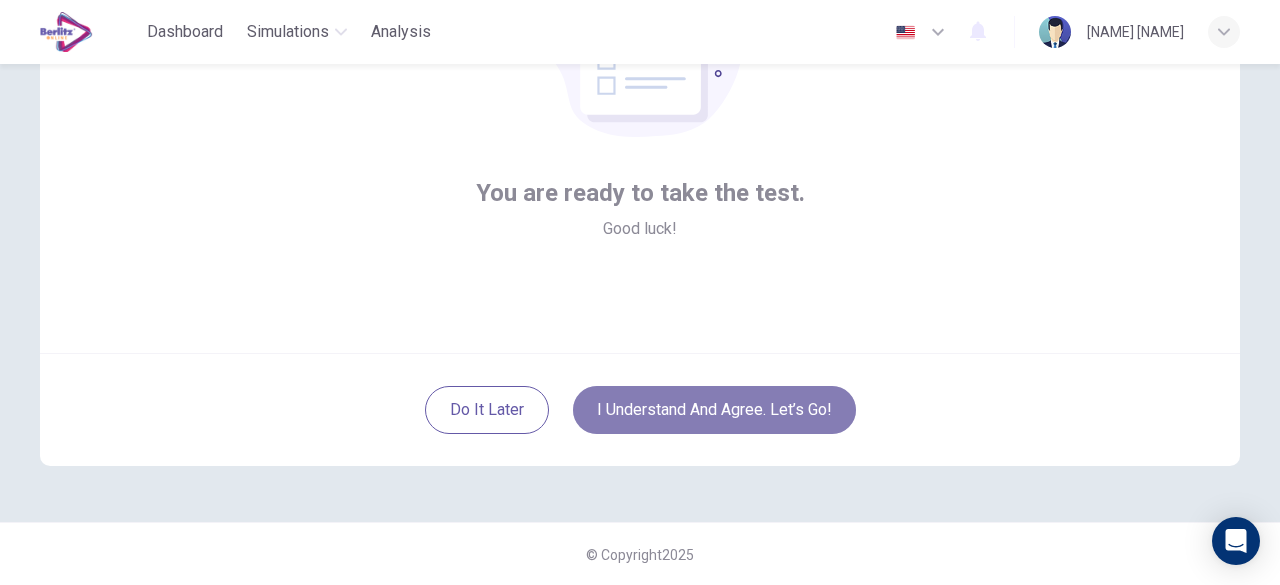 click on "I understand and agree. Let’s go!" at bounding box center (714, 410) 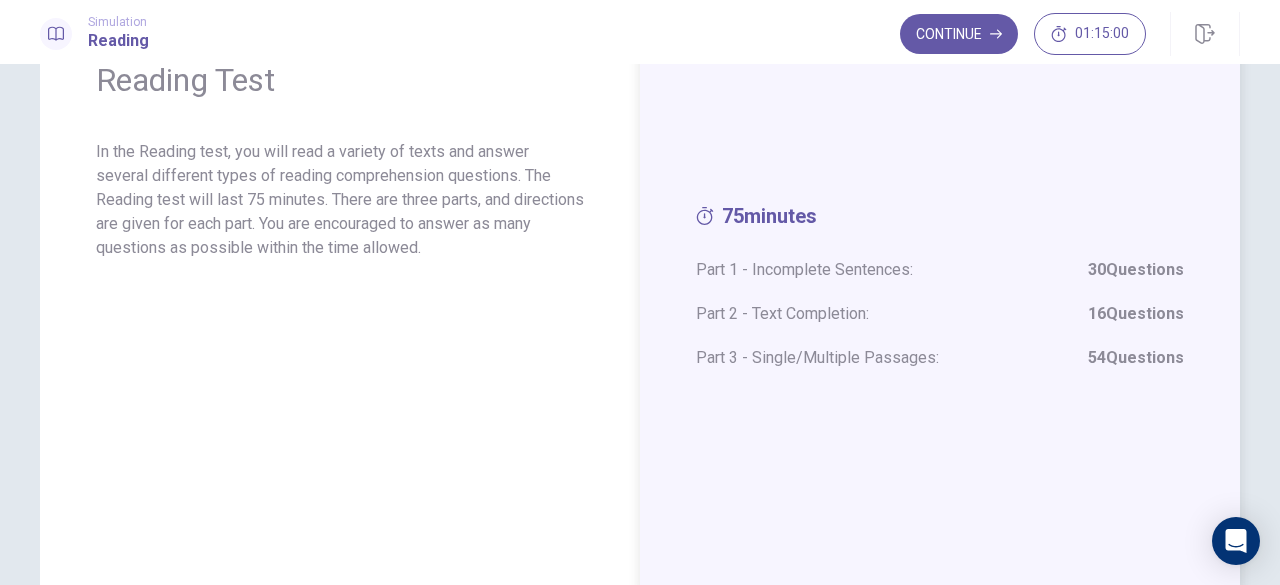 scroll, scrollTop: 0, scrollLeft: 0, axis: both 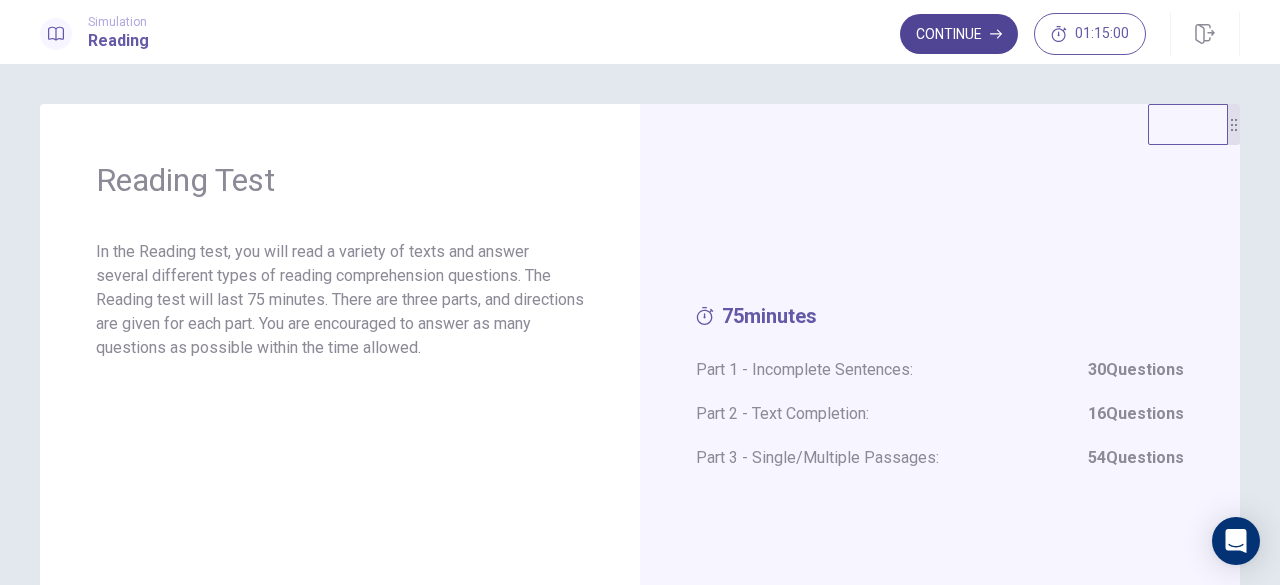 click on "Continue" at bounding box center [959, 34] 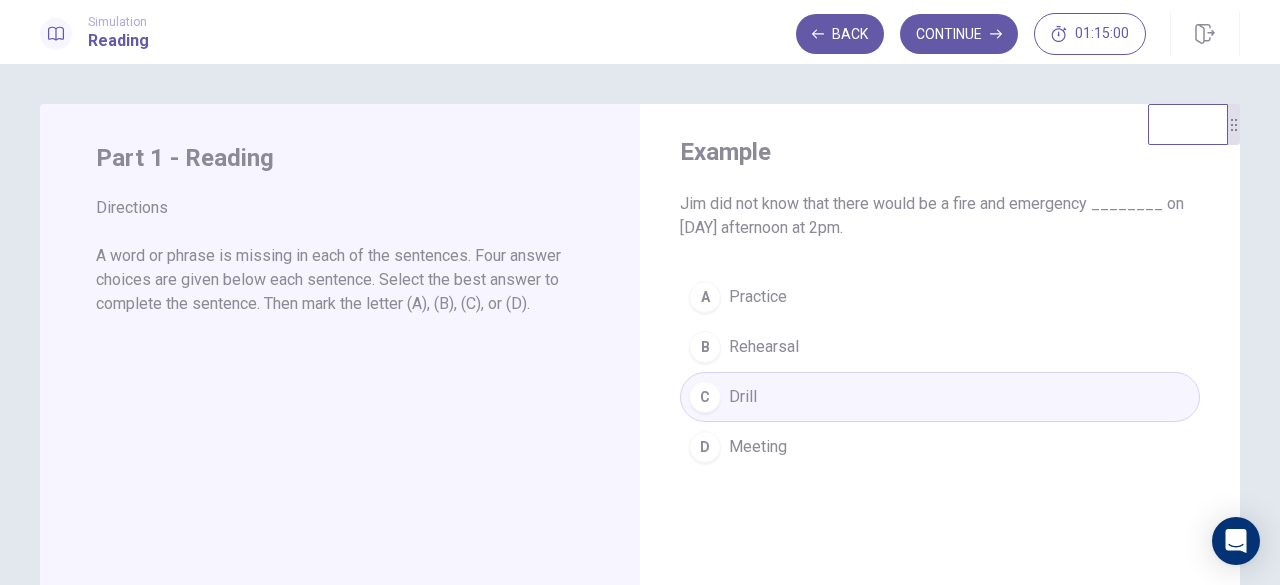 drag, startPoint x: 690, startPoint y: 194, endPoint x: 868, endPoint y: 192, distance: 178.01123 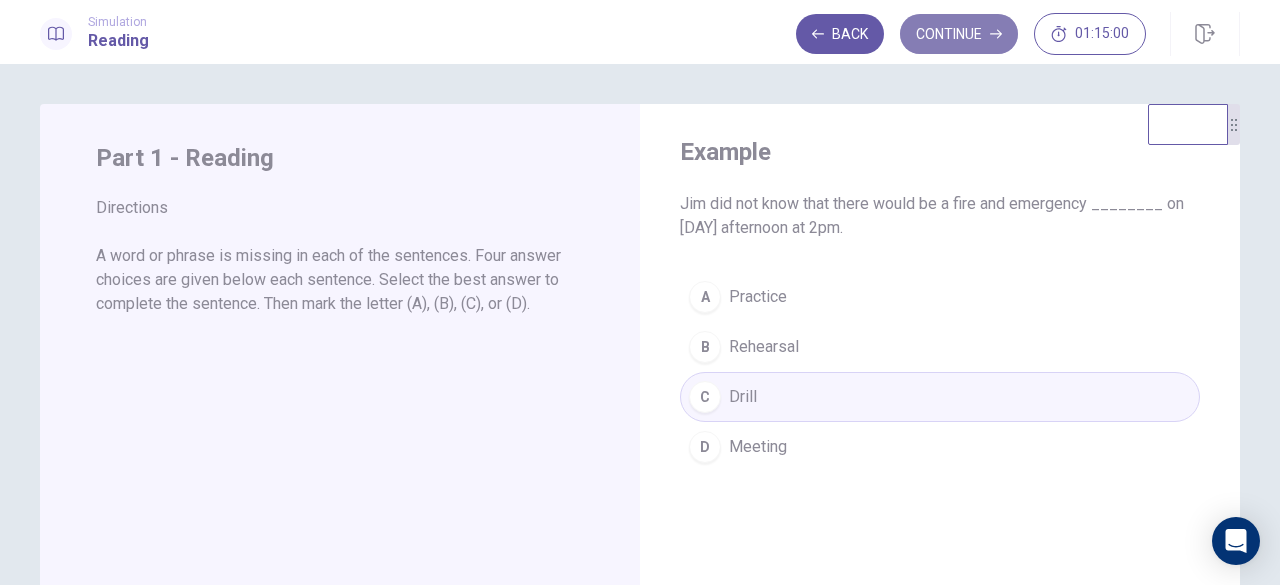 click on "Continue" at bounding box center [959, 34] 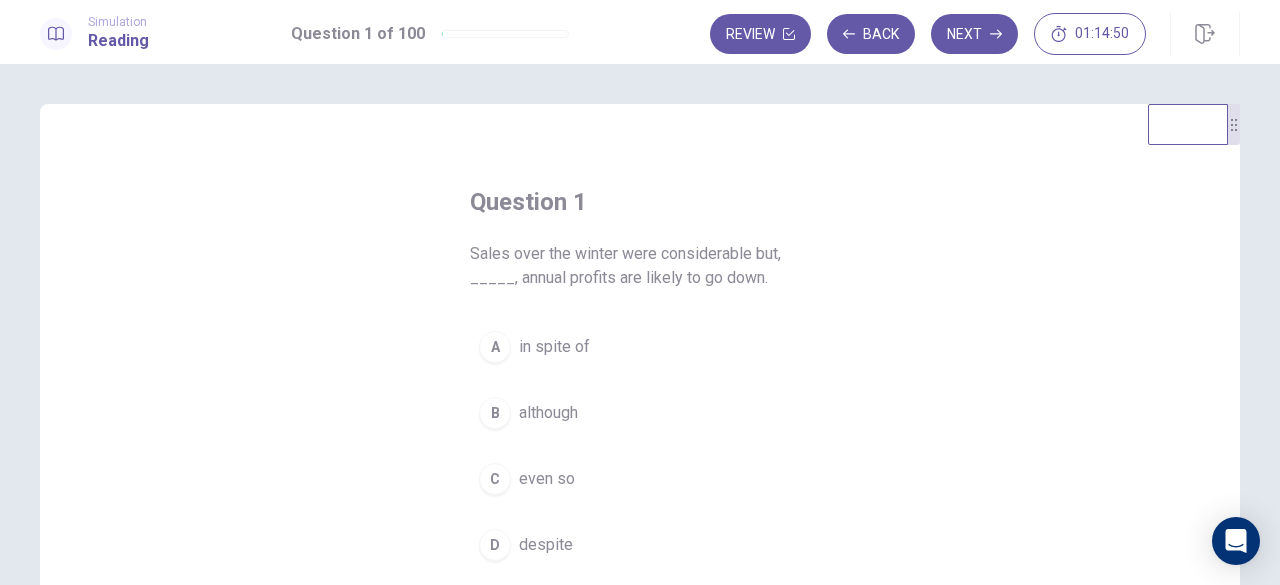 scroll, scrollTop: 100, scrollLeft: 0, axis: vertical 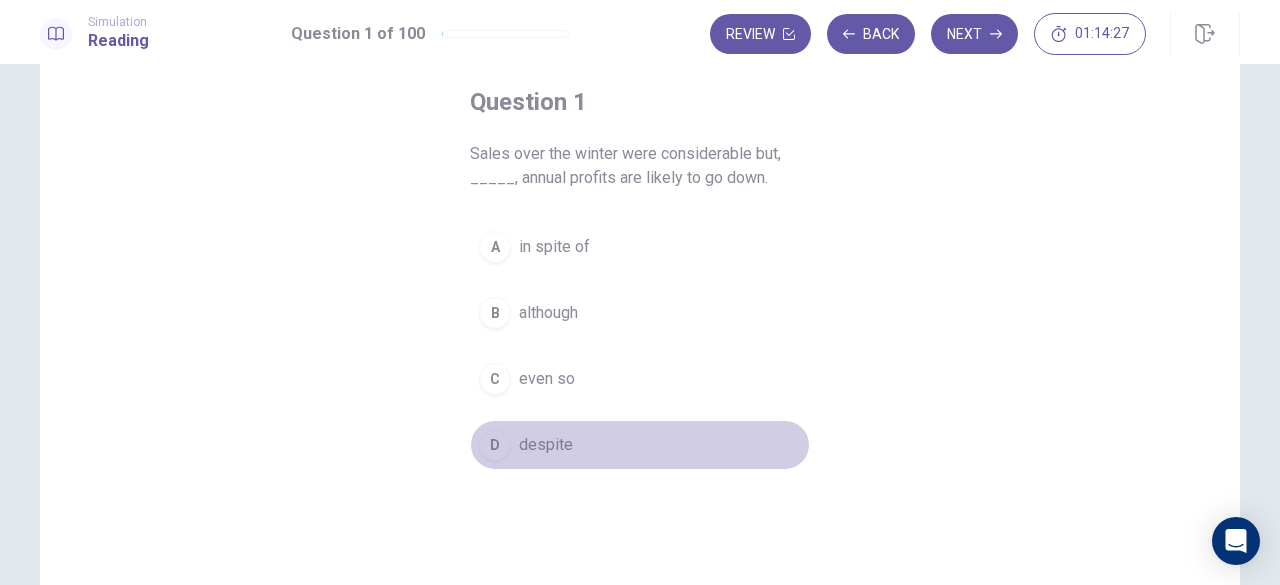 click on "despite" at bounding box center [546, 445] 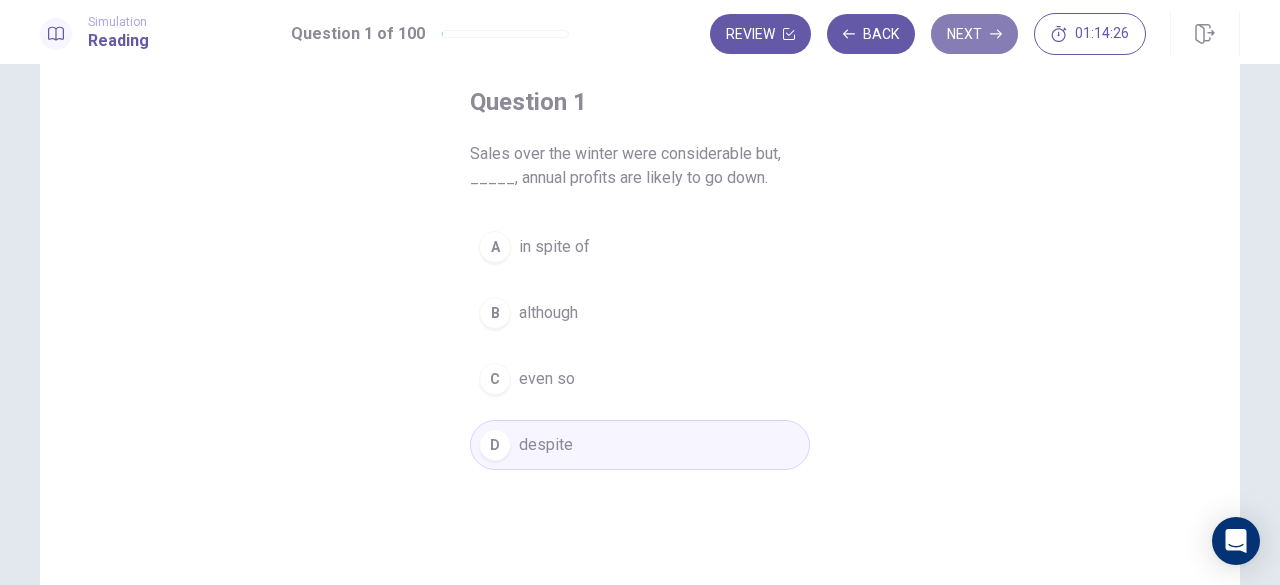 click 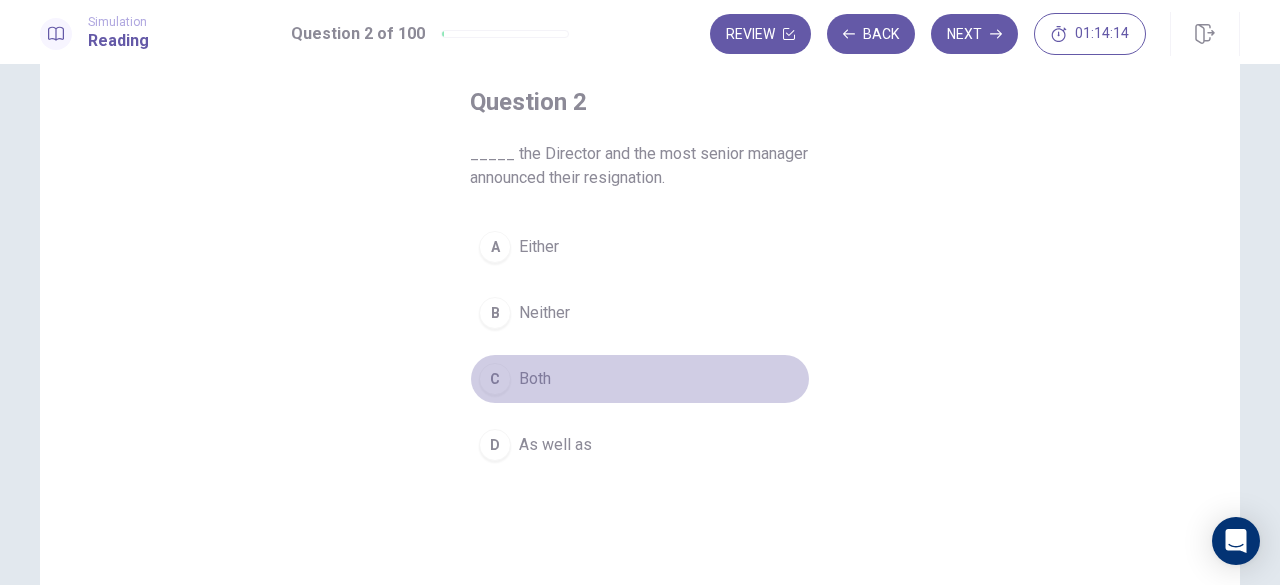 click on "C Both" at bounding box center [640, 379] 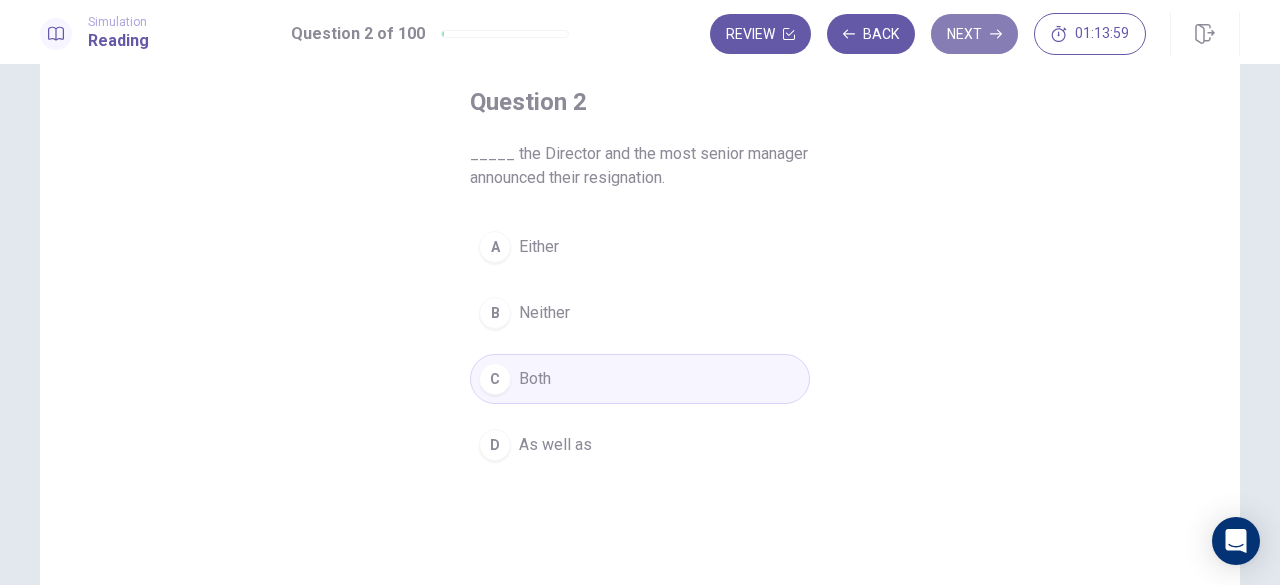 click on "Next" at bounding box center (974, 34) 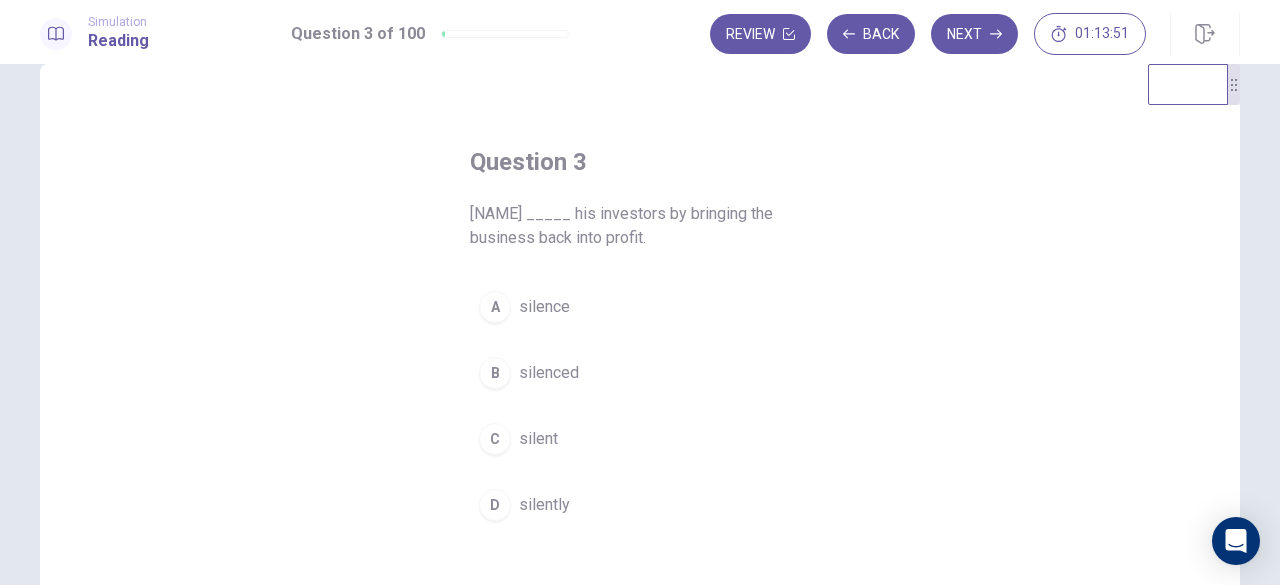 scroll, scrollTop: 100, scrollLeft: 0, axis: vertical 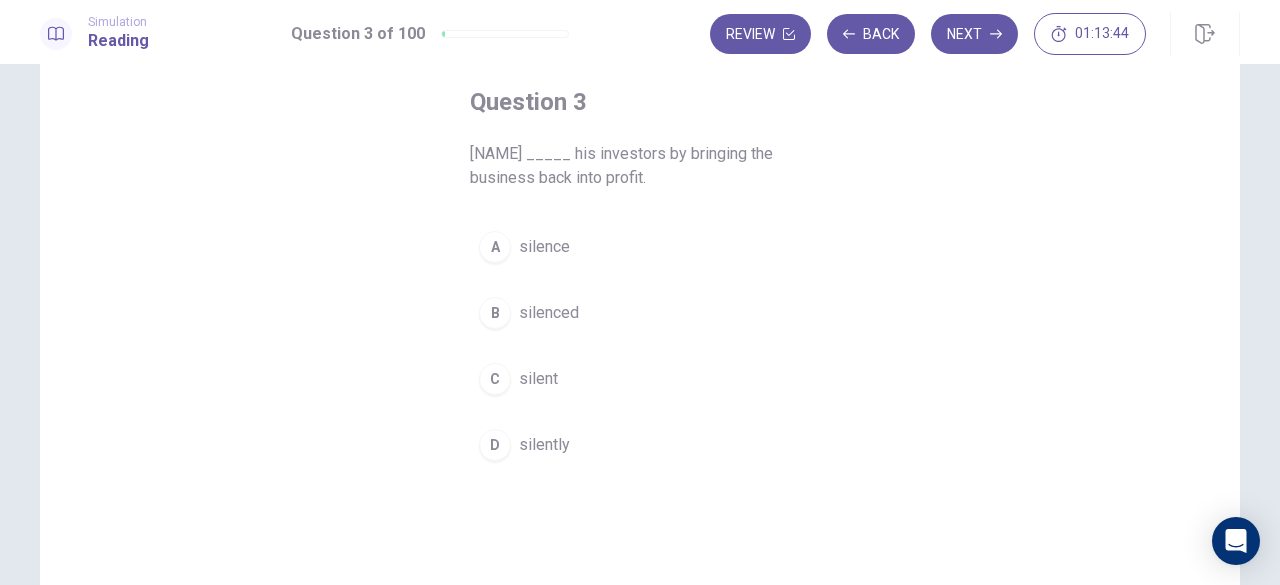 click on "B silenced" at bounding box center [640, 313] 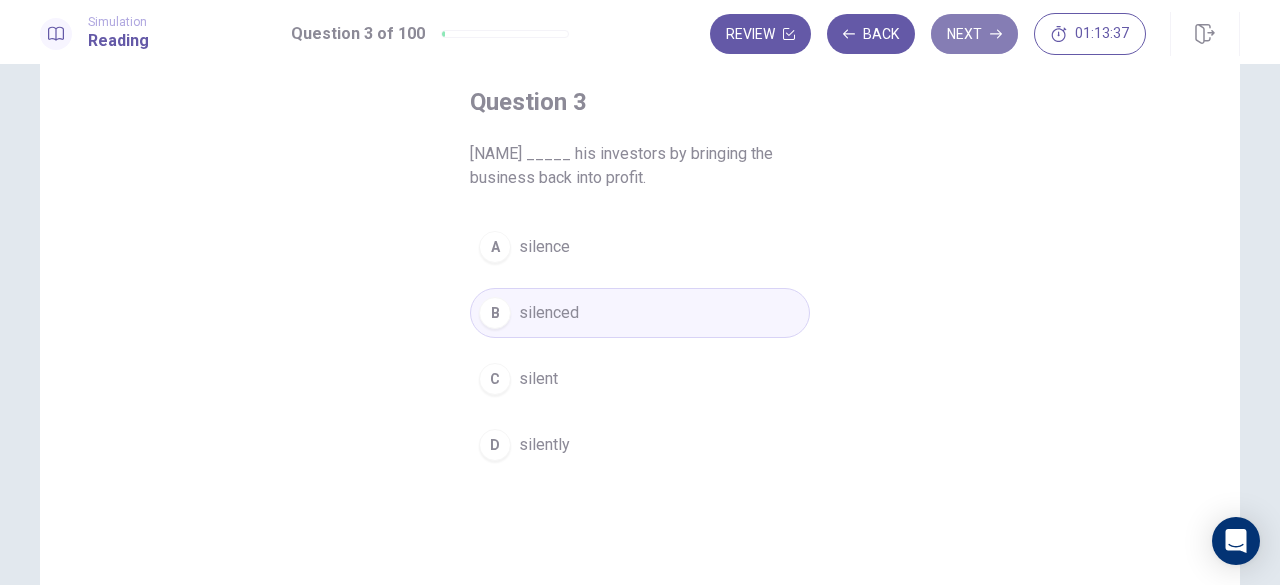 click on "Next" at bounding box center [974, 34] 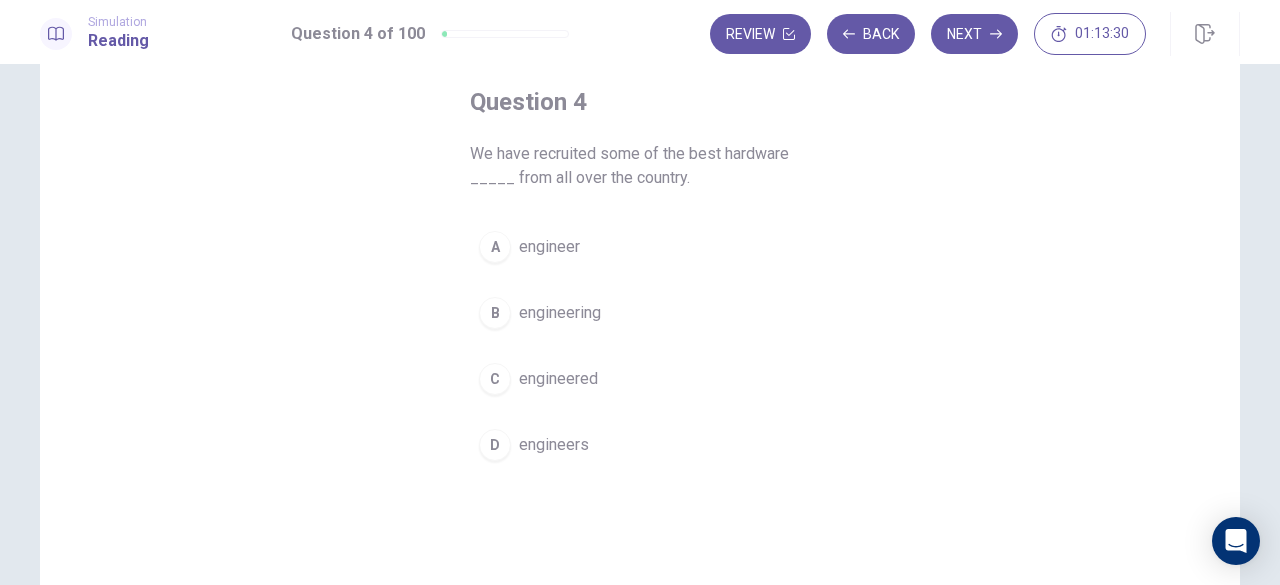 click on "engineers" at bounding box center (554, 445) 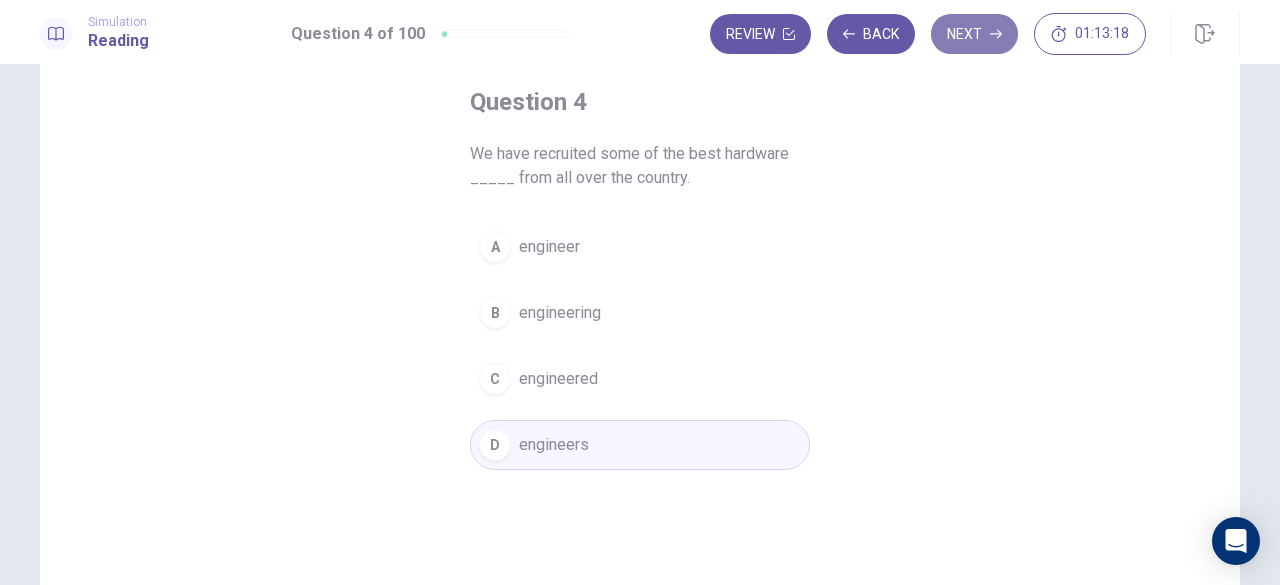 click on "Next" at bounding box center [974, 34] 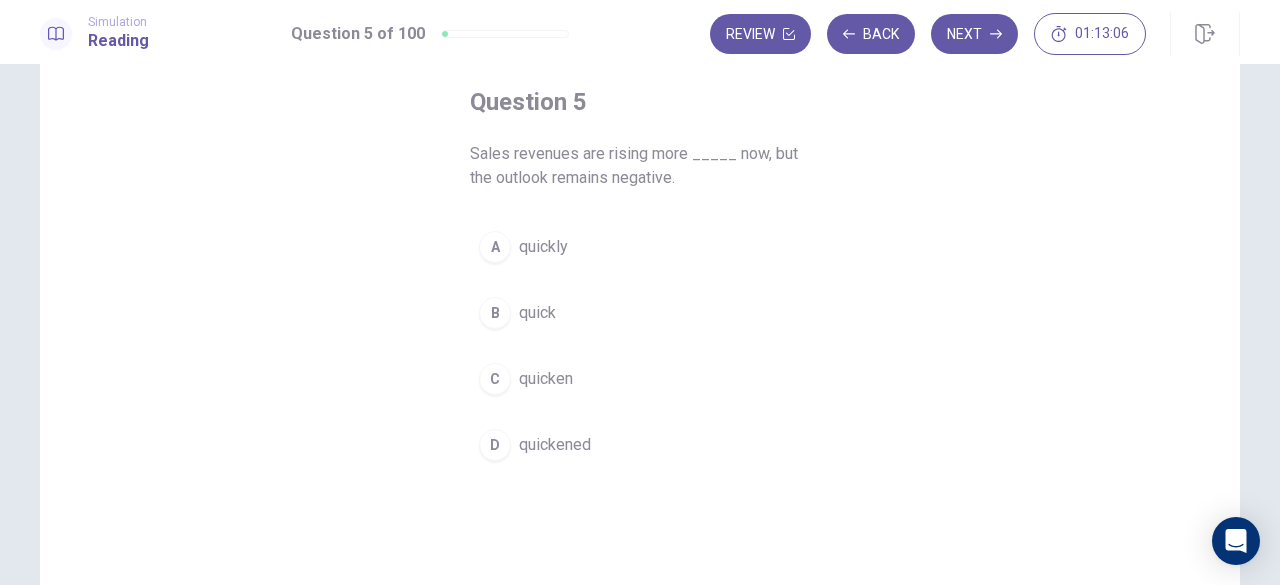 click on "A quickly" at bounding box center (640, 247) 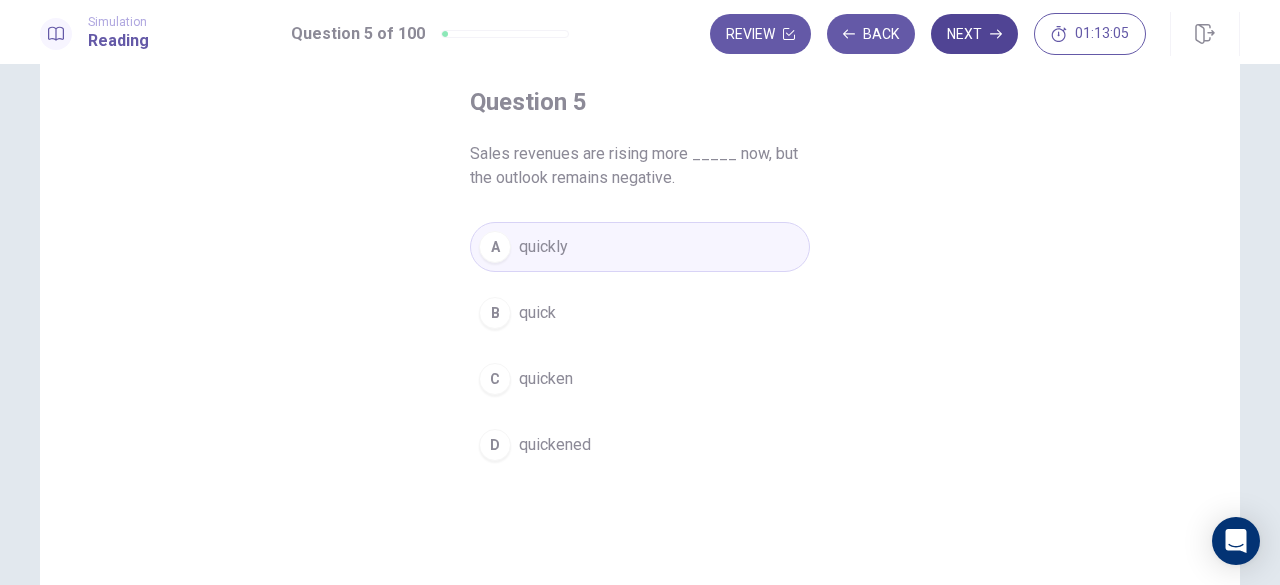 click on "Next" at bounding box center [974, 34] 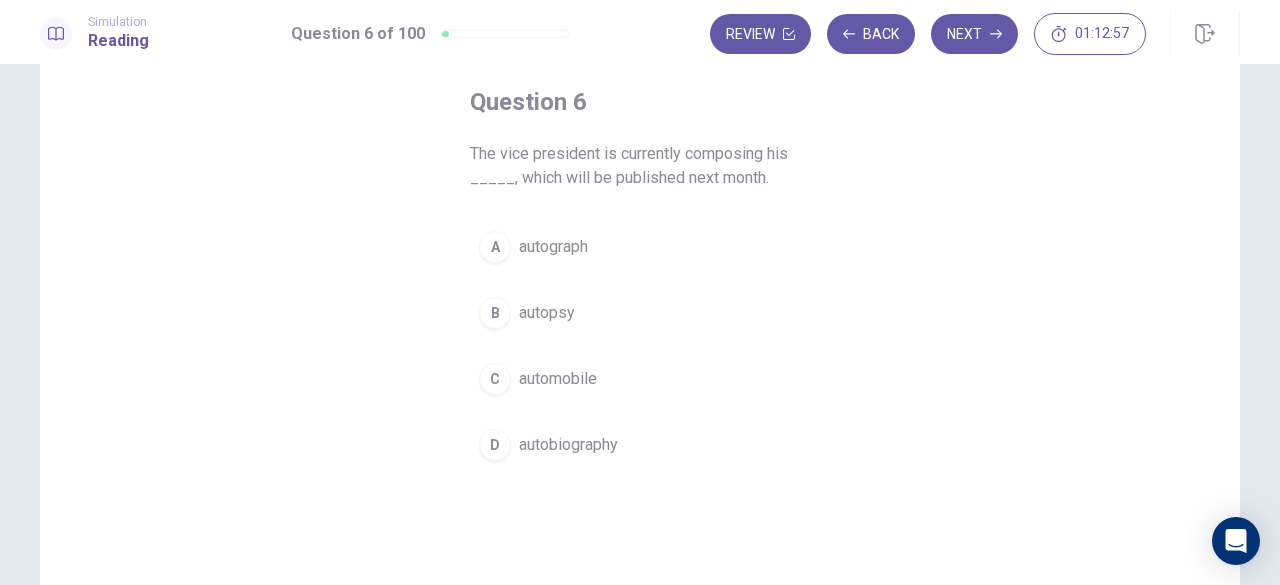 click on "autobiography" at bounding box center (568, 445) 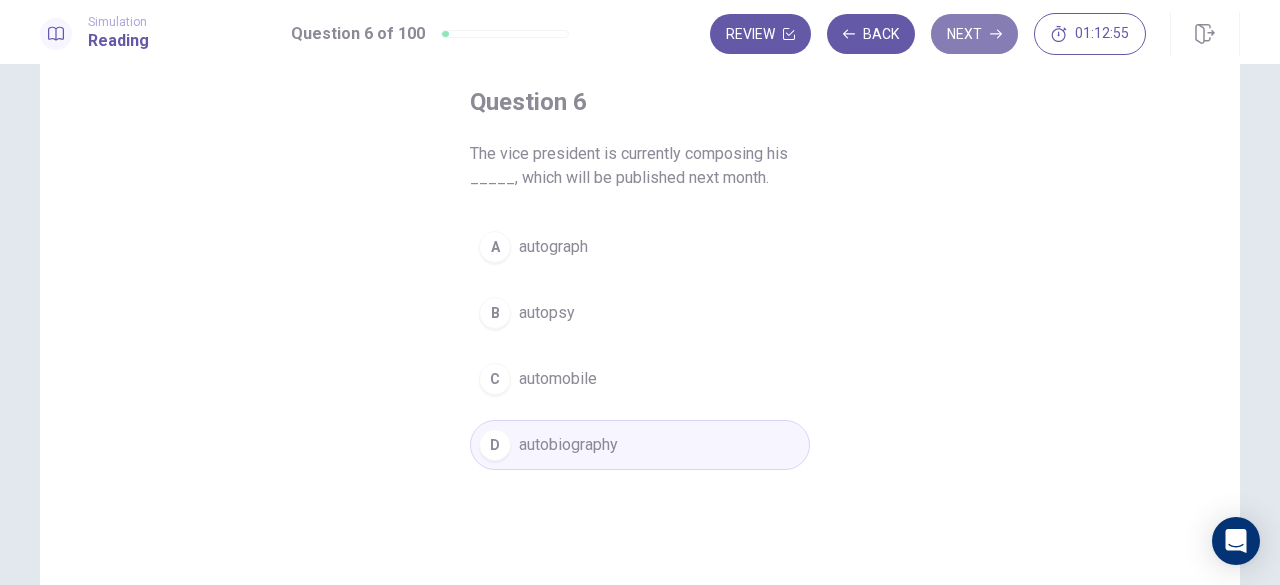 click on "Next" at bounding box center [974, 34] 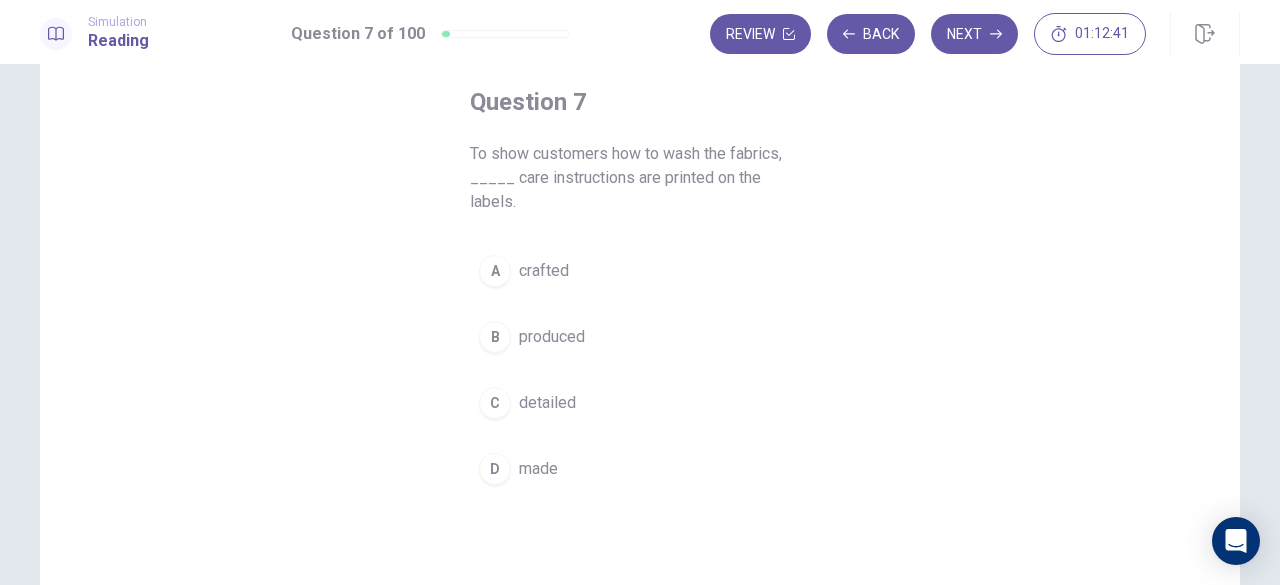 click on "C detailed" at bounding box center [640, 403] 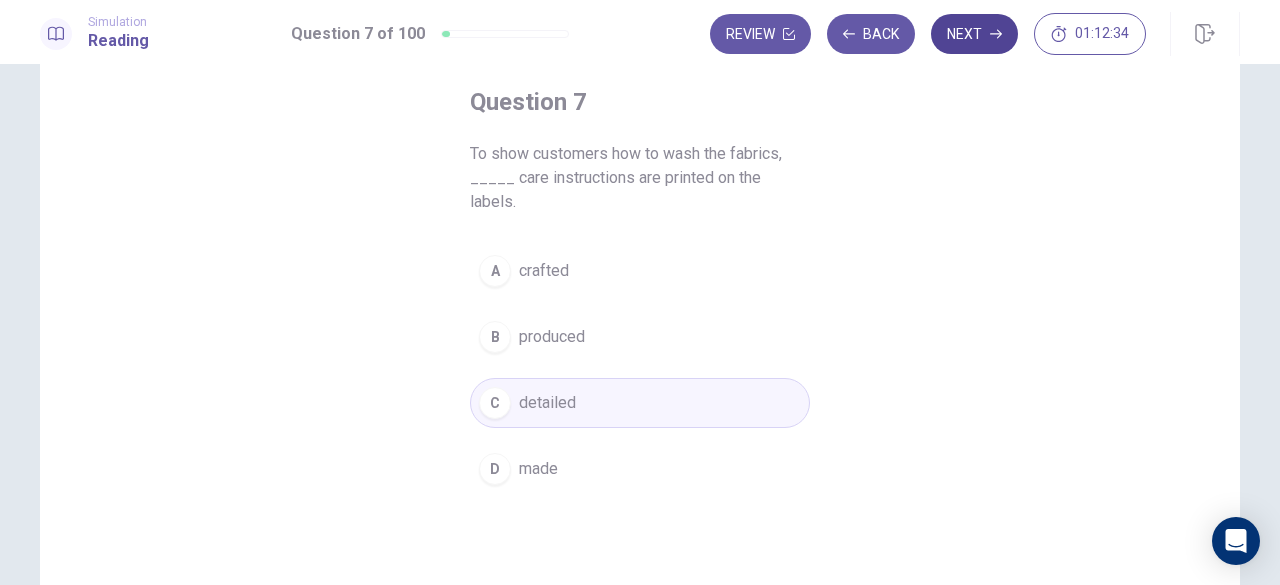 click on "Next" at bounding box center (974, 34) 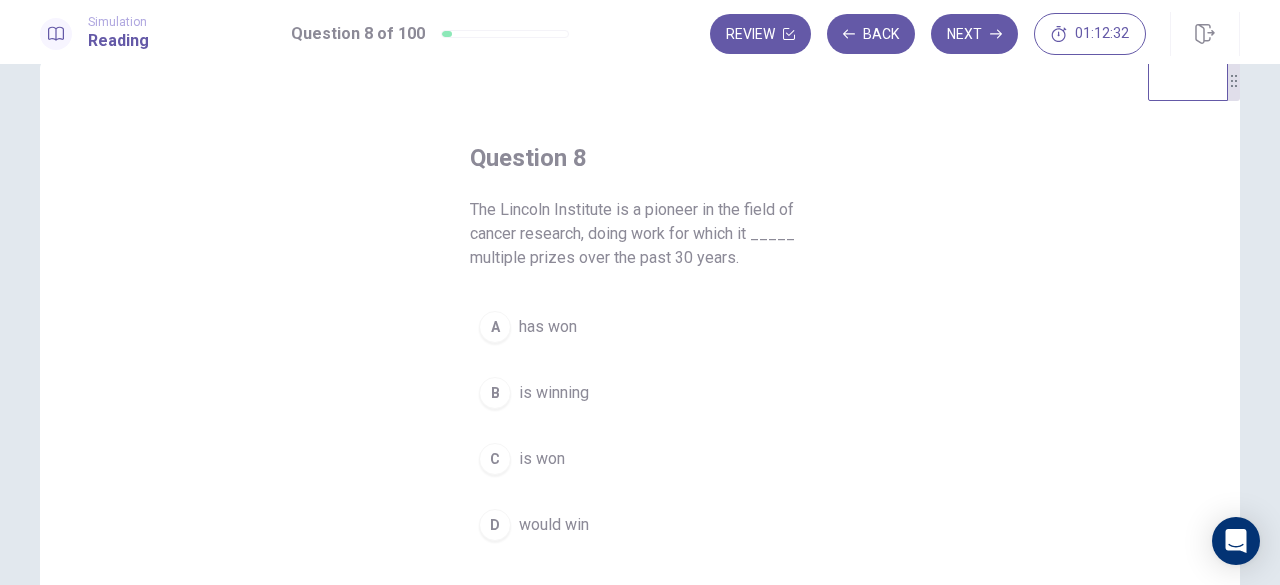 scroll, scrollTop: 0, scrollLeft: 0, axis: both 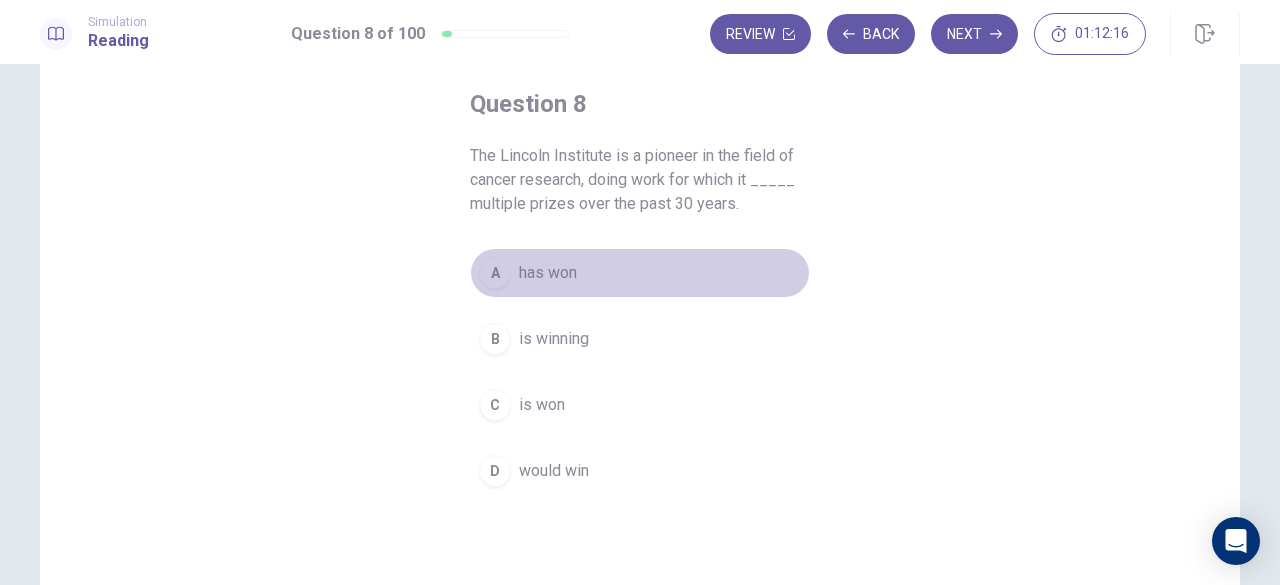 click on "A has won" at bounding box center (640, 273) 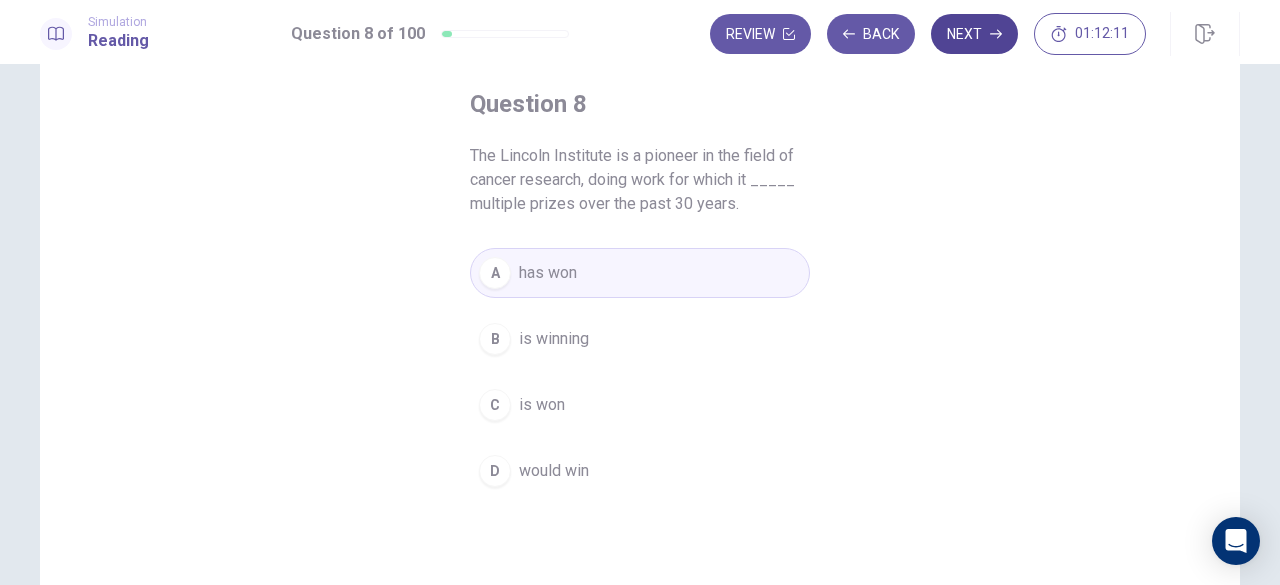 click on "Next" at bounding box center [974, 34] 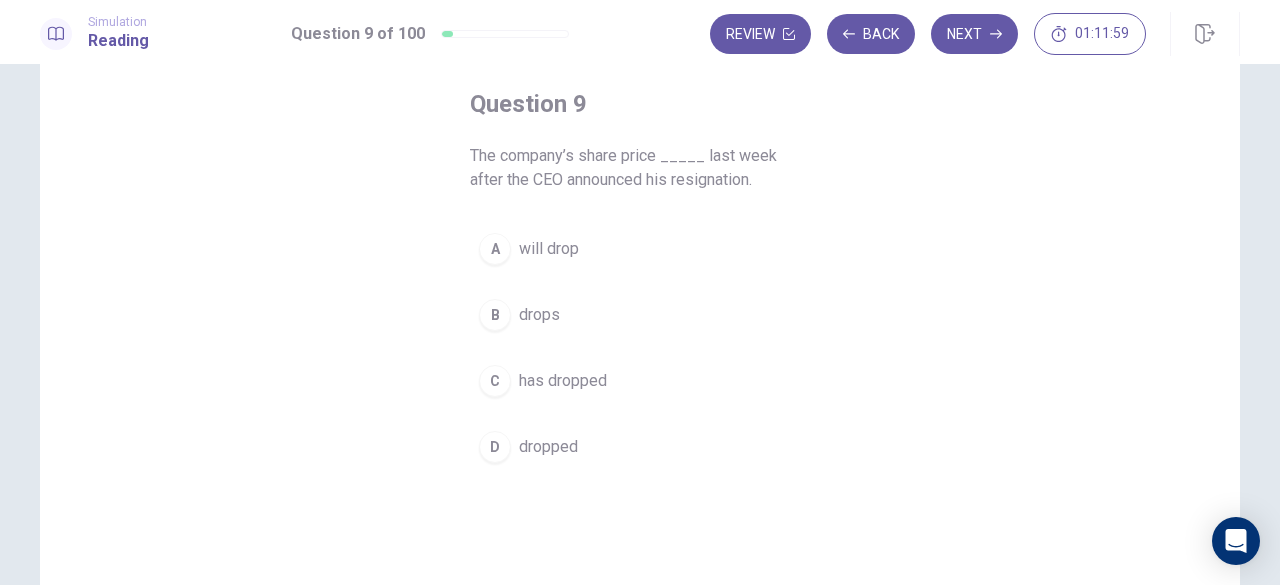 click on "D dropped" at bounding box center (640, 447) 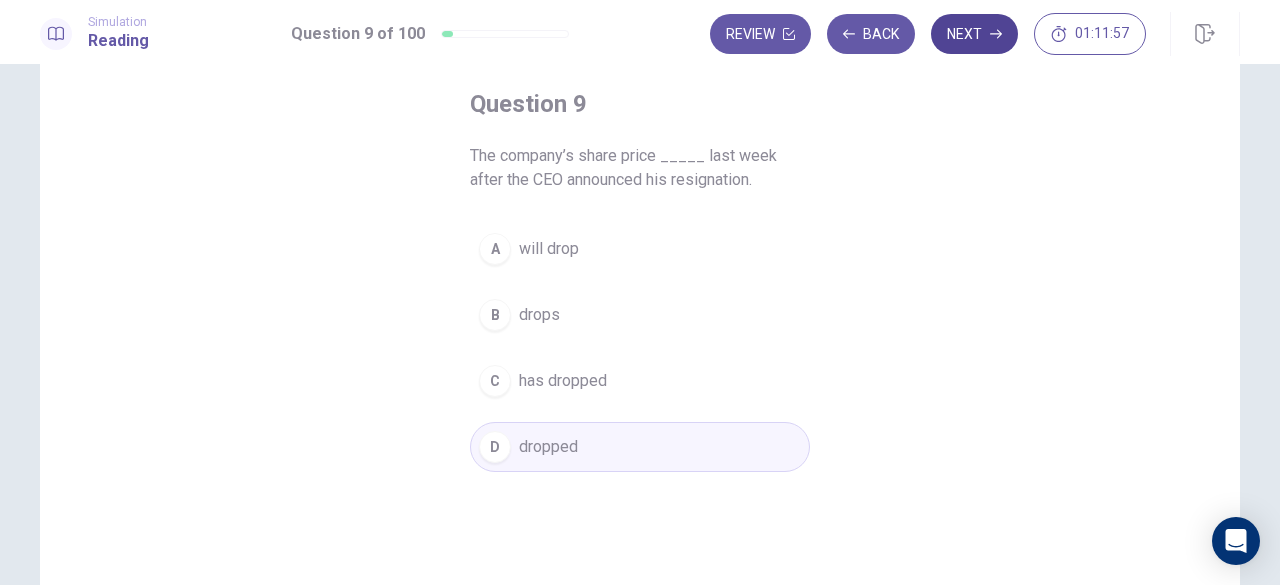 click on "Next" at bounding box center (974, 34) 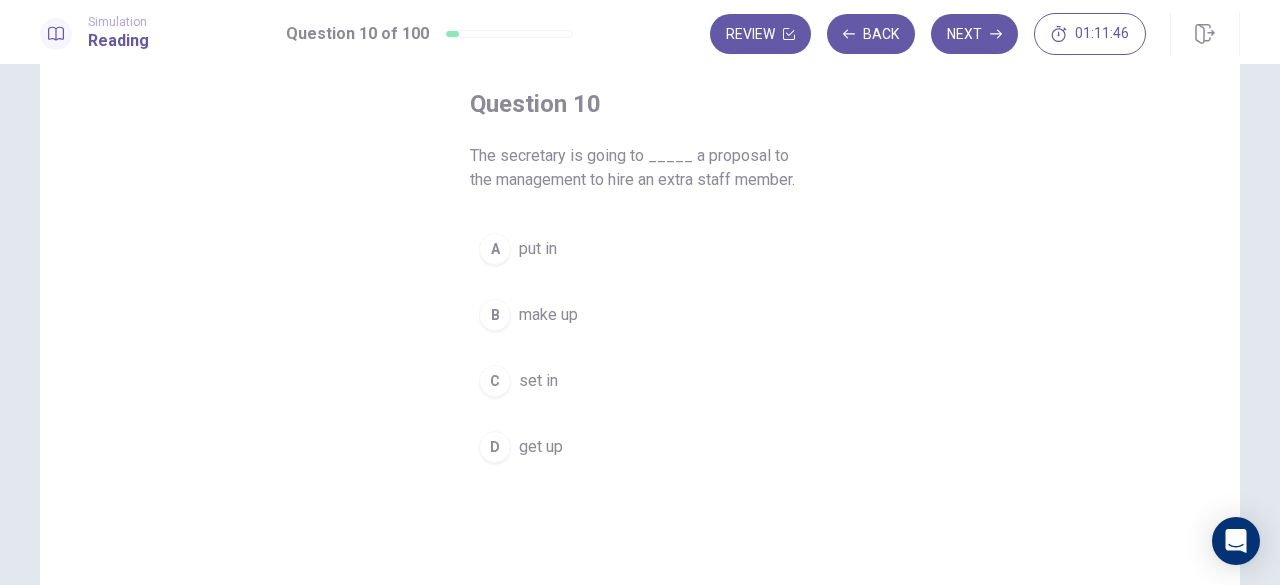 click on "C set in" at bounding box center (640, 381) 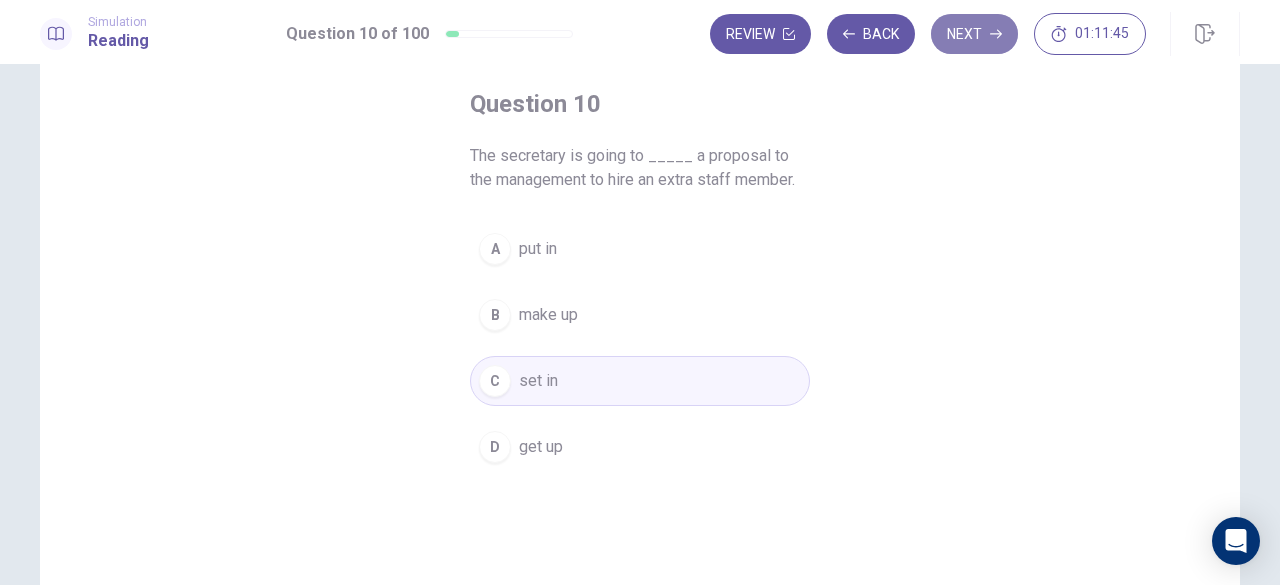 click on "Next" at bounding box center [974, 34] 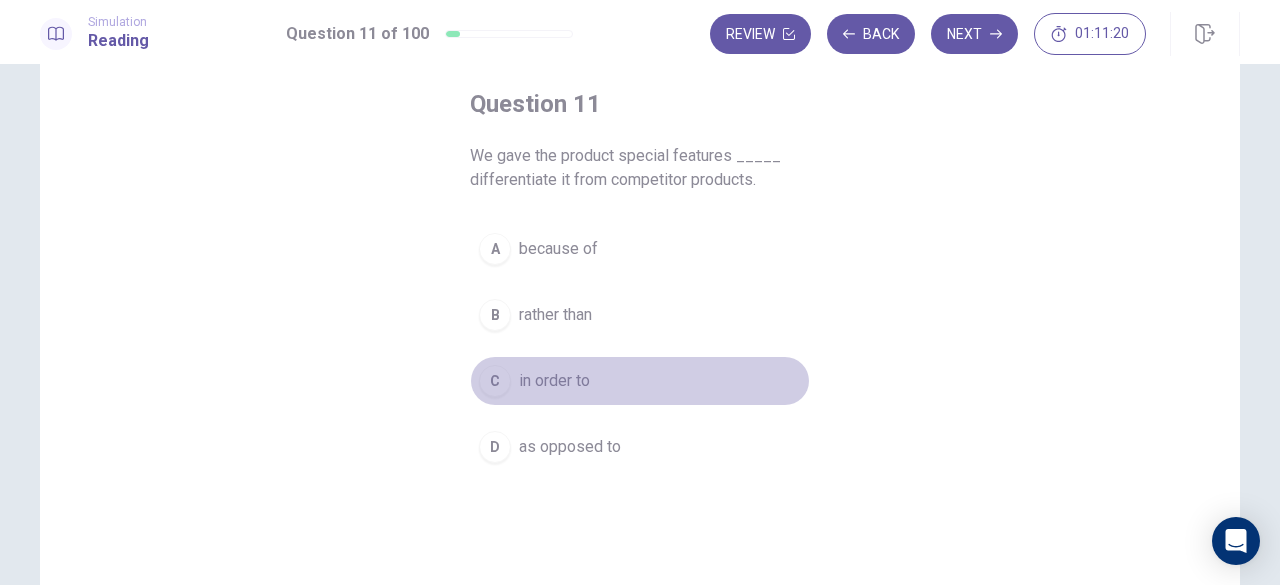 click on "C in order to" at bounding box center [640, 381] 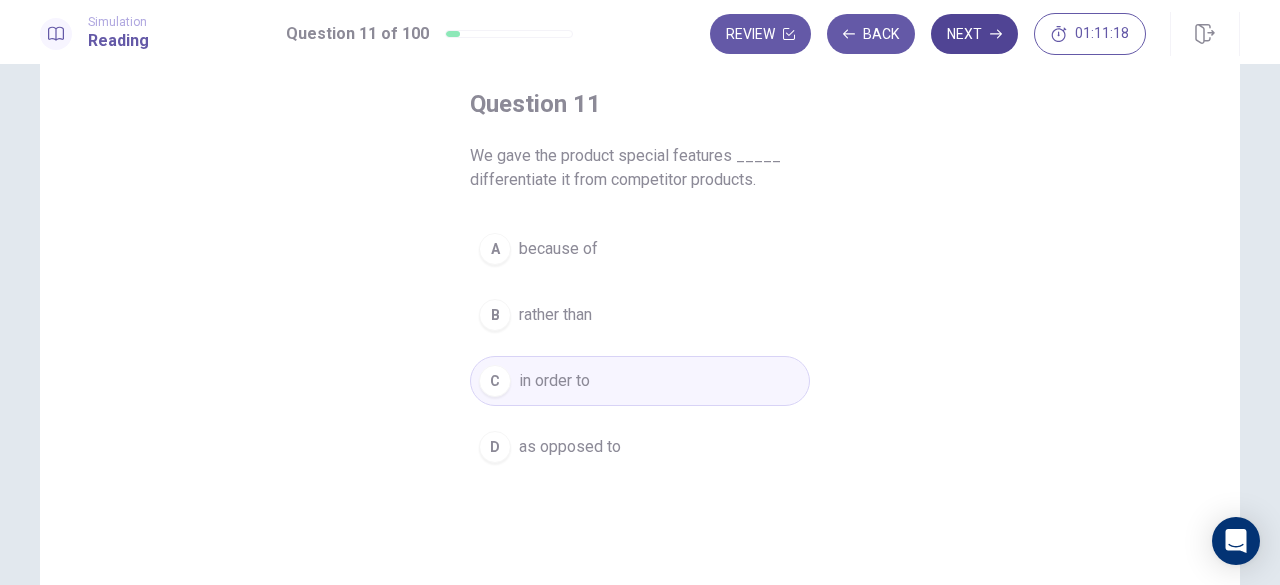 click on "Next" at bounding box center [974, 34] 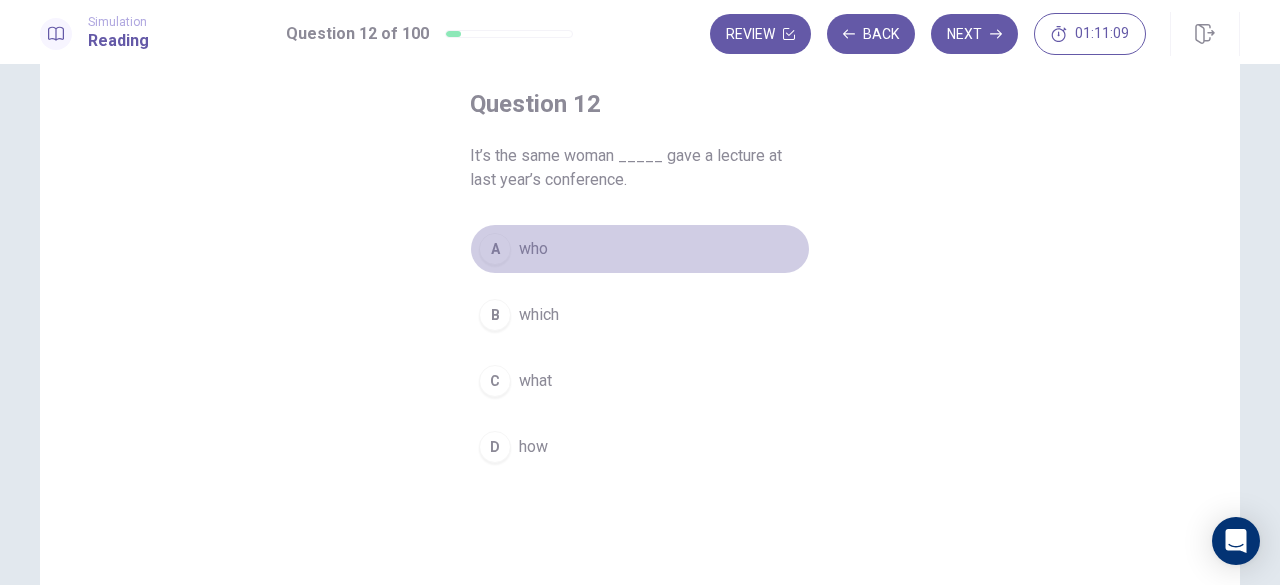 click on "A who" at bounding box center (640, 249) 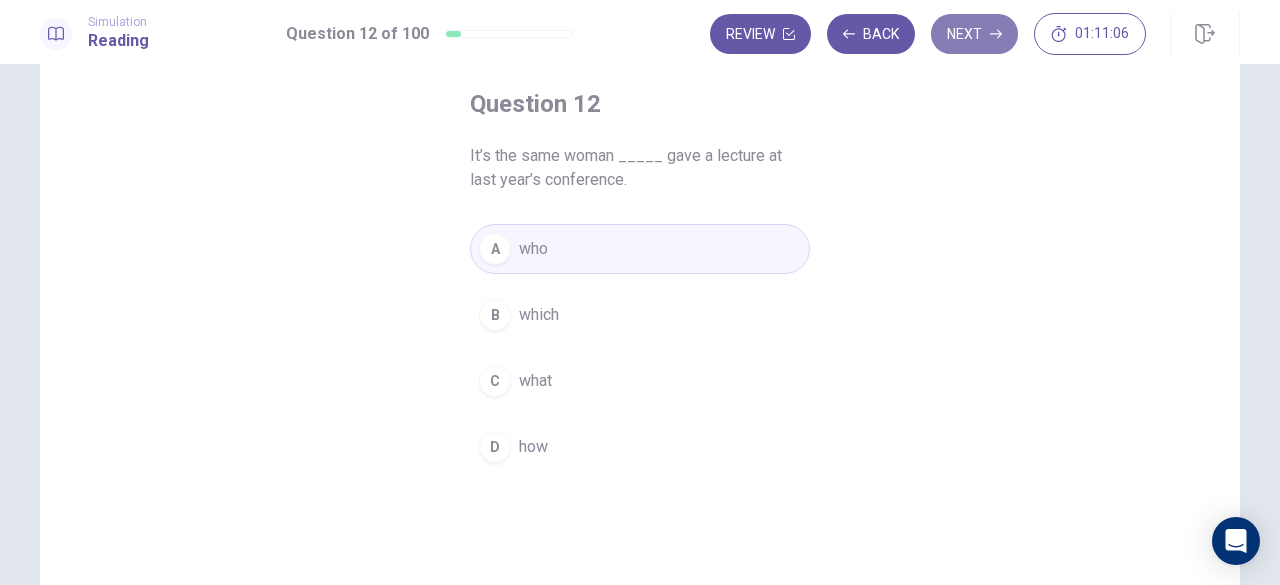 click on "Next" at bounding box center [974, 34] 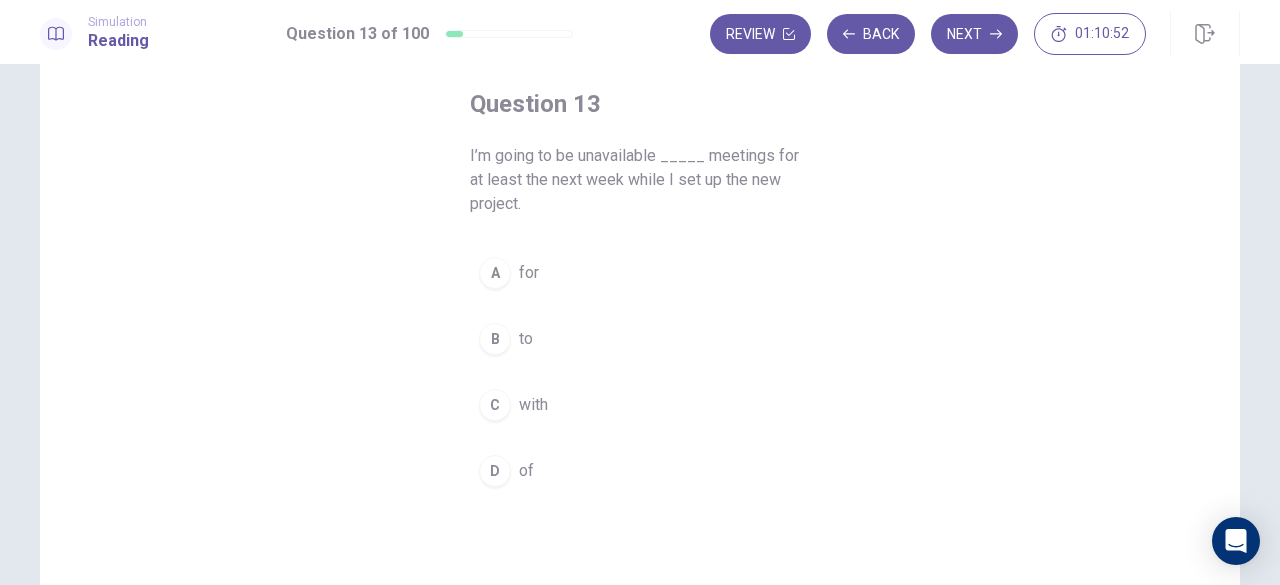 click on "of" at bounding box center [526, 471] 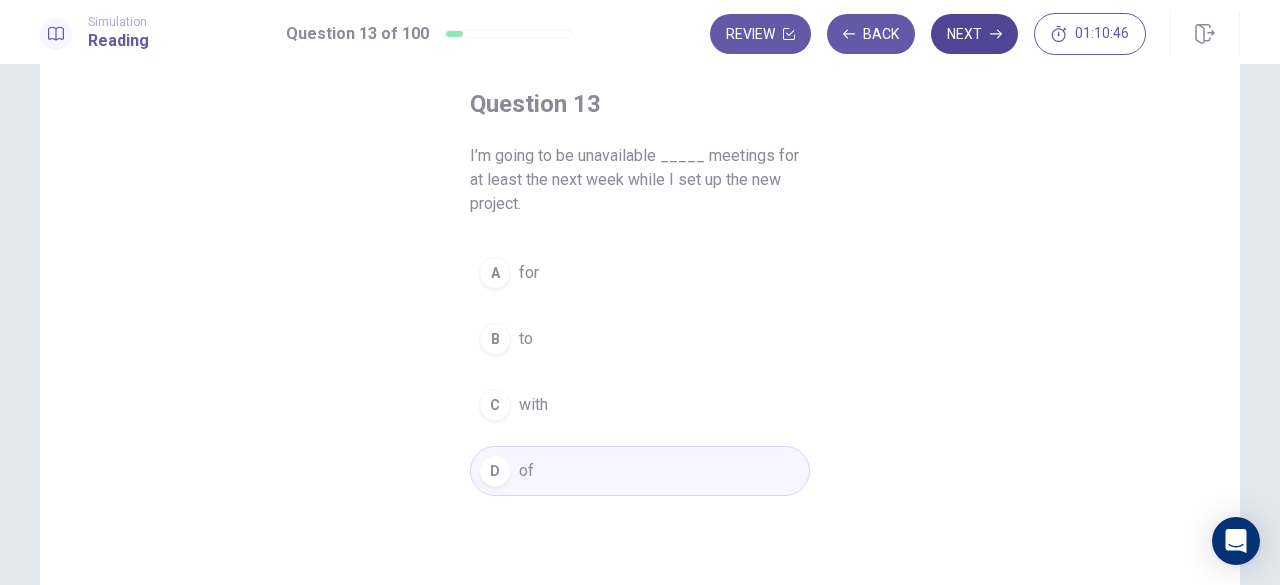 click 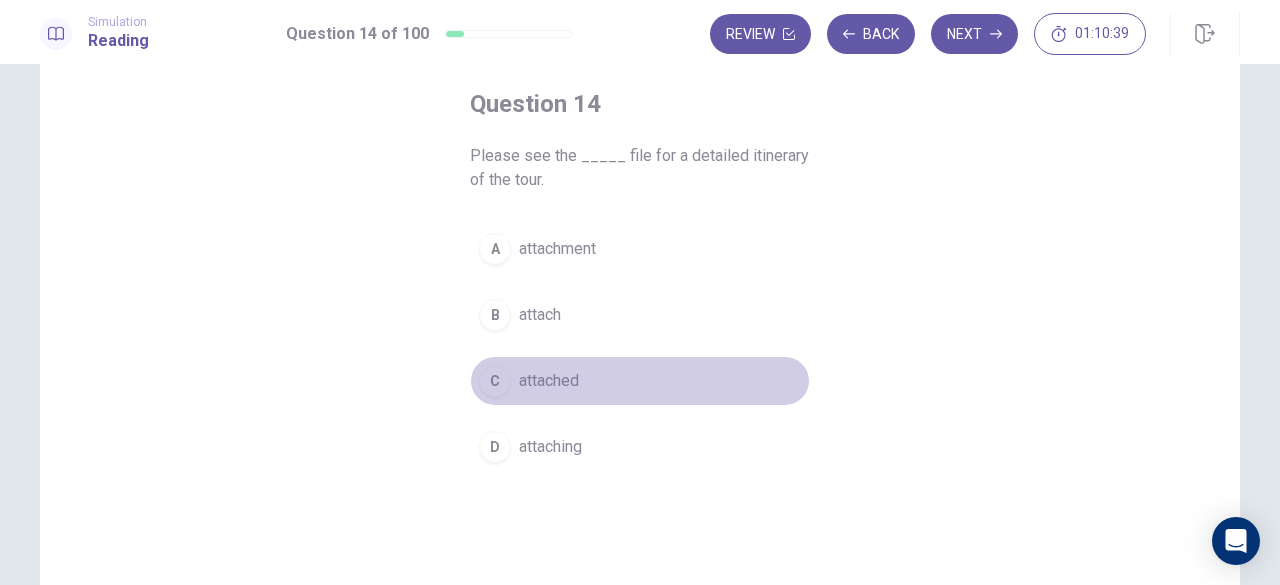 click on "C attached" at bounding box center (640, 381) 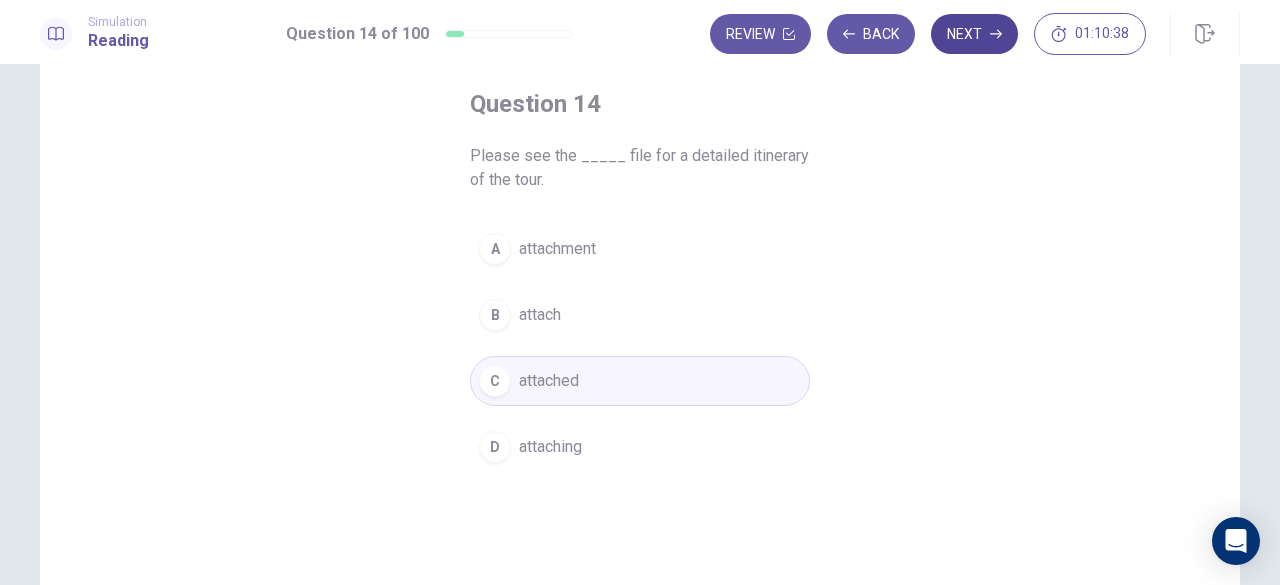 click on "Next" at bounding box center (974, 34) 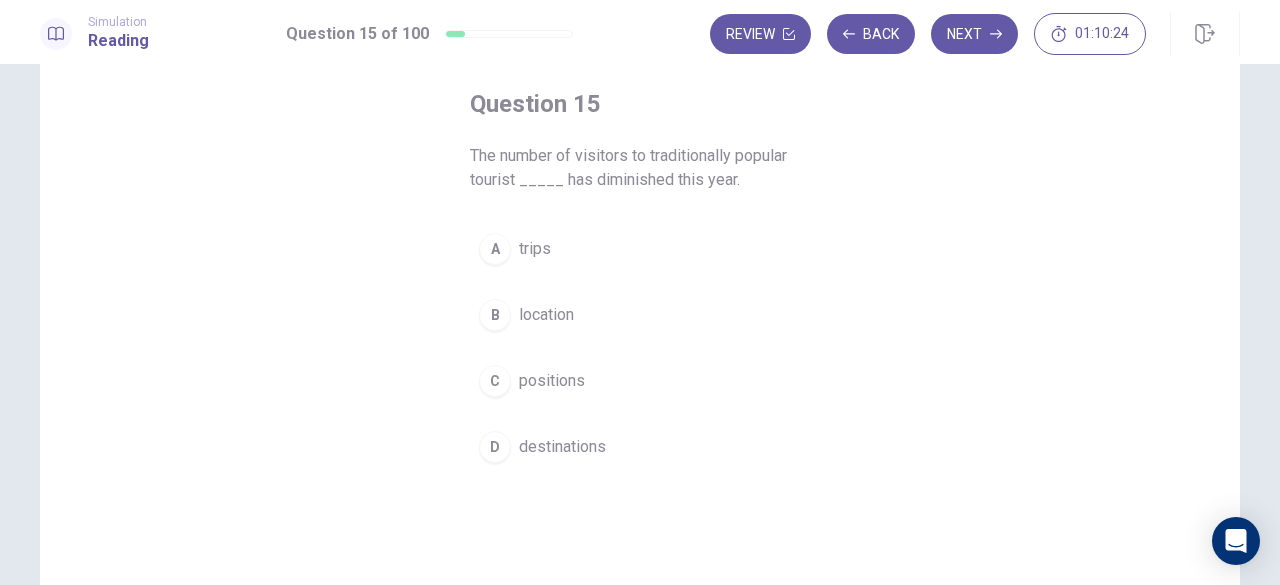 click on "destinations" at bounding box center (562, 447) 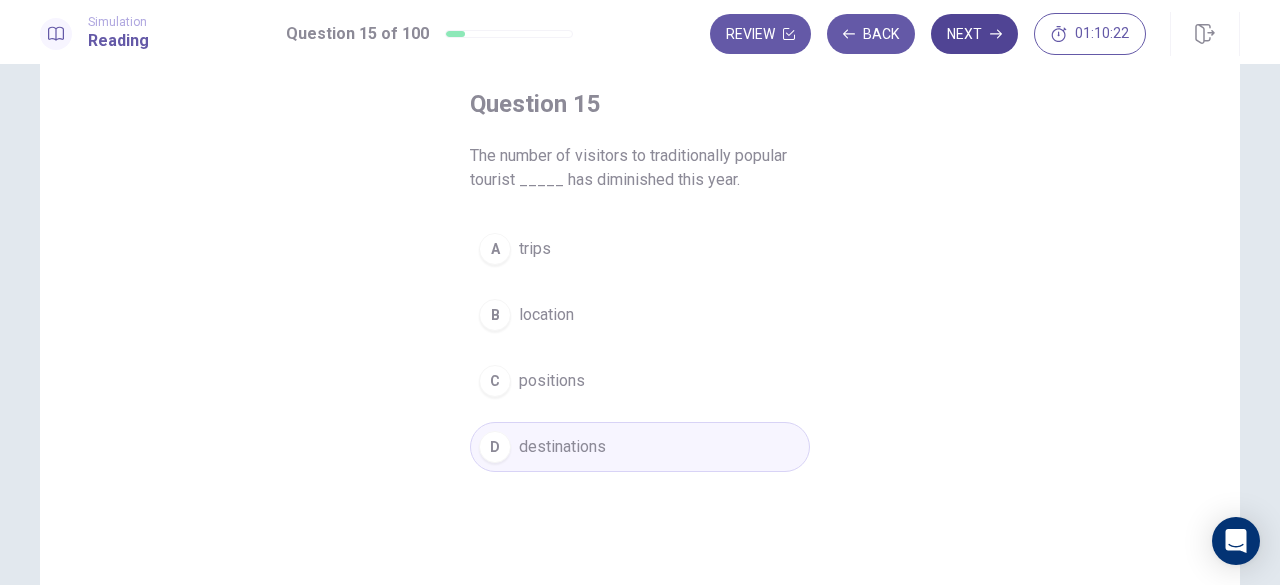 click on "Next" at bounding box center (974, 34) 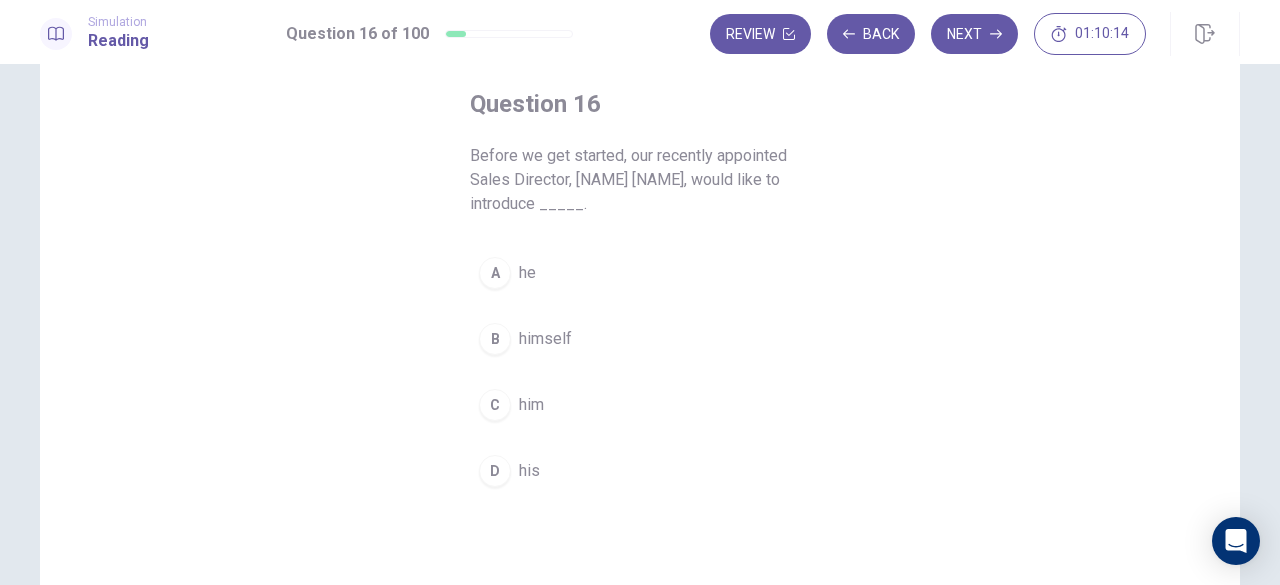 click on "B himself" at bounding box center [640, 339] 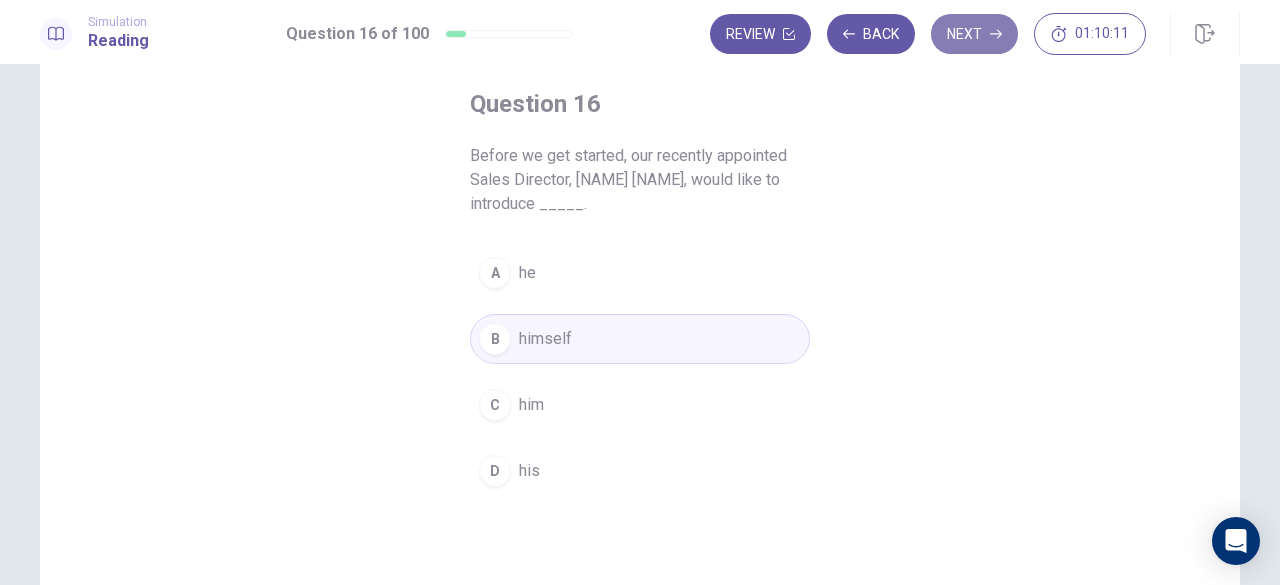 click on "Next" at bounding box center (974, 34) 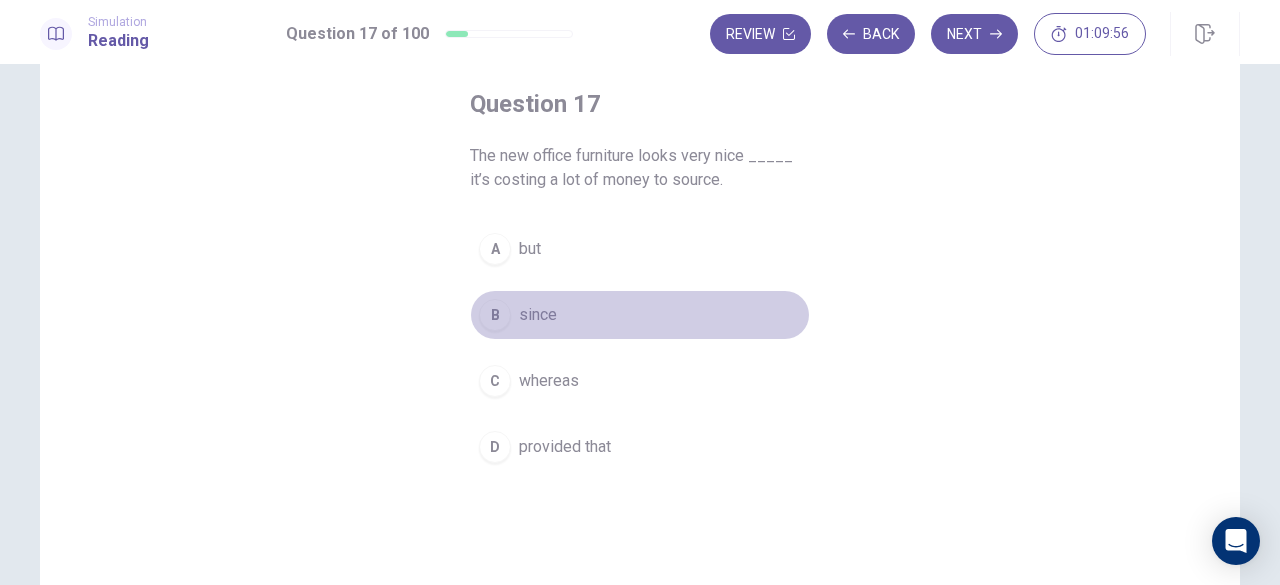 click on "B since" at bounding box center (640, 315) 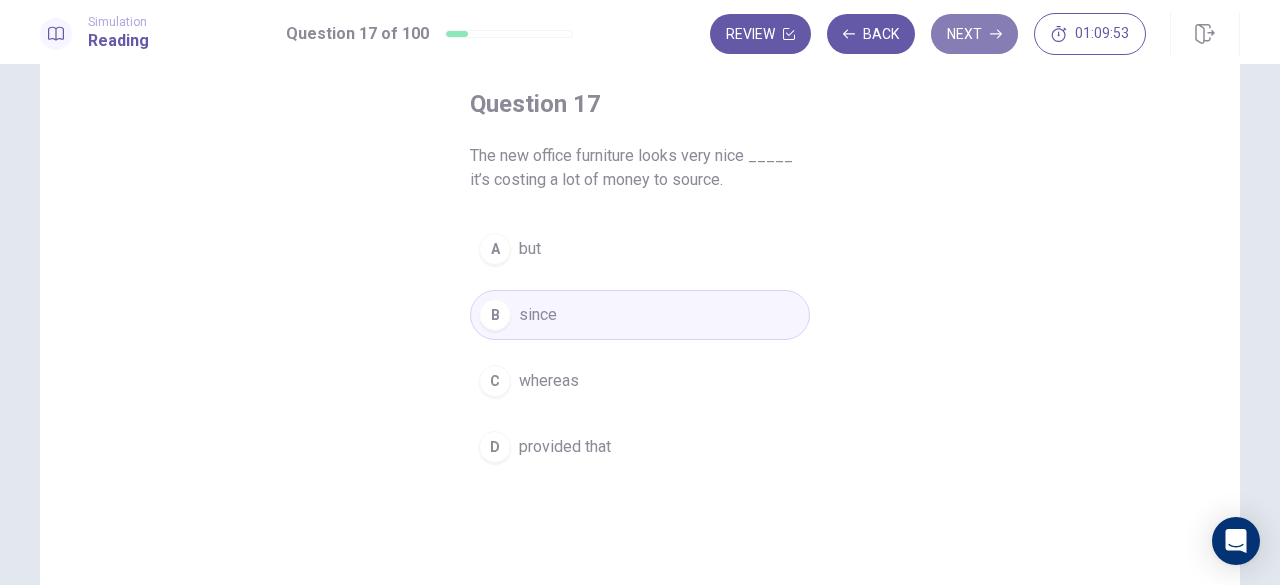 click on "Next" at bounding box center (974, 34) 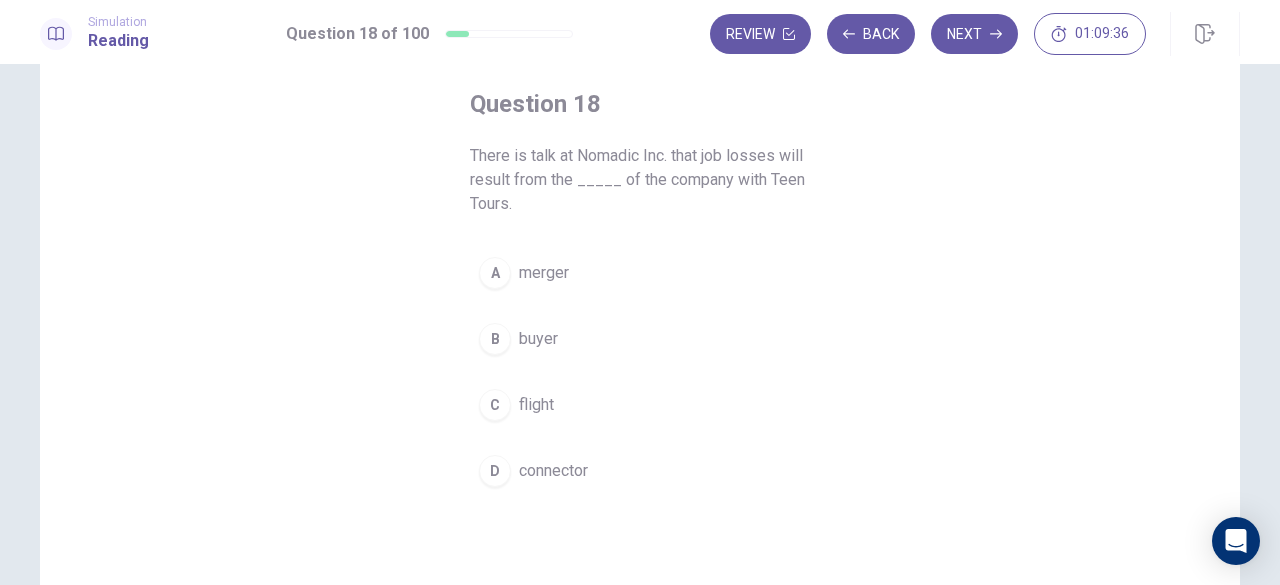click on "A merger" at bounding box center [640, 273] 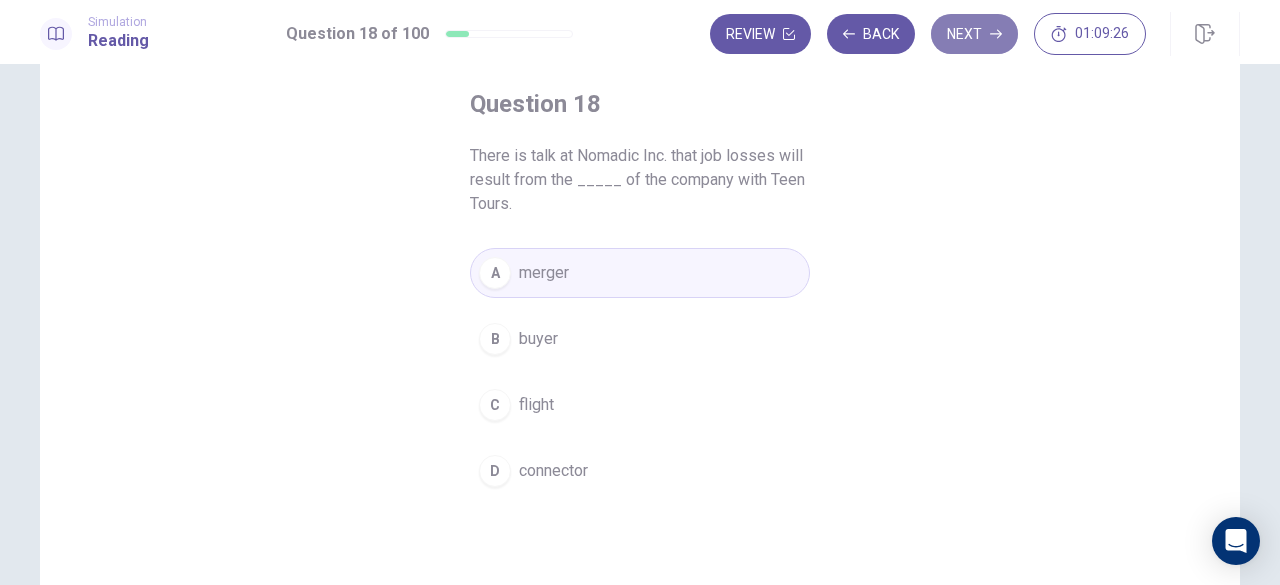click on "Next" at bounding box center (974, 34) 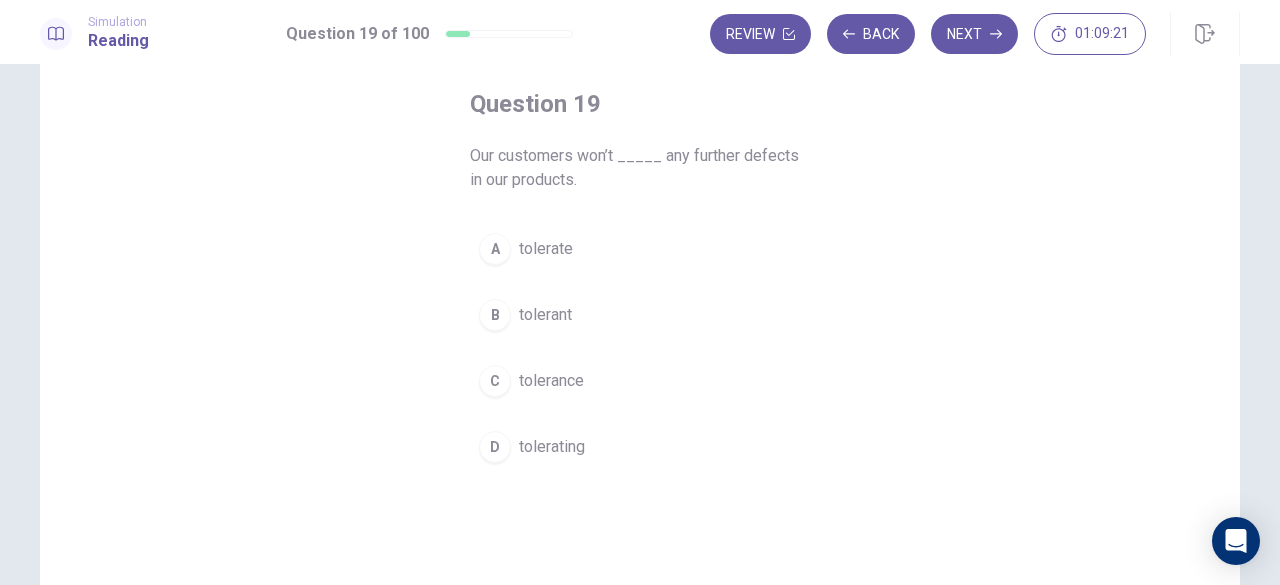 click on "A tolerate" at bounding box center (640, 249) 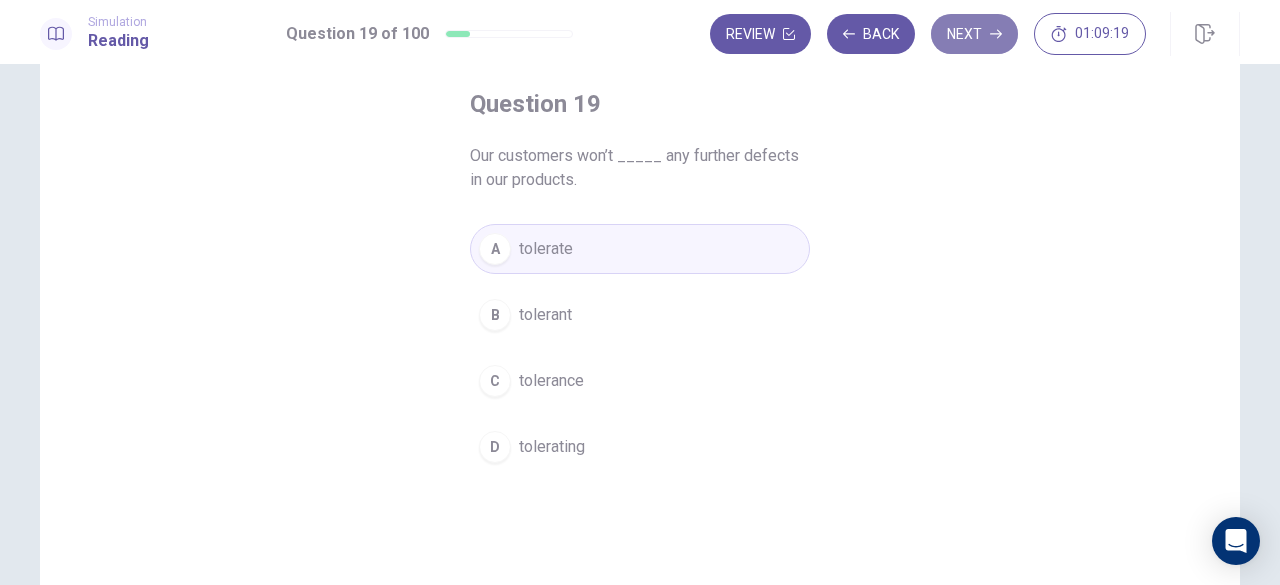 click on "Next" at bounding box center (974, 34) 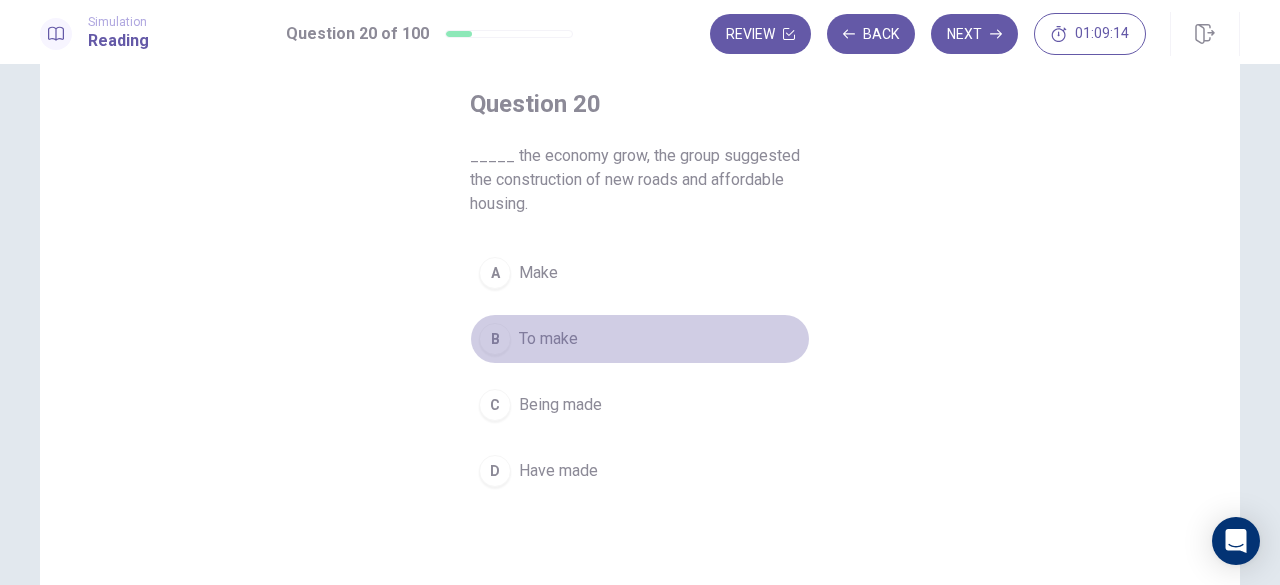 click on "To make" at bounding box center (548, 339) 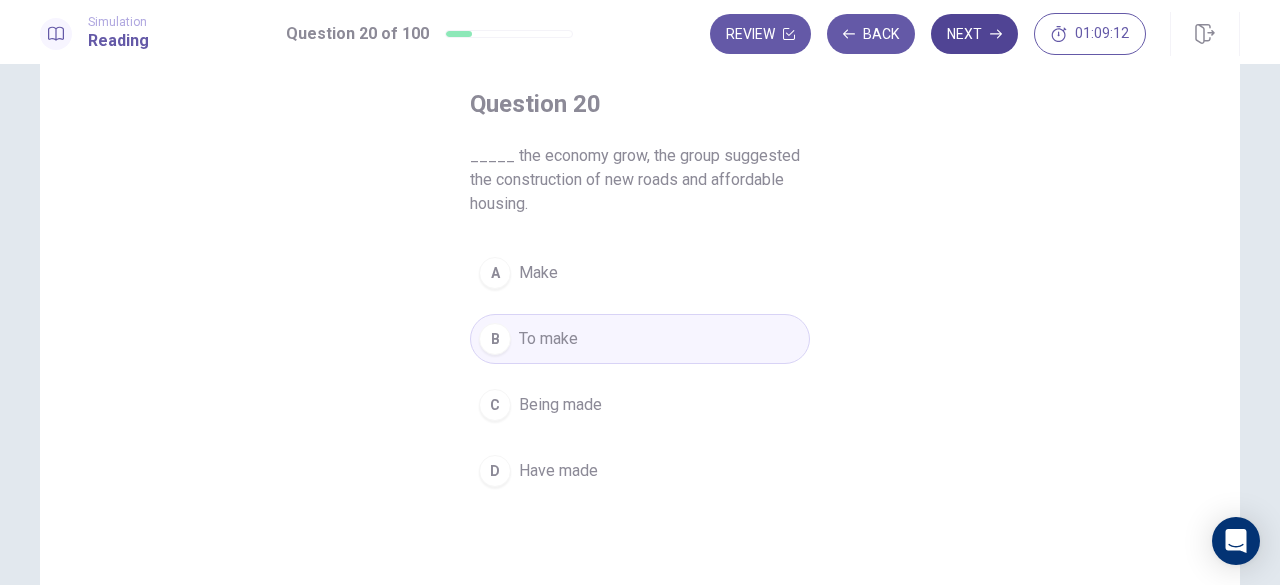 click on "Next" at bounding box center (974, 34) 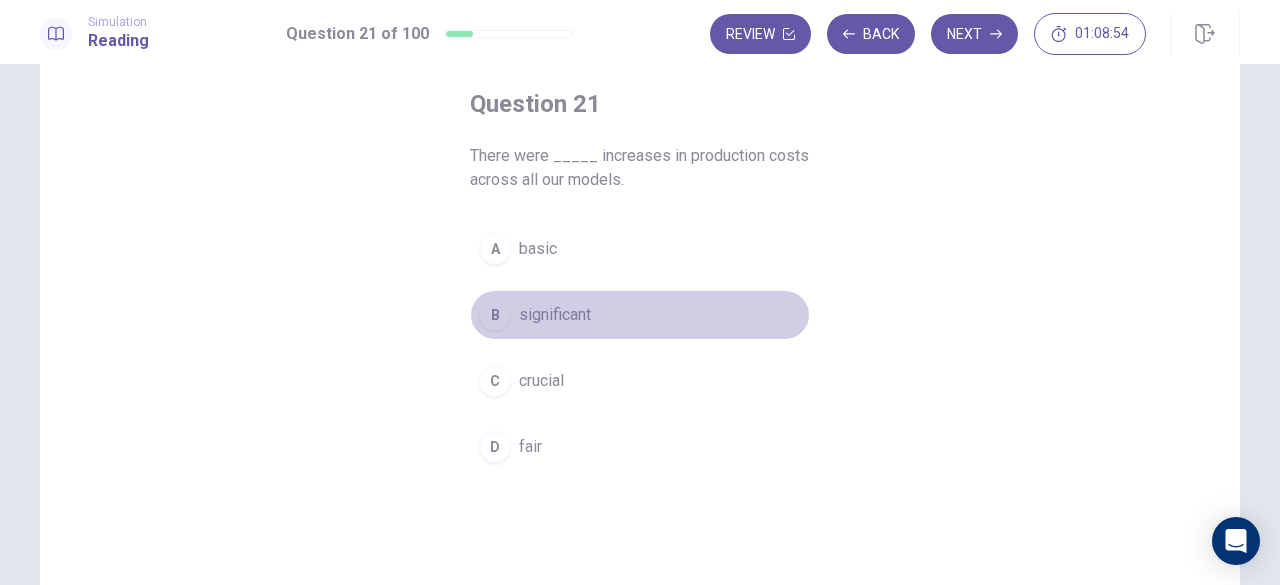 click on "B significant" at bounding box center [640, 315] 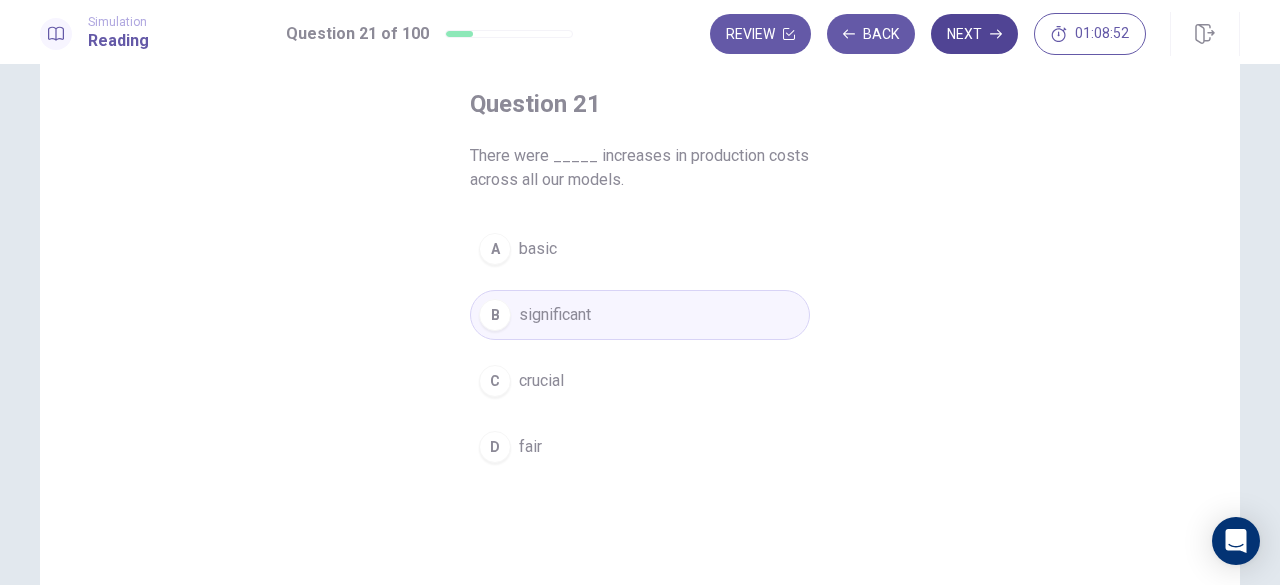 click on "Next" at bounding box center [974, 34] 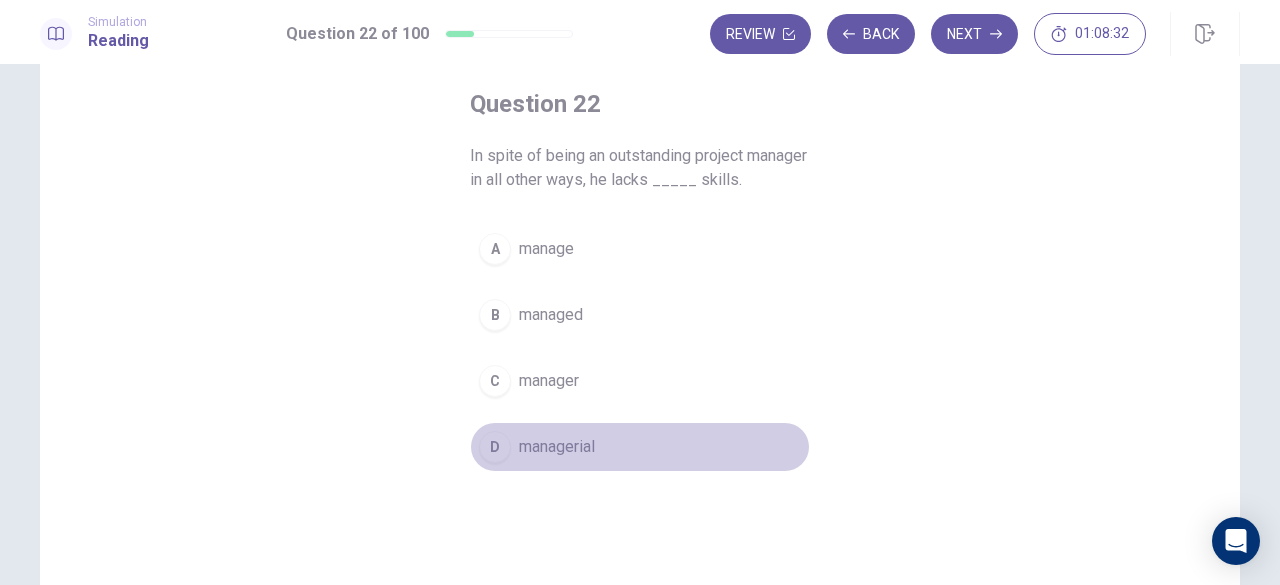 click on "managerial" at bounding box center (557, 447) 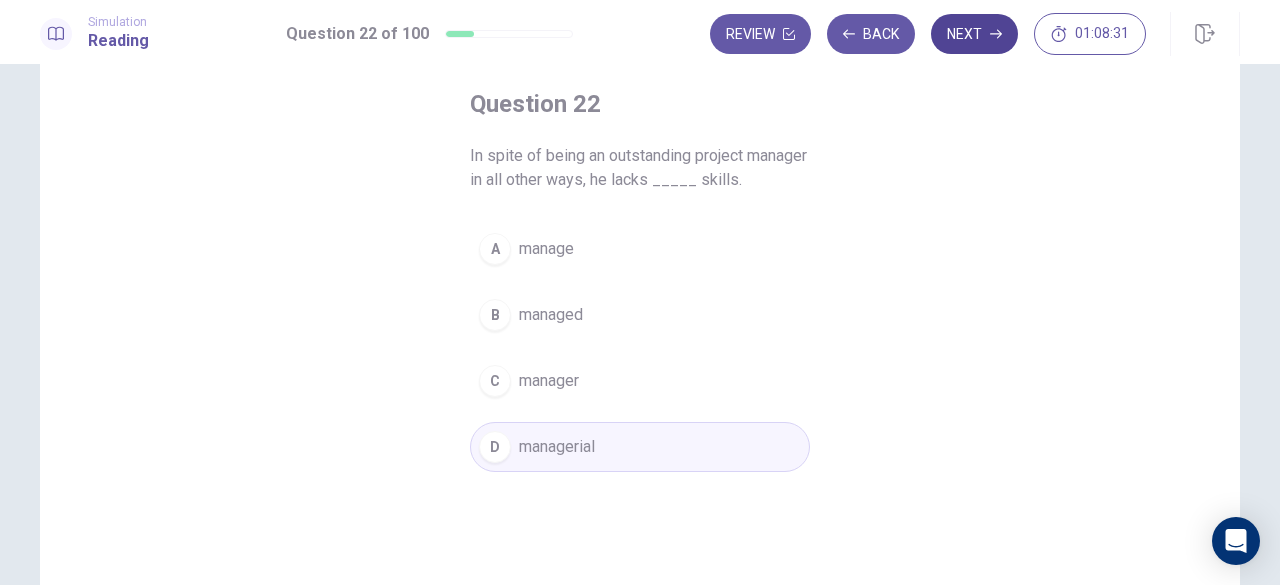 click on "Next" at bounding box center (974, 34) 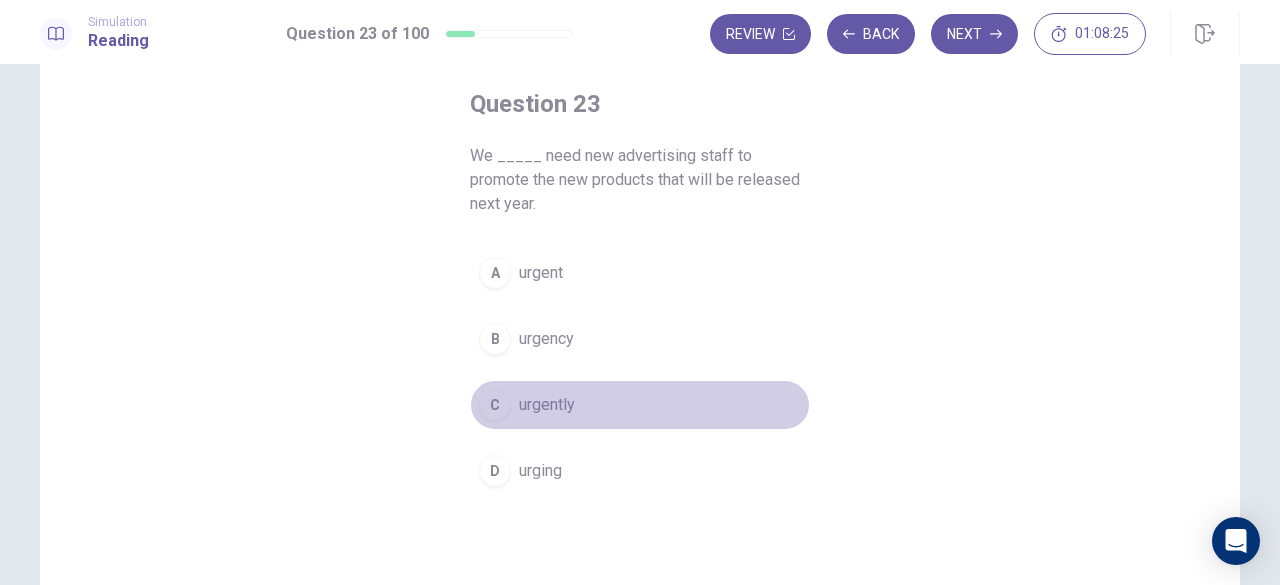 click on "urgently" at bounding box center [547, 405] 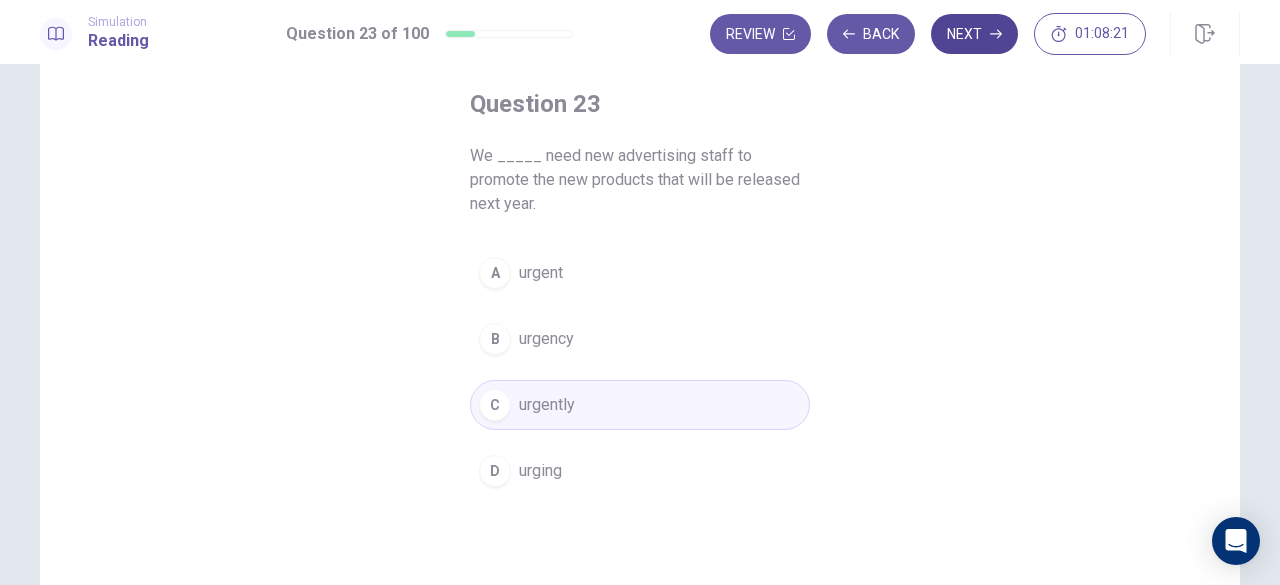click on "Next" at bounding box center [974, 34] 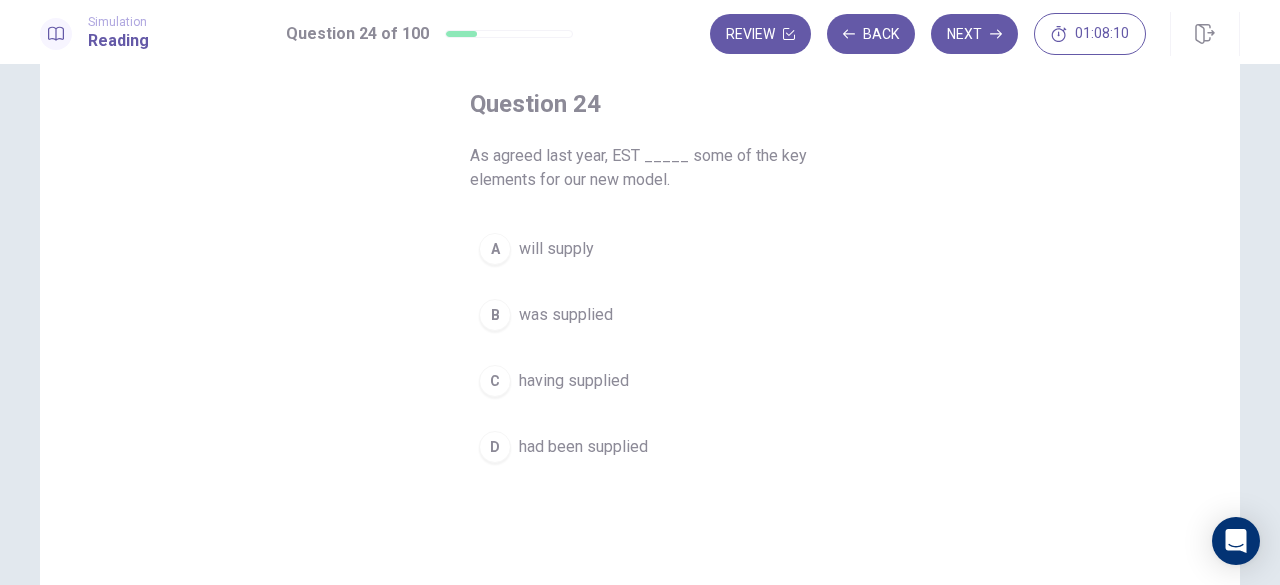 click on "will supply" at bounding box center (556, 249) 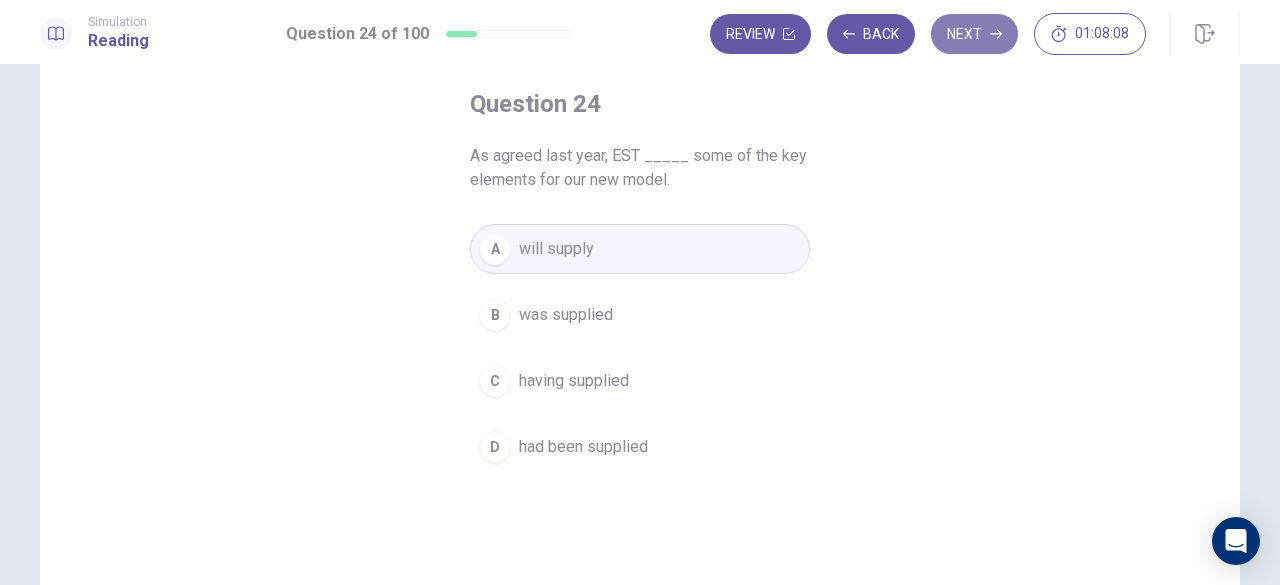 click on "Next" at bounding box center (974, 34) 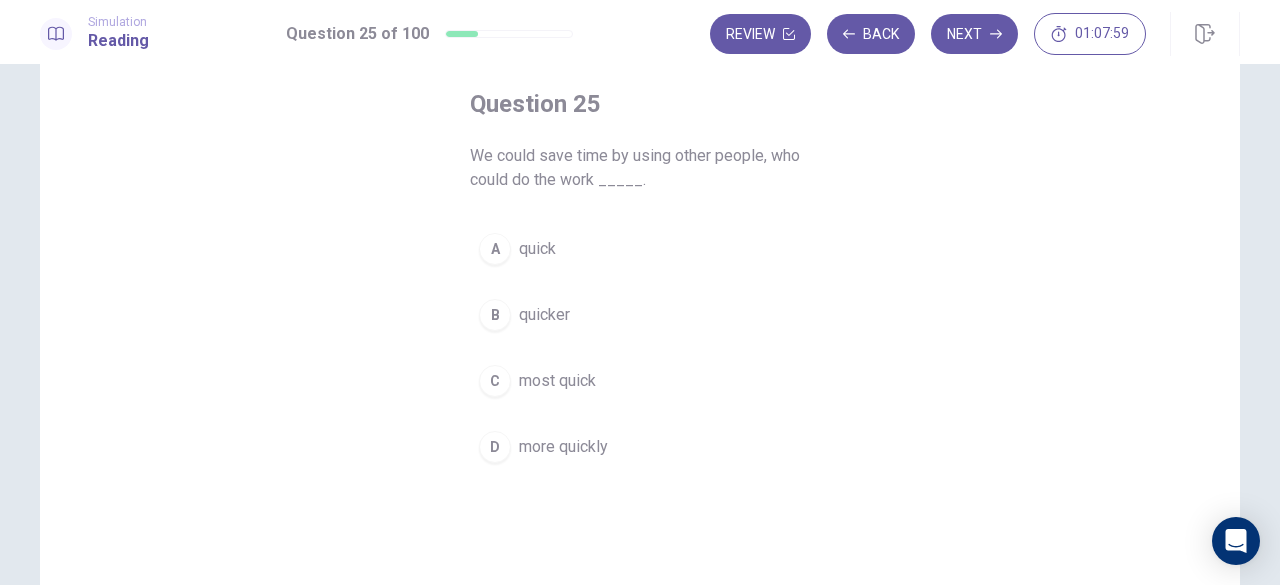 click on "quicker" at bounding box center [544, 315] 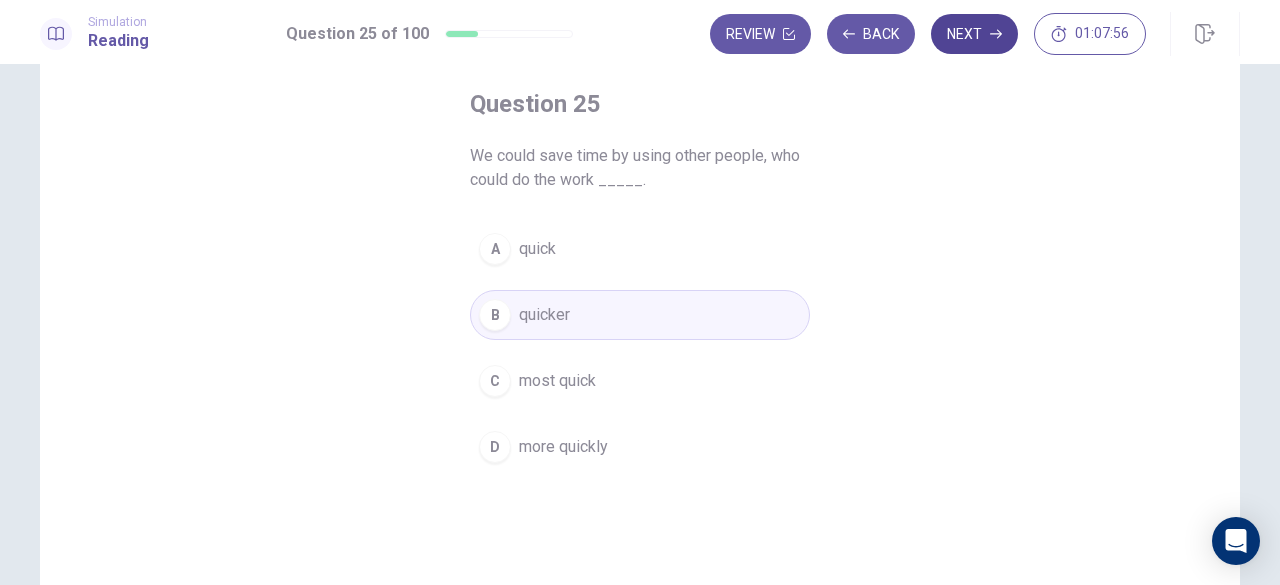 click on "Next" at bounding box center [974, 34] 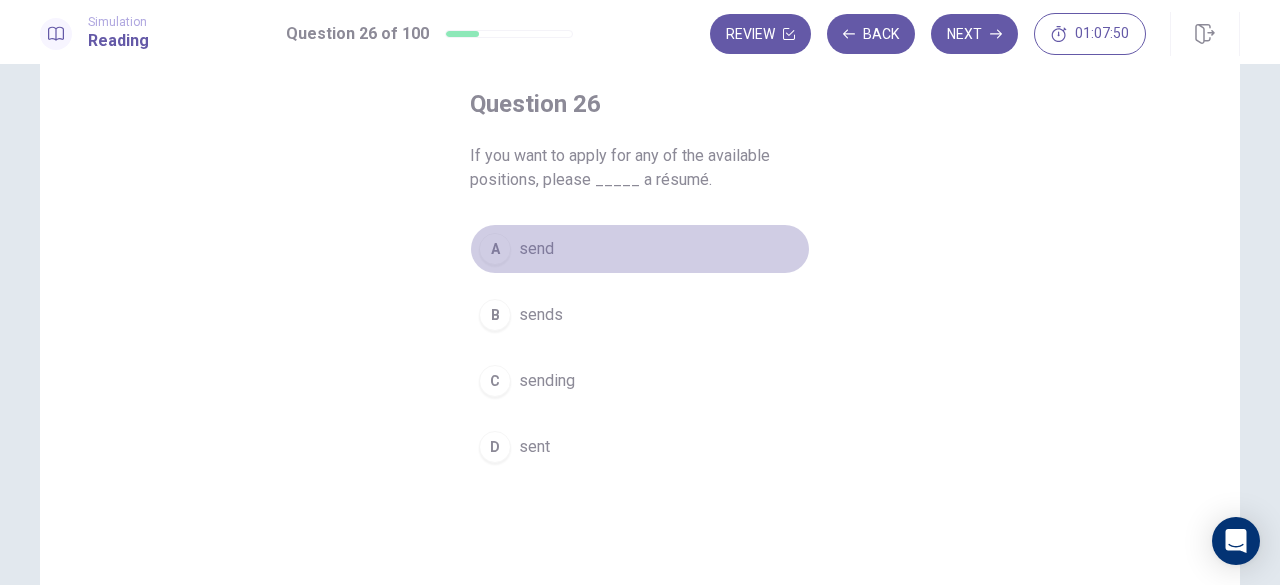click on "A send" at bounding box center (640, 249) 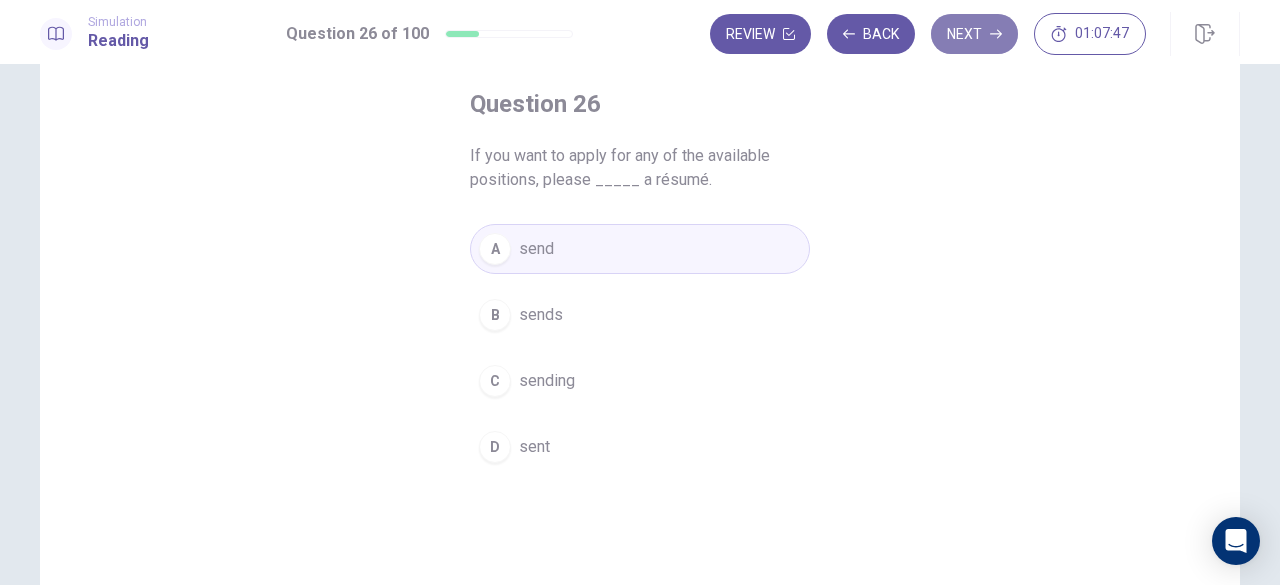 click on "Next" at bounding box center [974, 34] 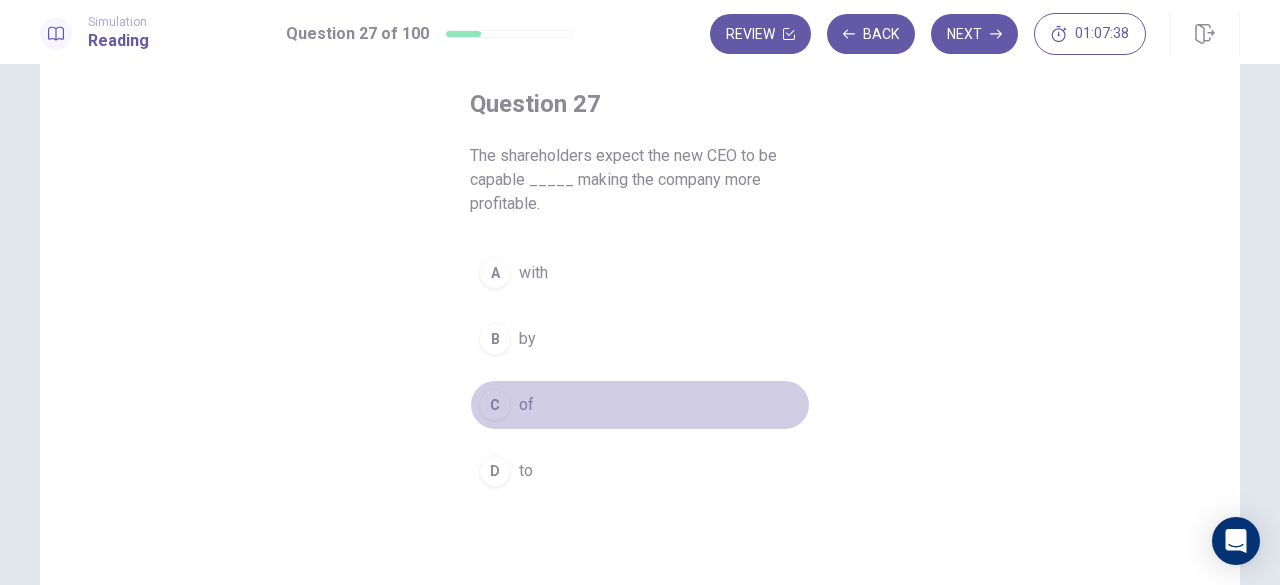 click on "C of" at bounding box center [640, 405] 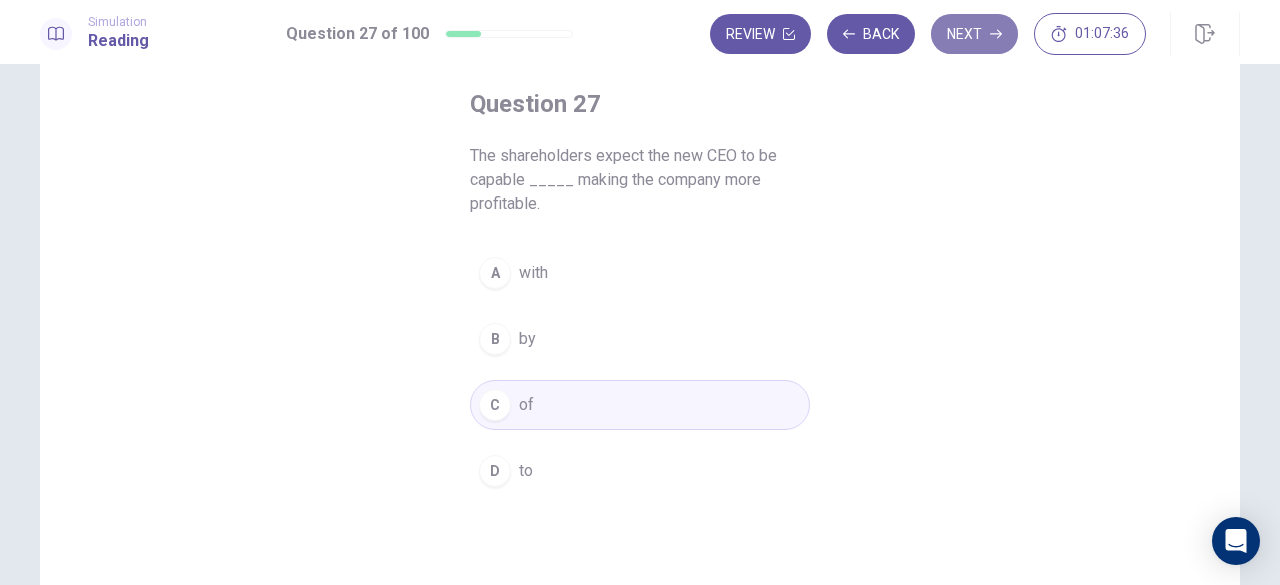 click on "Next" at bounding box center [974, 34] 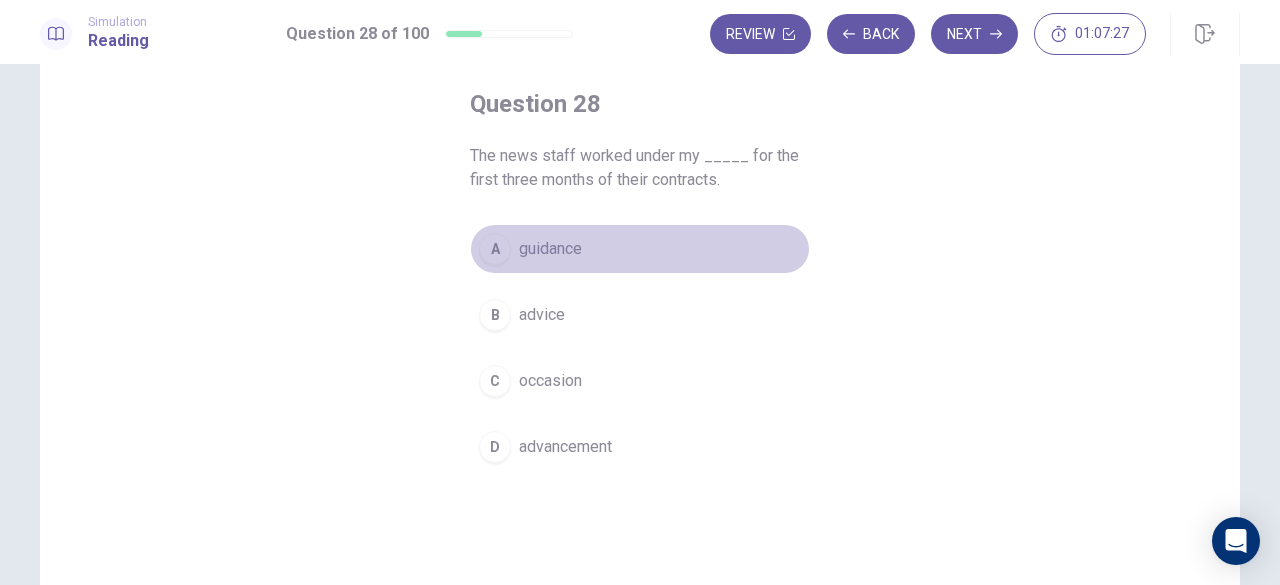 click on "guidance" at bounding box center [550, 249] 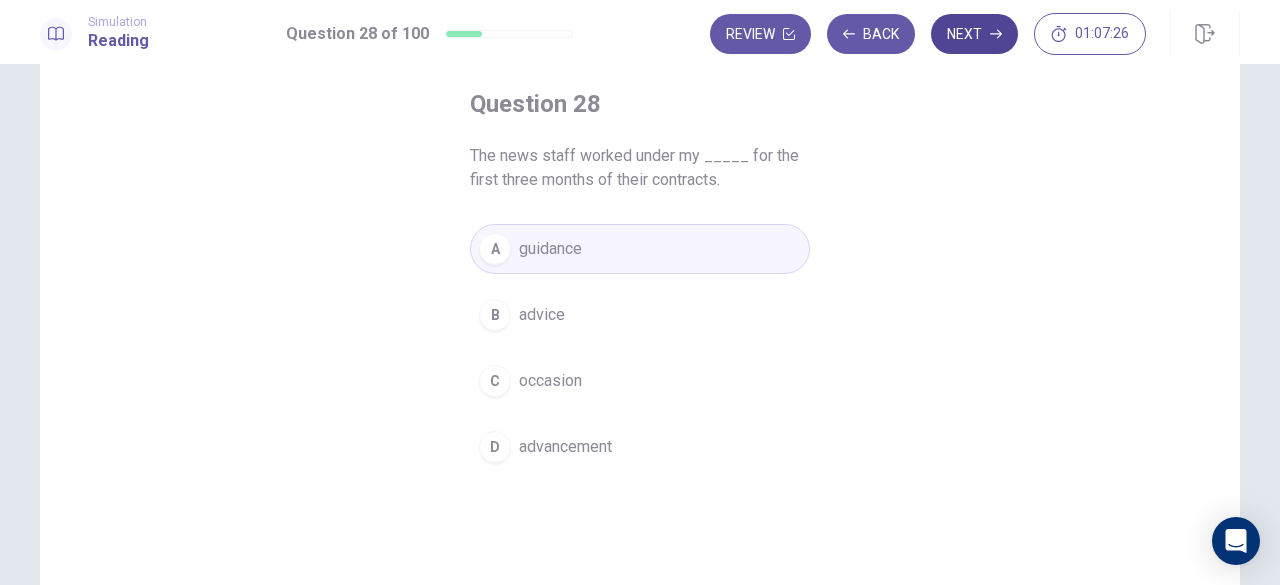 click on "Next" at bounding box center (974, 34) 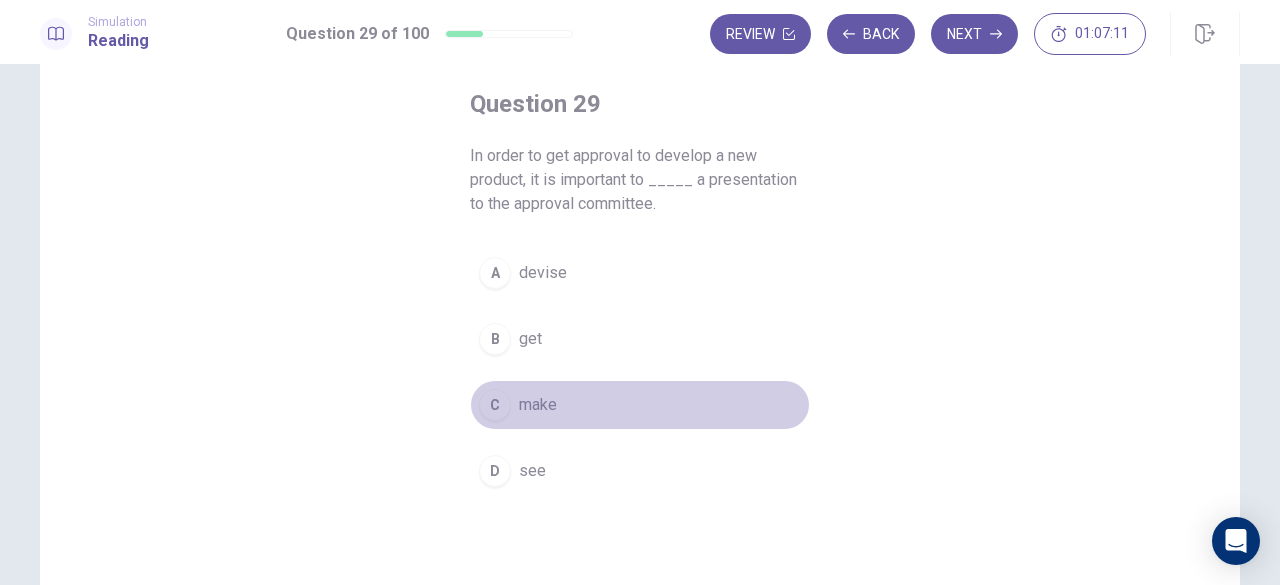 click on "make" at bounding box center (538, 405) 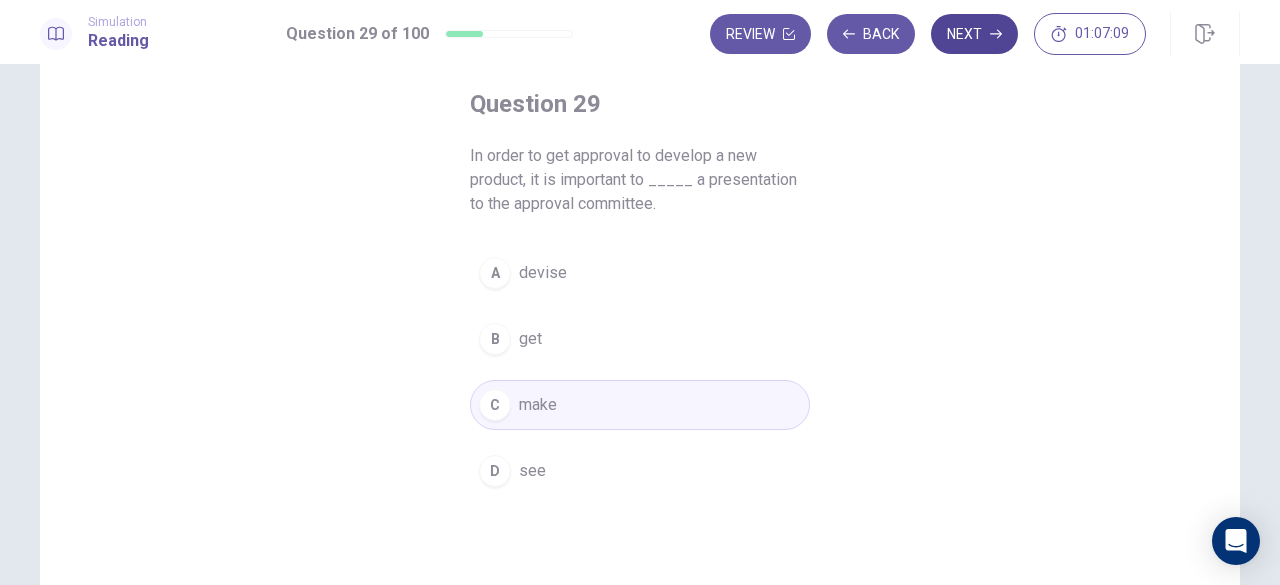 click on "Next" at bounding box center (974, 34) 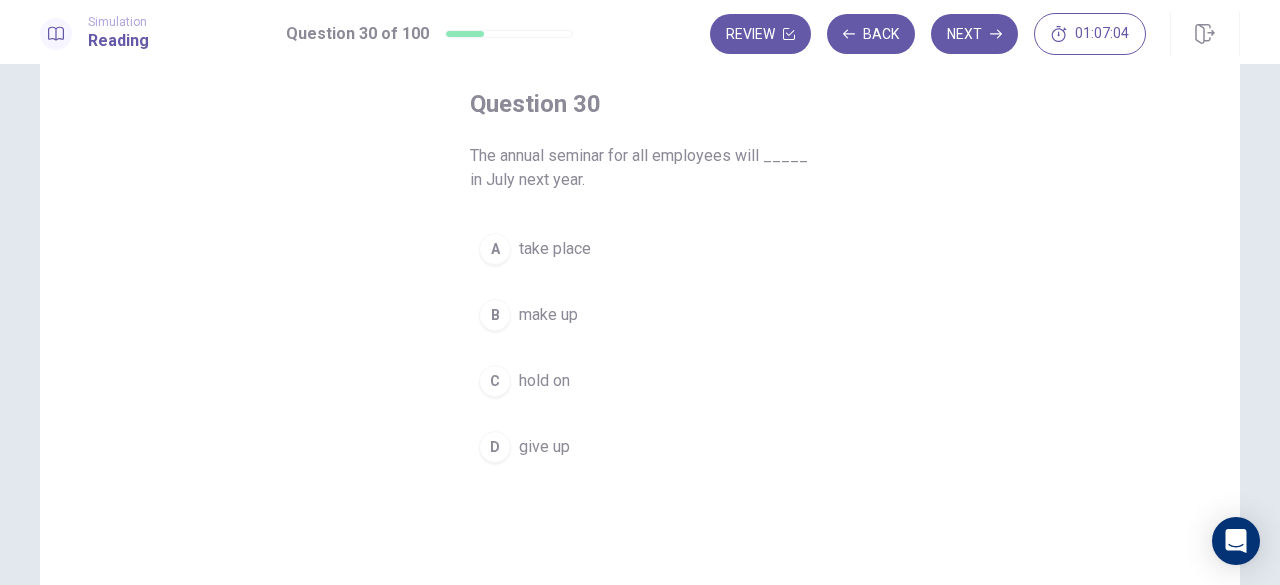 click on "take place" at bounding box center (555, 249) 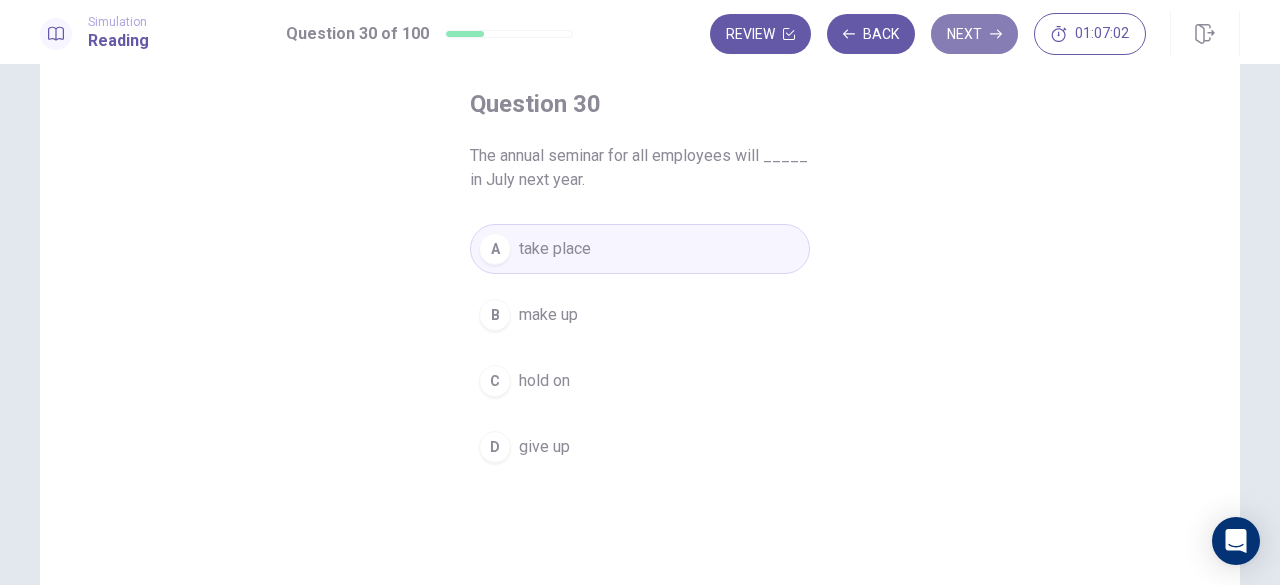 click on "Next" at bounding box center (974, 34) 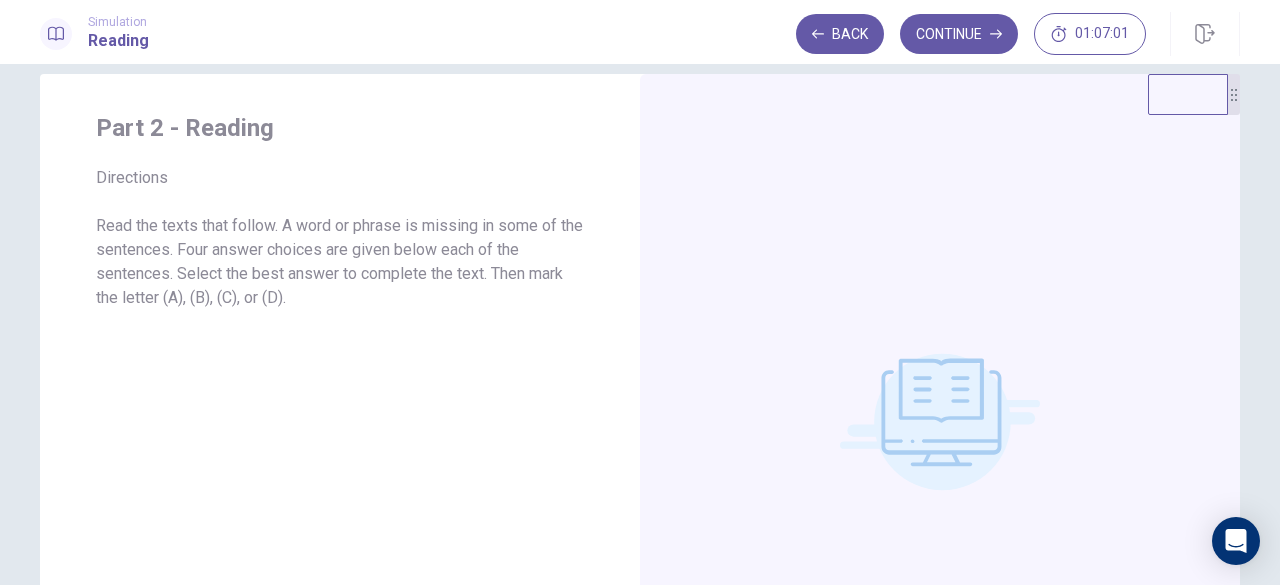scroll, scrollTop: 0, scrollLeft: 0, axis: both 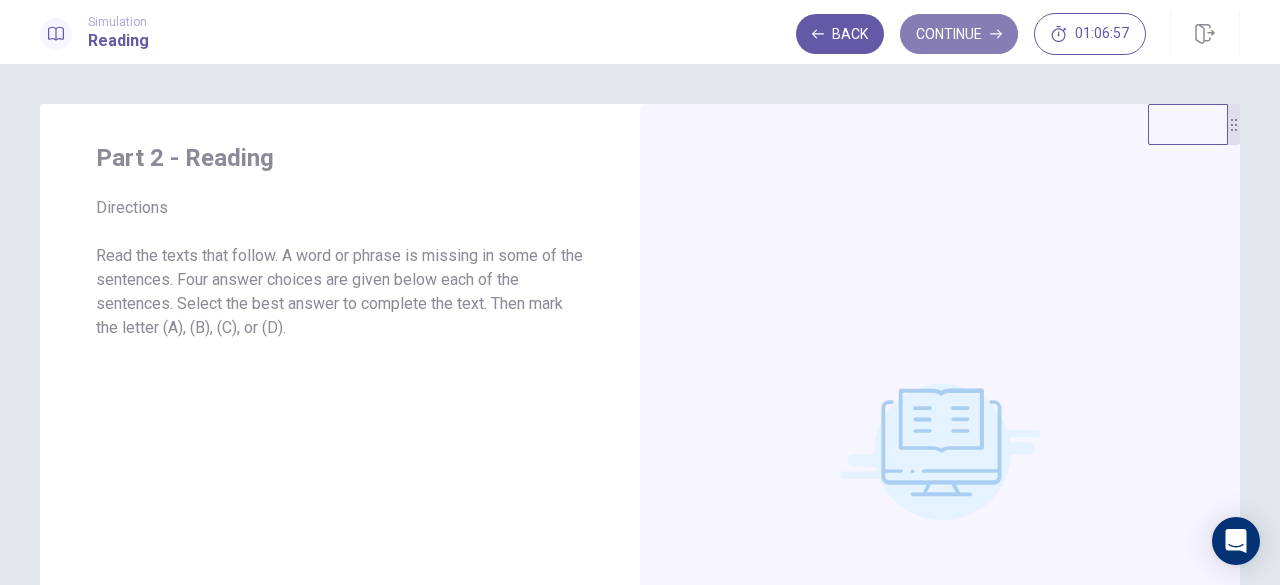 click on "Continue" at bounding box center [959, 34] 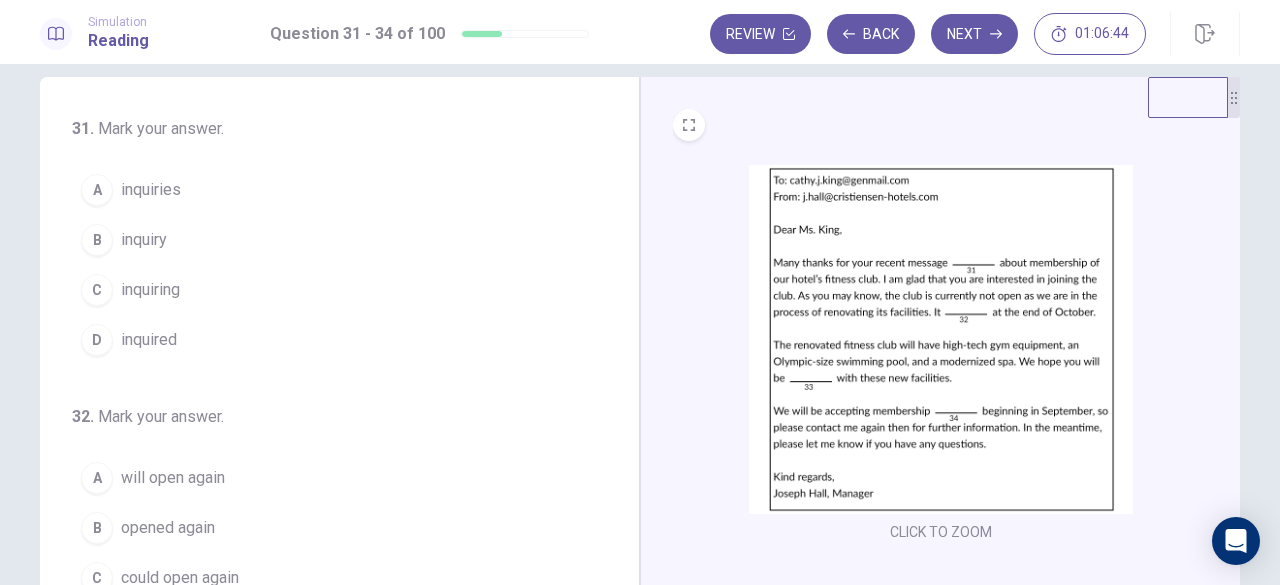 scroll, scrollTop: 0, scrollLeft: 0, axis: both 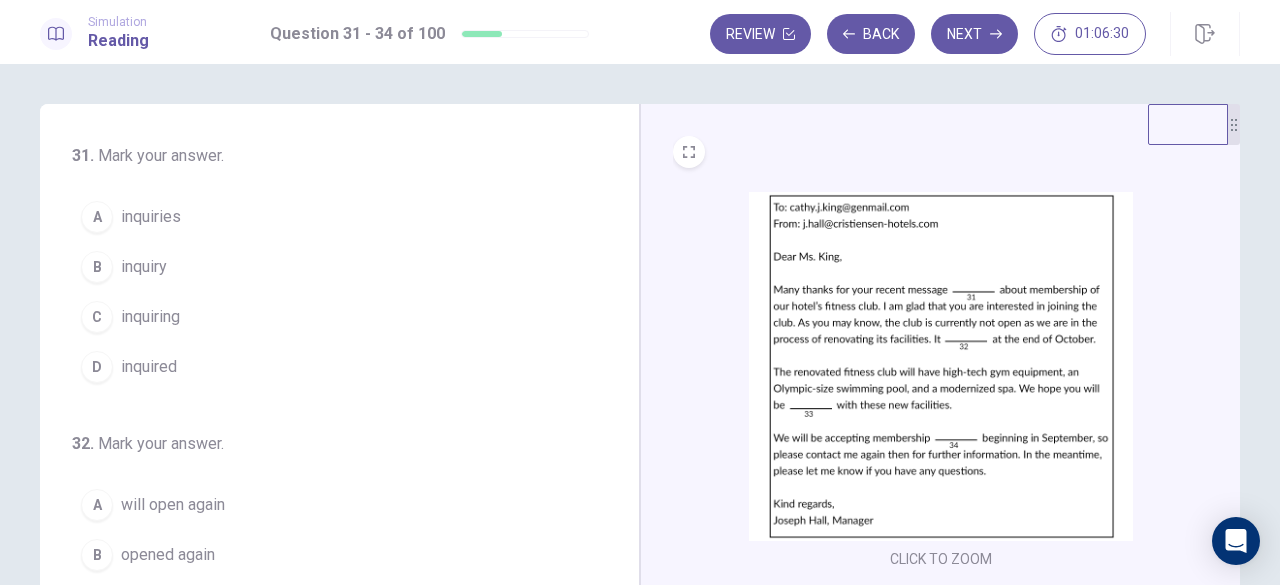 click on "C inquiring" at bounding box center (327, 317) 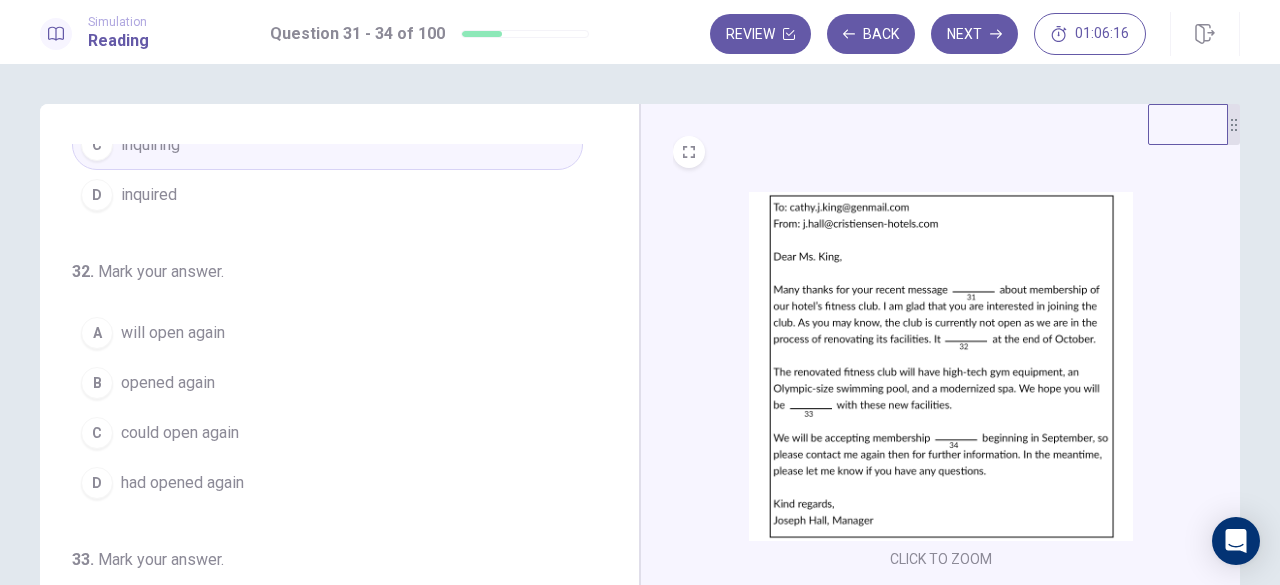 scroll, scrollTop: 200, scrollLeft: 0, axis: vertical 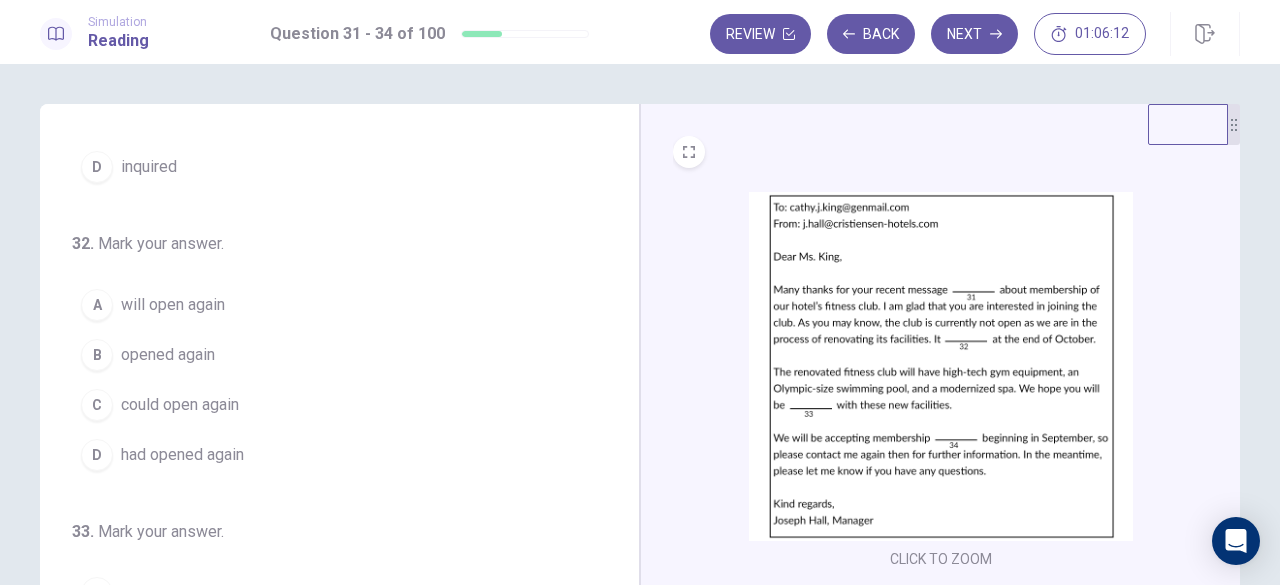 click on "A will open again" at bounding box center [327, 305] 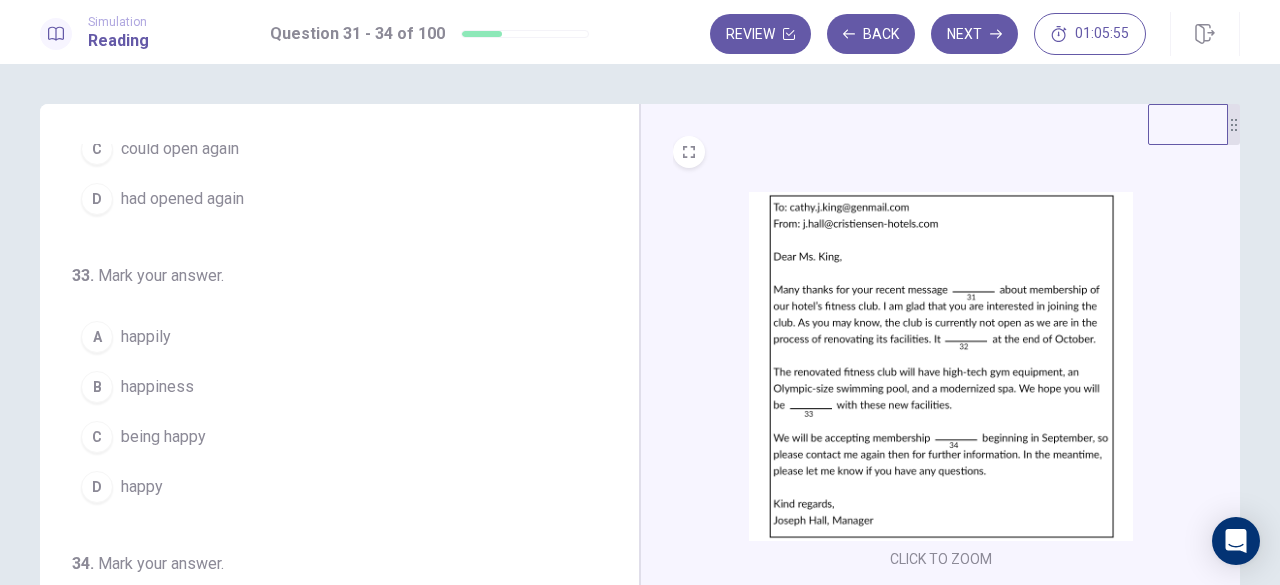 scroll, scrollTop: 486, scrollLeft: 0, axis: vertical 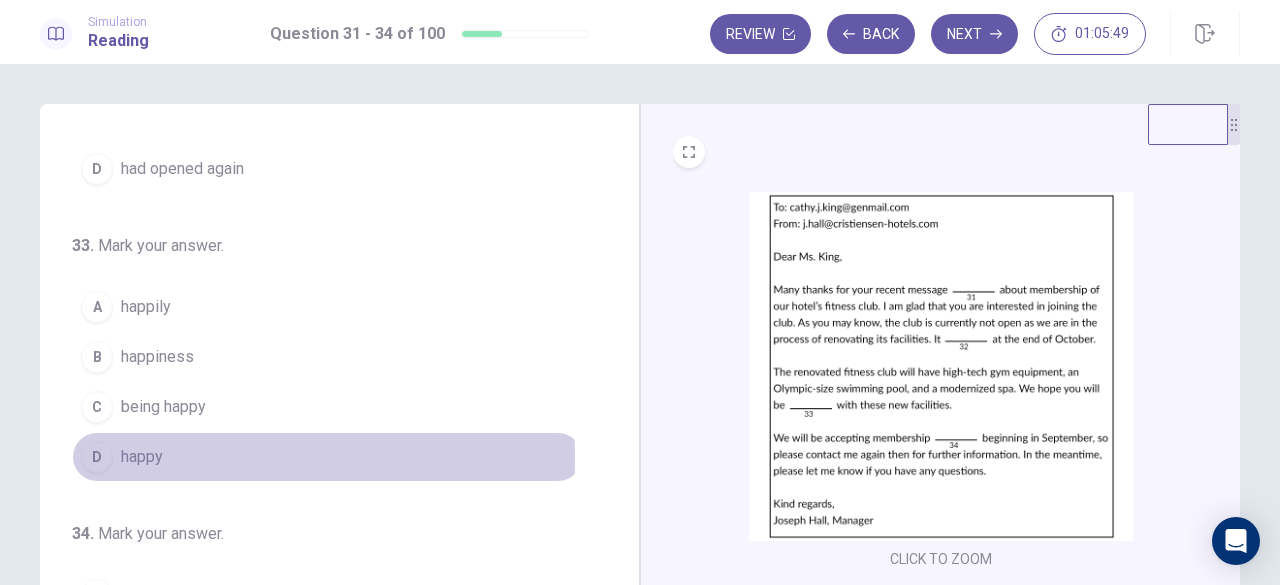 click on "D happy" at bounding box center (327, 457) 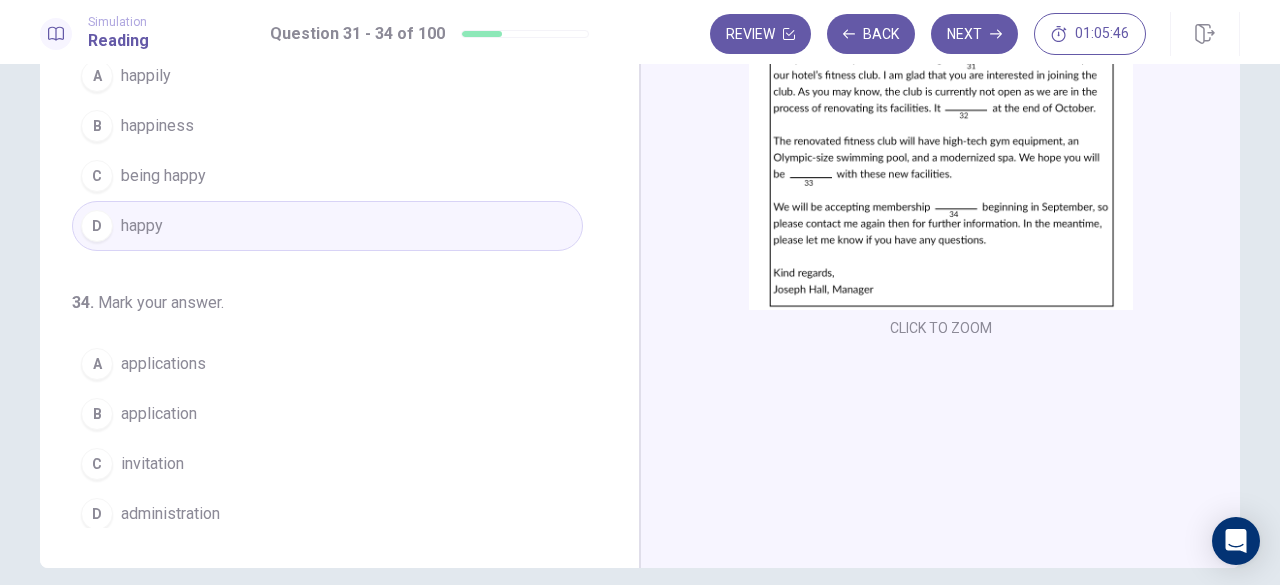 scroll, scrollTop: 200, scrollLeft: 0, axis: vertical 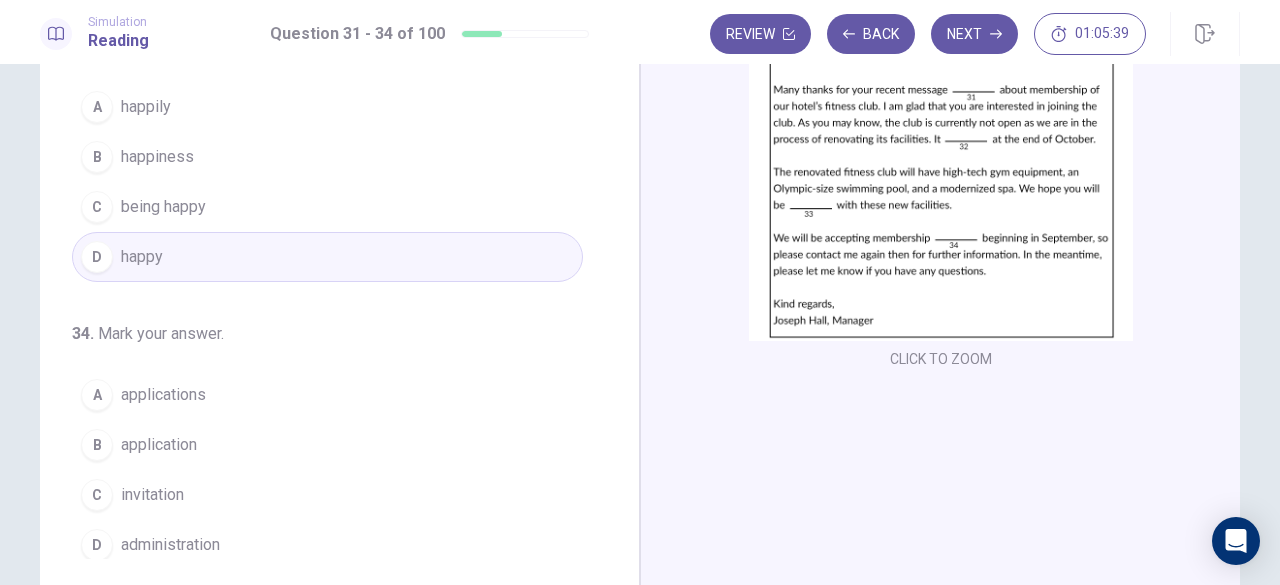 click on "A applications" at bounding box center [327, 395] 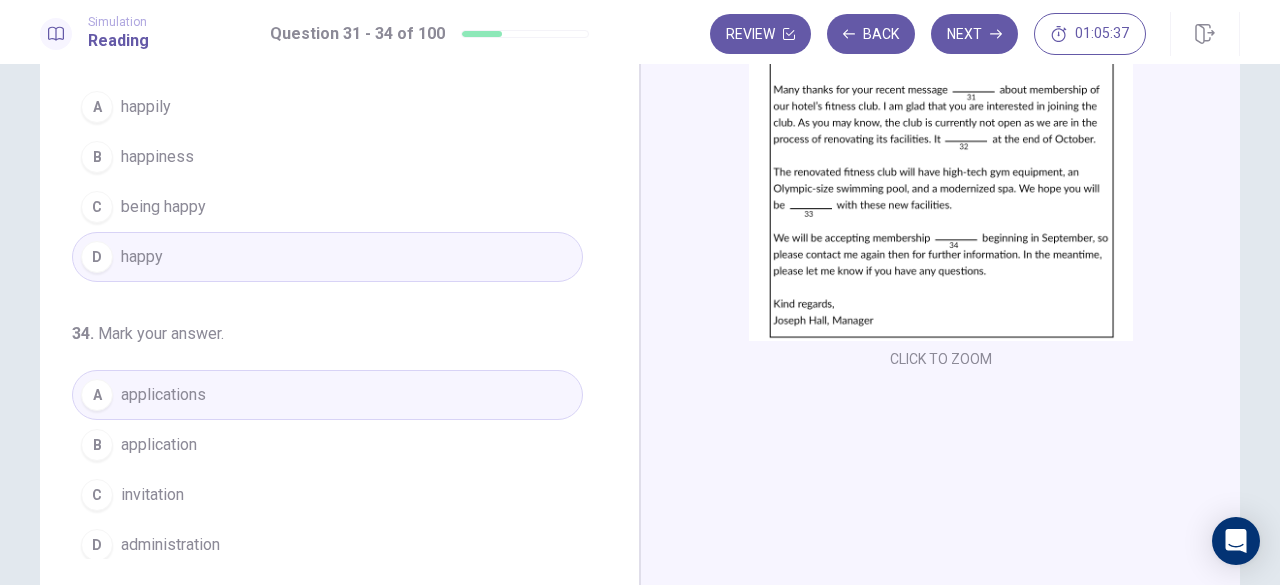 scroll, scrollTop: 300, scrollLeft: 0, axis: vertical 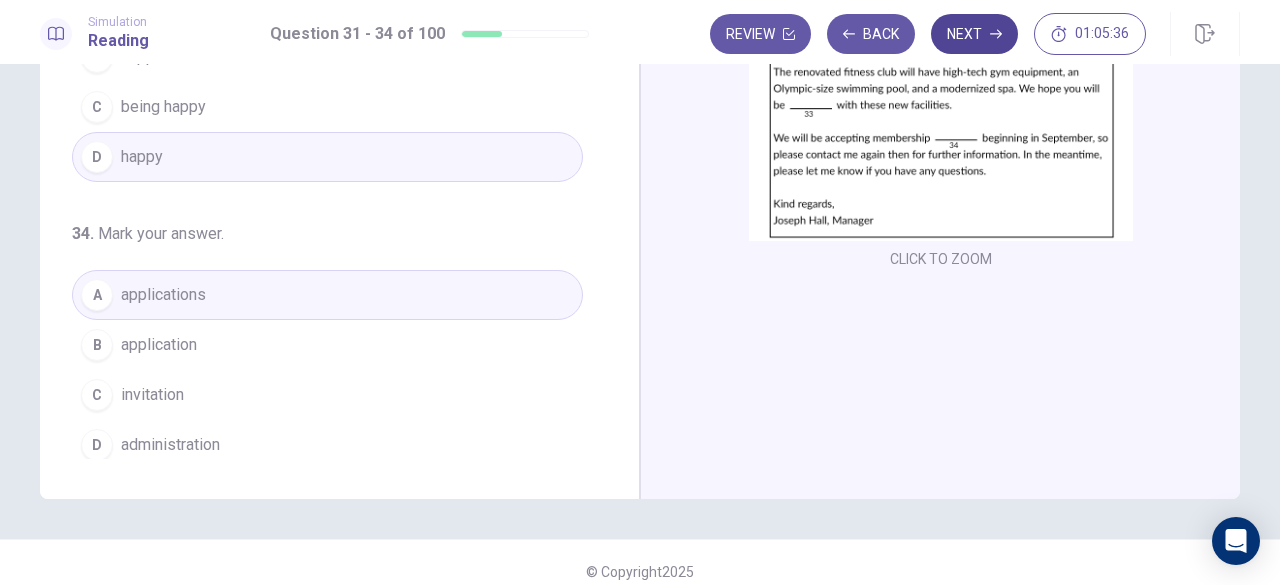 click on "Next" at bounding box center [974, 34] 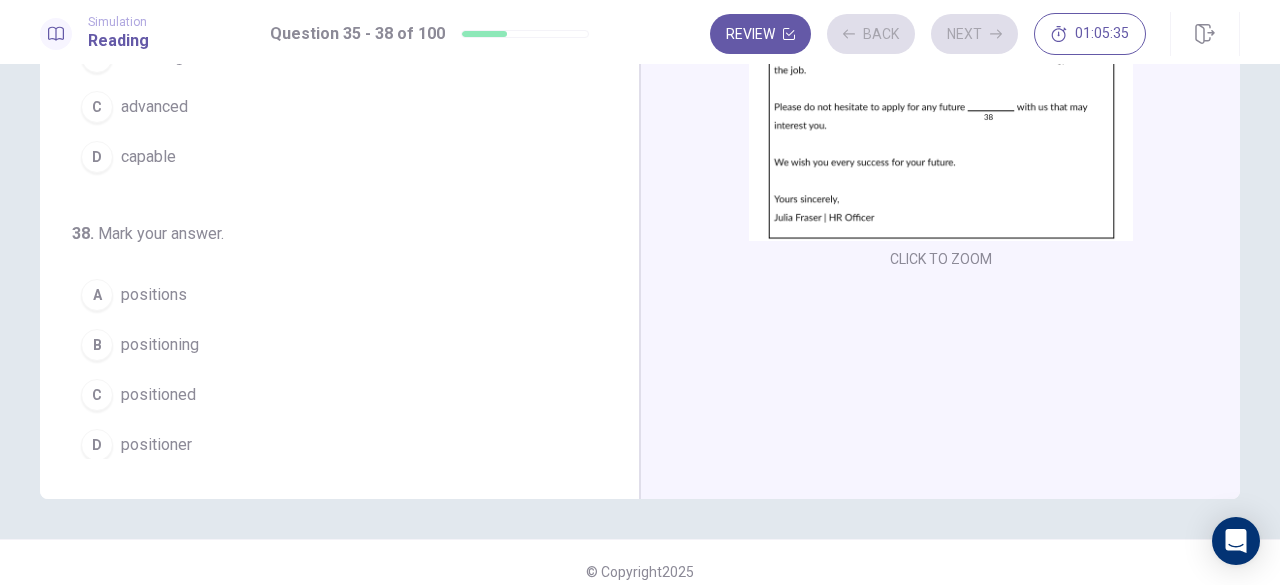 scroll, scrollTop: 0, scrollLeft: 0, axis: both 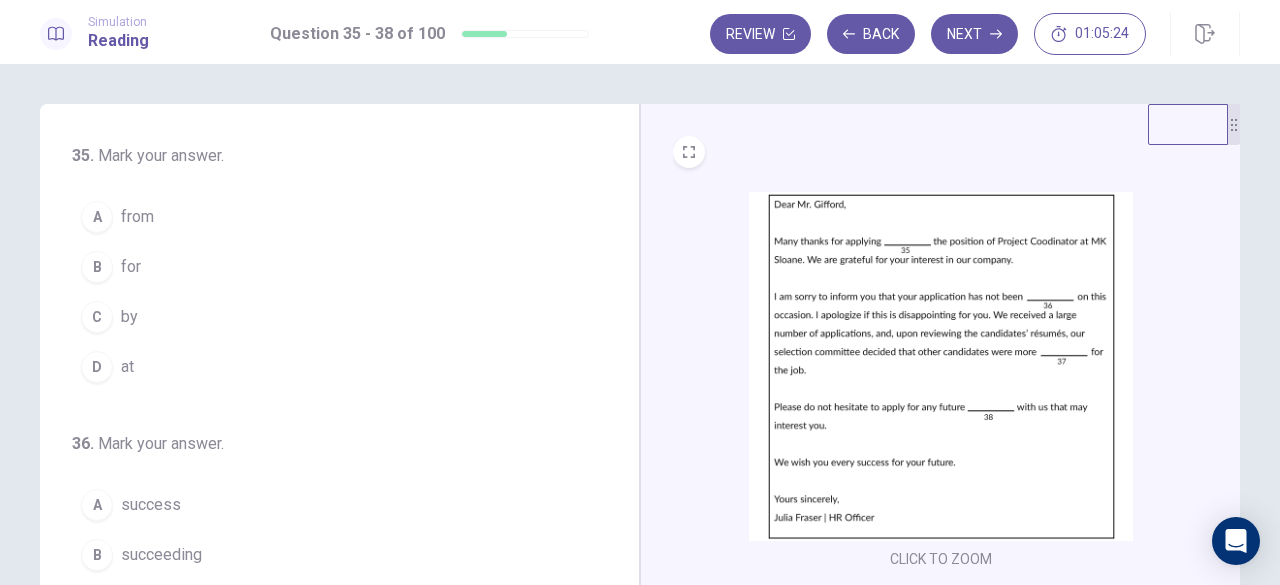 click on "B for" at bounding box center (327, 267) 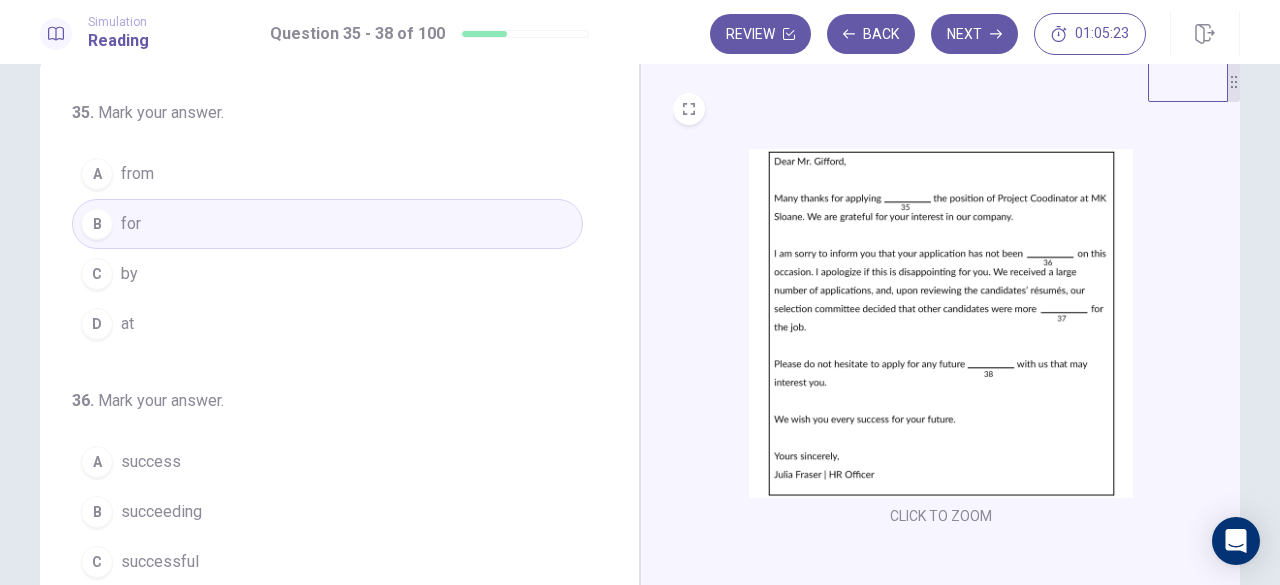 scroll, scrollTop: 100, scrollLeft: 0, axis: vertical 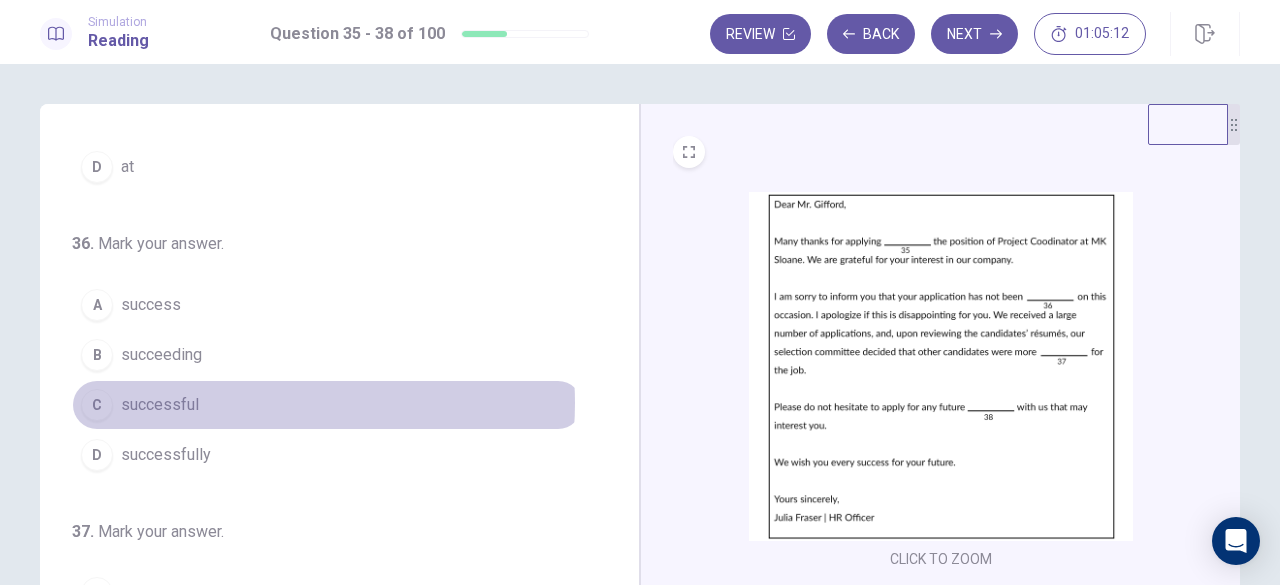 click on "C successful" at bounding box center (327, 405) 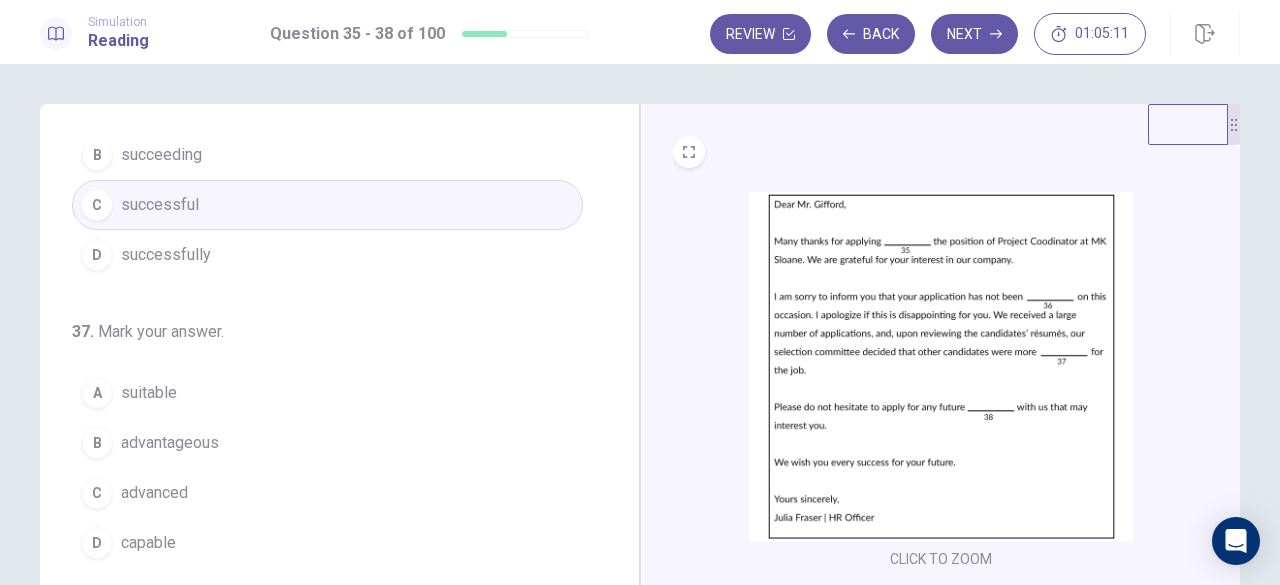 scroll, scrollTop: 486, scrollLeft: 0, axis: vertical 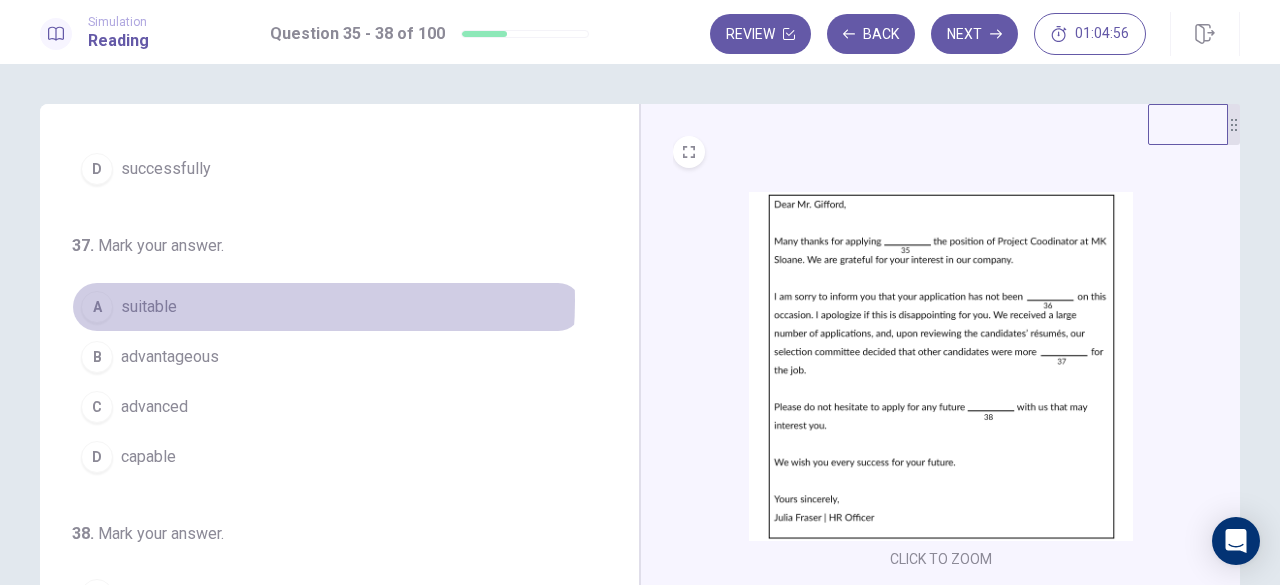 click on "A suitable" at bounding box center [327, 307] 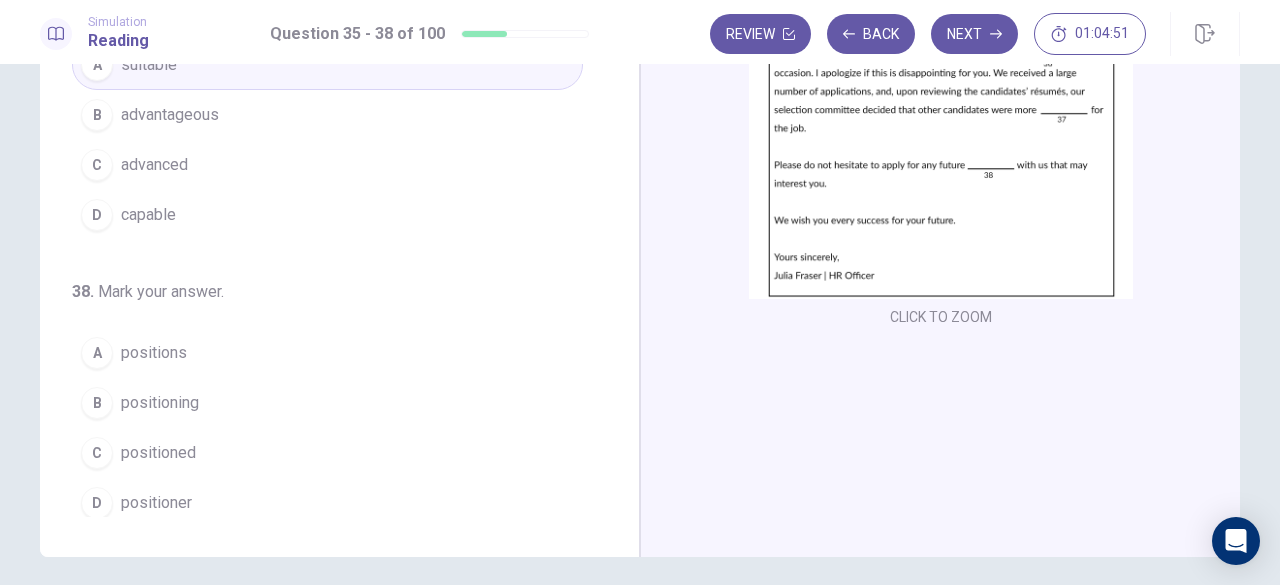 scroll, scrollTop: 200, scrollLeft: 0, axis: vertical 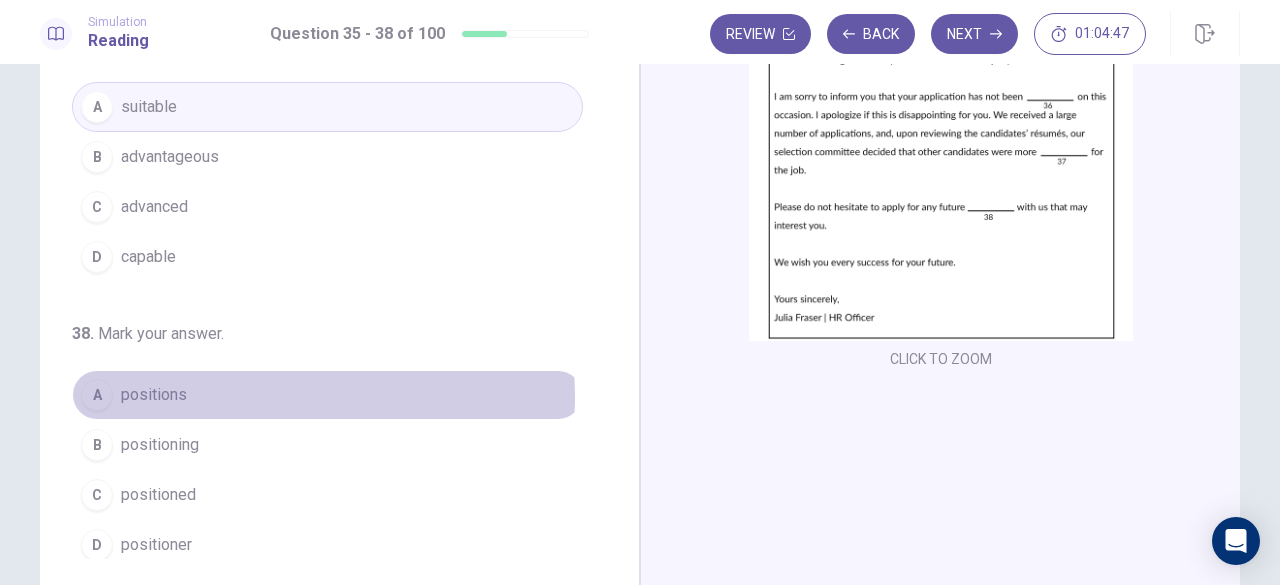 click on "A positions" at bounding box center [327, 395] 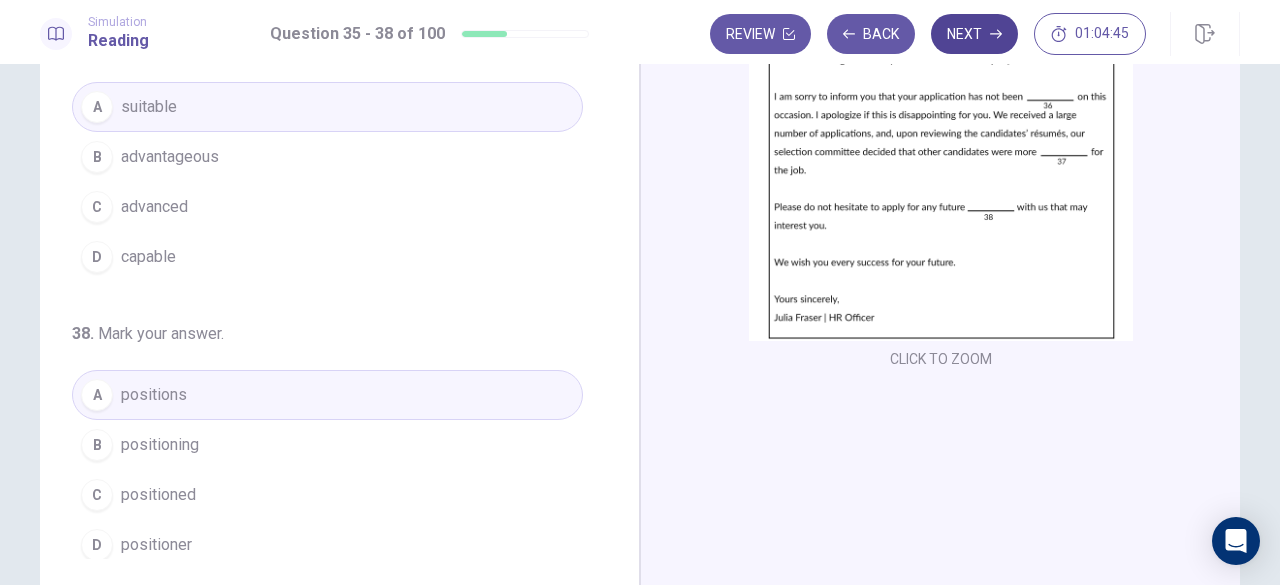 click on "Next" at bounding box center [974, 34] 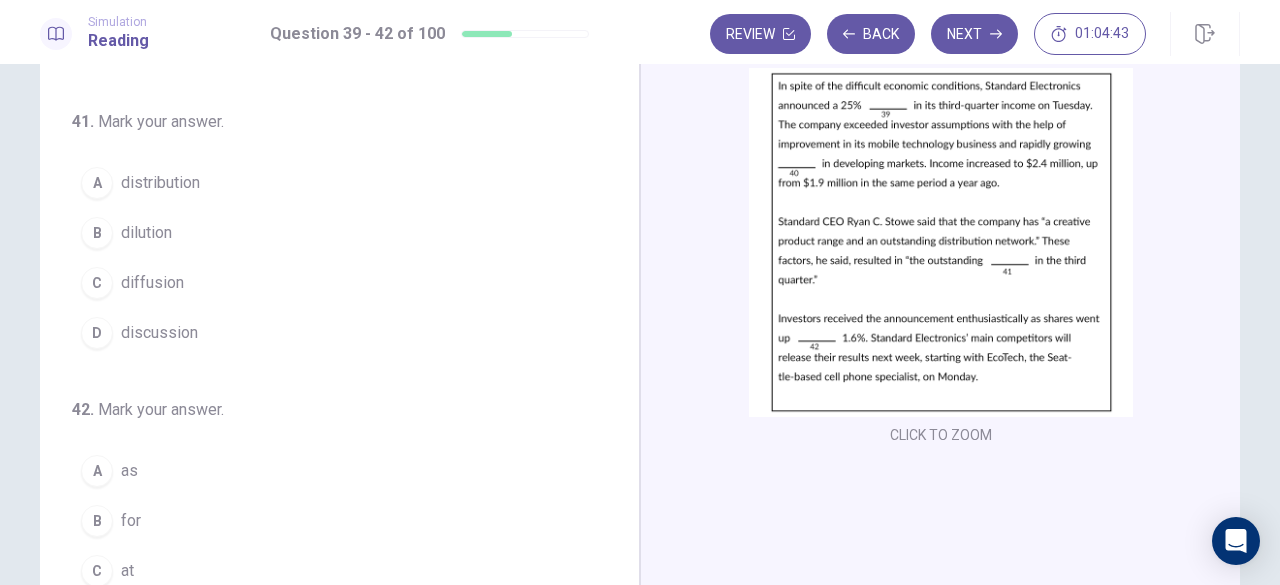 scroll, scrollTop: 0, scrollLeft: 0, axis: both 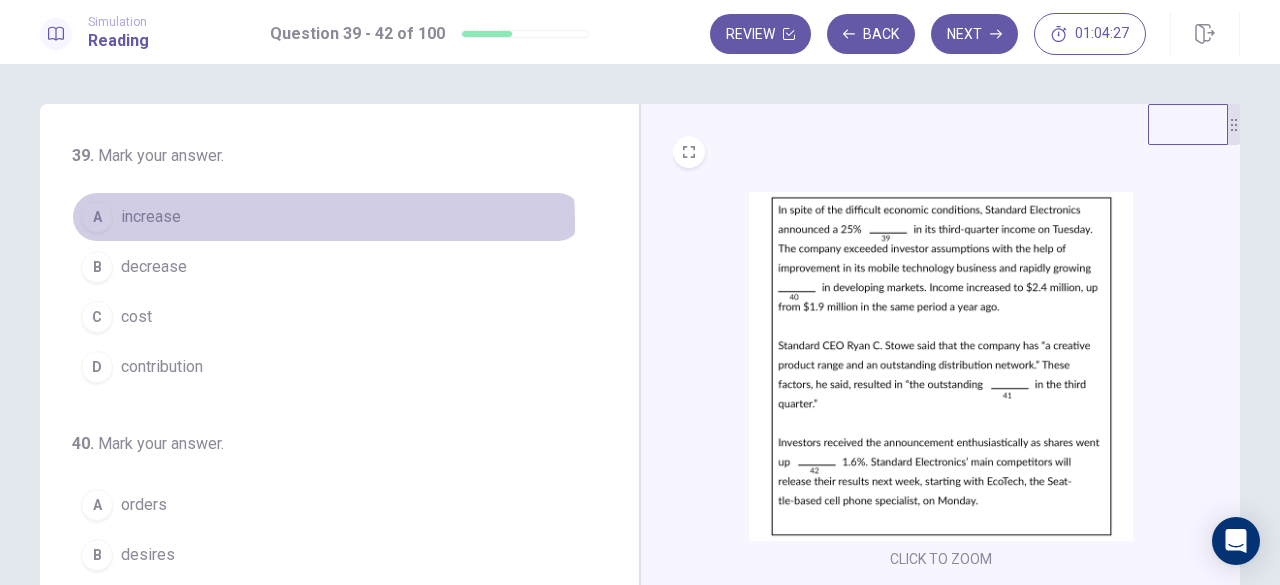 click on "A increase" at bounding box center [327, 217] 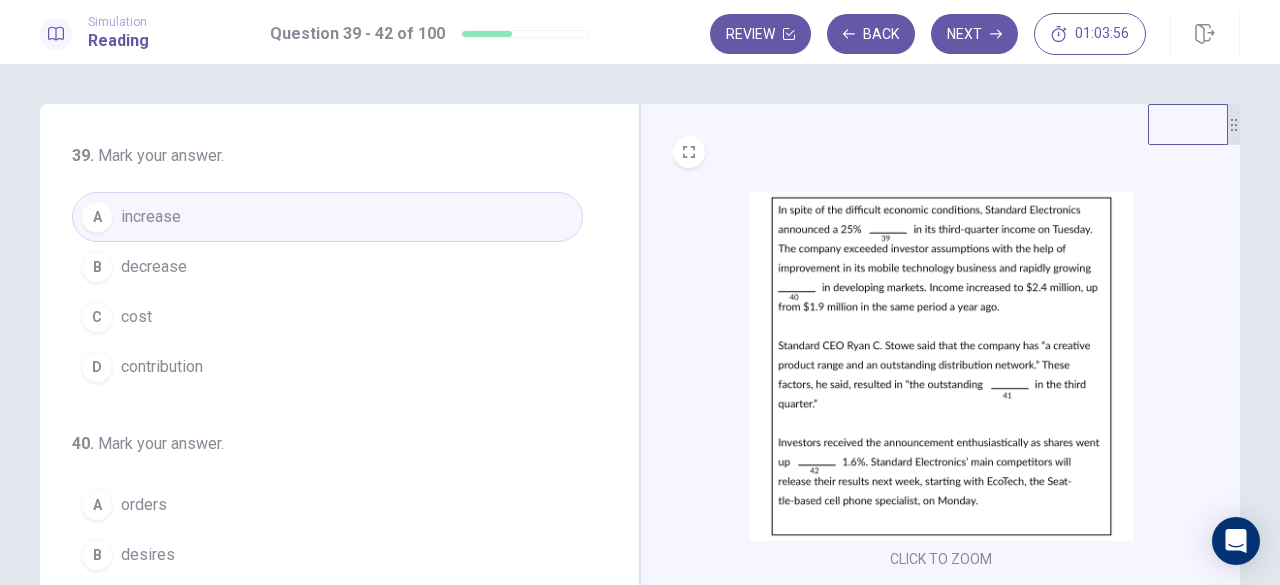 click on "B decrease" at bounding box center [327, 267] 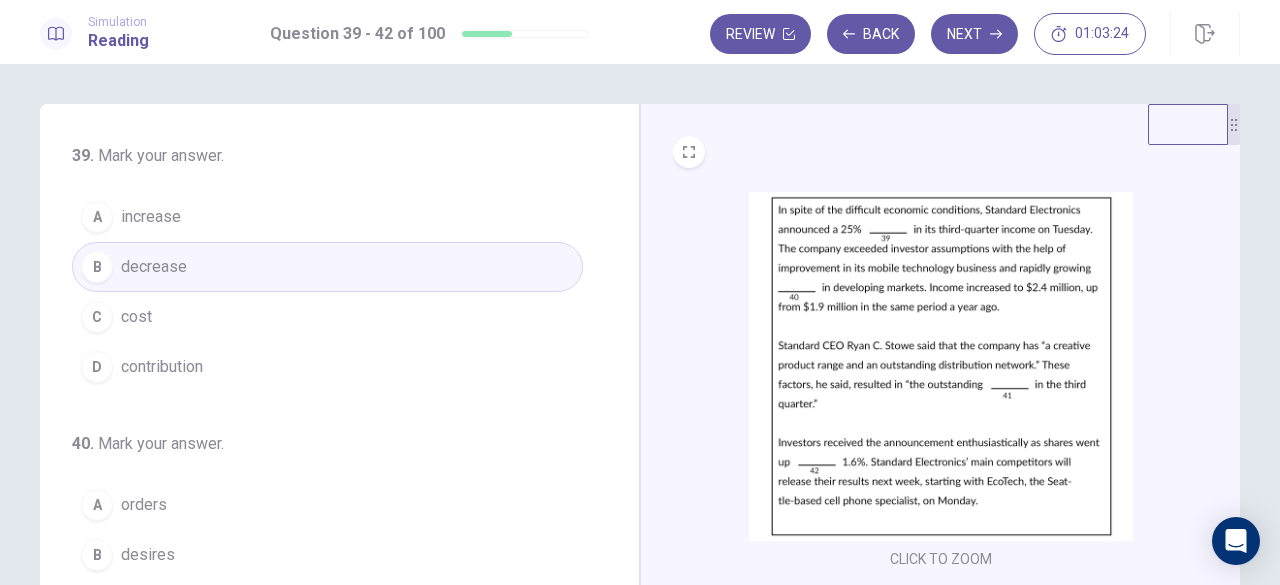 scroll, scrollTop: 0, scrollLeft: 0, axis: both 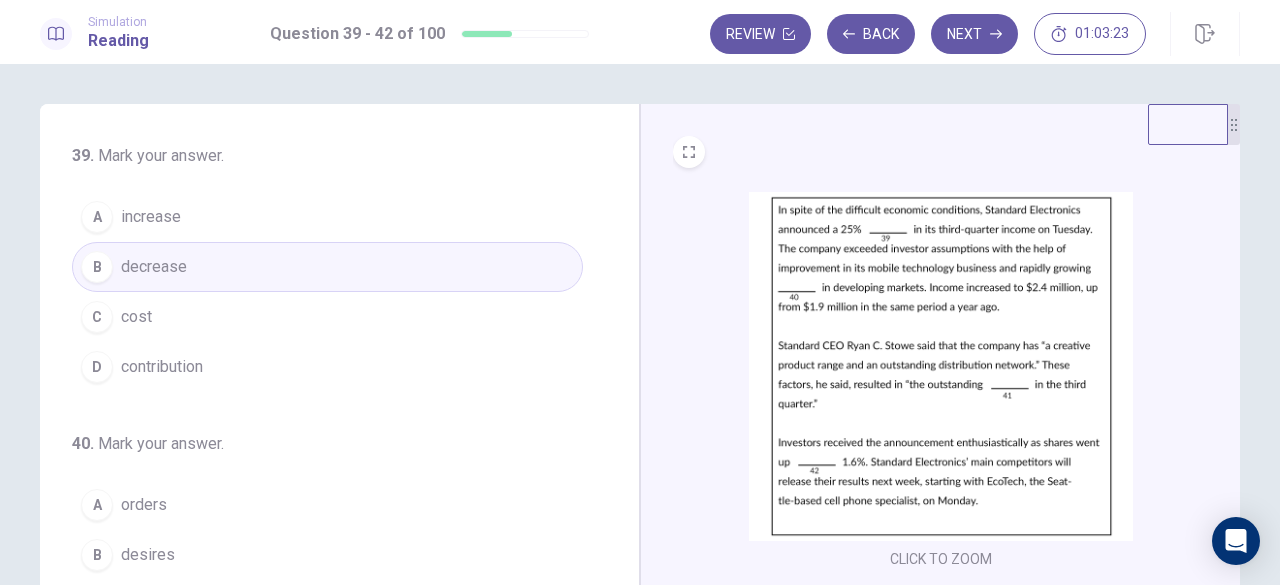 click on "A increase" at bounding box center (327, 217) 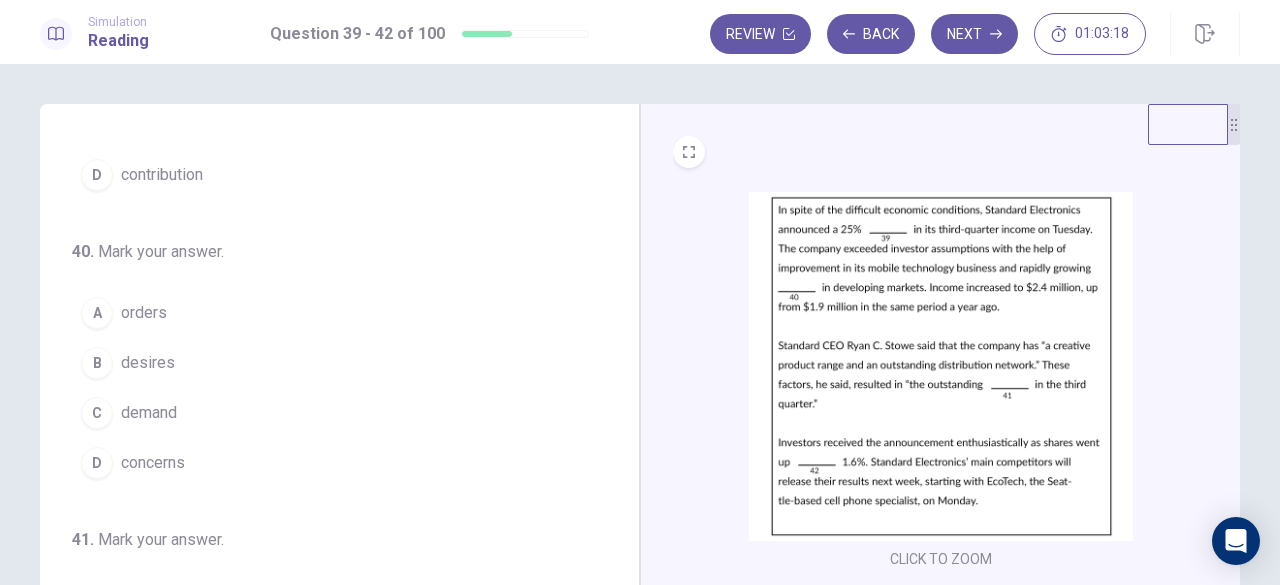 scroll, scrollTop: 200, scrollLeft: 0, axis: vertical 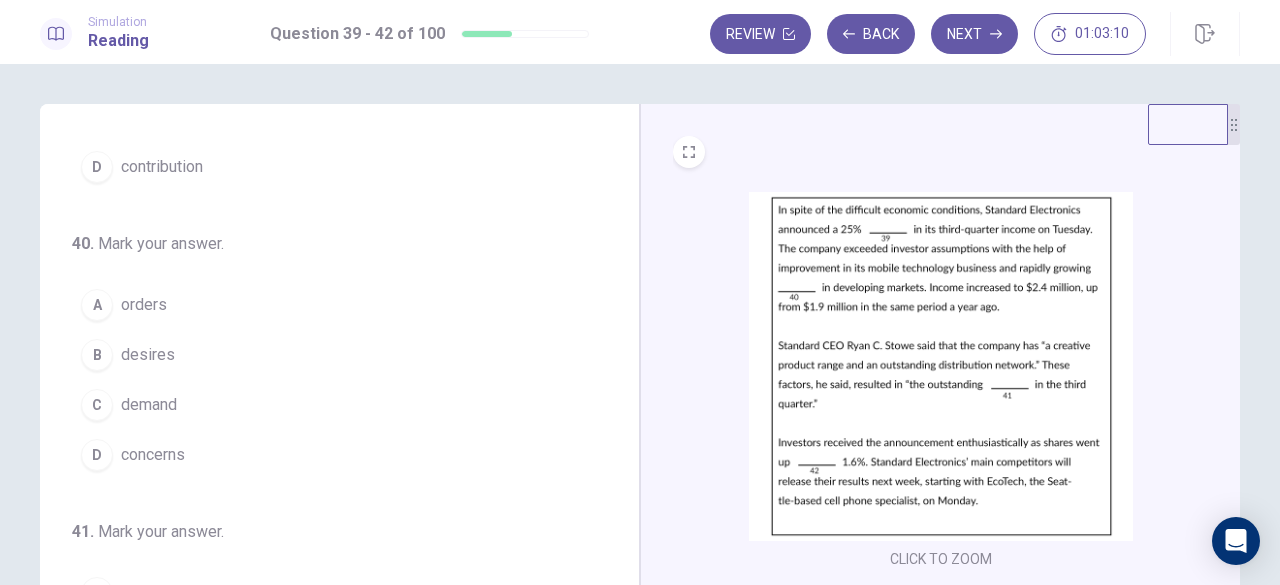 click on "C demand" at bounding box center [327, 405] 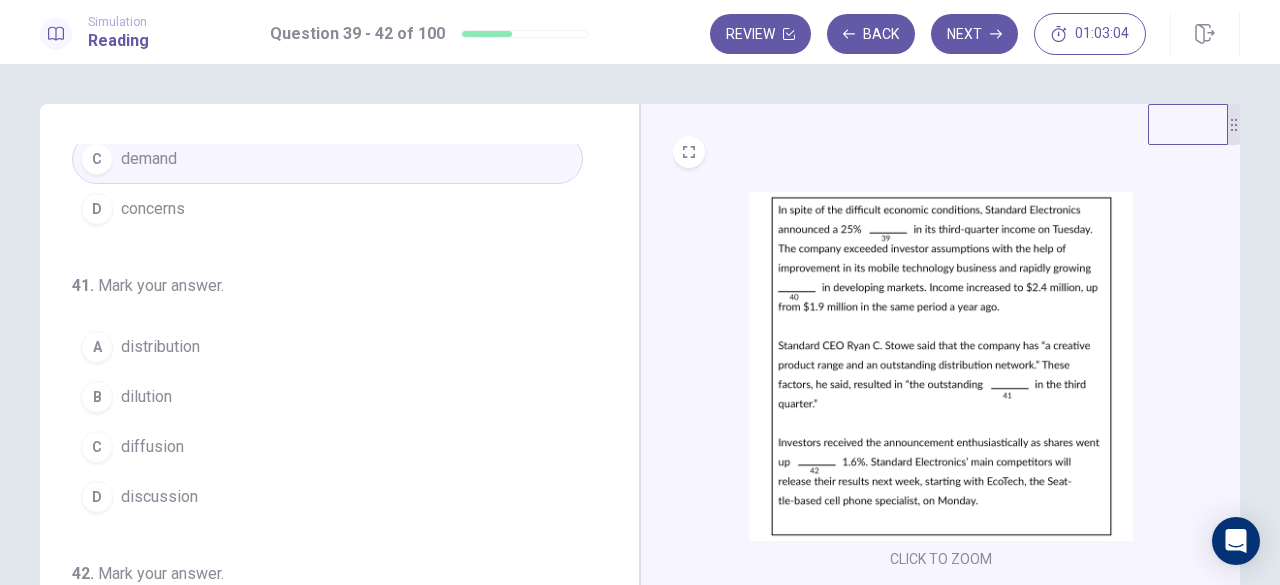 scroll, scrollTop: 486, scrollLeft: 0, axis: vertical 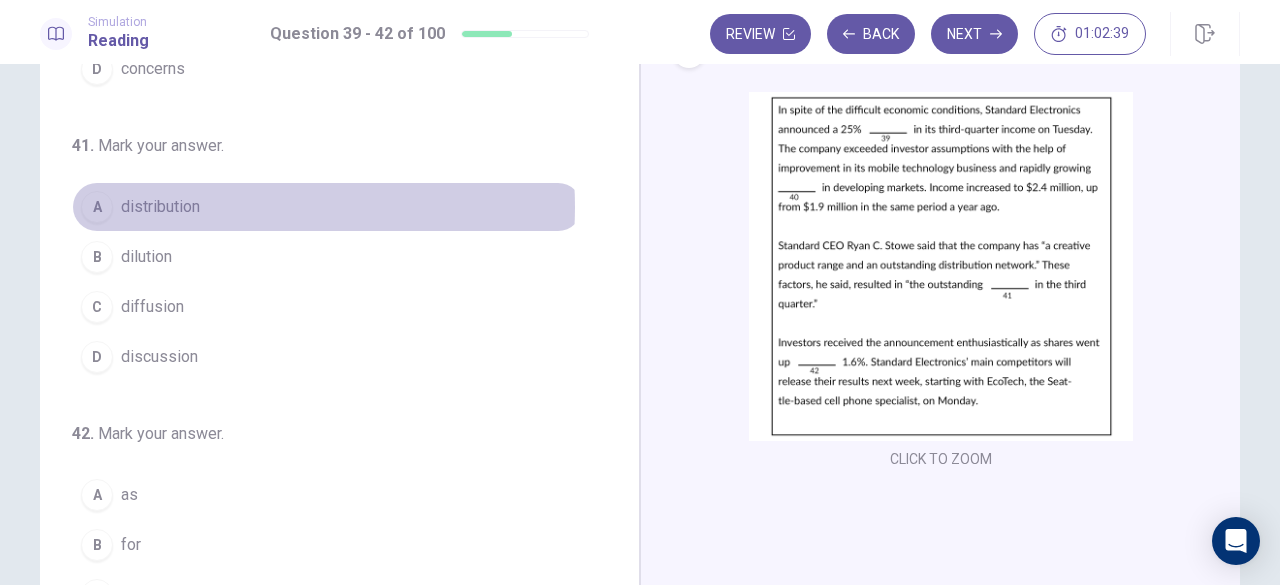 click on "A distribution" at bounding box center (327, 207) 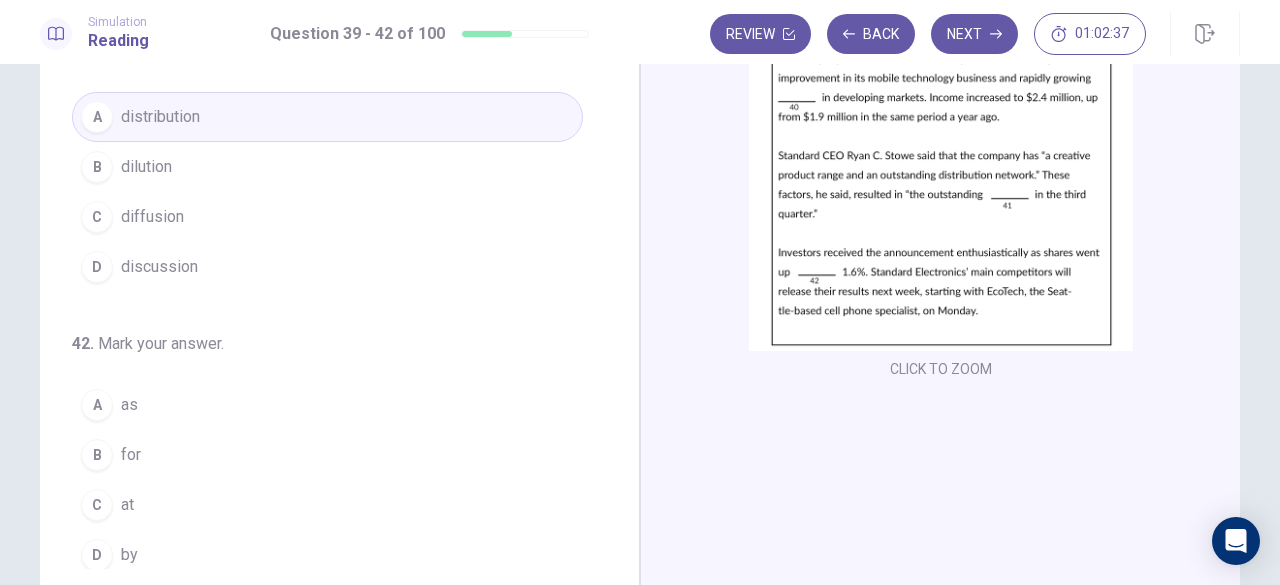 scroll, scrollTop: 300, scrollLeft: 0, axis: vertical 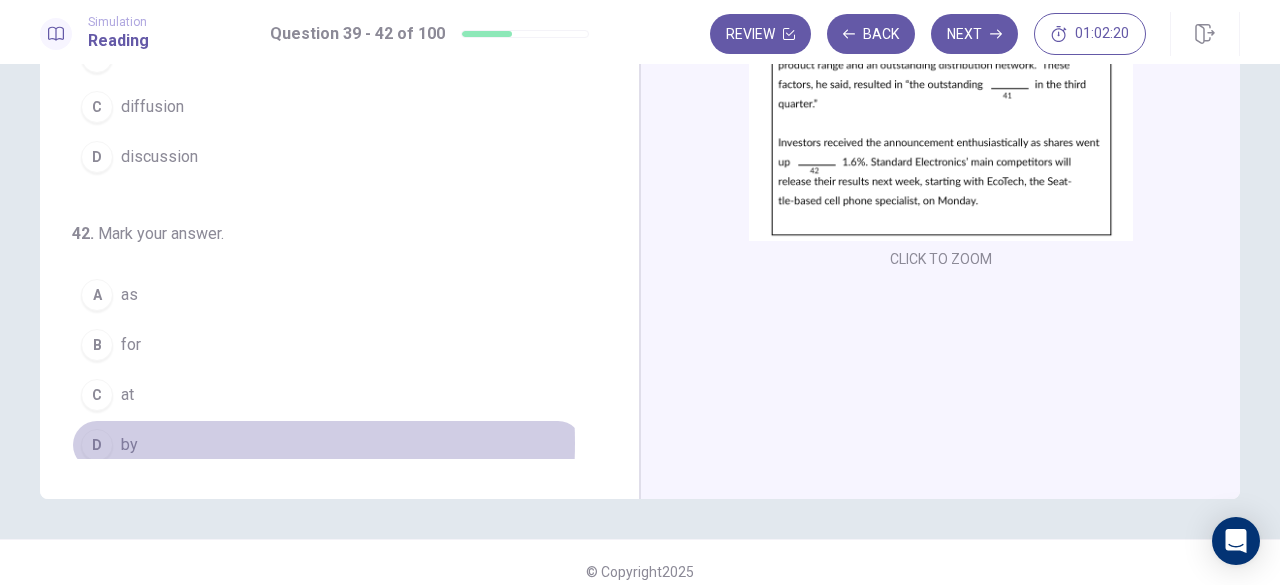 click on "D by" at bounding box center (327, 445) 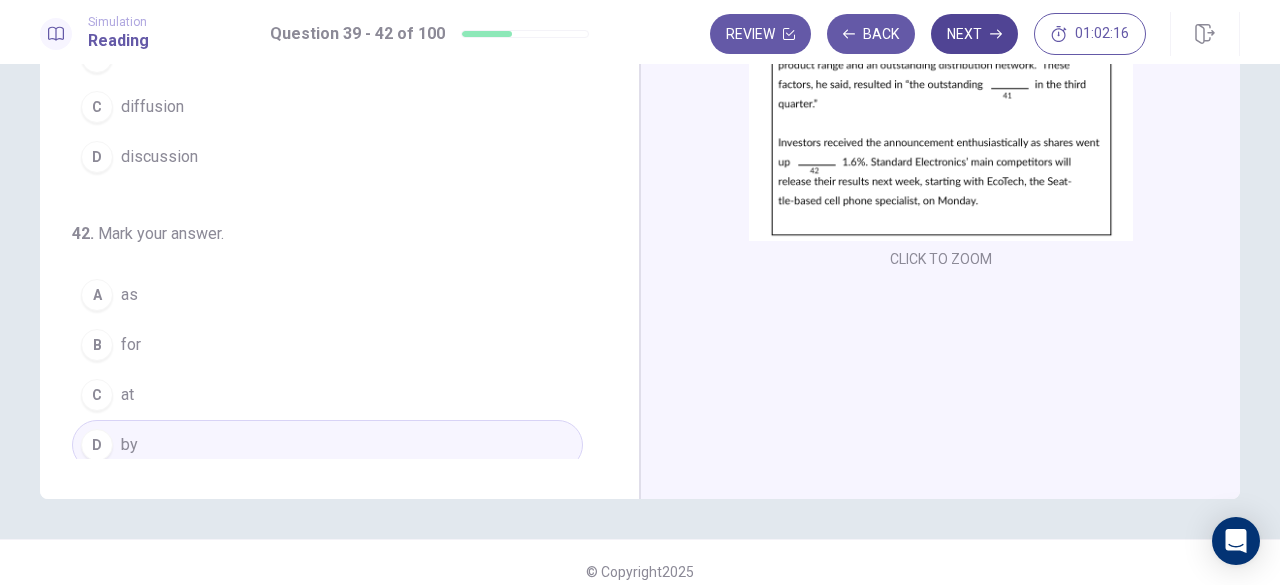 click on "Next" at bounding box center (974, 34) 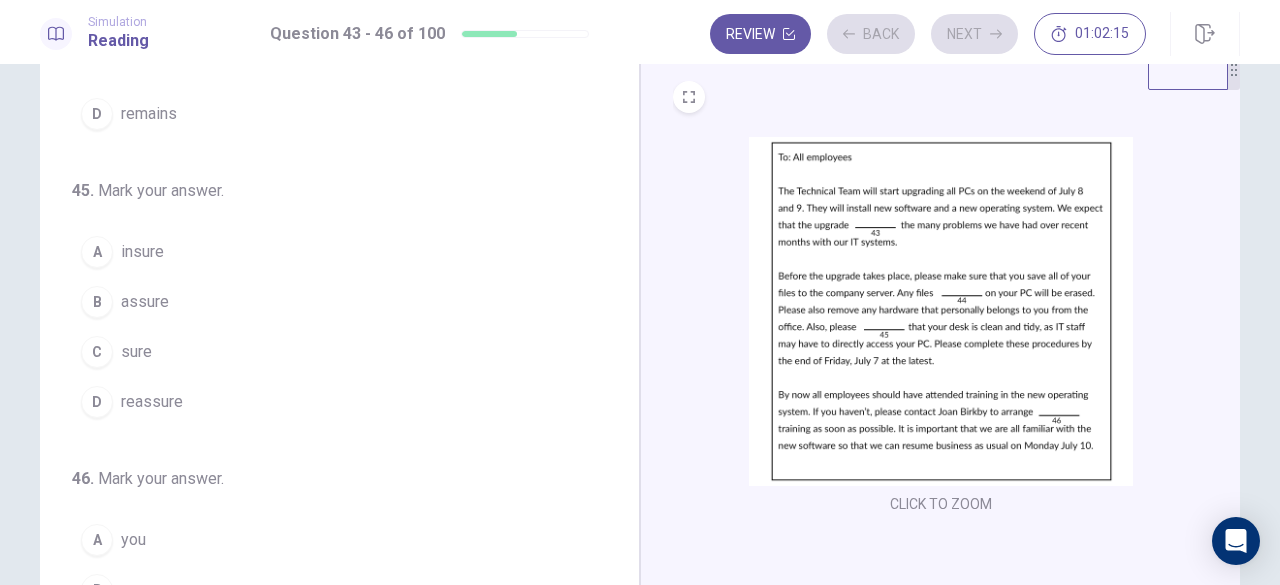 scroll, scrollTop: 0, scrollLeft: 0, axis: both 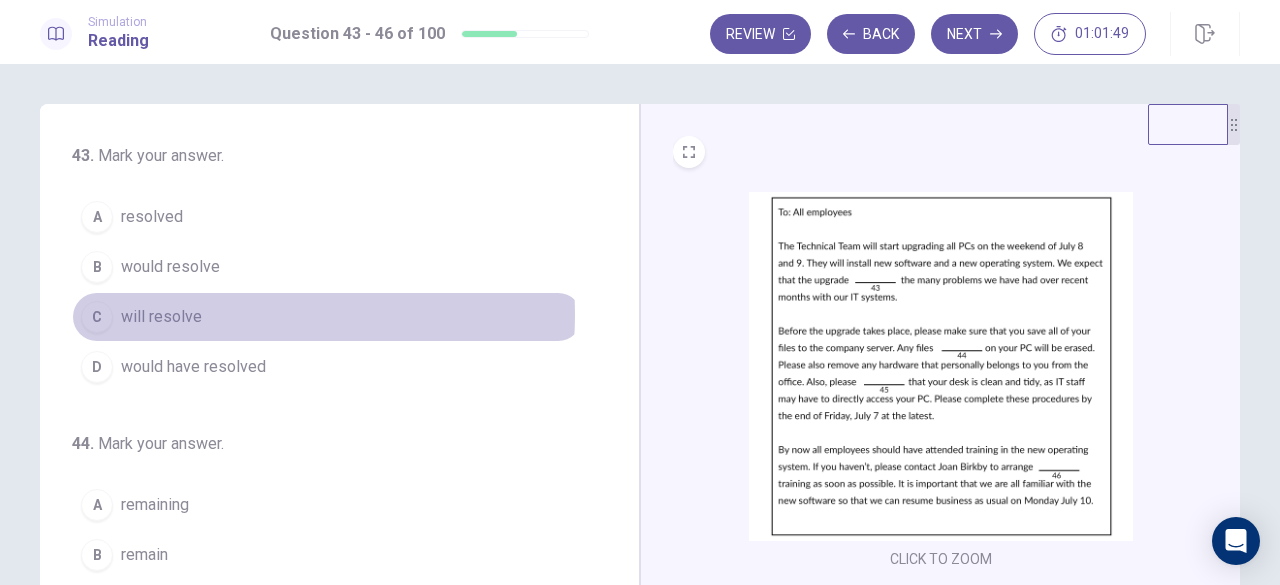 click on "C will resolve" at bounding box center [327, 317] 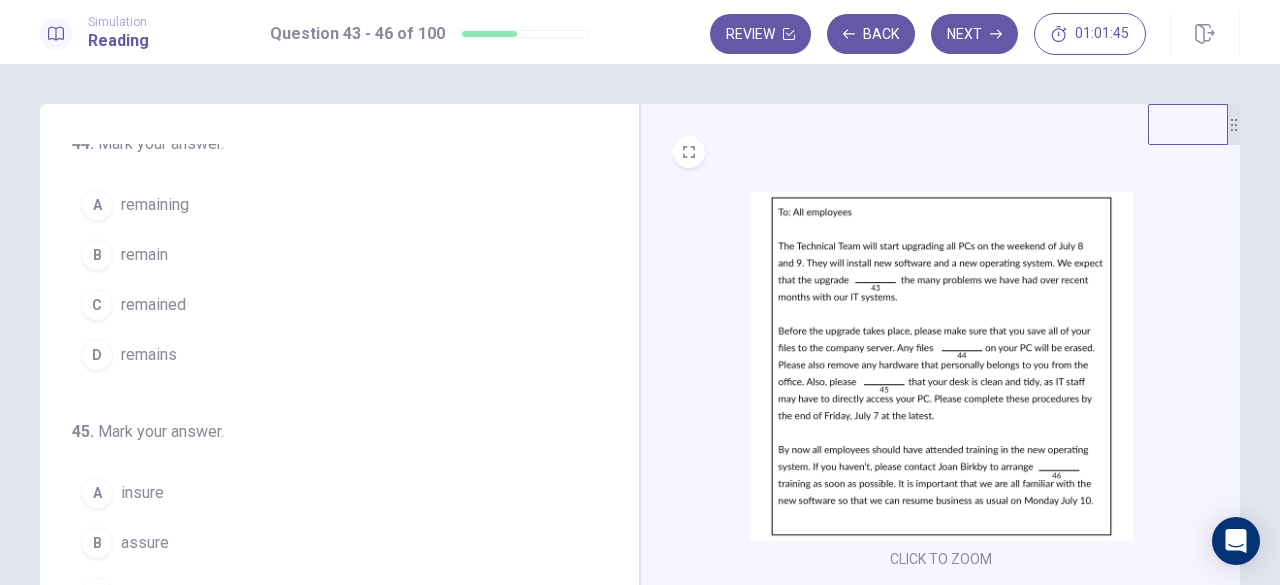 scroll, scrollTop: 200, scrollLeft: 0, axis: vertical 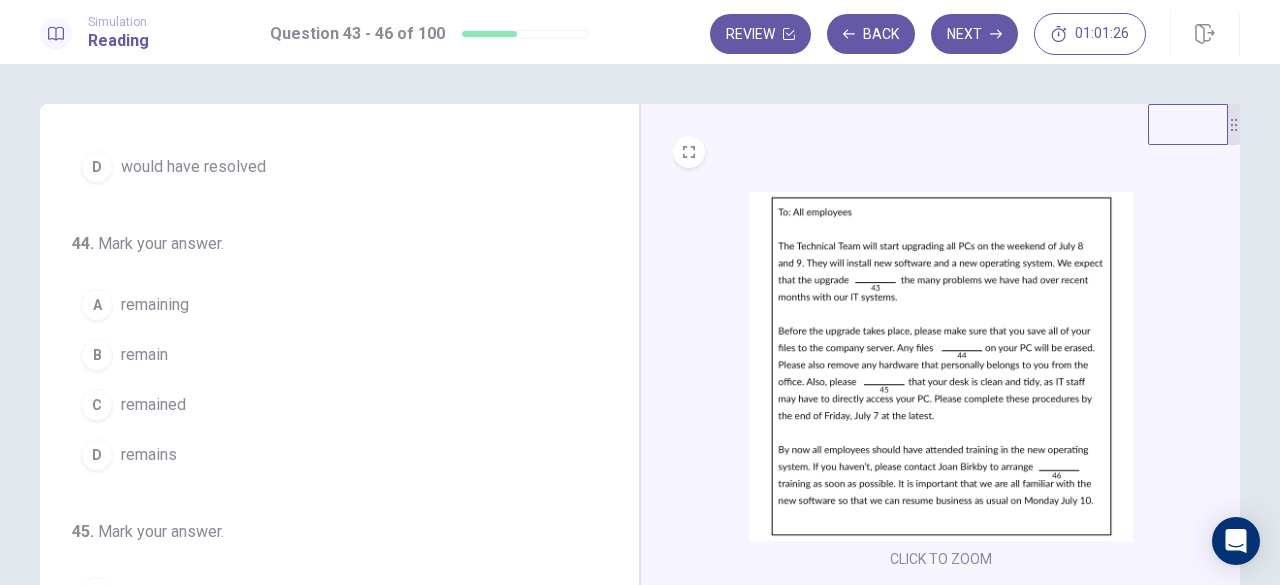 click on "A remaining" at bounding box center [327, 305] 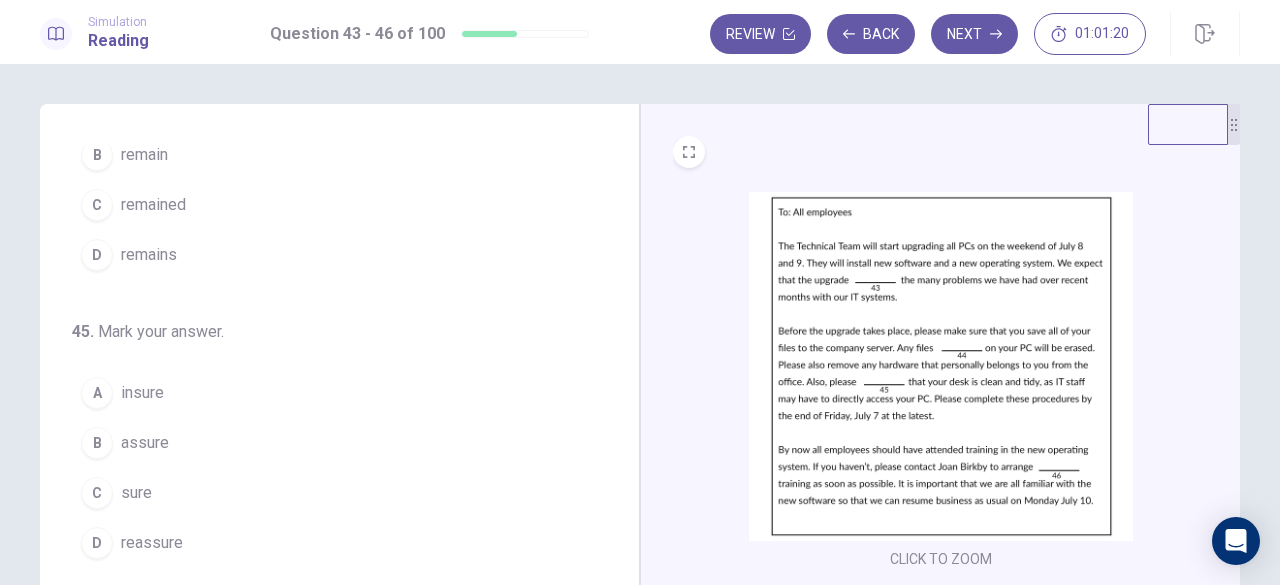scroll, scrollTop: 486, scrollLeft: 0, axis: vertical 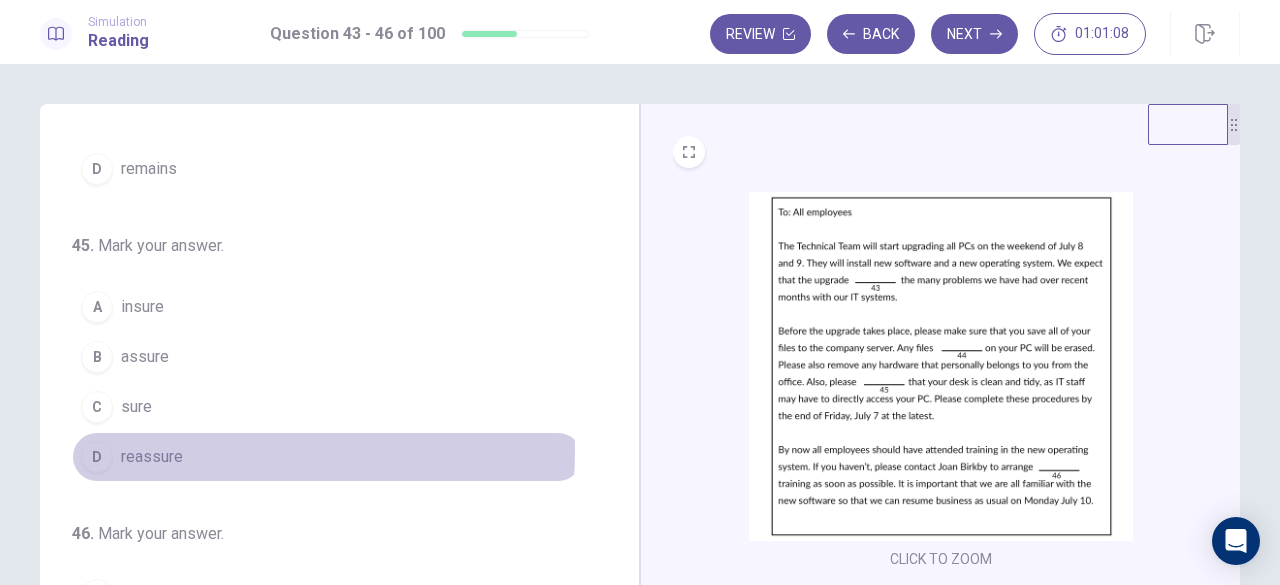 click on "D reassure" at bounding box center [327, 457] 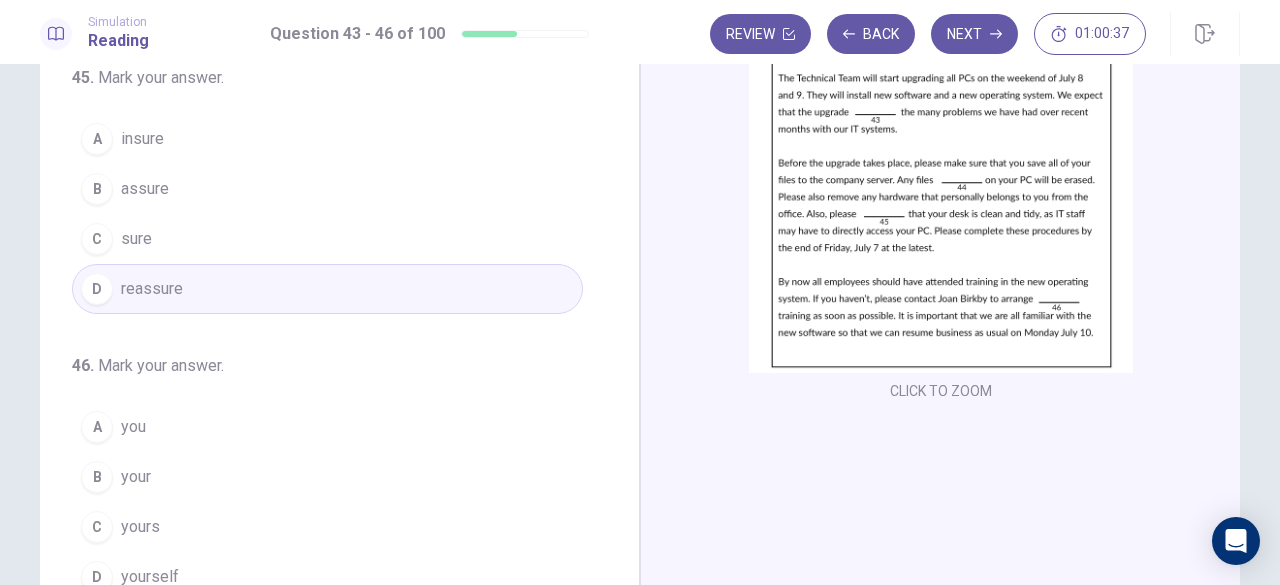 scroll, scrollTop: 200, scrollLeft: 0, axis: vertical 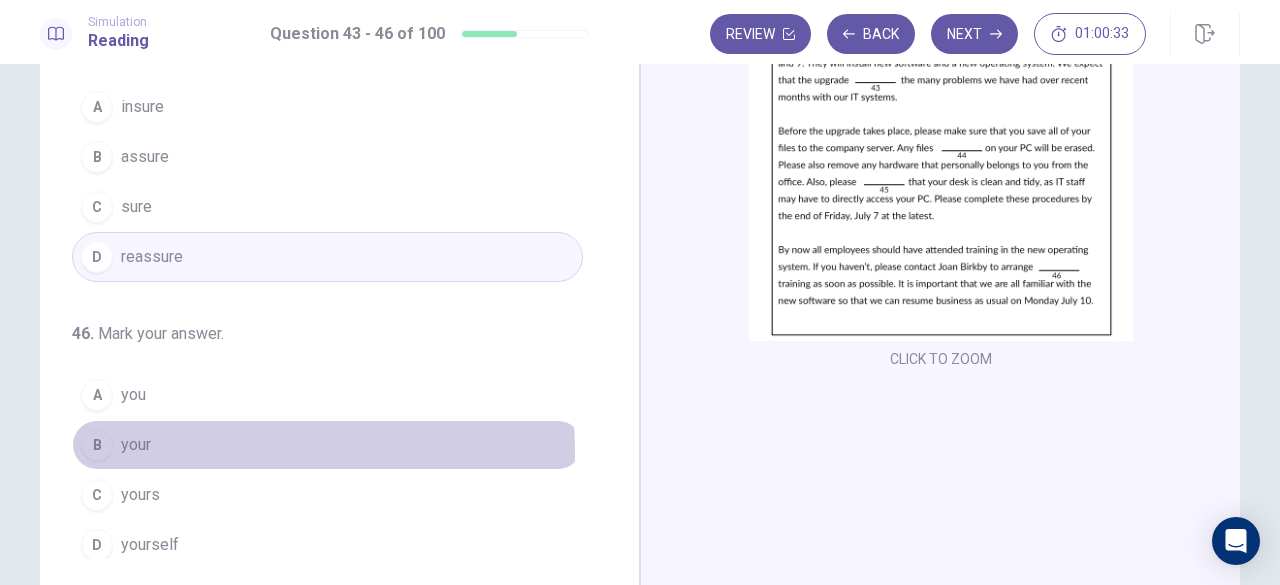 click on "B your" at bounding box center [327, 445] 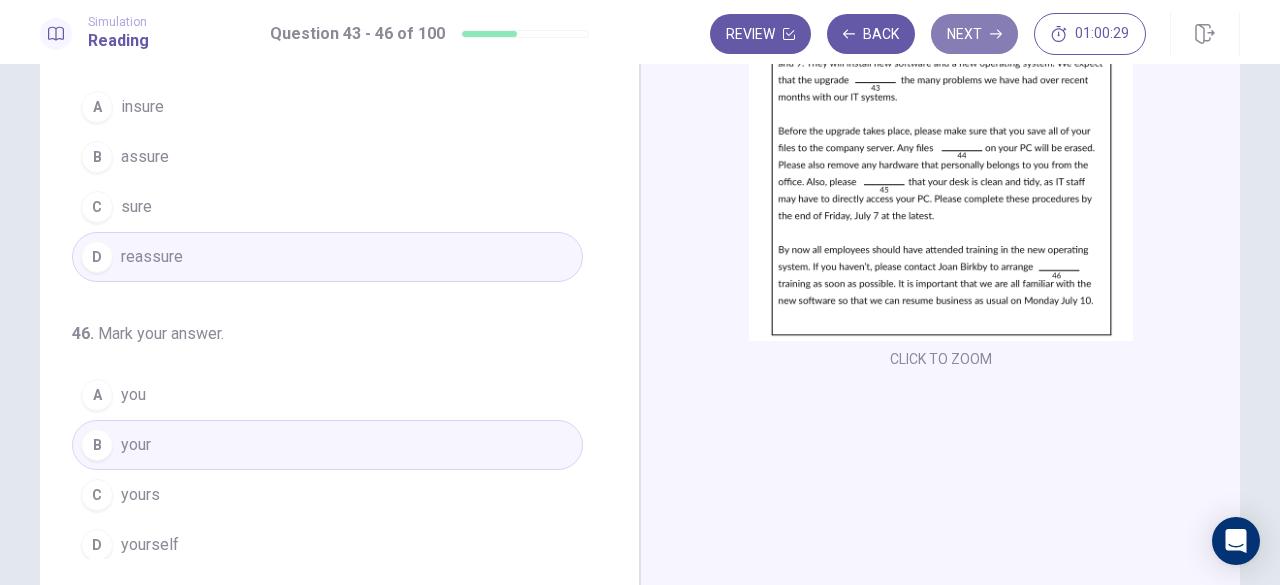 click on "Next" at bounding box center (974, 34) 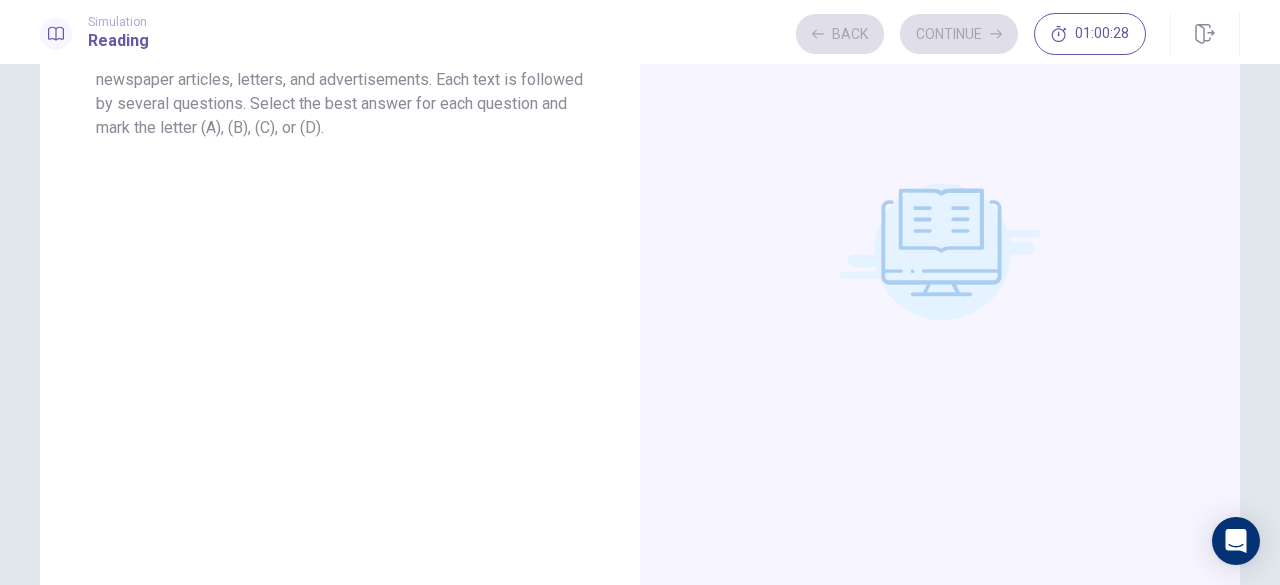 scroll, scrollTop: 0, scrollLeft: 0, axis: both 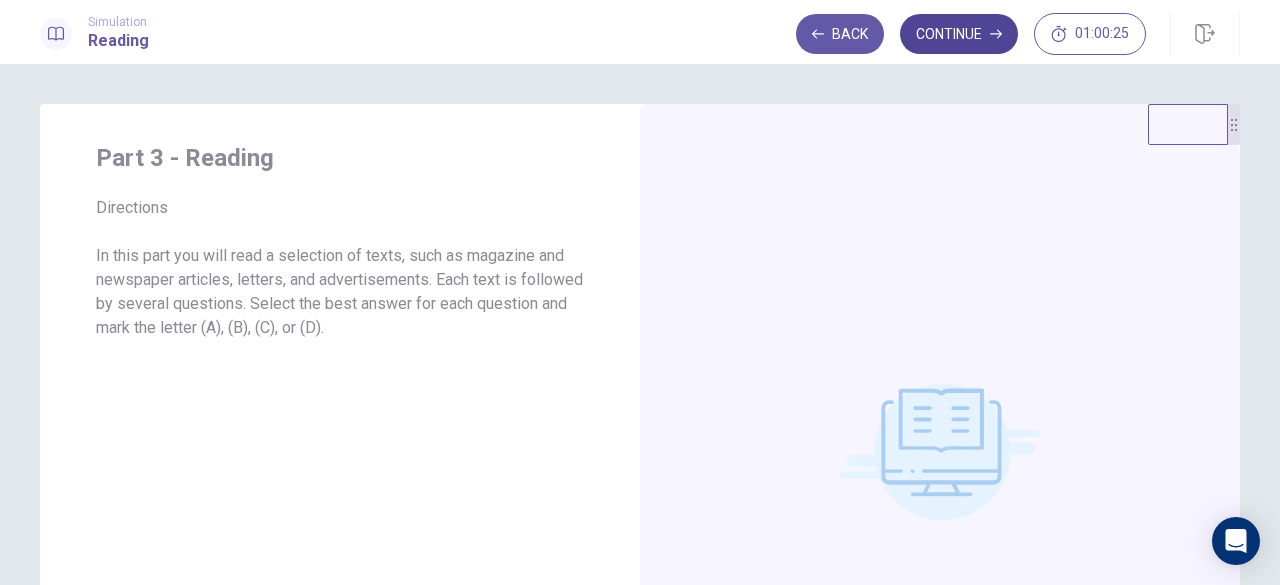 click on "Continue" at bounding box center [959, 34] 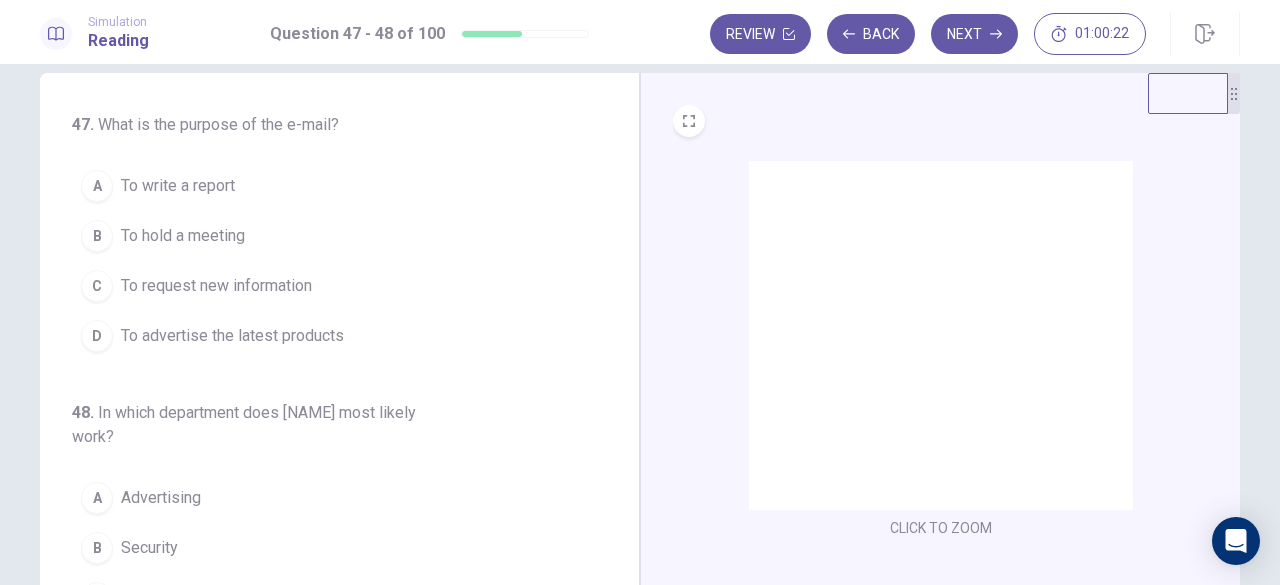 scroll, scrollTop: 0, scrollLeft: 0, axis: both 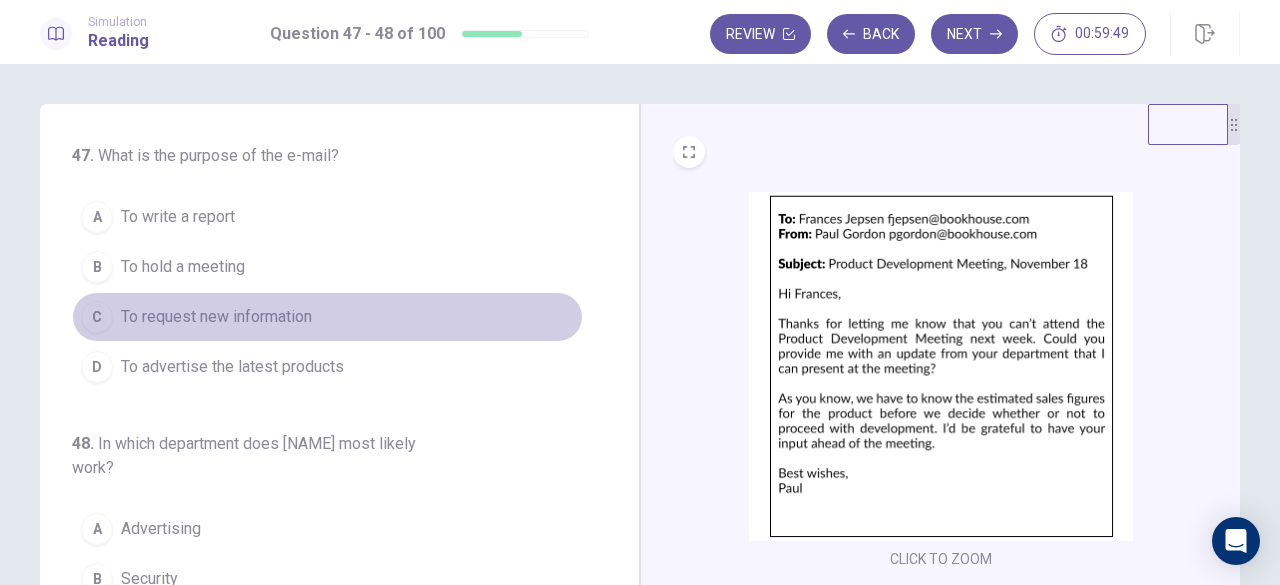 click on "To request new information" at bounding box center (216, 317) 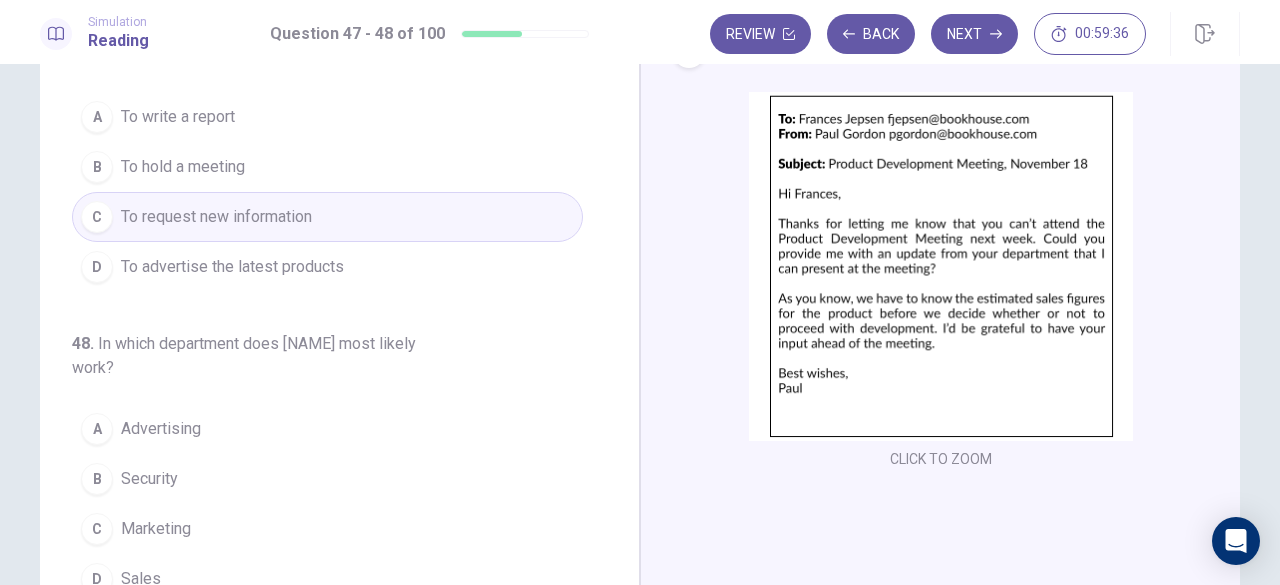 scroll, scrollTop: 200, scrollLeft: 0, axis: vertical 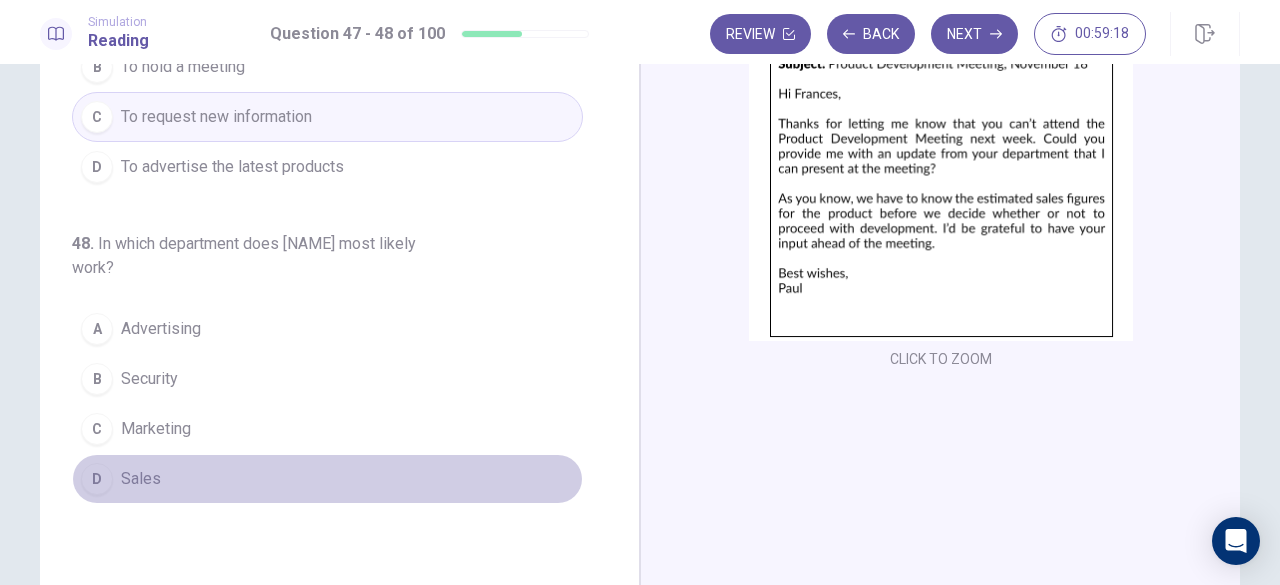 drag, startPoint x: 150, startPoint y: 477, endPoint x: 180, endPoint y: 465, distance: 32.31099 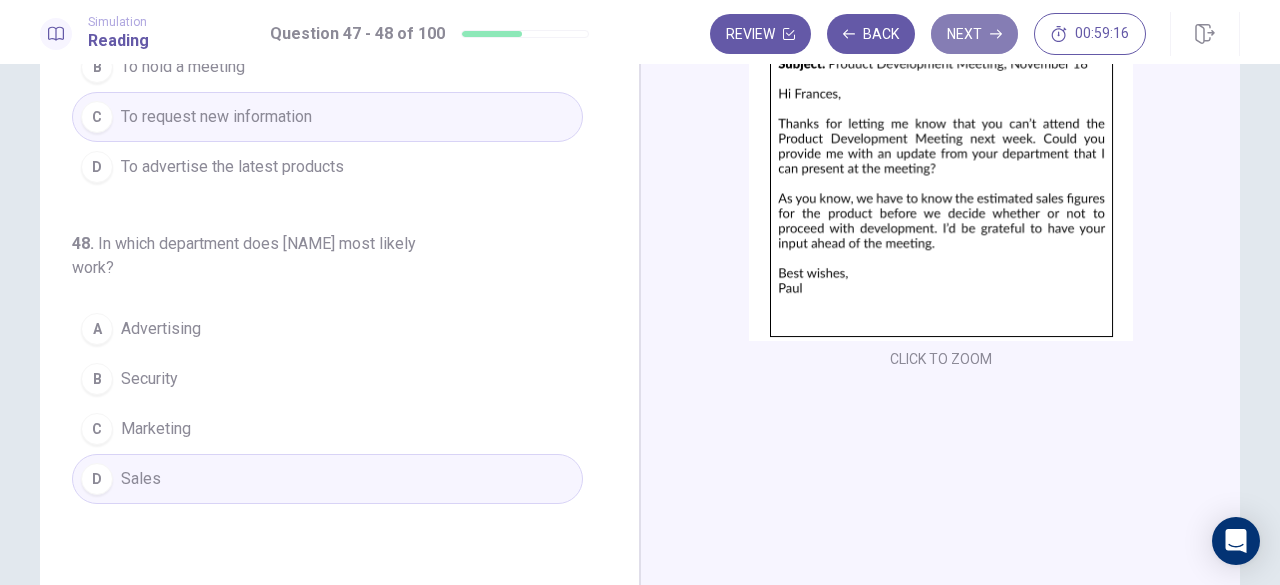 click on "Next" at bounding box center (974, 34) 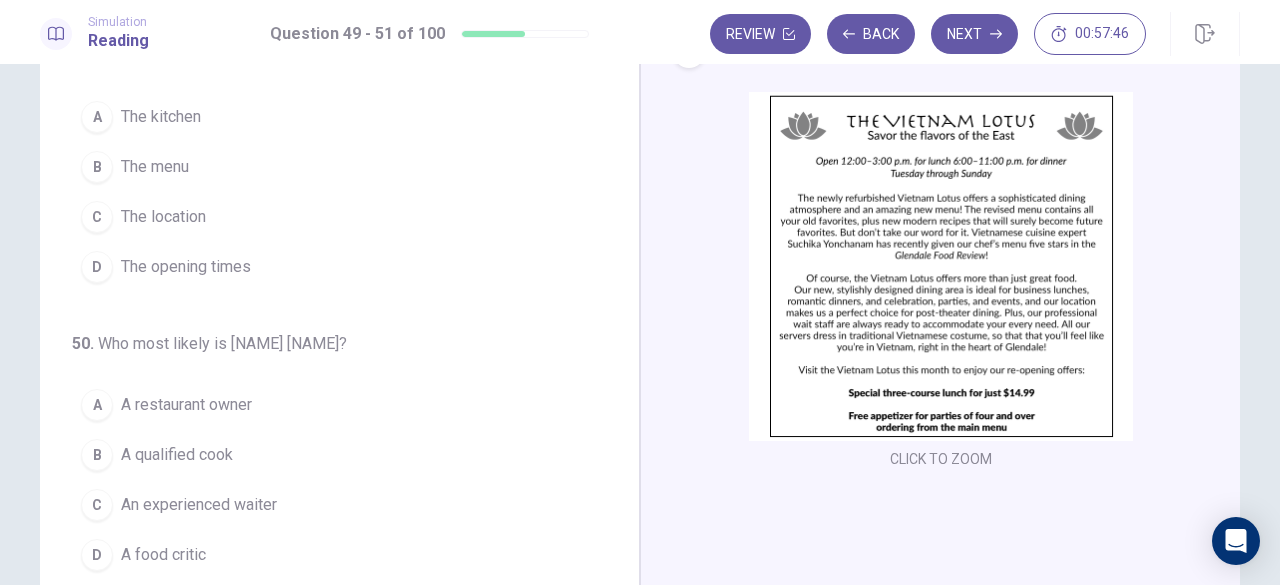 scroll, scrollTop: 0, scrollLeft: 0, axis: both 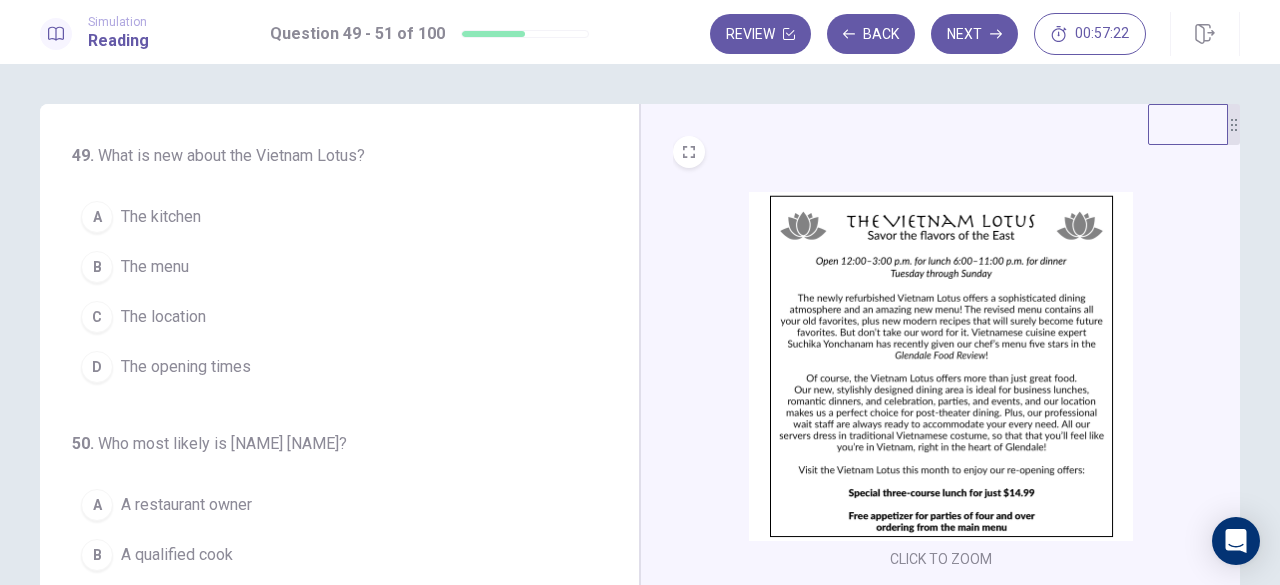 click on "B The menu" at bounding box center (327, 267) 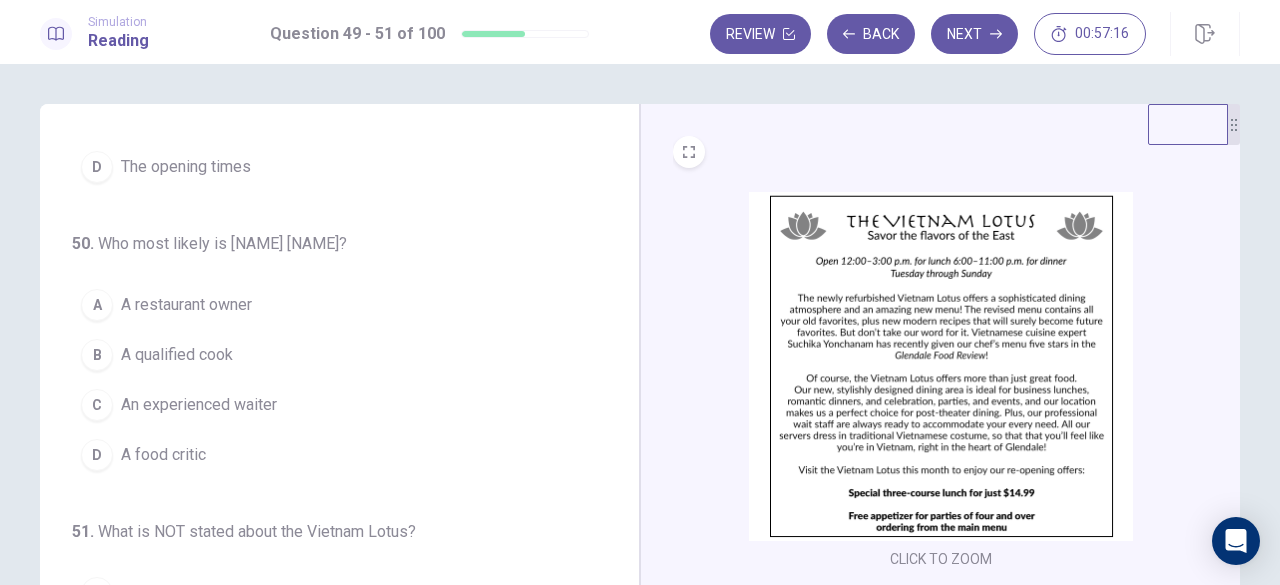 scroll, scrollTop: 200, scrollLeft: 0, axis: vertical 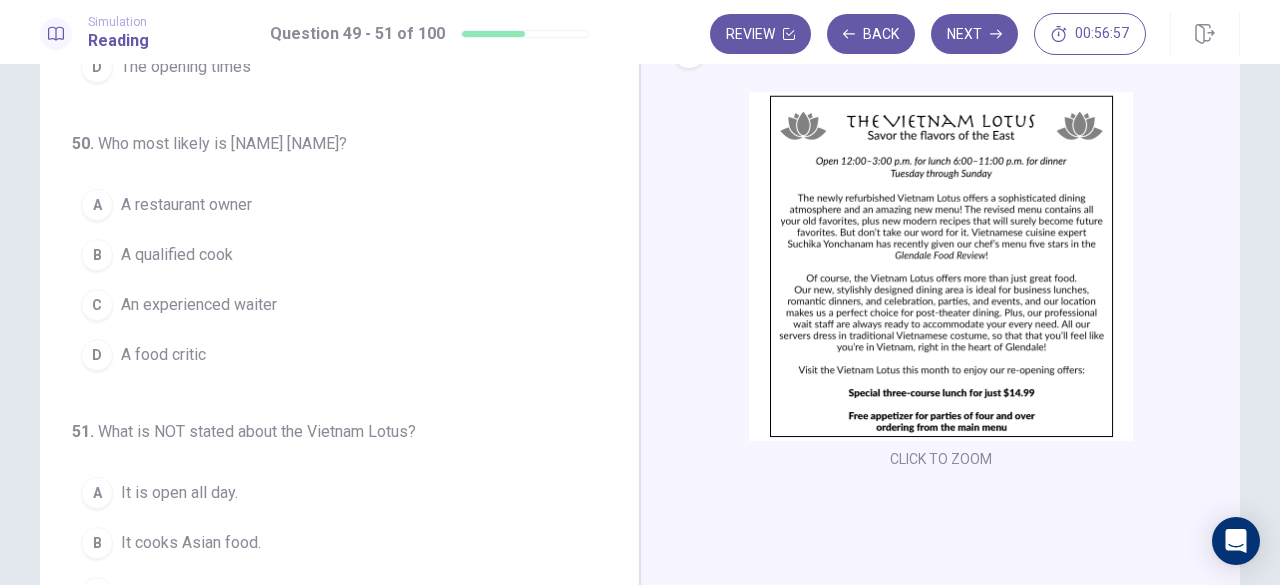 click on "A food critic" at bounding box center [163, 355] 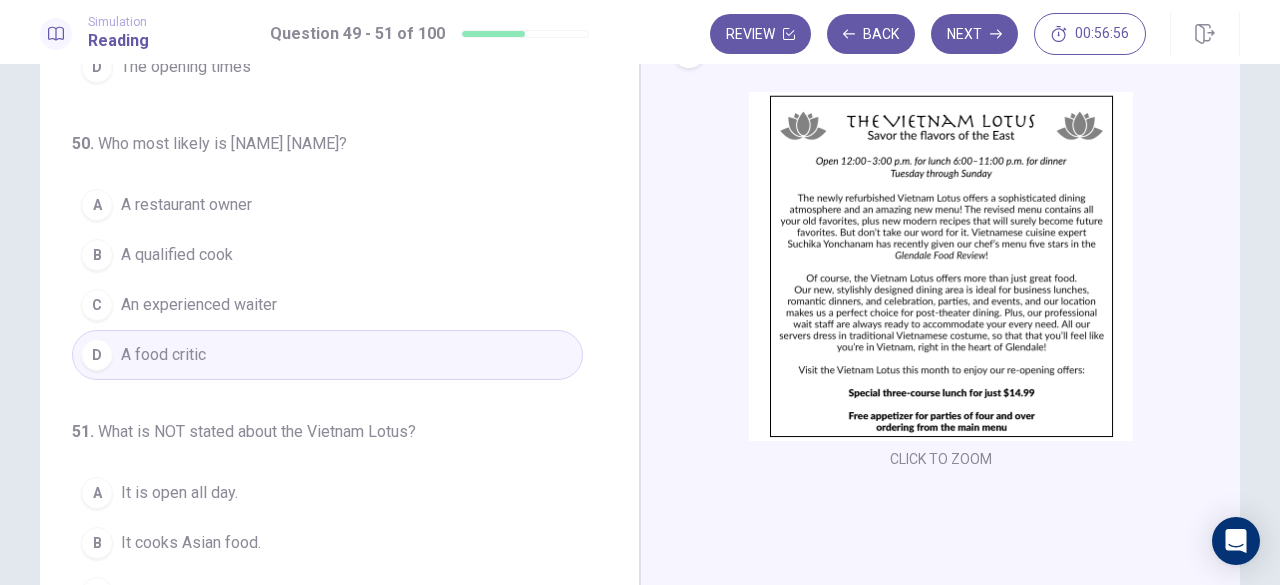 scroll, scrollTop: 300, scrollLeft: 0, axis: vertical 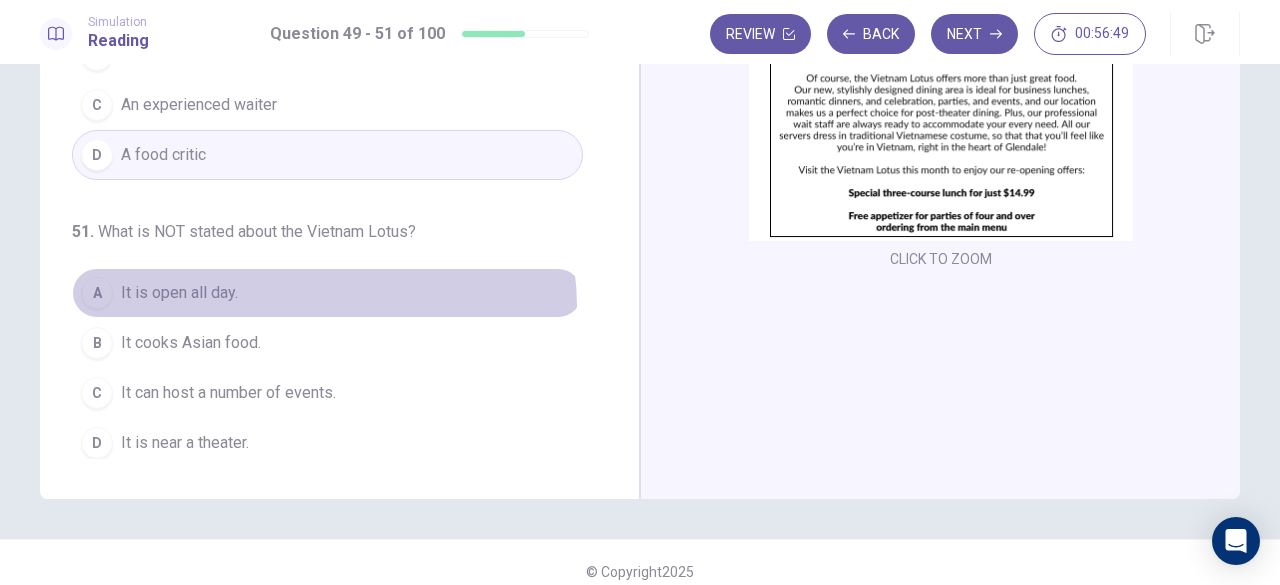 click on "A It is open all day." at bounding box center [327, 293] 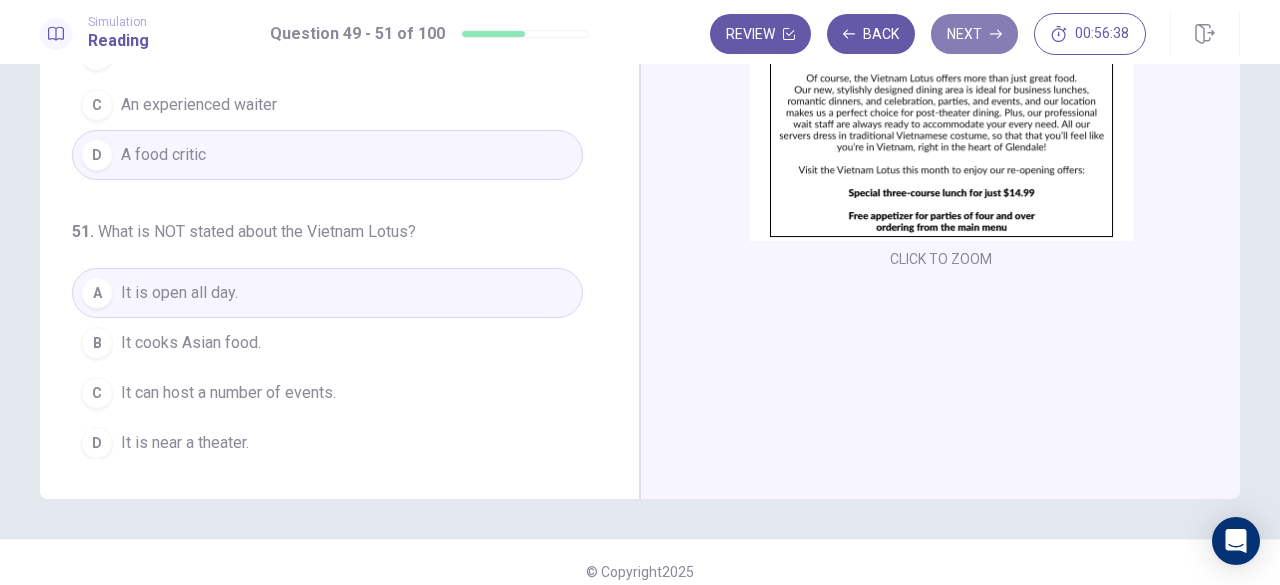 click on "Next" at bounding box center [974, 34] 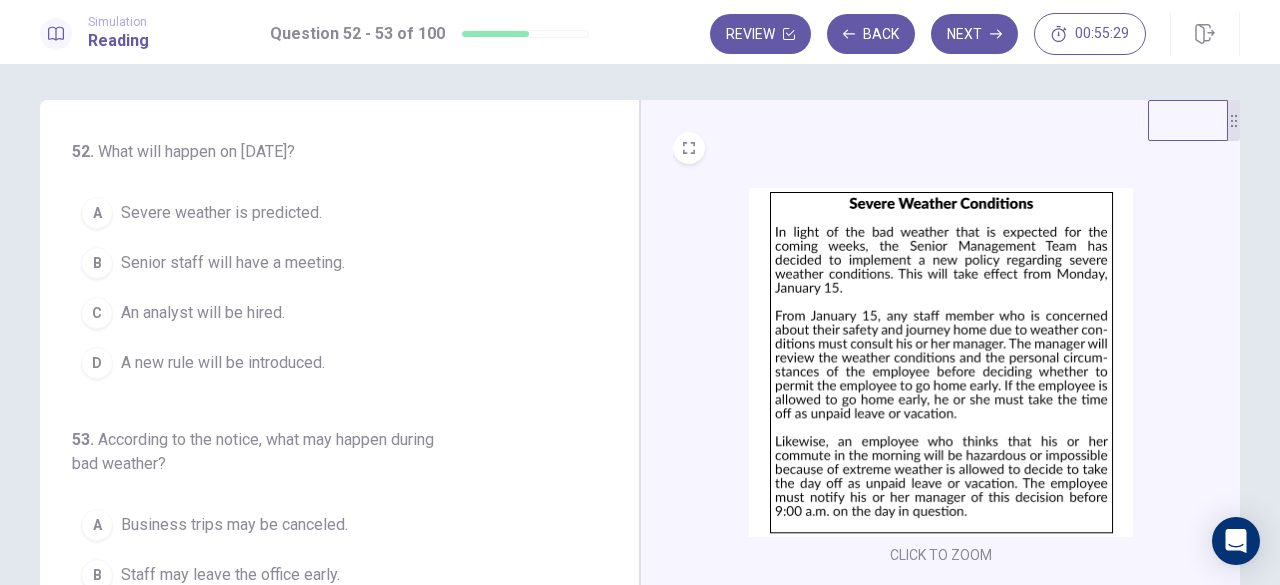 scroll, scrollTop: 0, scrollLeft: 0, axis: both 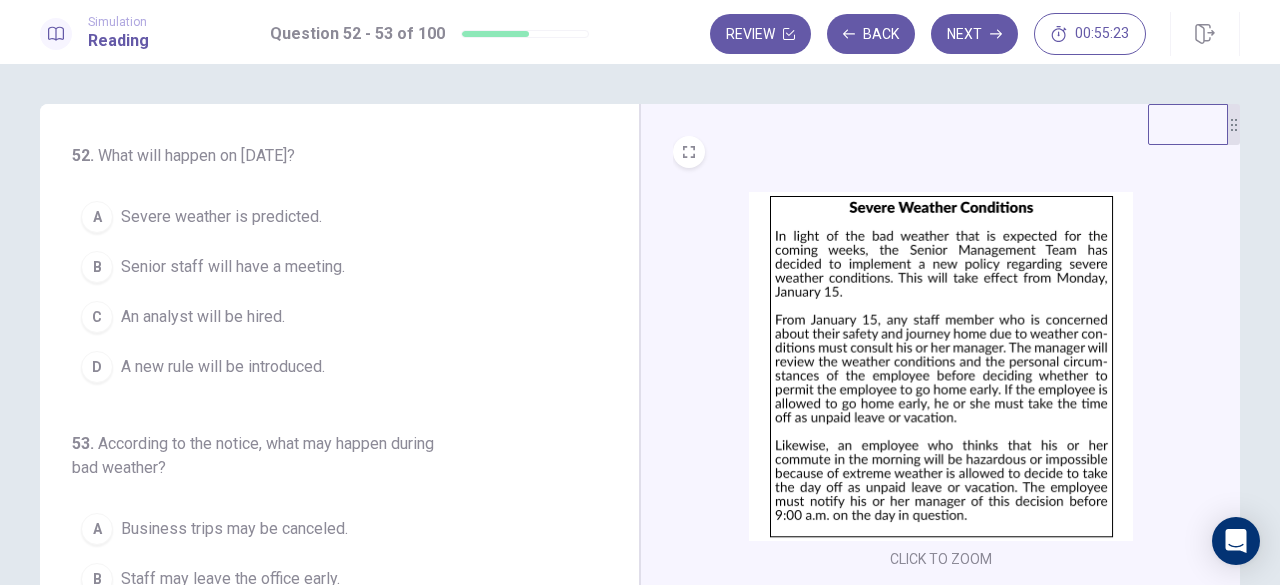 click on "Severe weather is predicted." at bounding box center (221, 217) 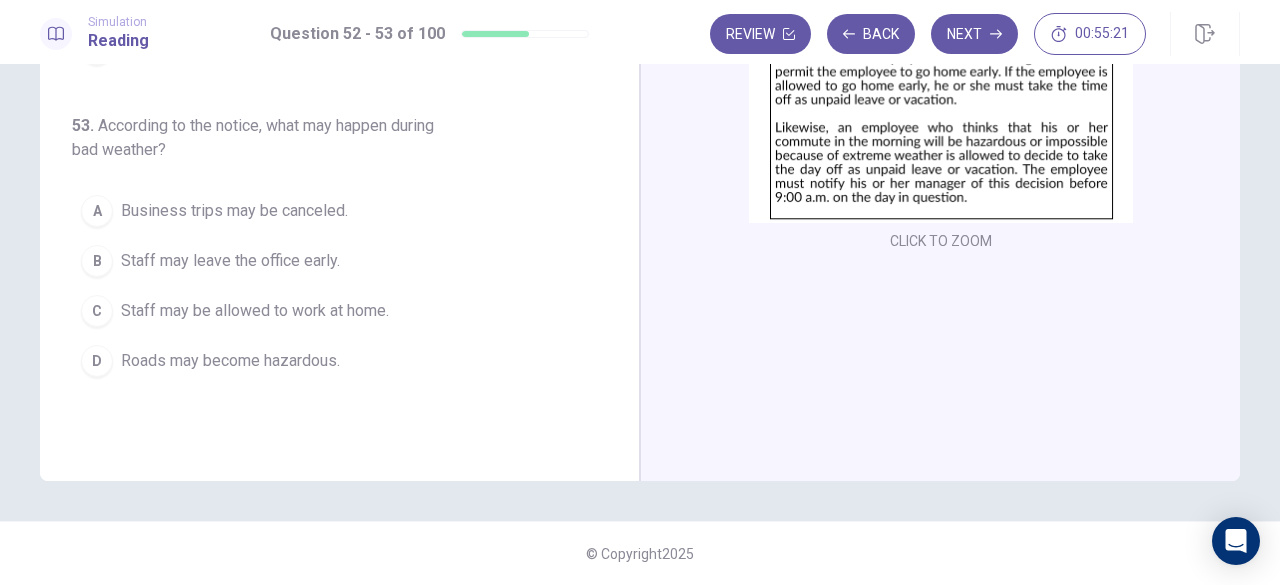 scroll, scrollTop: 218, scrollLeft: 0, axis: vertical 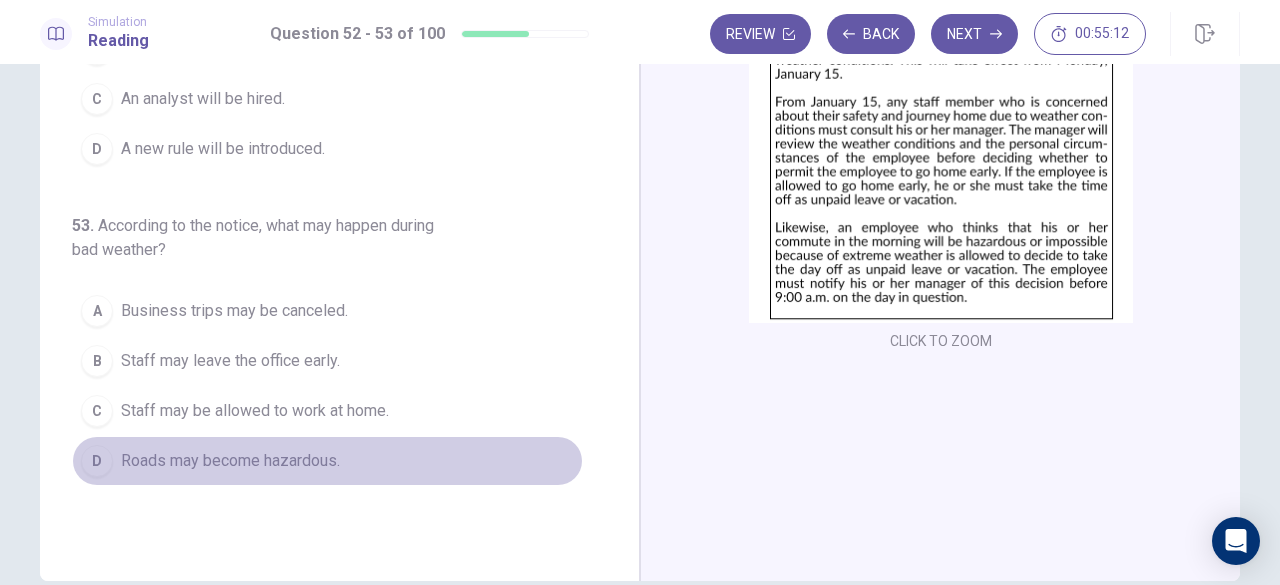 click on "Roads may become hazardous." at bounding box center [230, 461] 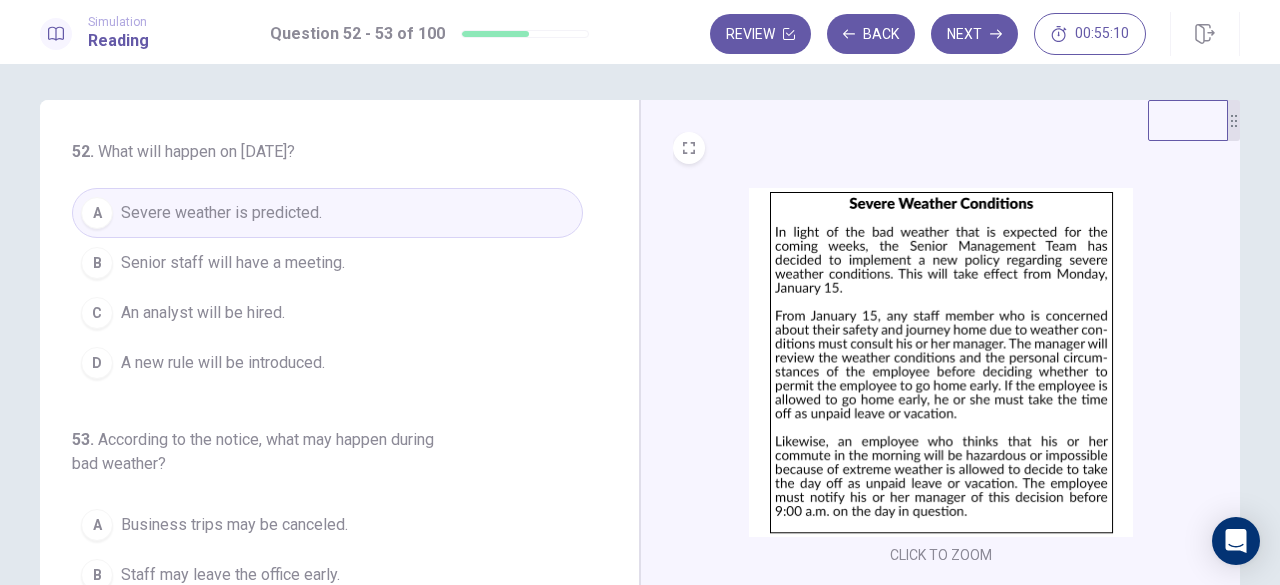 scroll, scrollTop: 0, scrollLeft: 0, axis: both 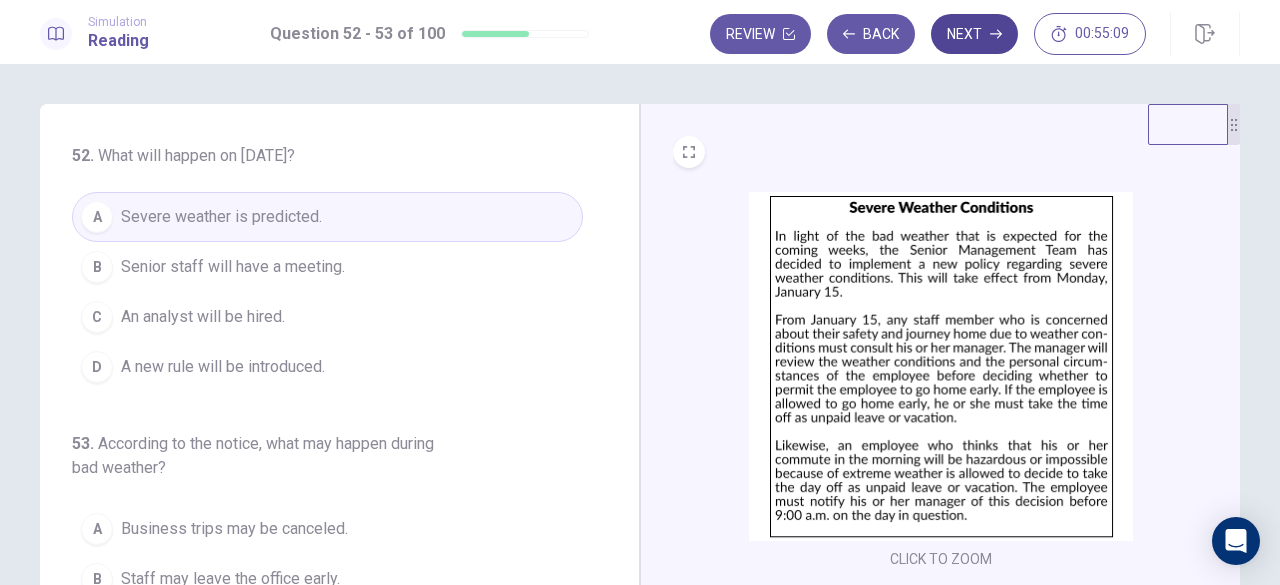 click 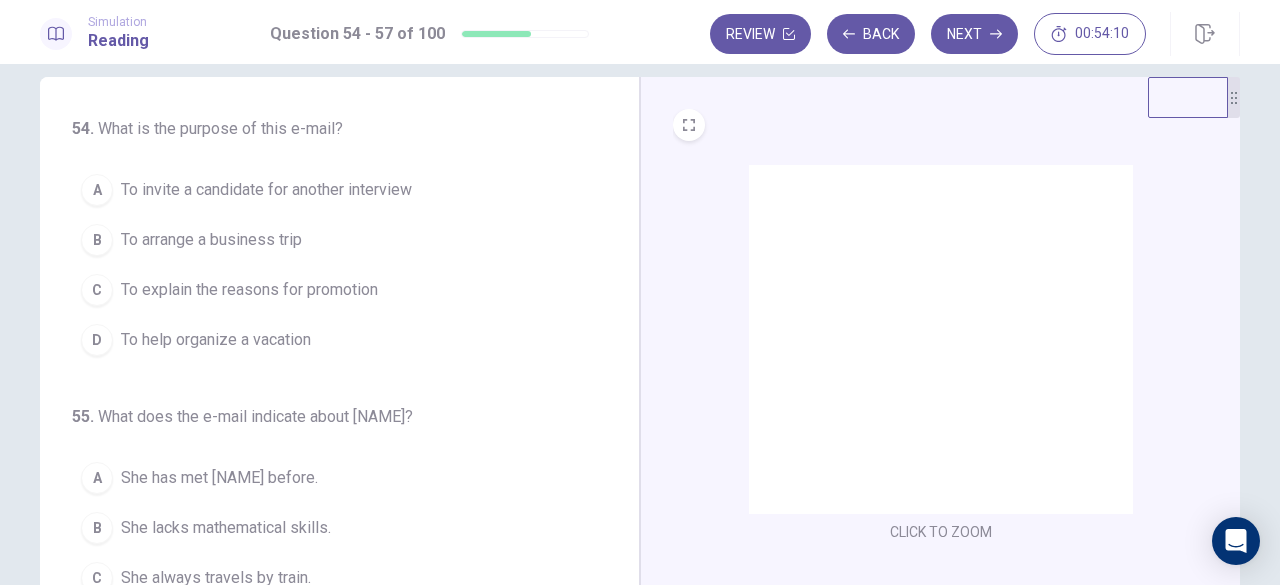 scroll, scrollTop: 0, scrollLeft: 0, axis: both 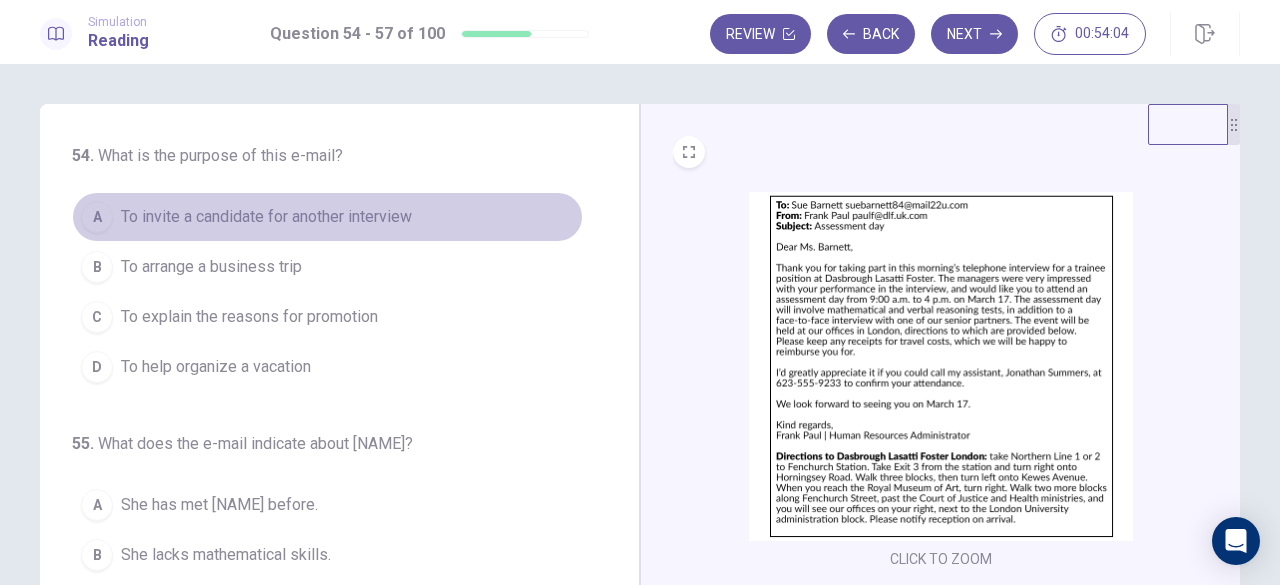 click on "A To invite a candidate for another interview" at bounding box center (327, 217) 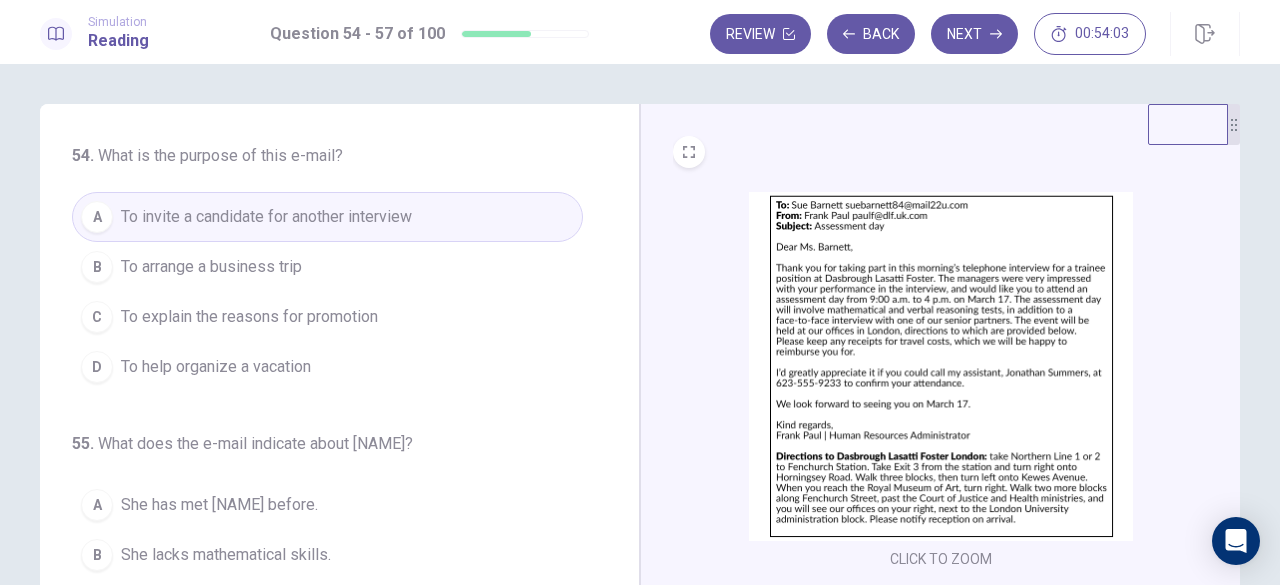 scroll, scrollTop: 200, scrollLeft: 0, axis: vertical 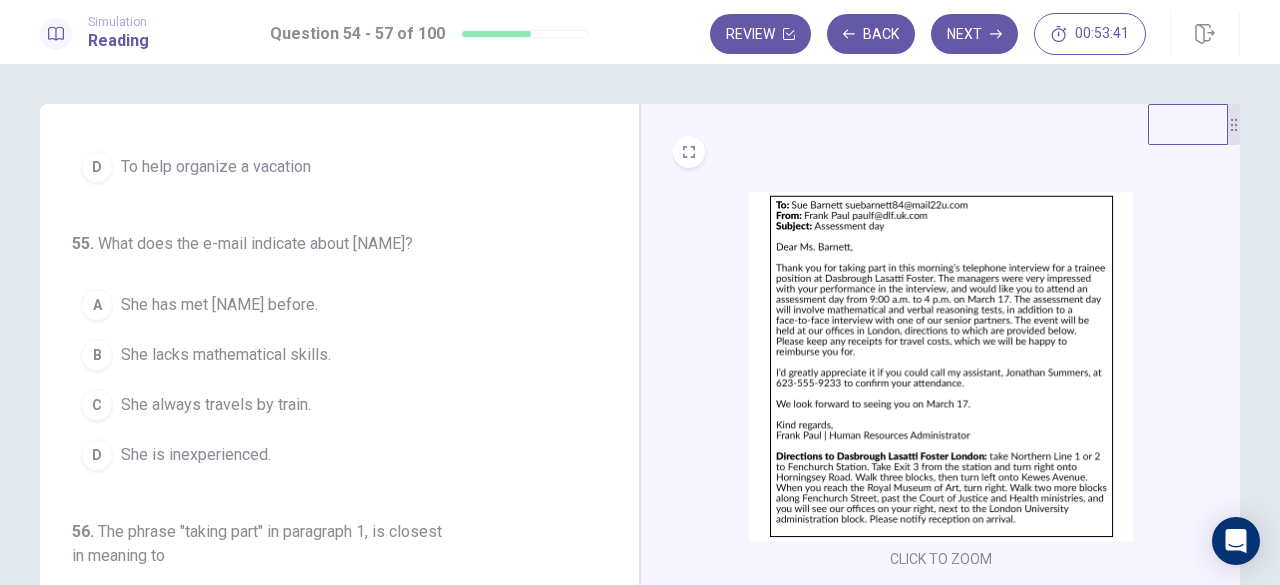 click on "A She has met [NAME] before." at bounding box center (327, 305) 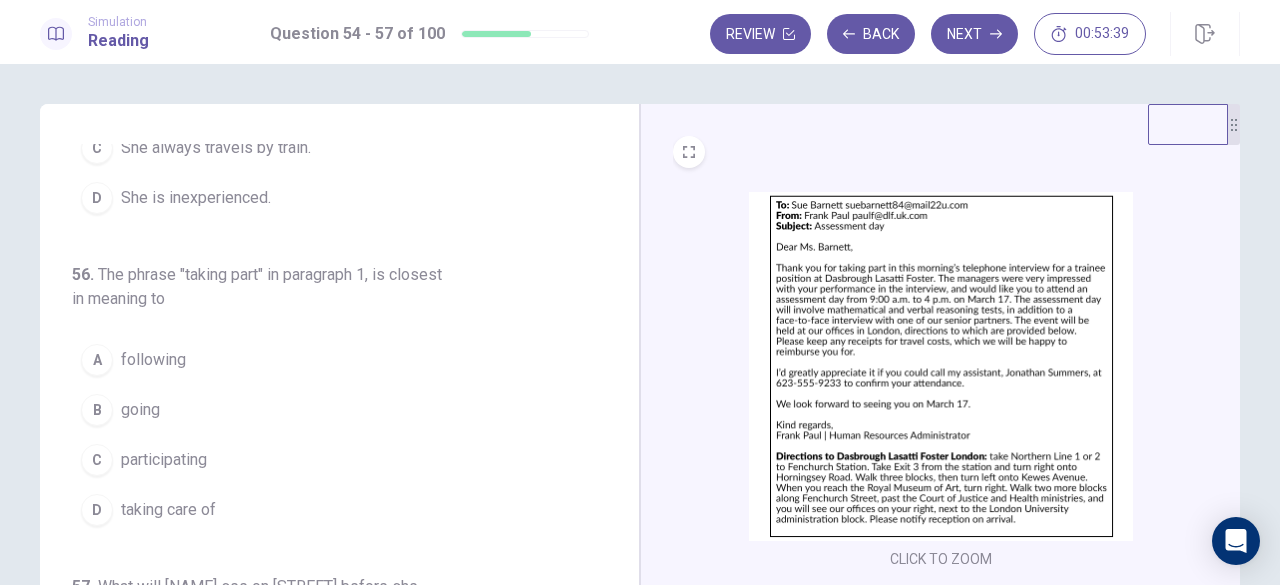 scroll, scrollTop: 500, scrollLeft: 0, axis: vertical 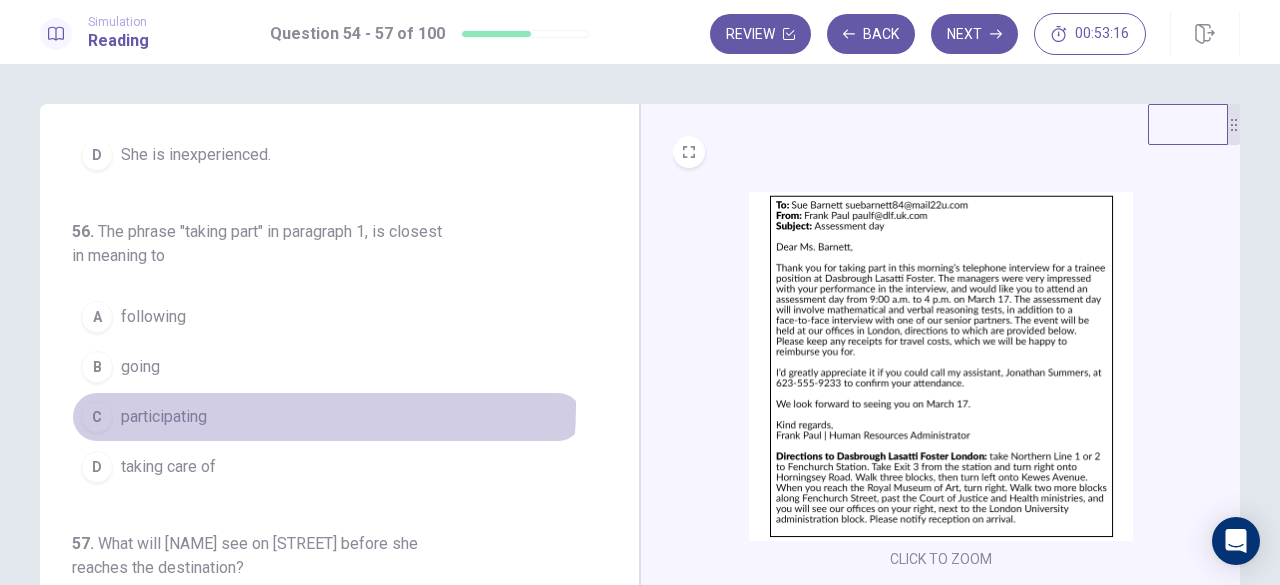 click on "participating" at bounding box center (164, 417) 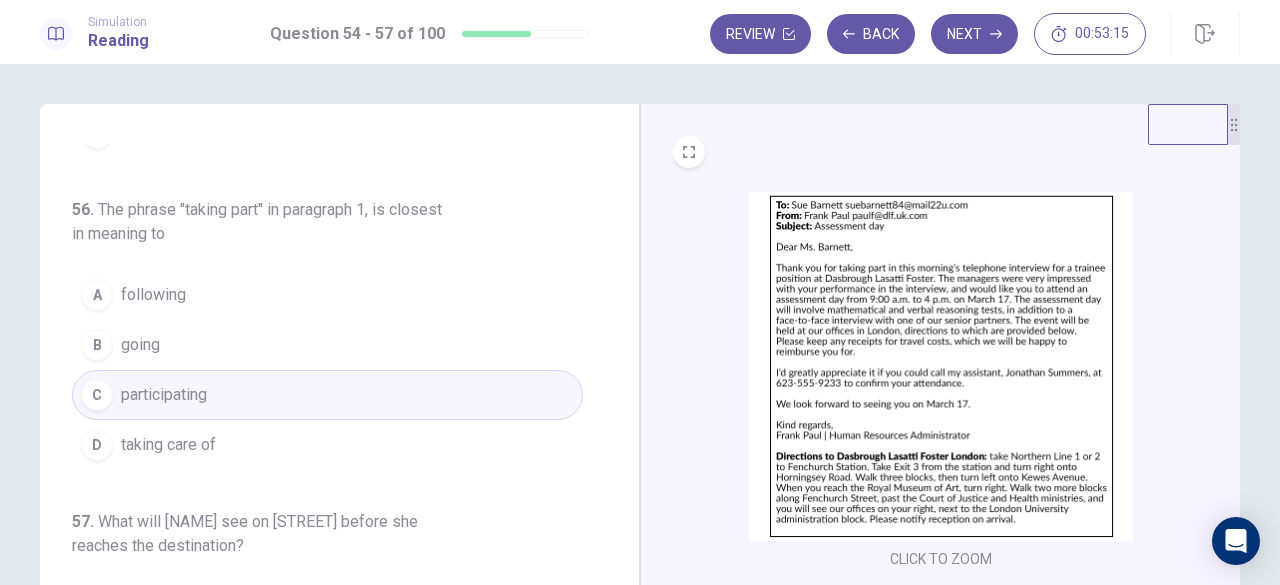 scroll, scrollTop: 534, scrollLeft: 0, axis: vertical 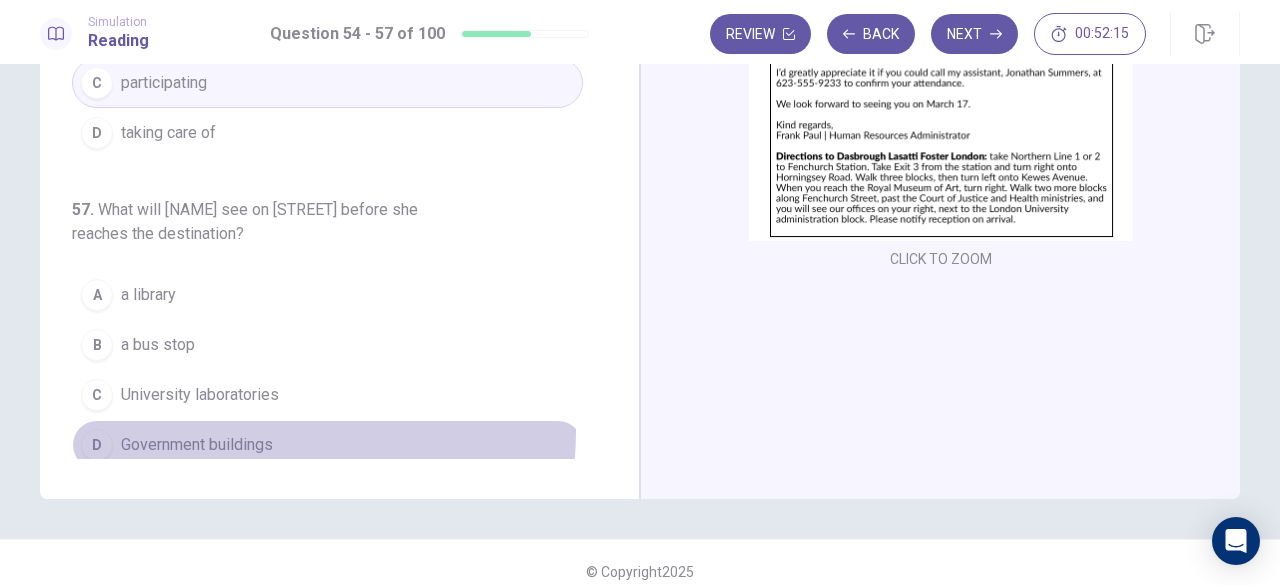 click on "D Government buildings" at bounding box center (327, 445) 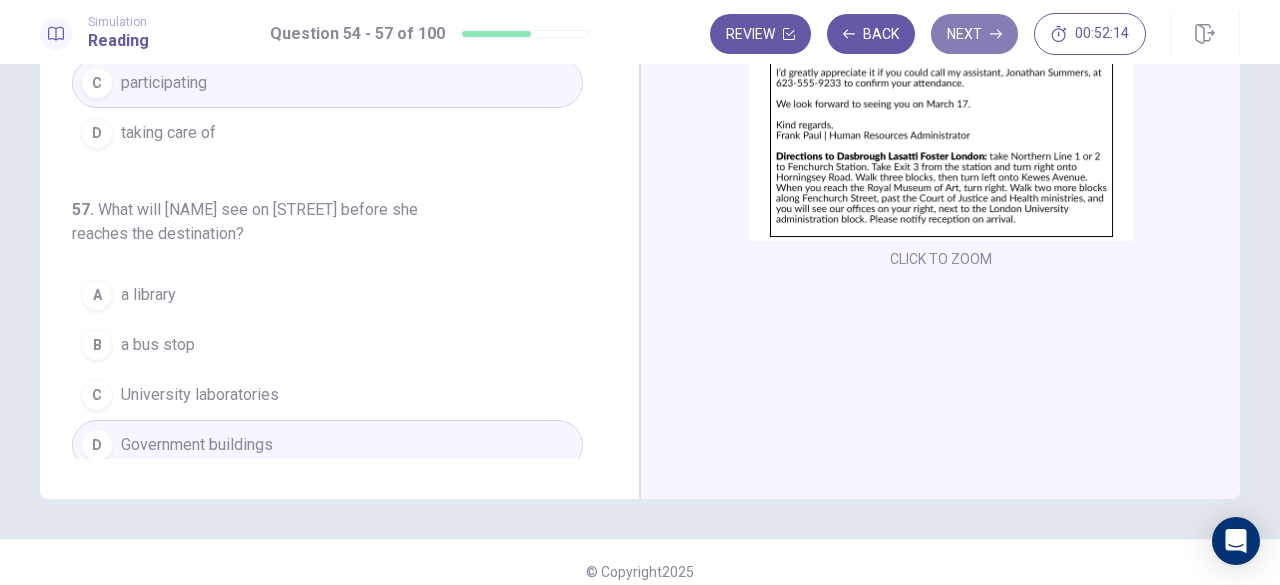 click on "Next" at bounding box center (974, 34) 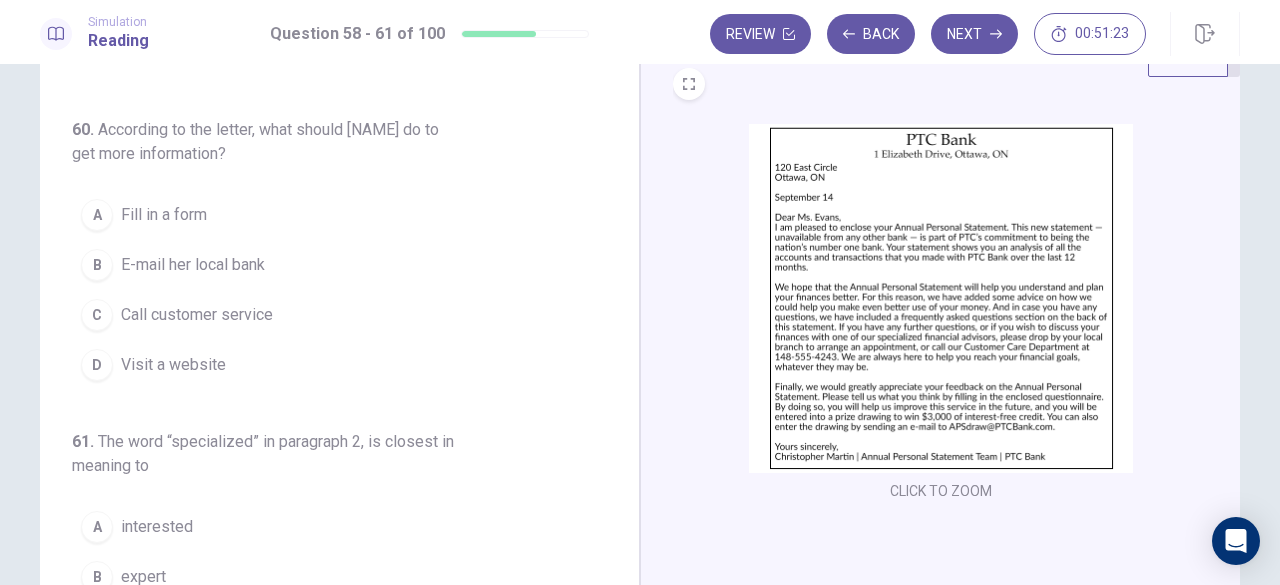 scroll, scrollTop: 100, scrollLeft: 0, axis: vertical 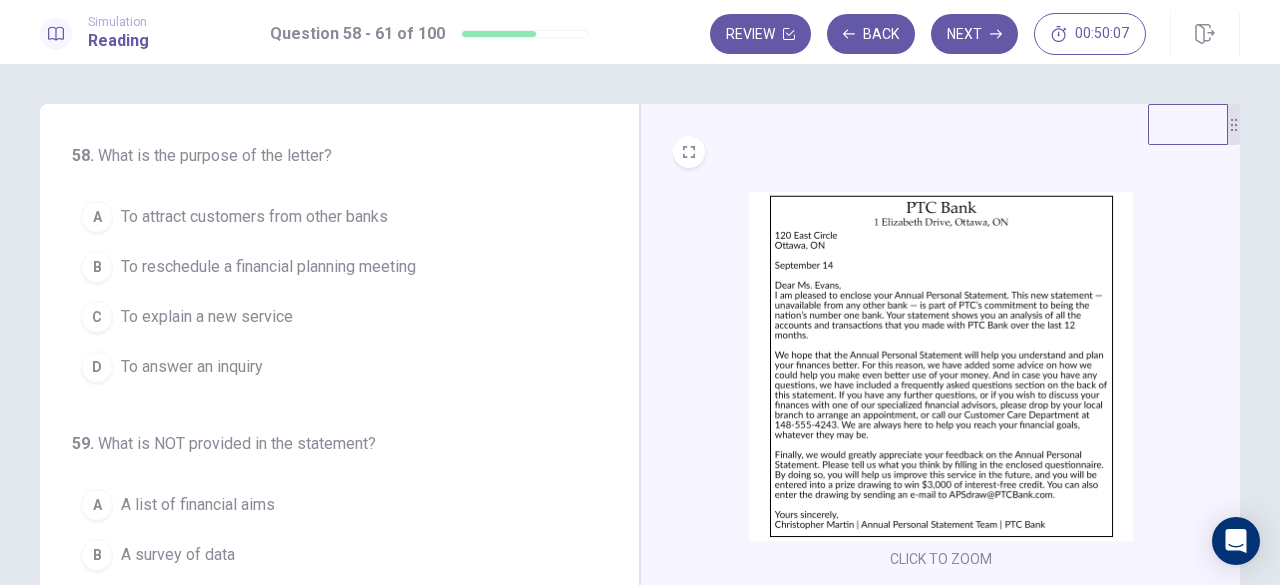 click on "C To explain a new service" at bounding box center (327, 317) 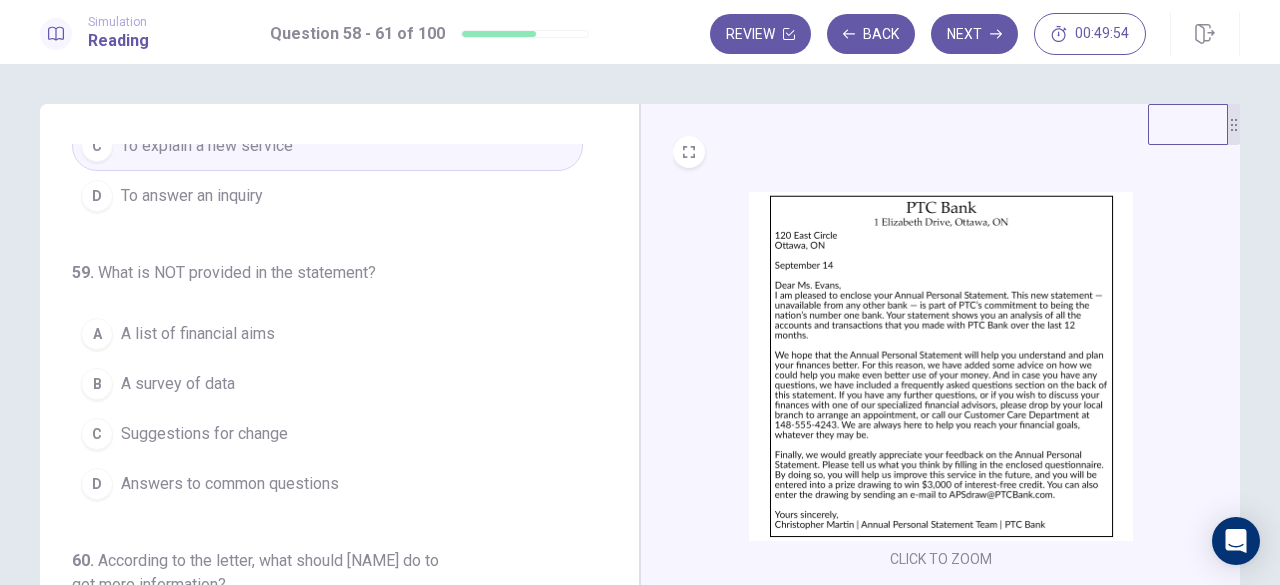 scroll, scrollTop: 200, scrollLeft: 0, axis: vertical 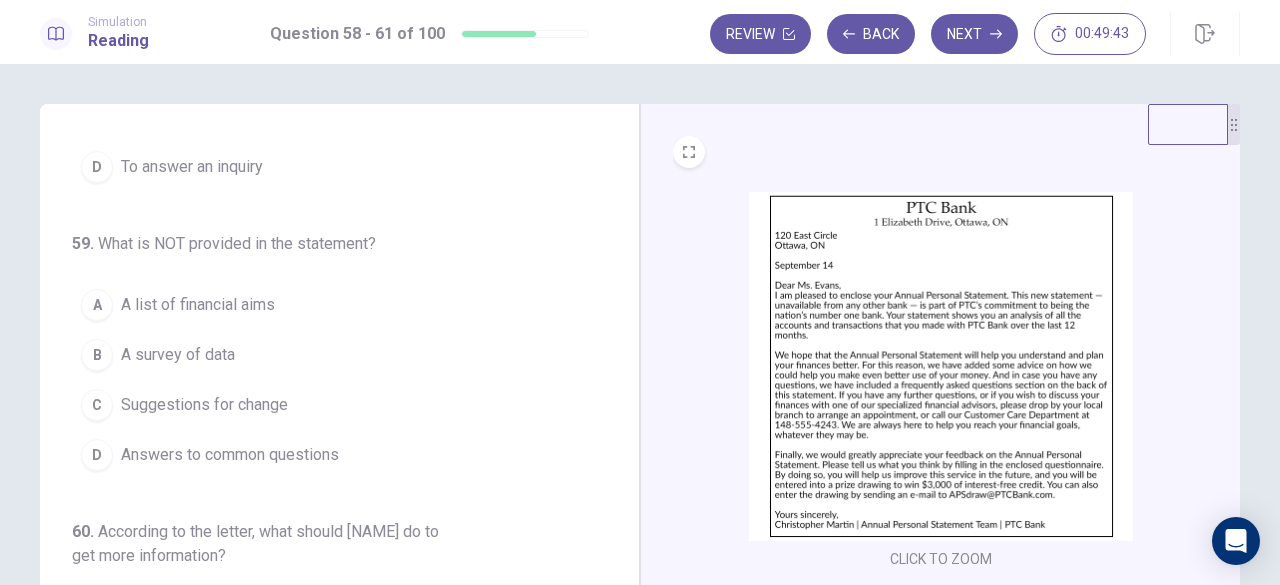 click on "B A survey of data" at bounding box center (327, 355) 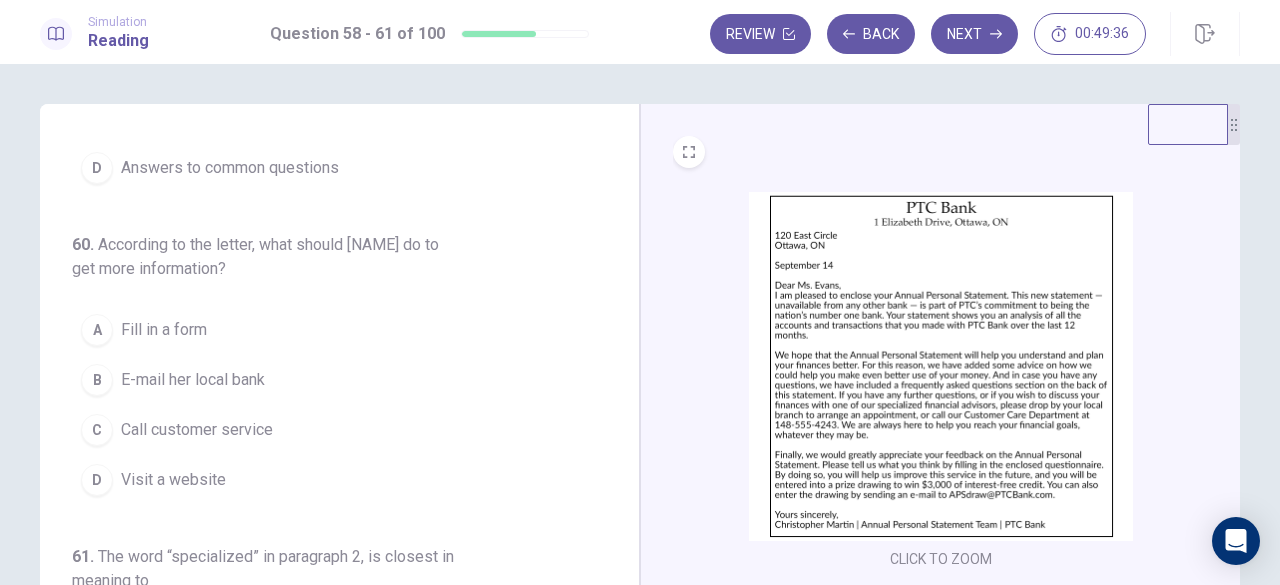 scroll, scrollTop: 500, scrollLeft: 0, axis: vertical 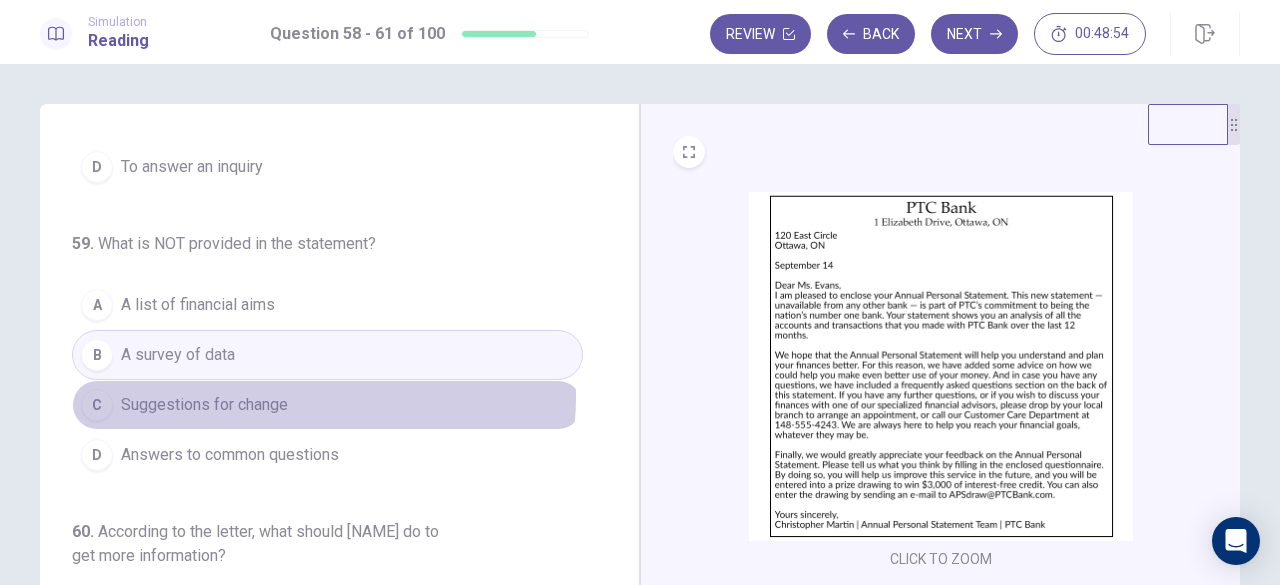 click on "C Suggestions for change" at bounding box center (327, 405) 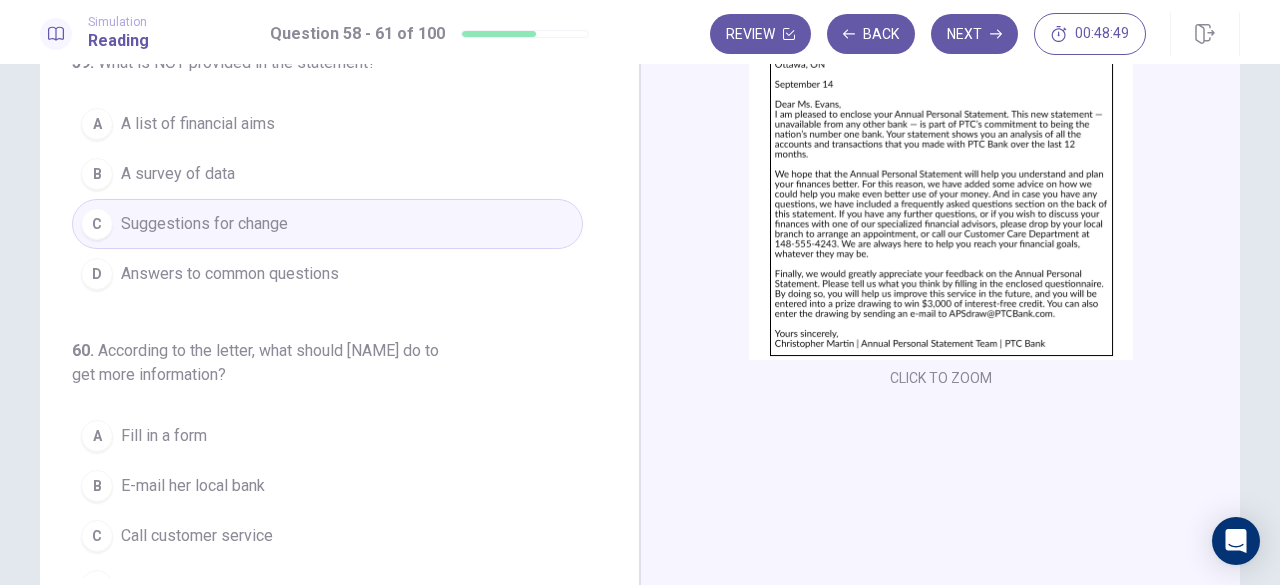 scroll, scrollTop: 200, scrollLeft: 0, axis: vertical 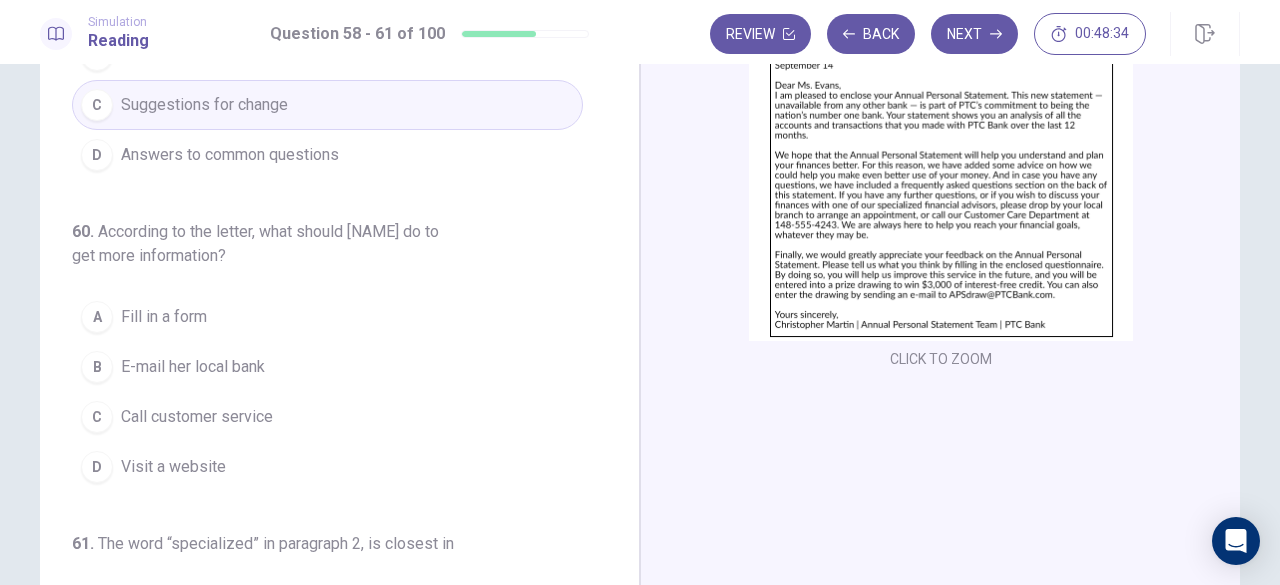 click on "C Call customer service" at bounding box center (327, 417) 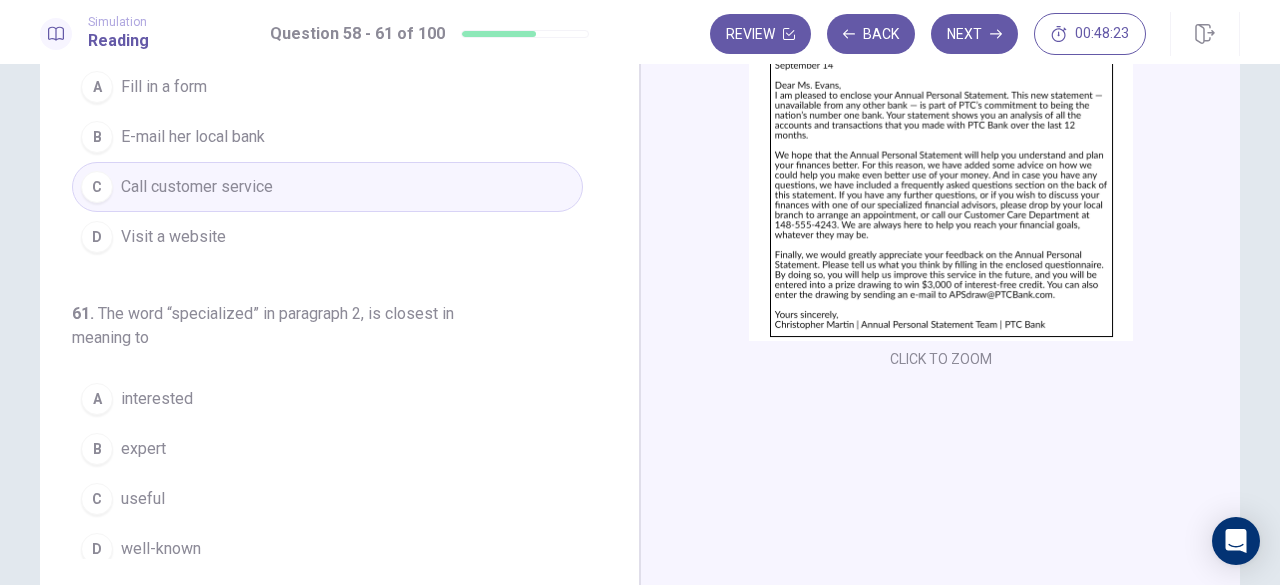 scroll, scrollTop: 534, scrollLeft: 0, axis: vertical 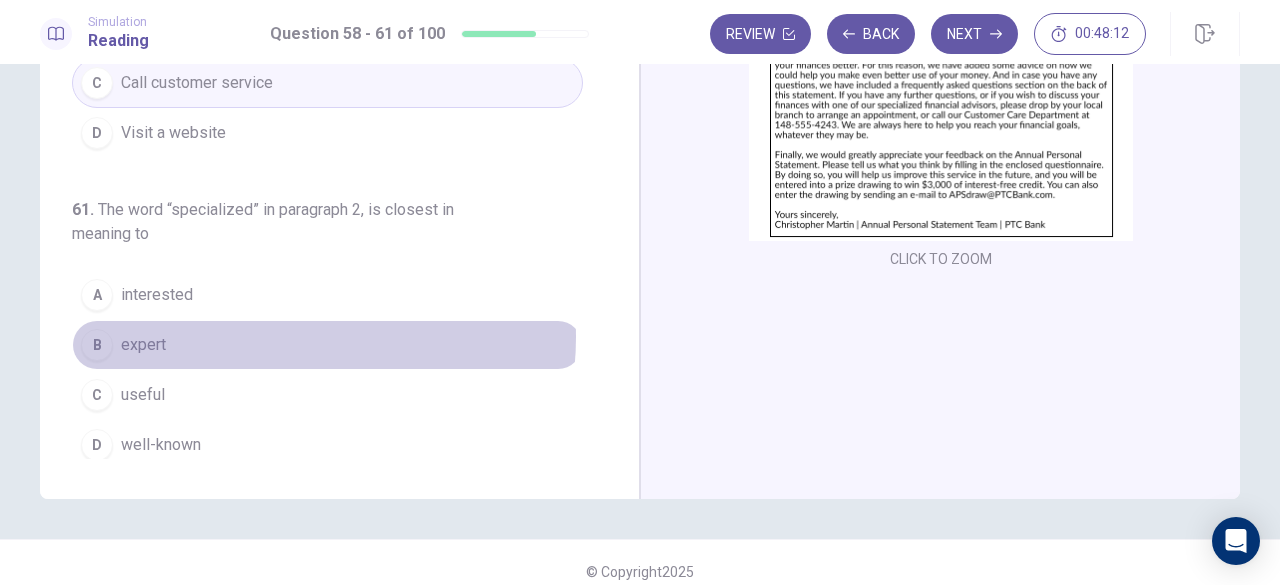 click on "B expert" at bounding box center [327, 345] 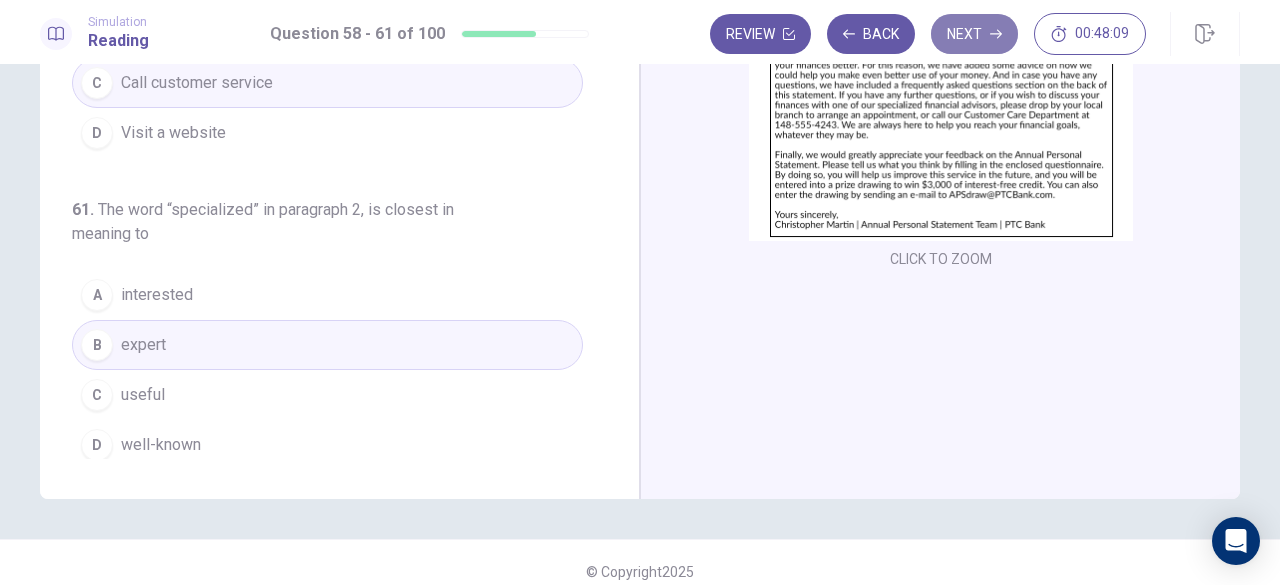 click on "Next" at bounding box center [974, 34] 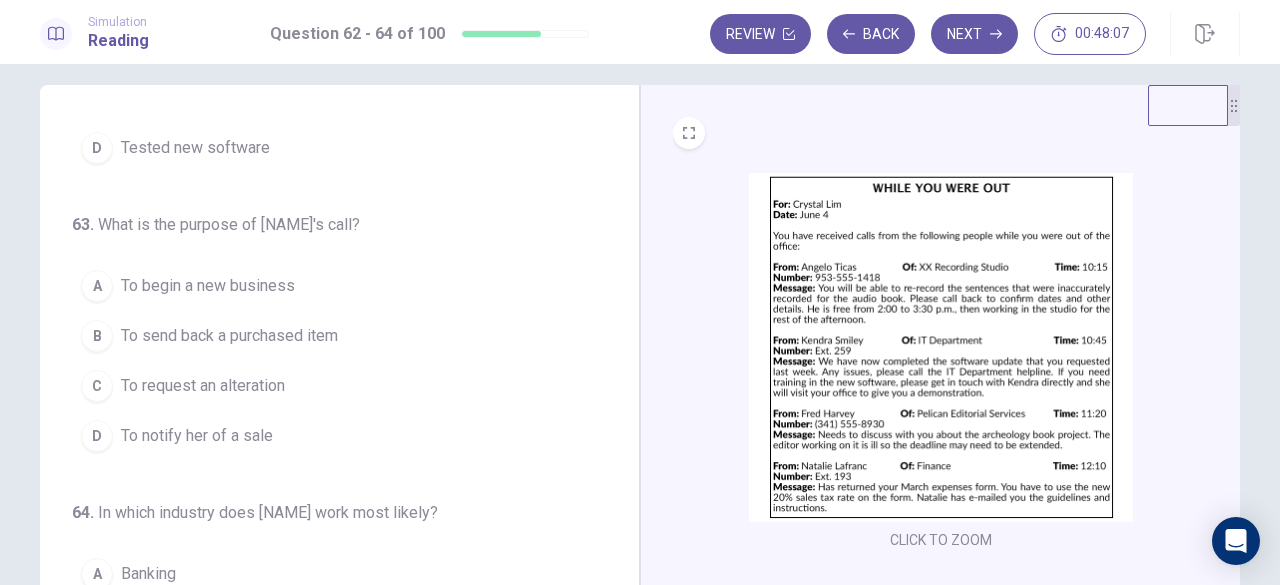 scroll, scrollTop: 18, scrollLeft: 0, axis: vertical 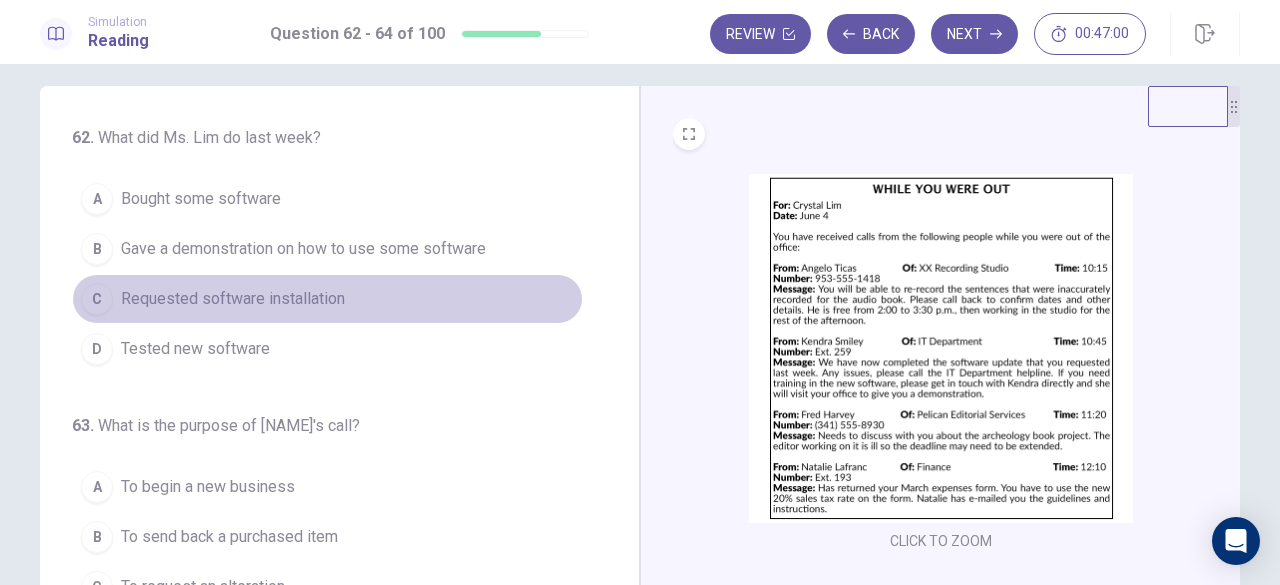 click on "C Requested software installation" at bounding box center (327, 299) 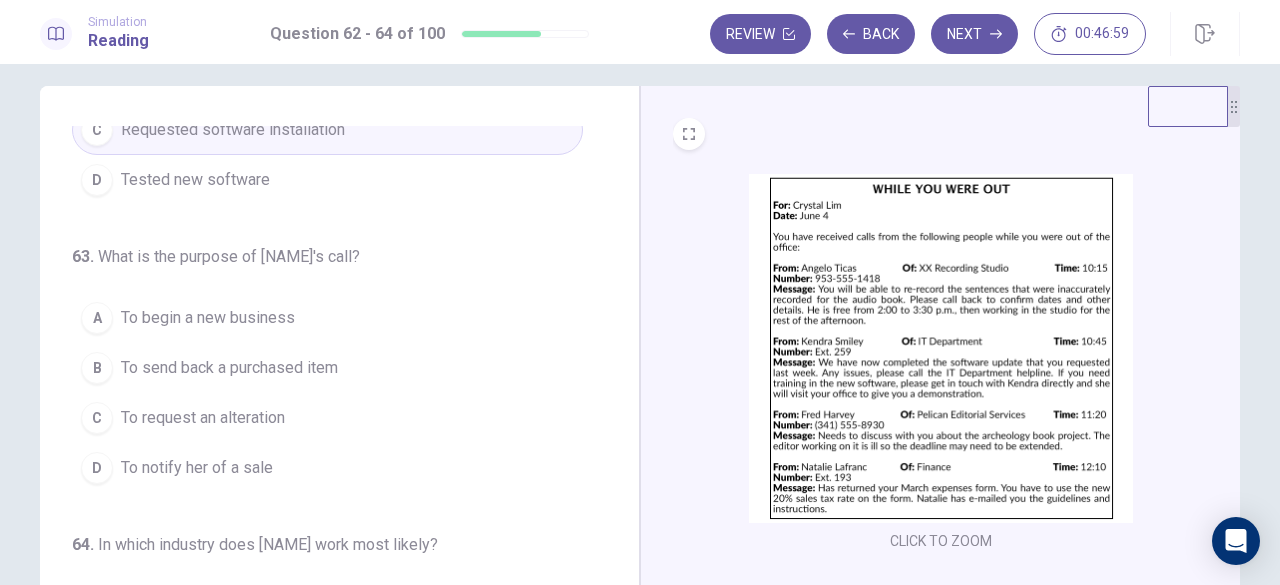 scroll, scrollTop: 200, scrollLeft: 0, axis: vertical 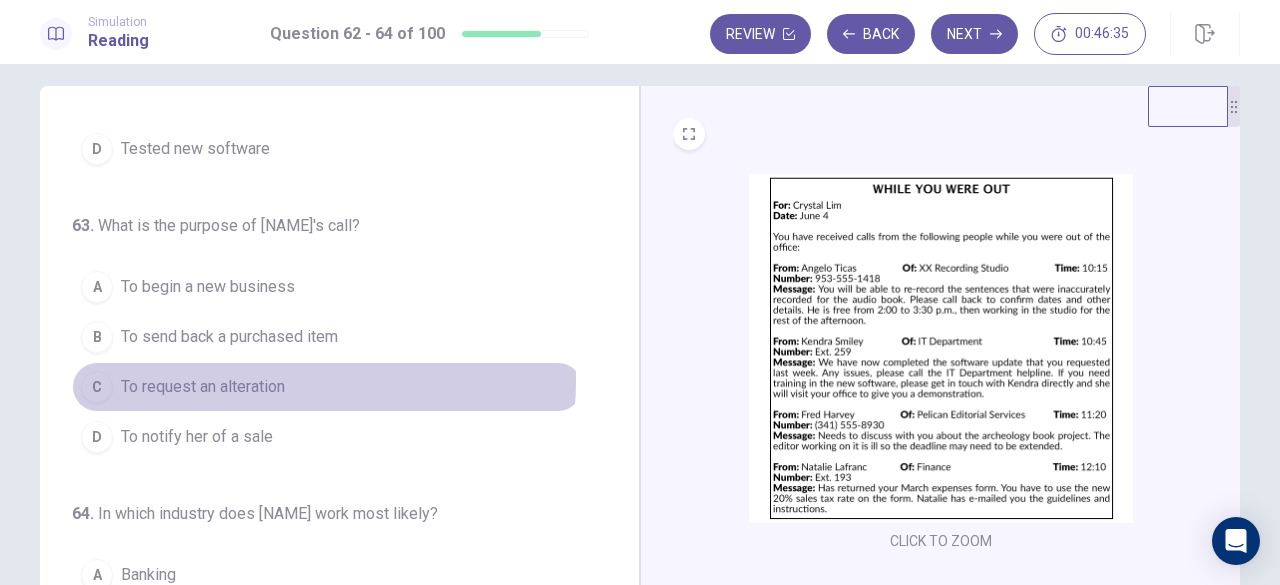 click on "C To request an alteration" at bounding box center [327, 387] 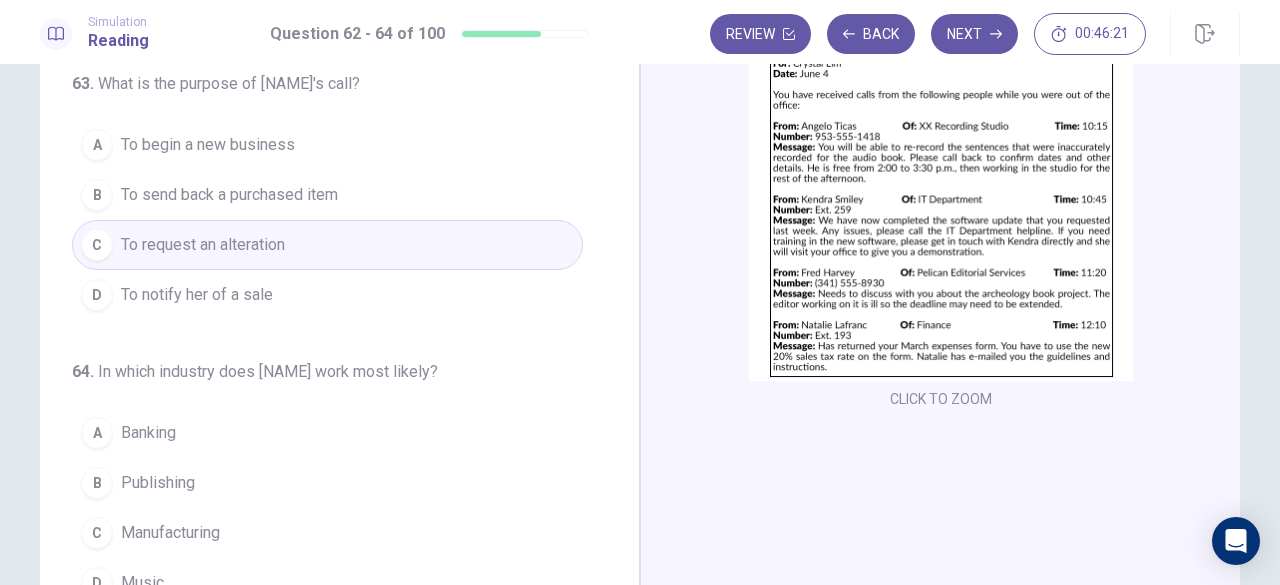 scroll, scrollTop: 118, scrollLeft: 0, axis: vertical 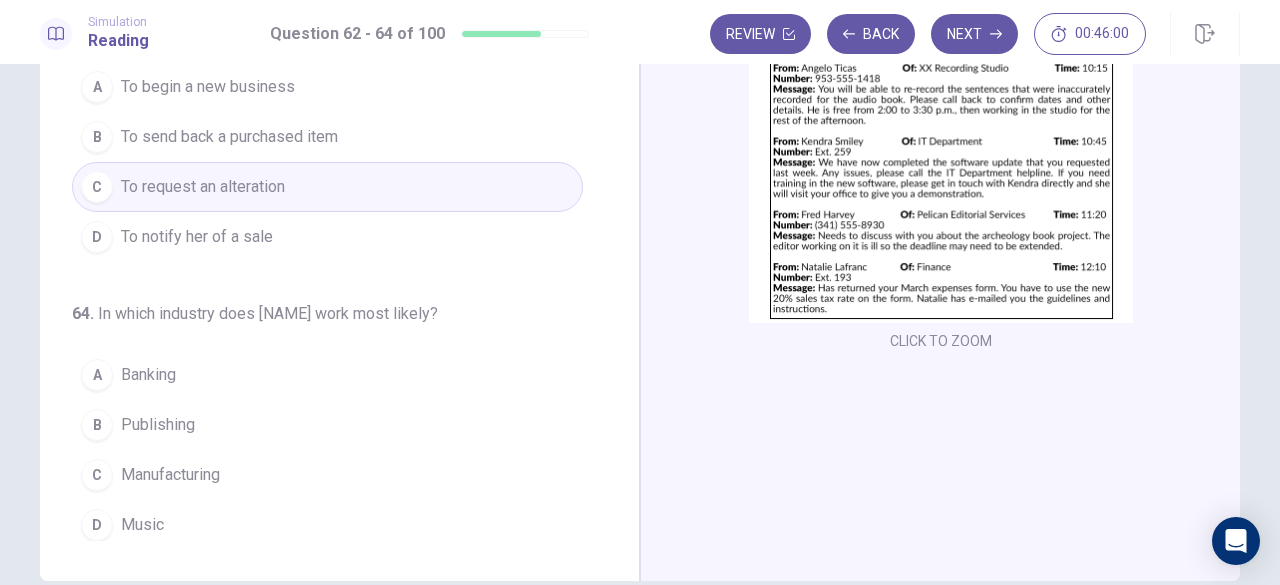 click on "B Publishing" at bounding box center (327, 425) 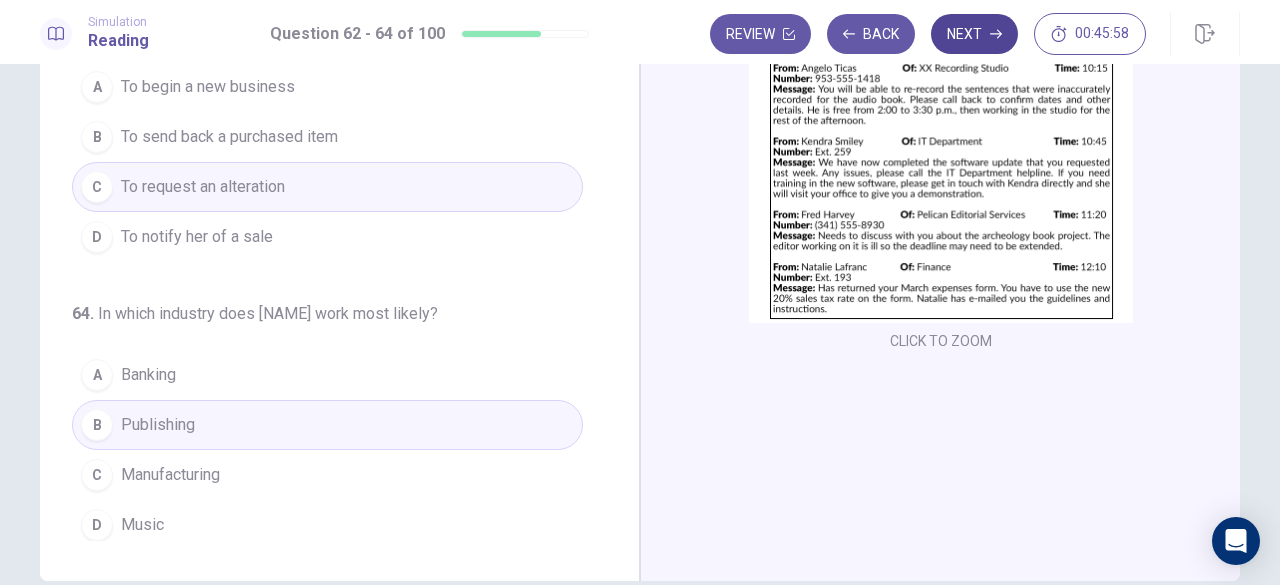 click on "Next" at bounding box center [974, 34] 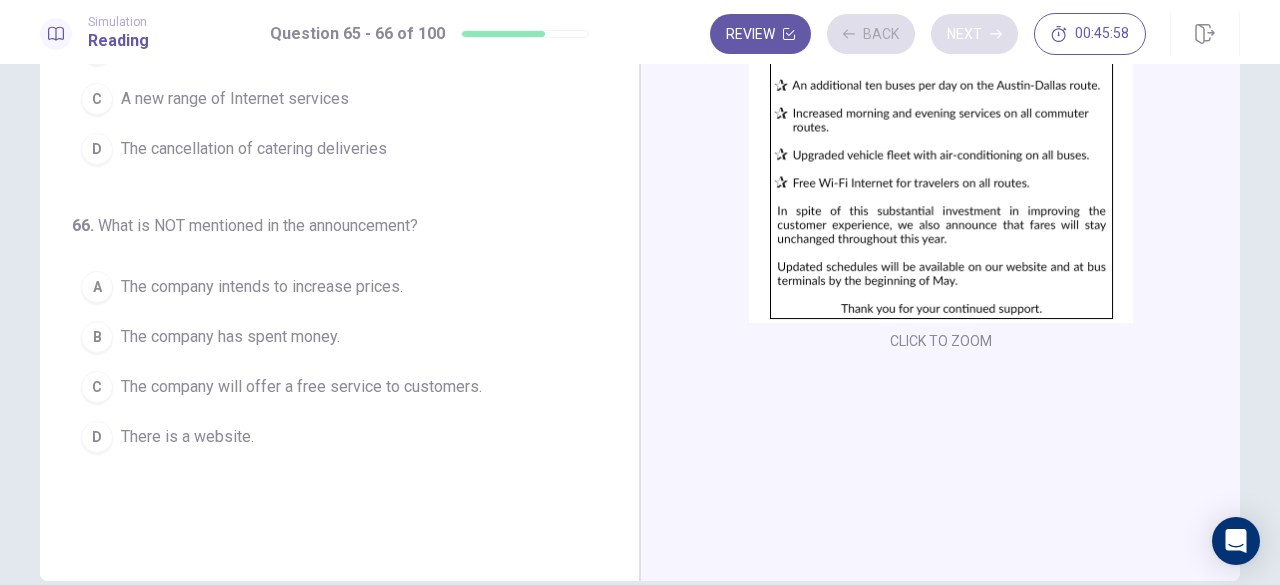 scroll, scrollTop: 0, scrollLeft: 0, axis: both 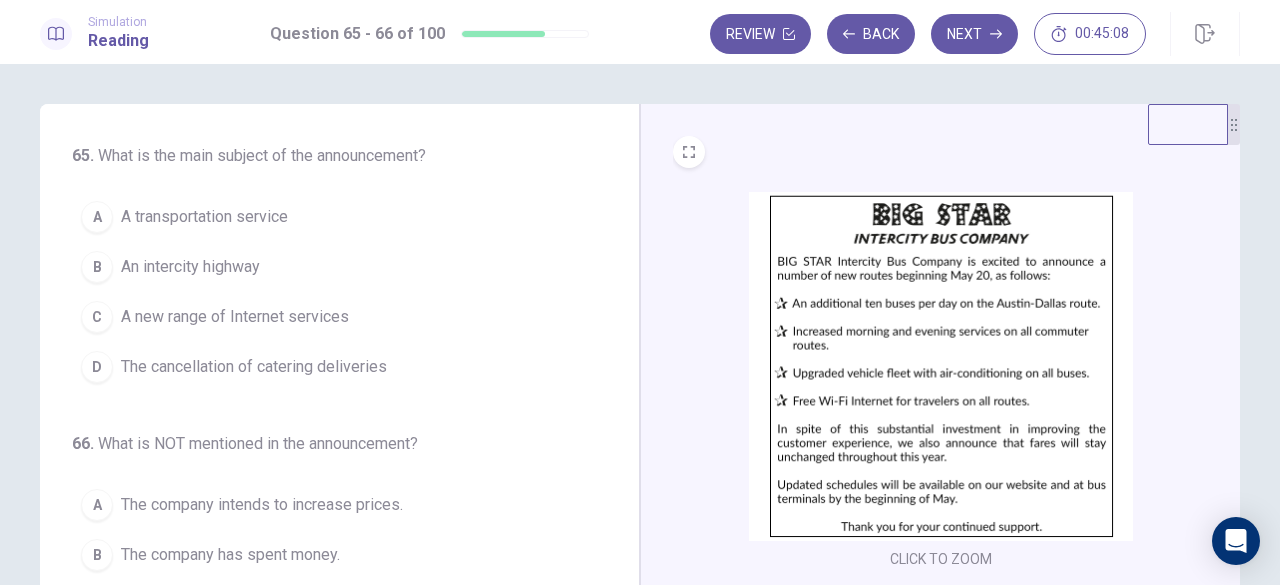 click on "A A transportation service" at bounding box center (327, 217) 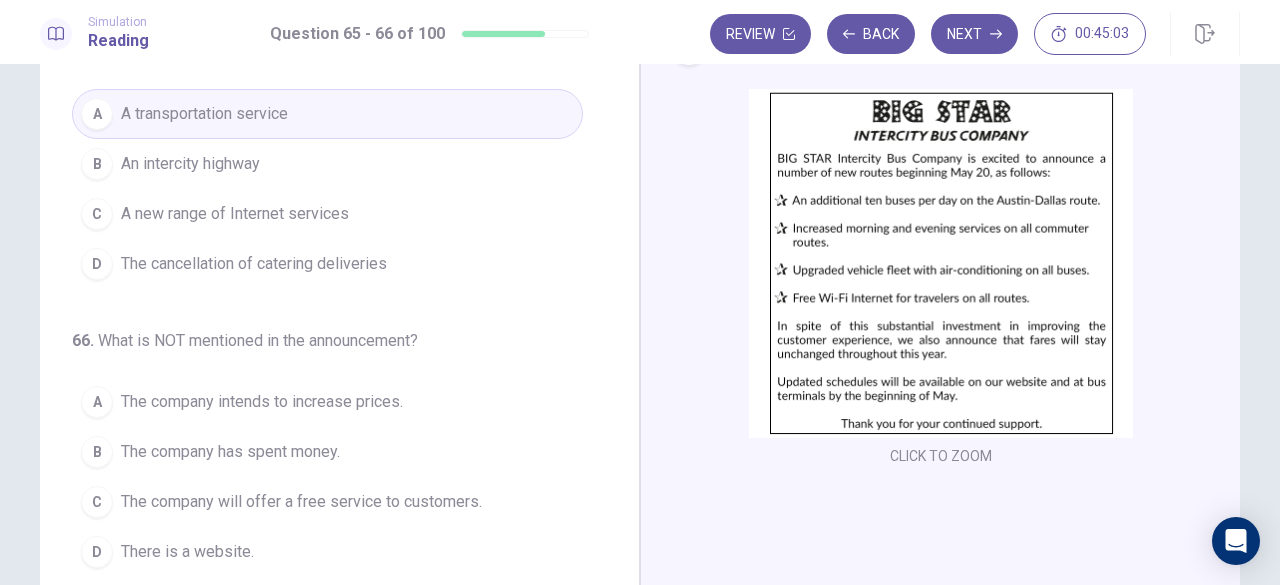 scroll, scrollTop: 100, scrollLeft: 0, axis: vertical 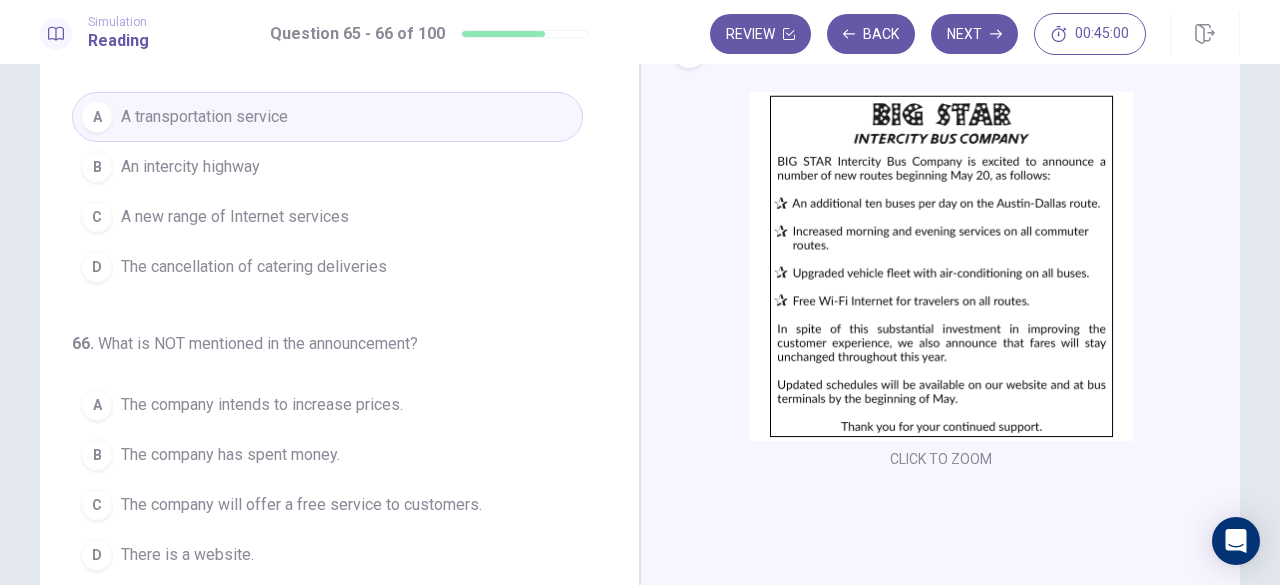 click on "The company intends to increase prices." at bounding box center [262, 405] 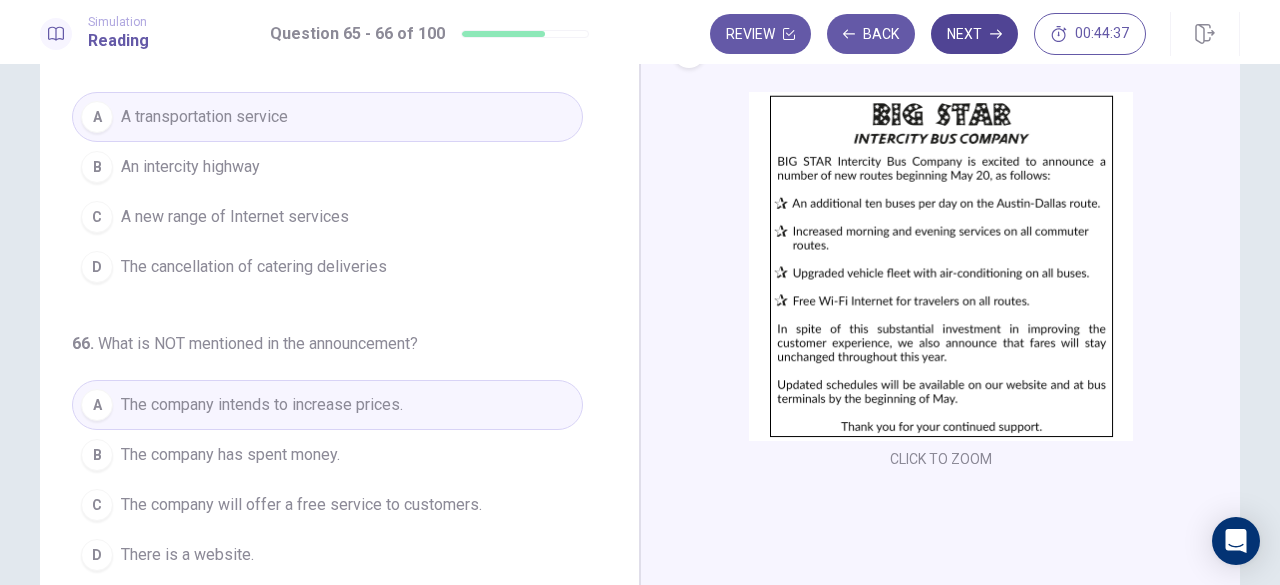 click on "Next" at bounding box center [974, 34] 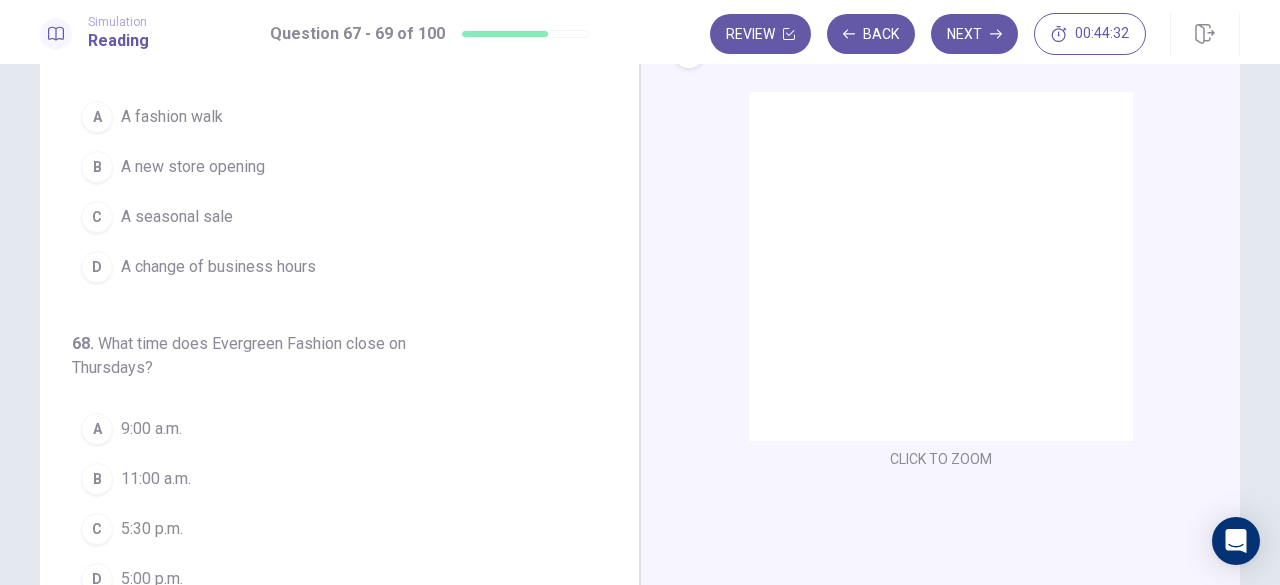 scroll, scrollTop: 0, scrollLeft: 0, axis: both 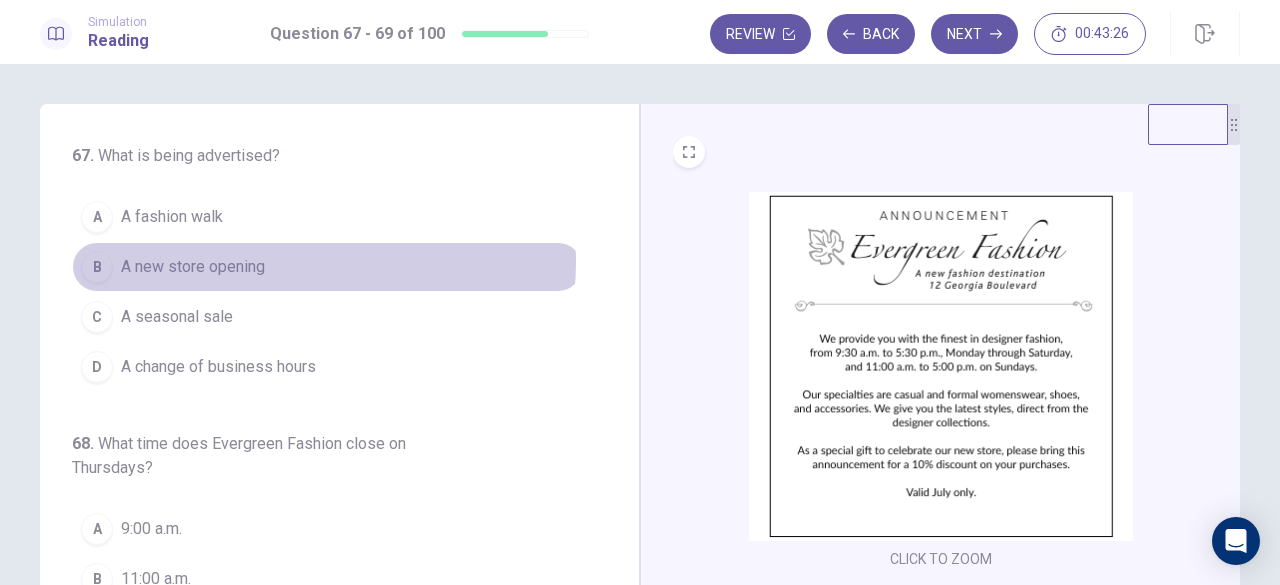 click on "B A new store opening" at bounding box center [327, 267] 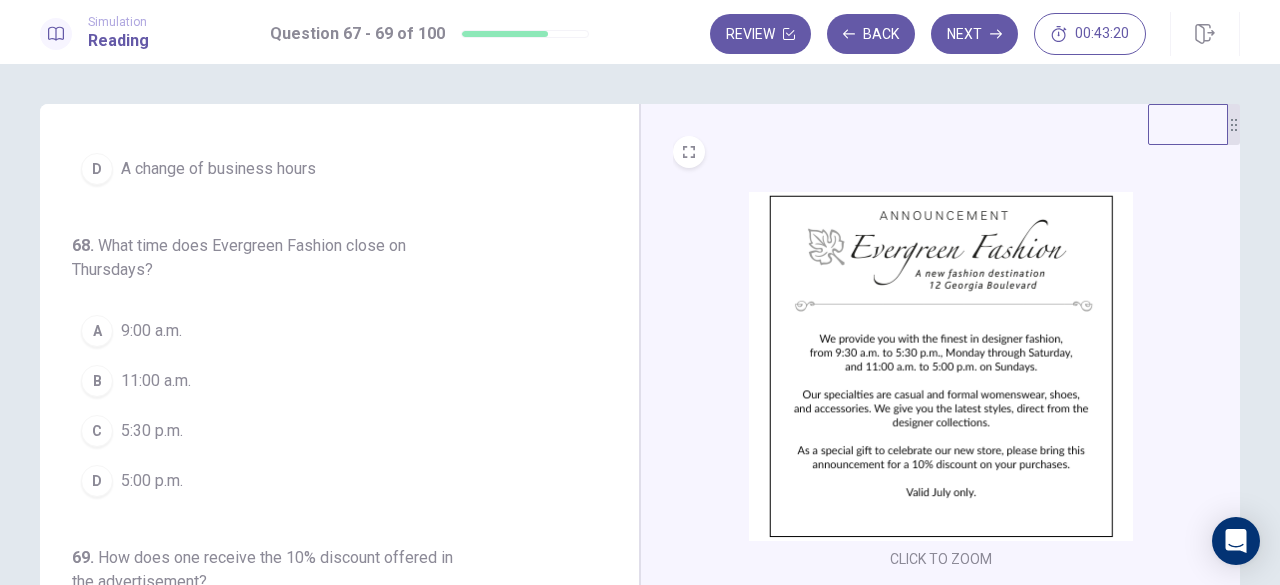 scroll, scrollTop: 200, scrollLeft: 0, axis: vertical 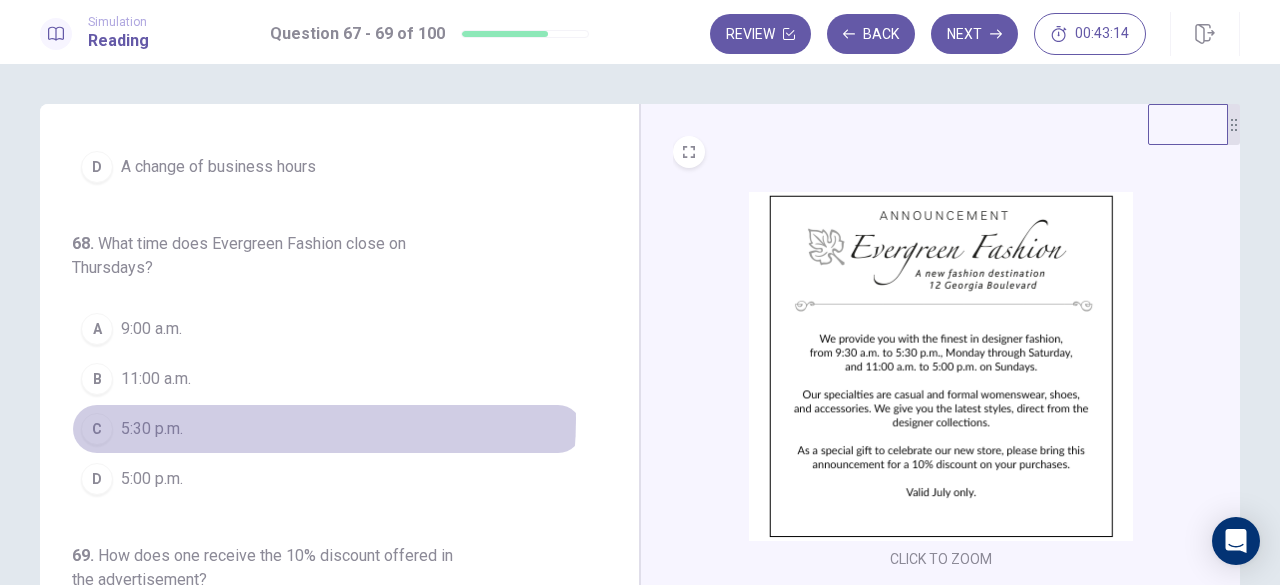 click on "C 5:30 p.m." at bounding box center (327, 429) 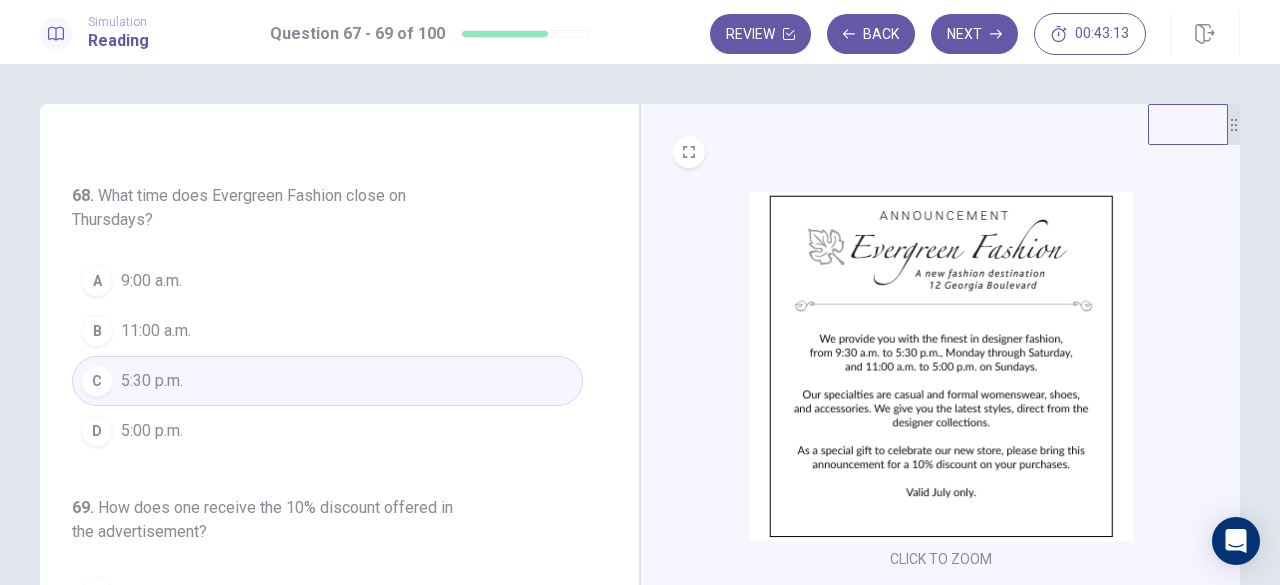 scroll, scrollTop: 248, scrollLeft: 0, axis: vertical 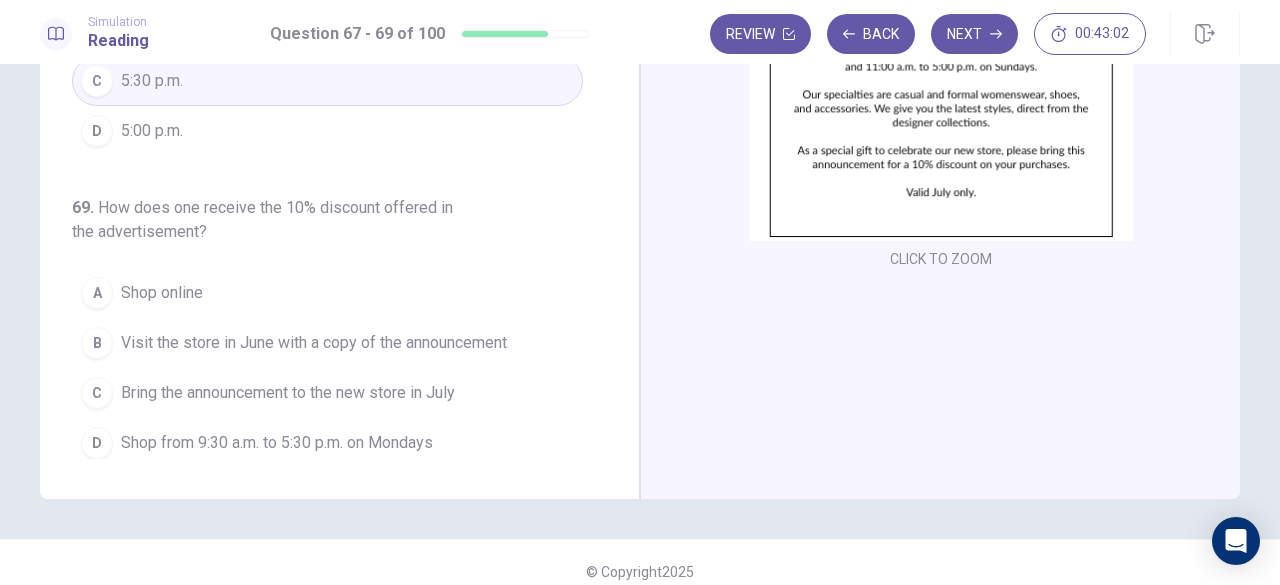 click on "C Bring the announcement to the new store in July" at bounding box center (327, 393) 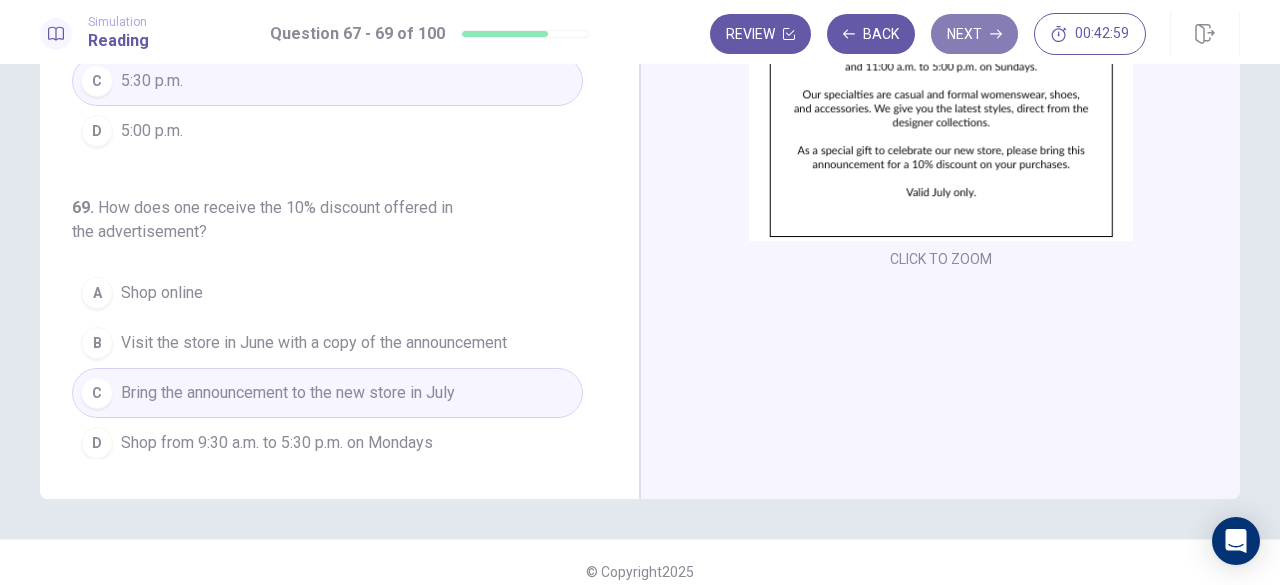 click on "Next" at bounding box center (974, 34) 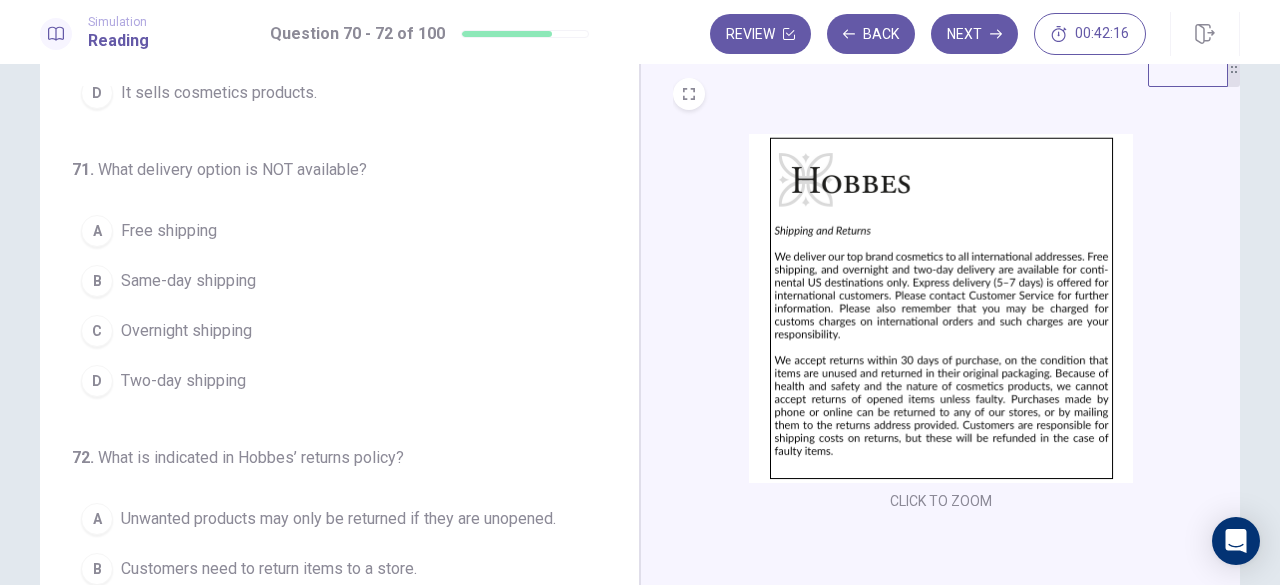 scroll, scrollTop: 100, scrollLeft: 0, axis: vertical 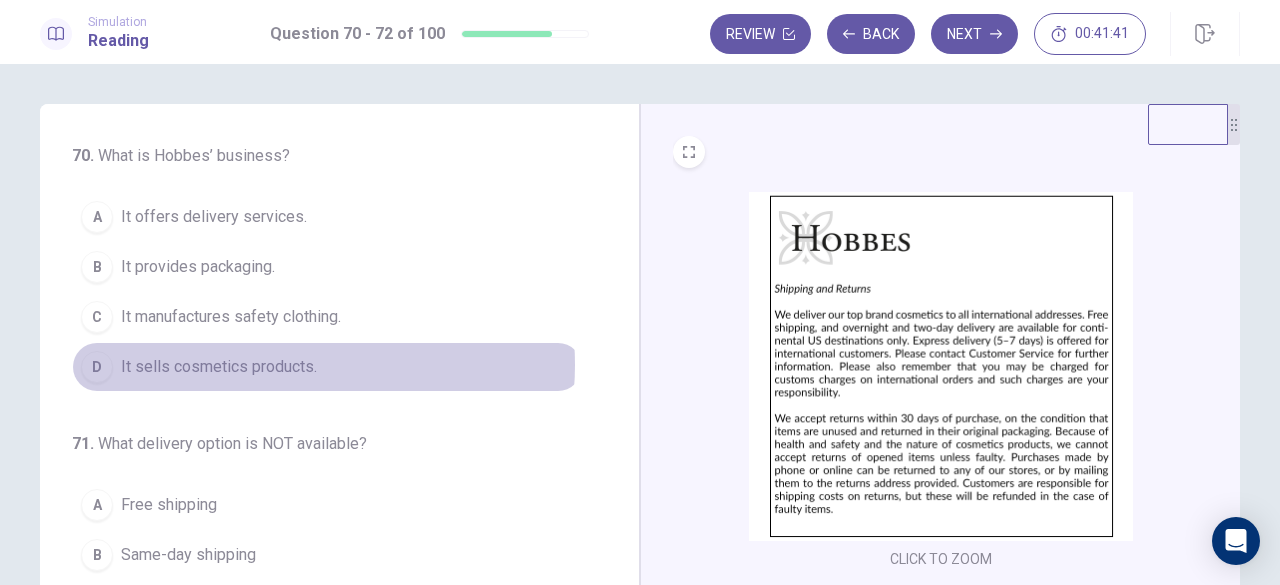 click on "It sells cosmetics products." at bounding box center (219, 367) 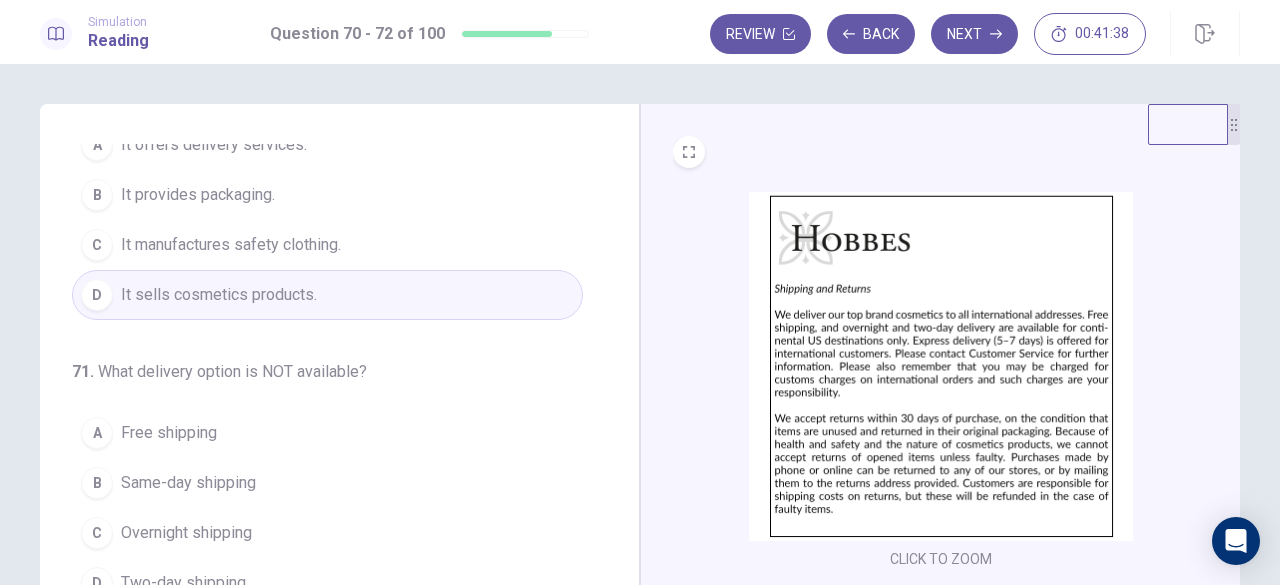 scroll, scrollTop: 200, scrollLeft: 0, axis: vertical 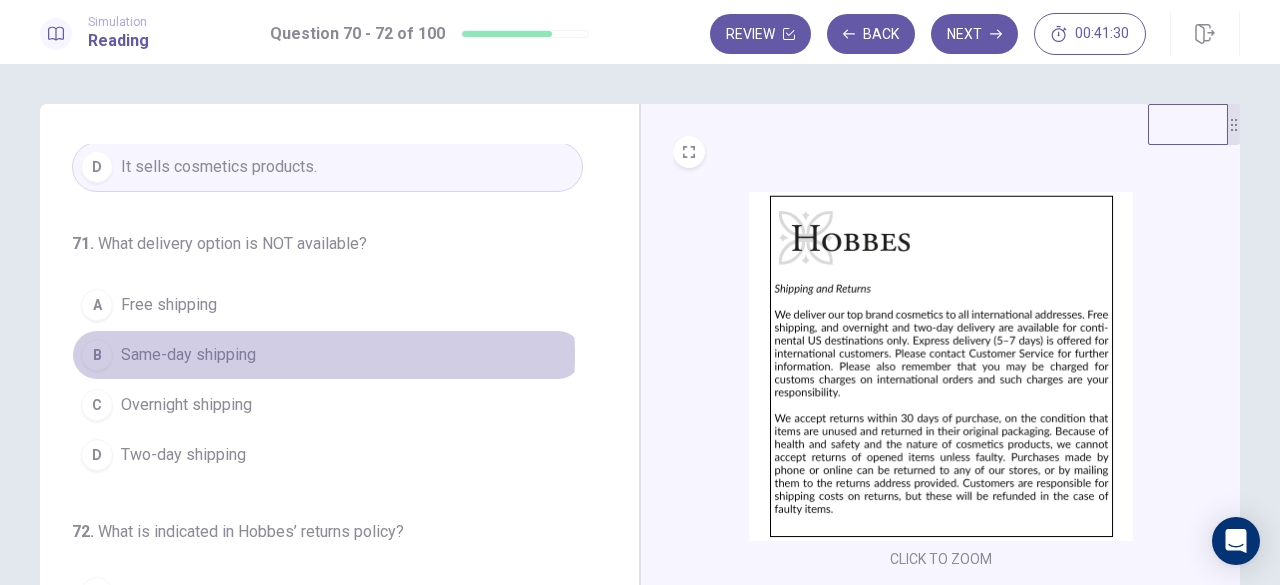 click on "B Same-day shipping" at bounding box center [327, 355] 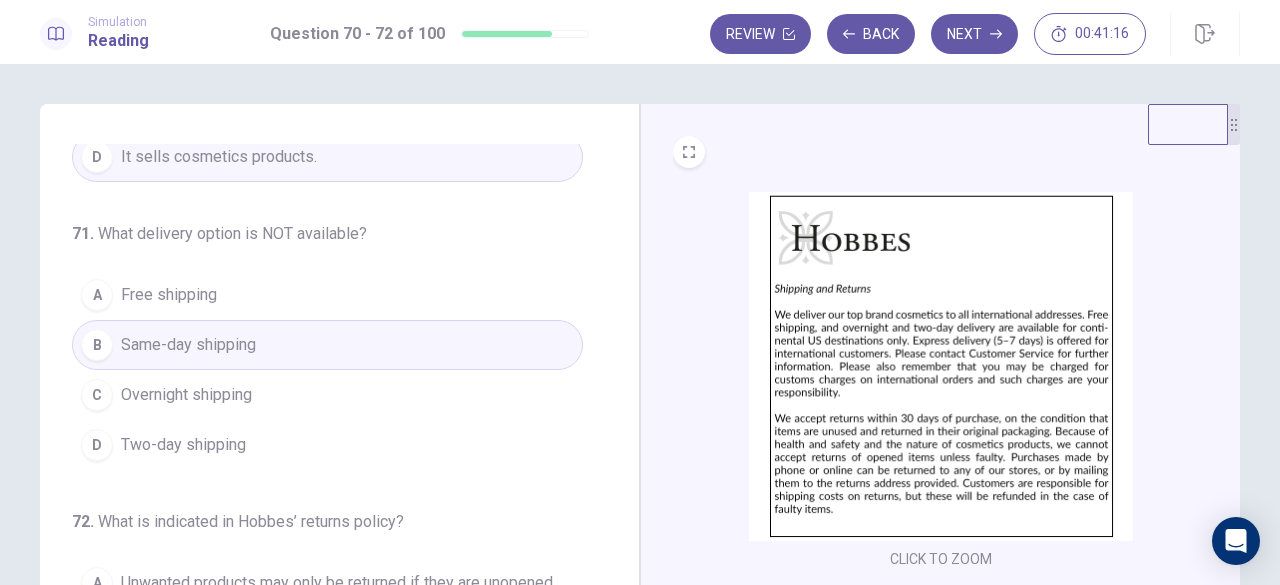 scroll, scrollTop: 216, scrollLeft: 0, axis: vertical 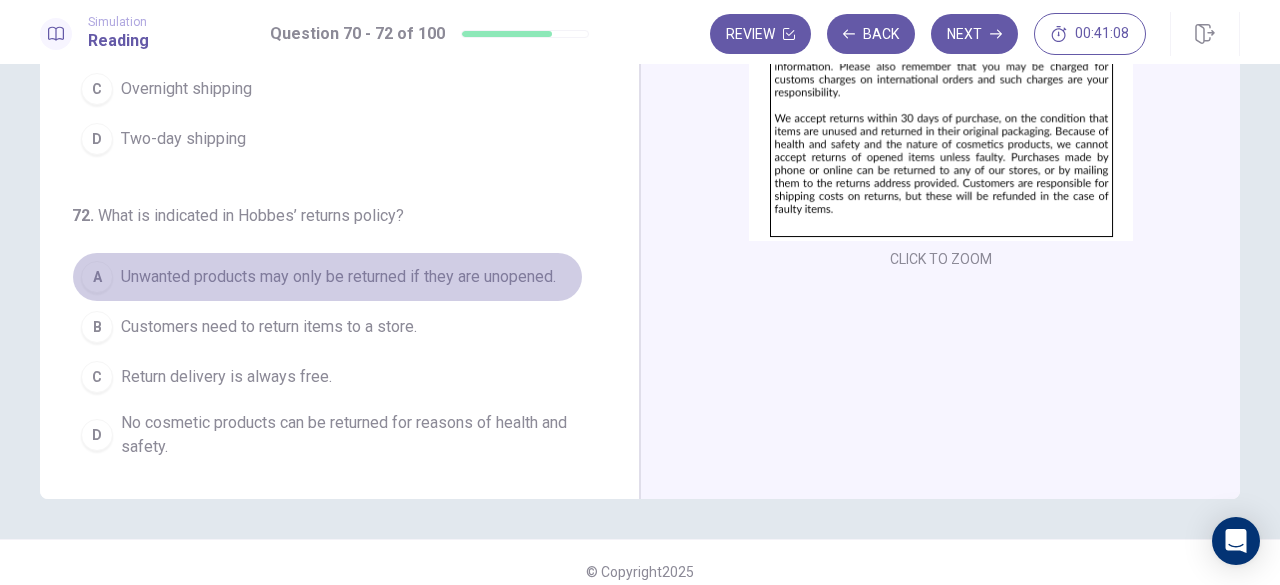 click on "Unwanted products may only be returned if they are unopened." at bounding box center [338, 277] 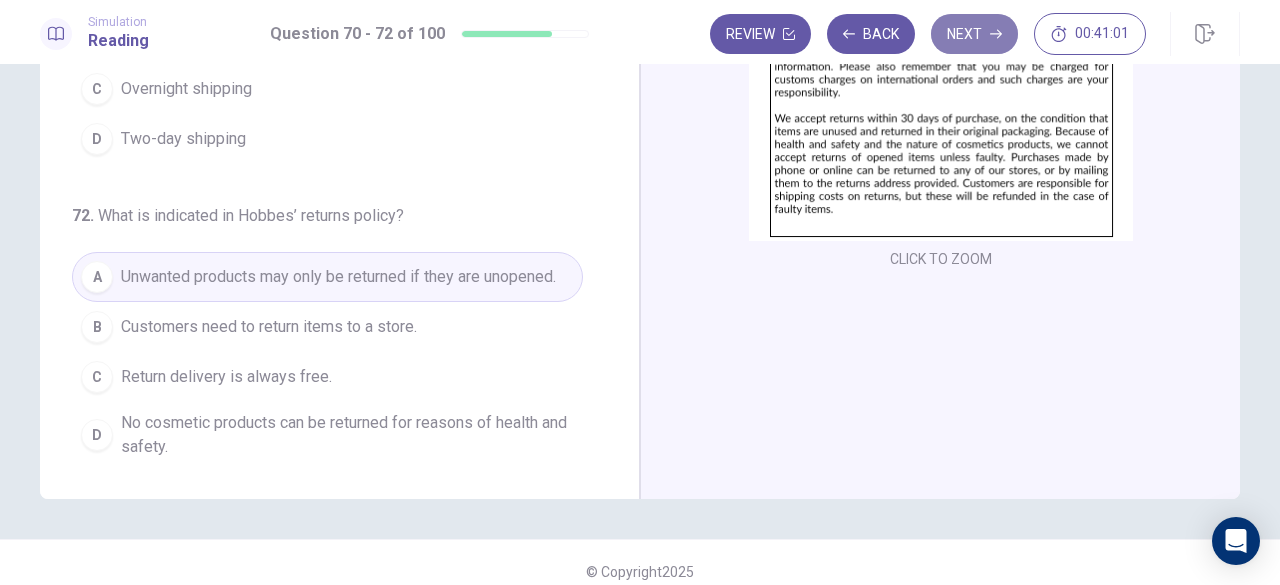 click on "Next" at bounding box center [974, 34] 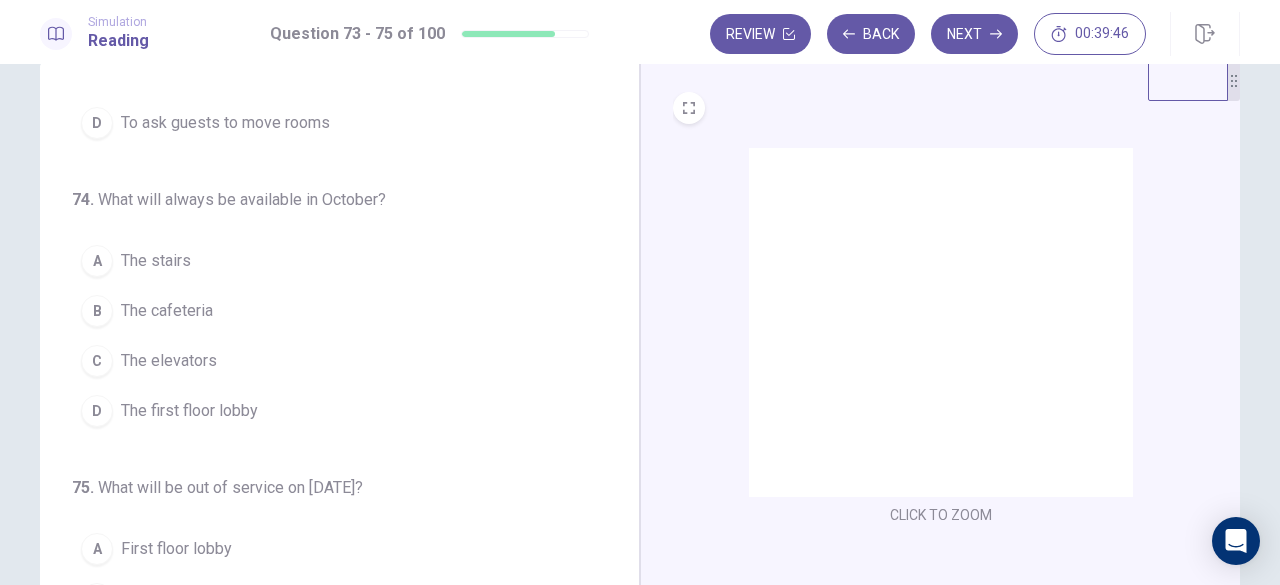 scroll, scrollTop: 0, scrollLeft: 0, axis: both 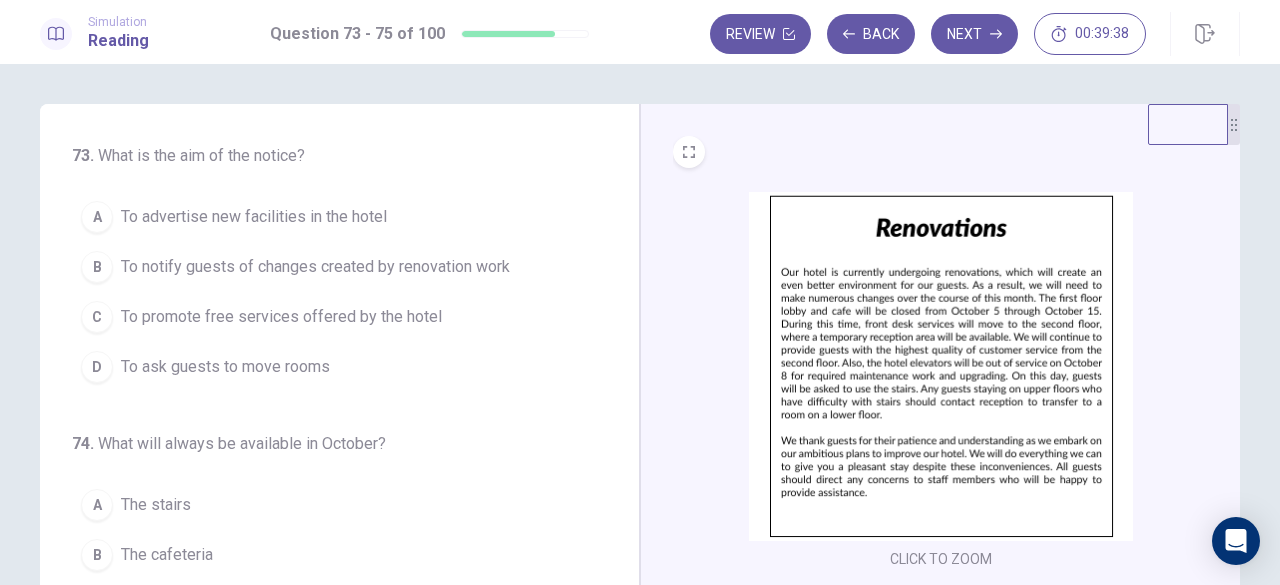 click on "To notify guests of changes created by renovation work" at bounding box center (315, 267) 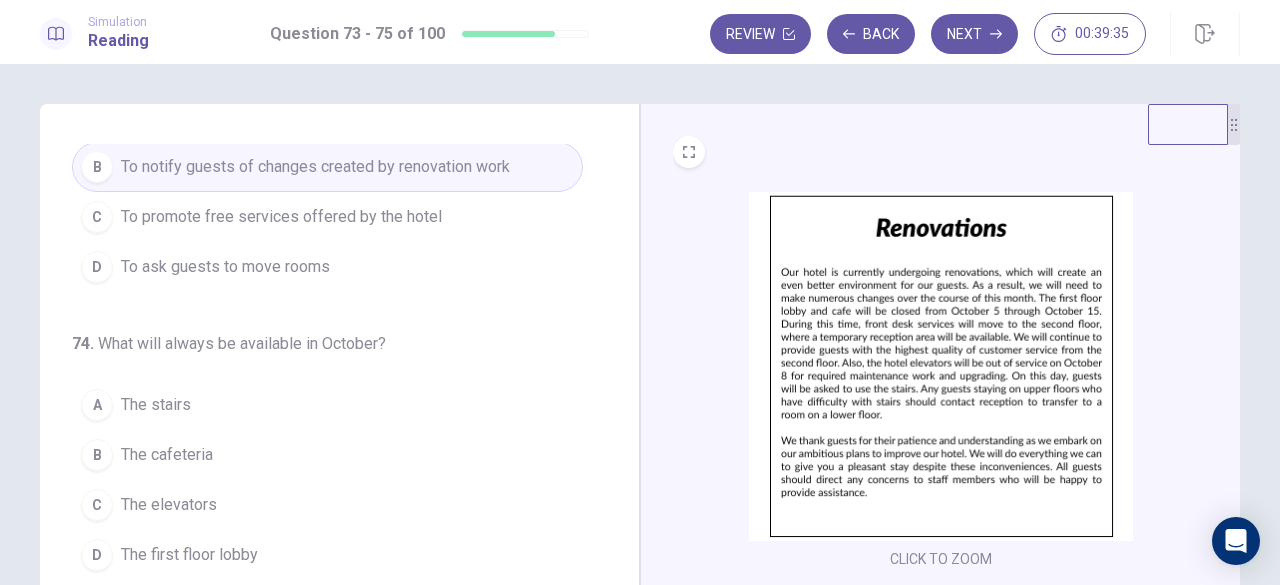 scroll, scrollTop: 200, scrollLeft: 0, axis: vertical 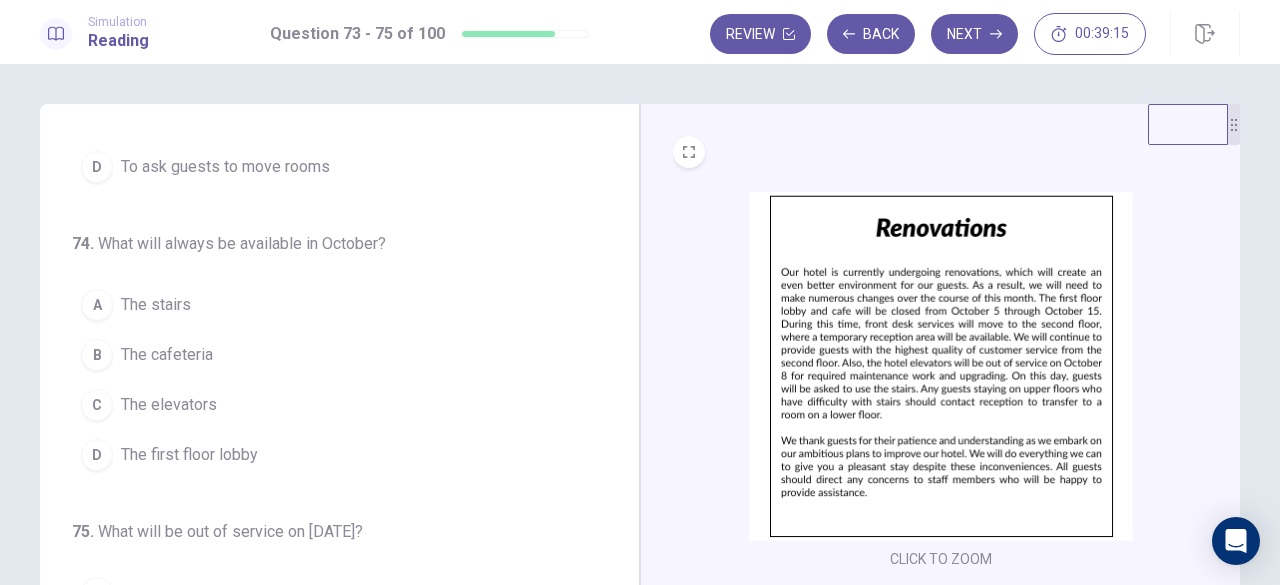 click on "A The stairs" at bounding box center [327, 305] 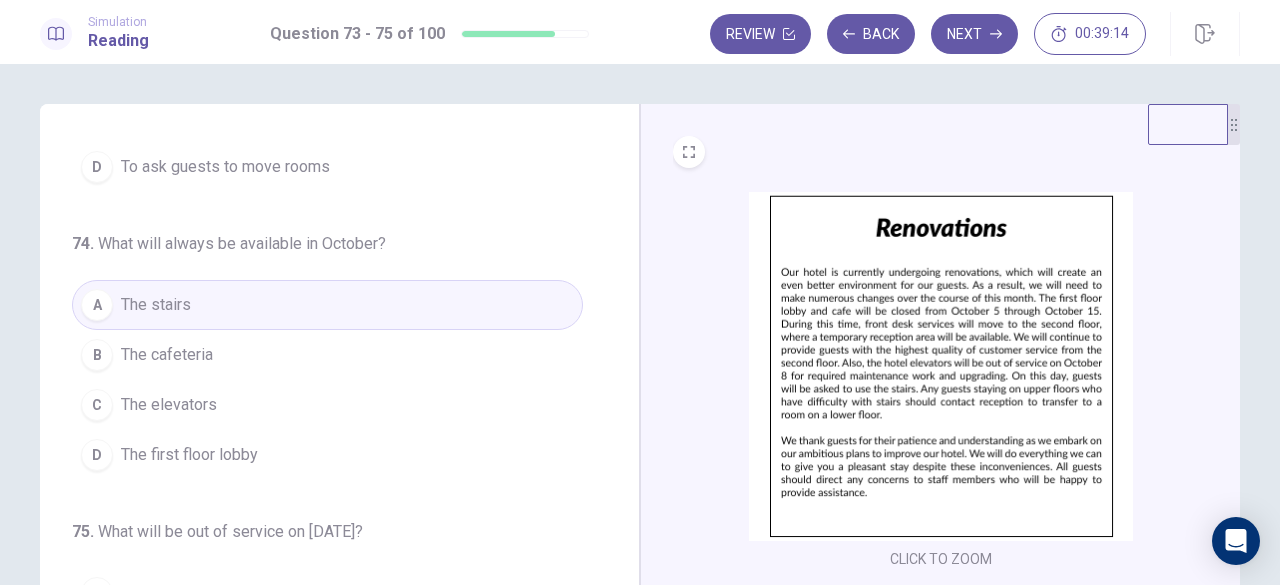scroll, scrollTop: 200, scrollLeft: 0, axis: vertical 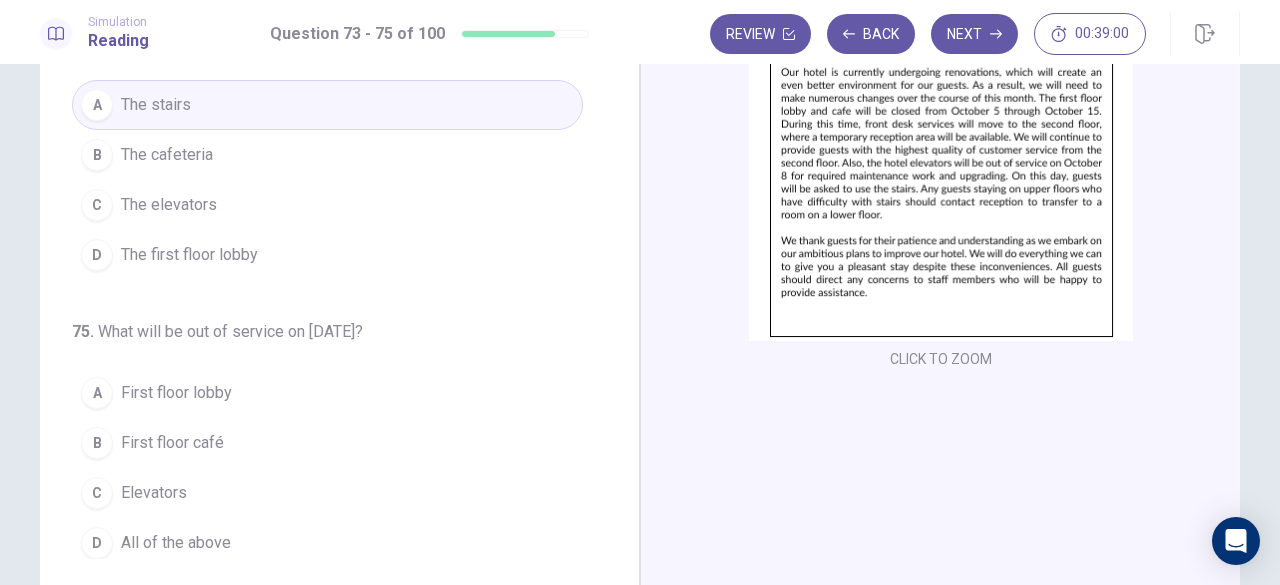 click on "C Elevators" at bounding box center [327, 493] 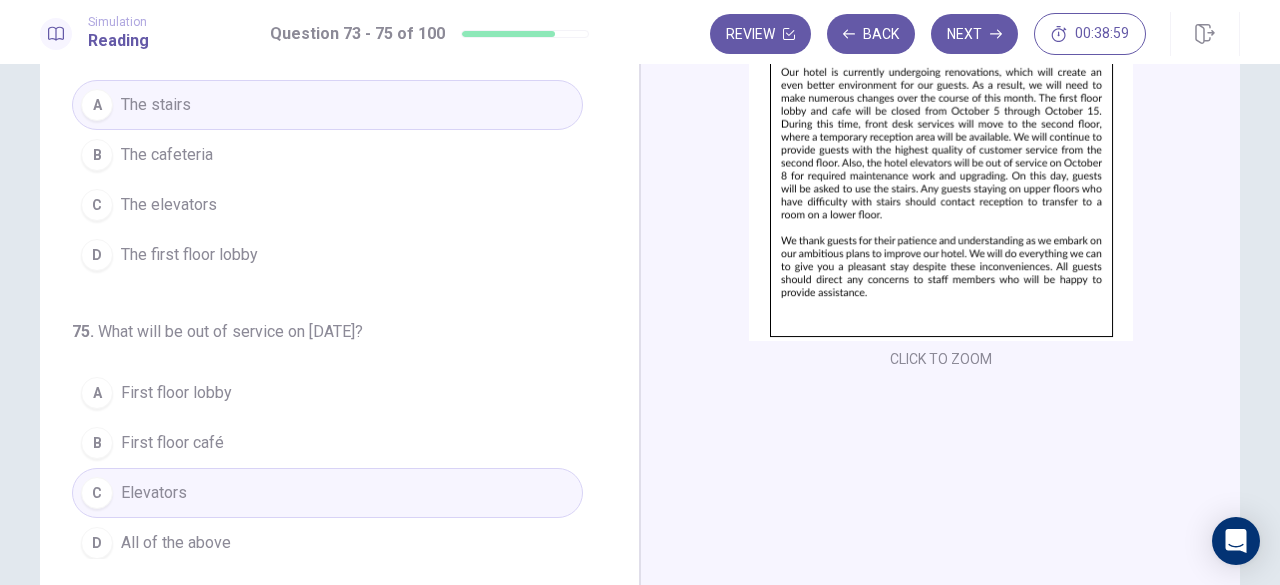 scroll, scrollTop: 300, scrollLeft: 0, axis: vertical 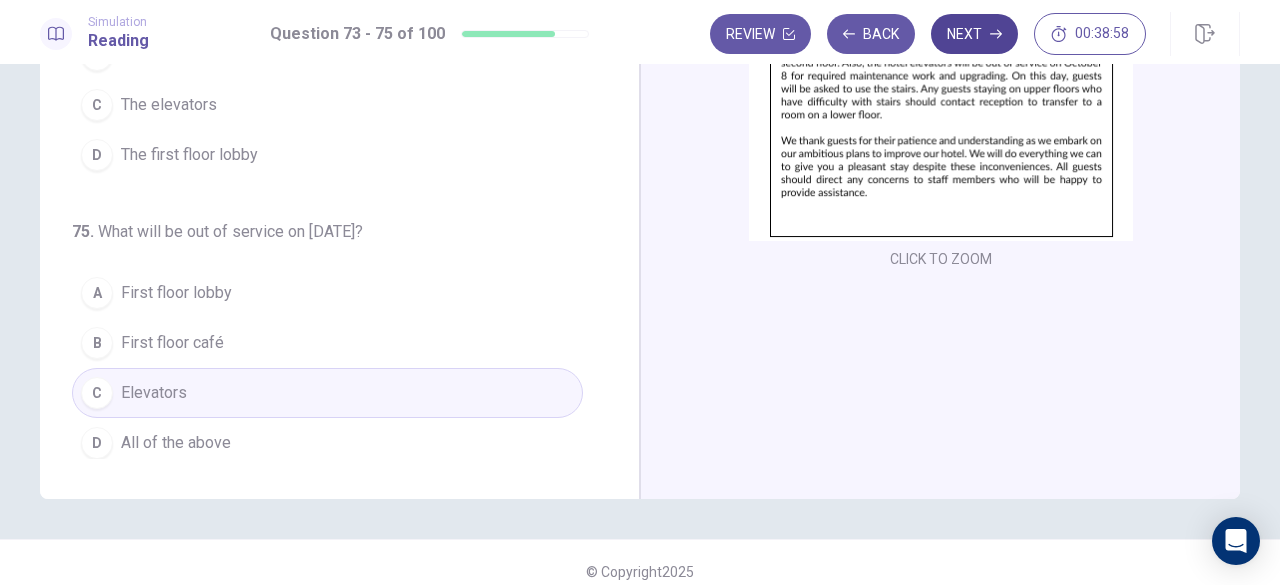 click 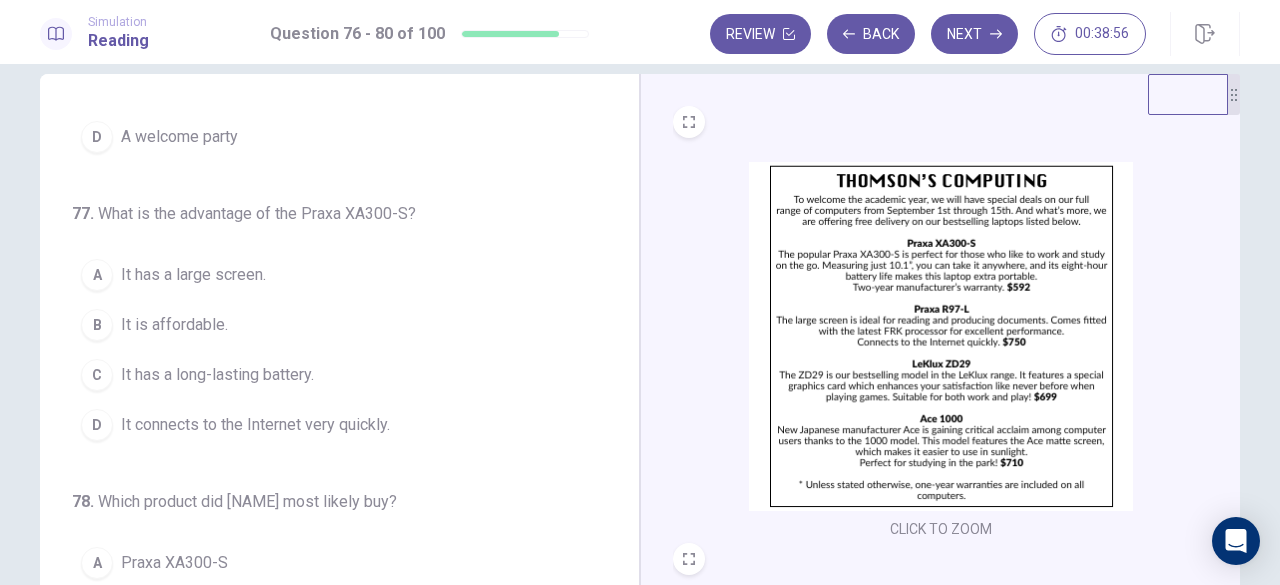 scroll, scrollTop: 0, scrollLeft: 0, axis: both 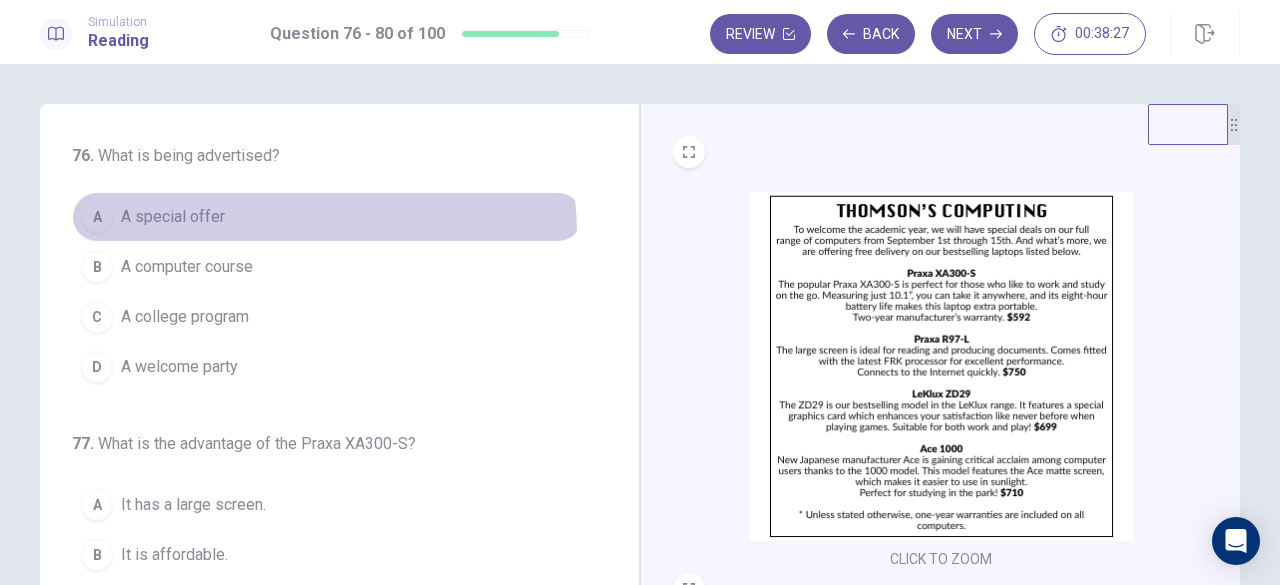 click on "A A special offer" at bounding box center [327, 217] 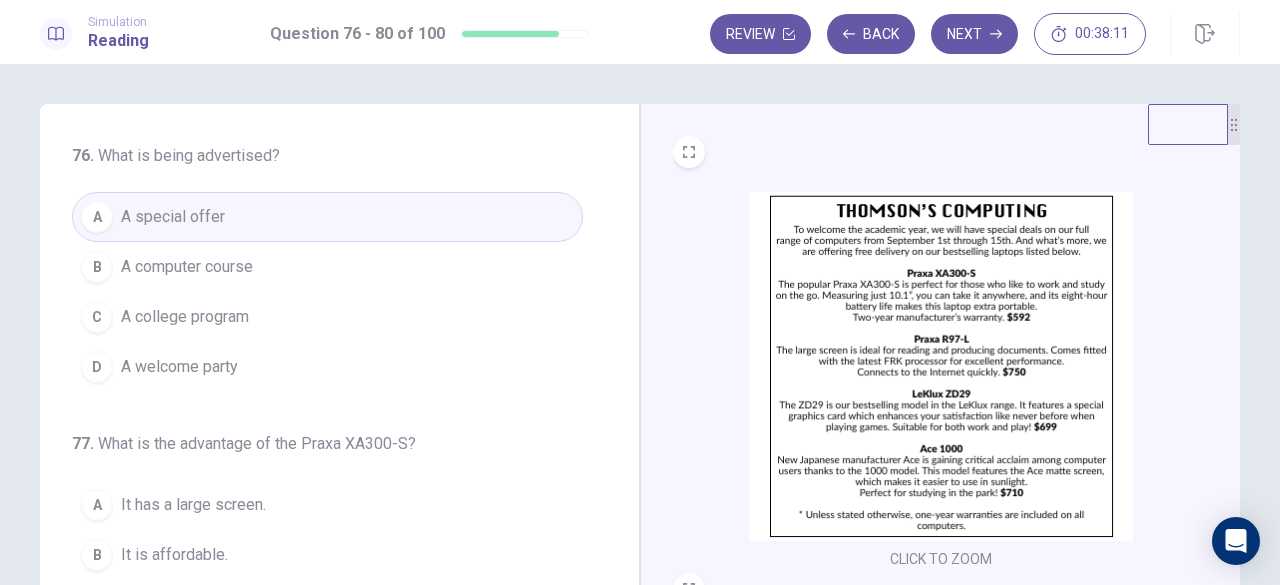 scroll, scrollTop: 100, scrollLeft: 0, axis: vertical 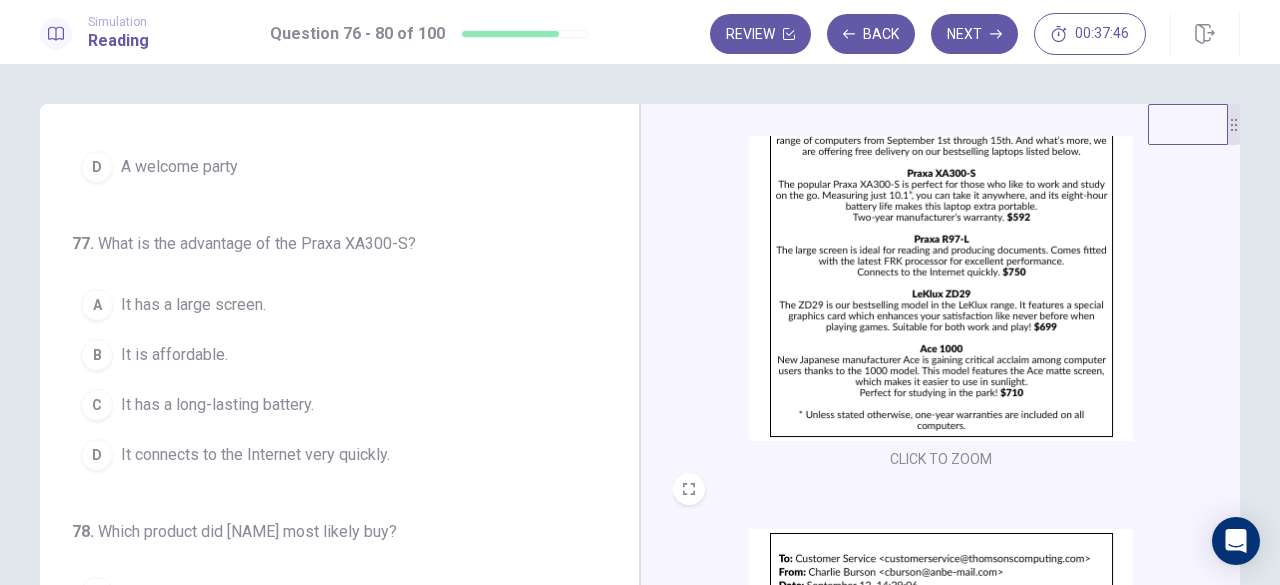 click on "C It has a long-lasting battery." at bounding box center (327, 405) 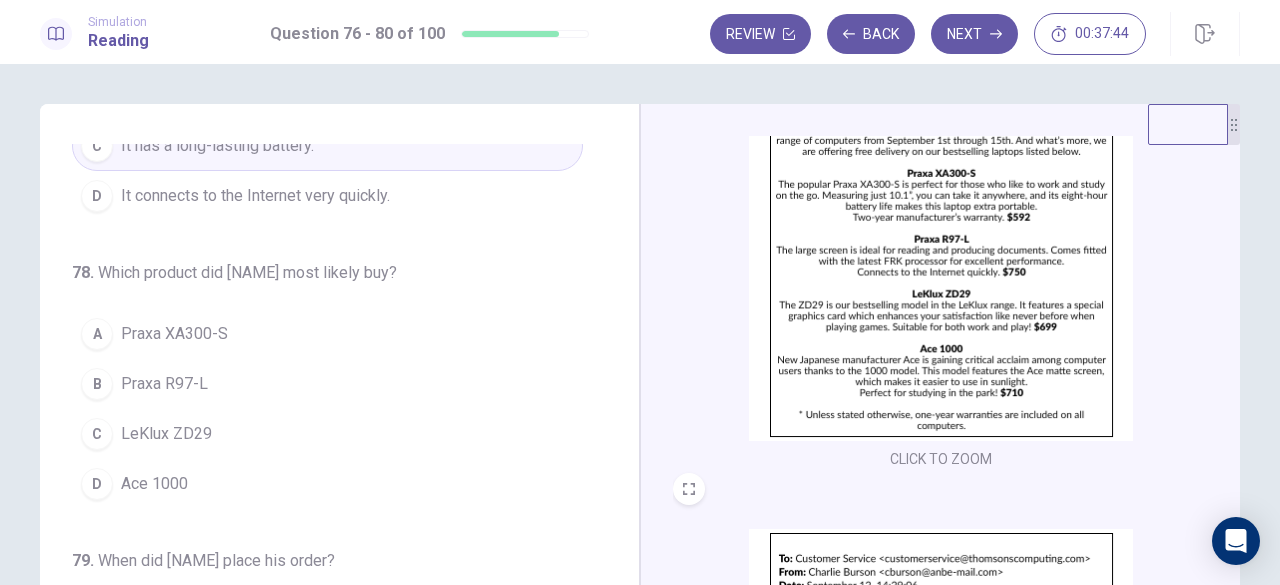 scroll, scrollTop: 500, scrollLeft: 0, axis: vertical 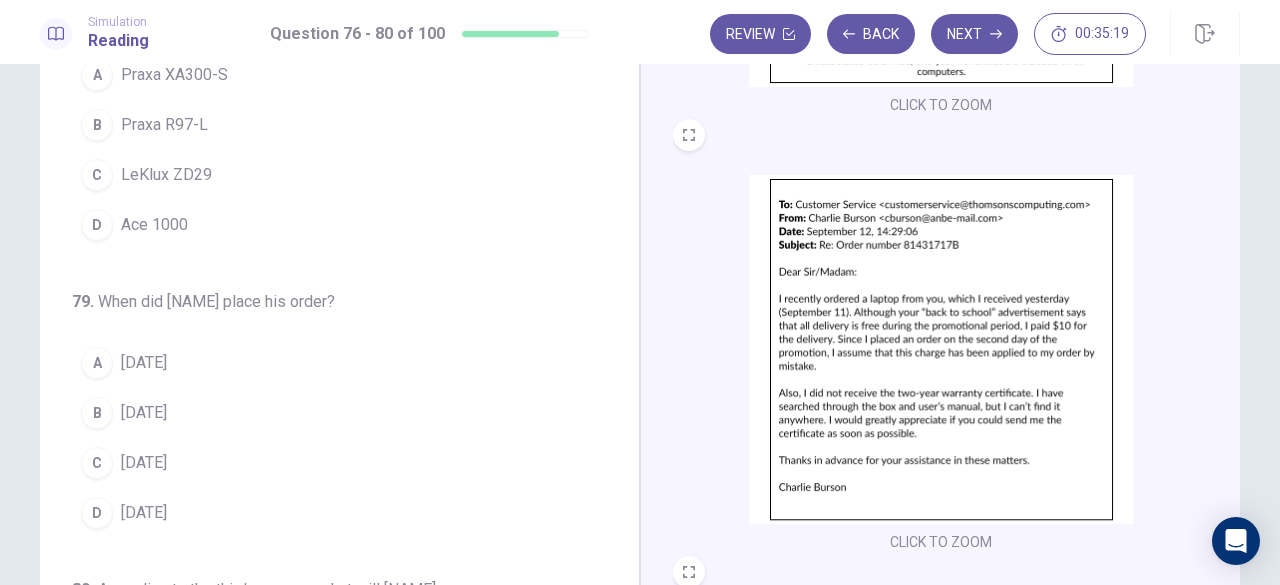 click on "B [DATE]" at bounding box center [327, 413] 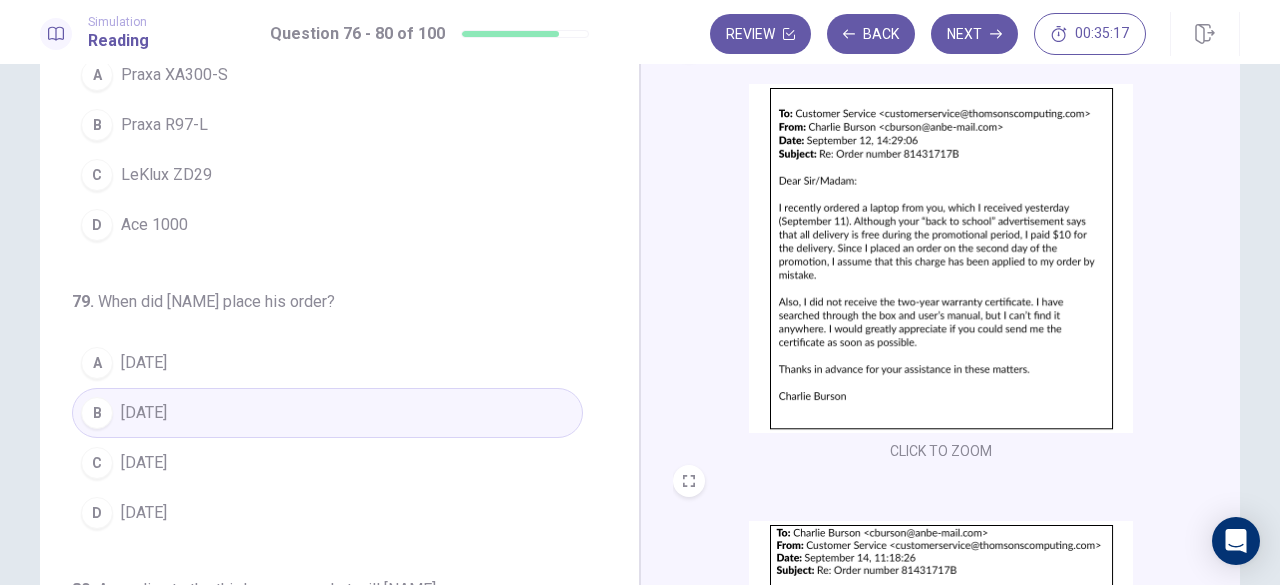 scroll, scrollTop: 636, scrollLeft: 0, axis: vertical 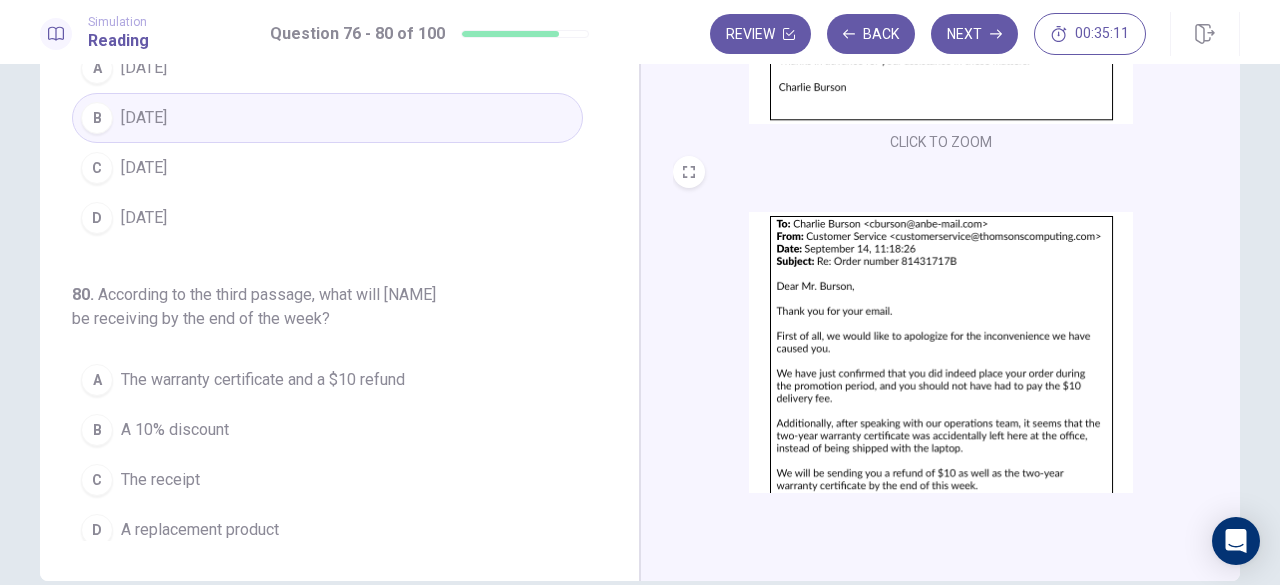 click on "A The warranty certificate and a $10 refund" at bounding box center (327, 380) 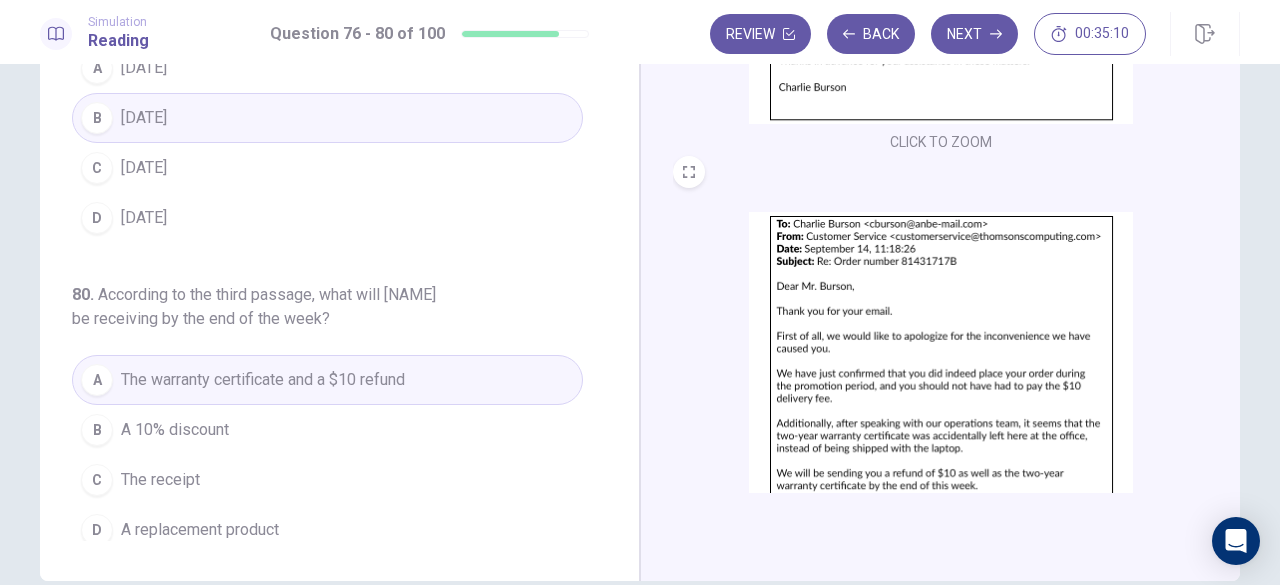 scroll, scrollTop: 436, scrollLeft: 0, axis: vertical 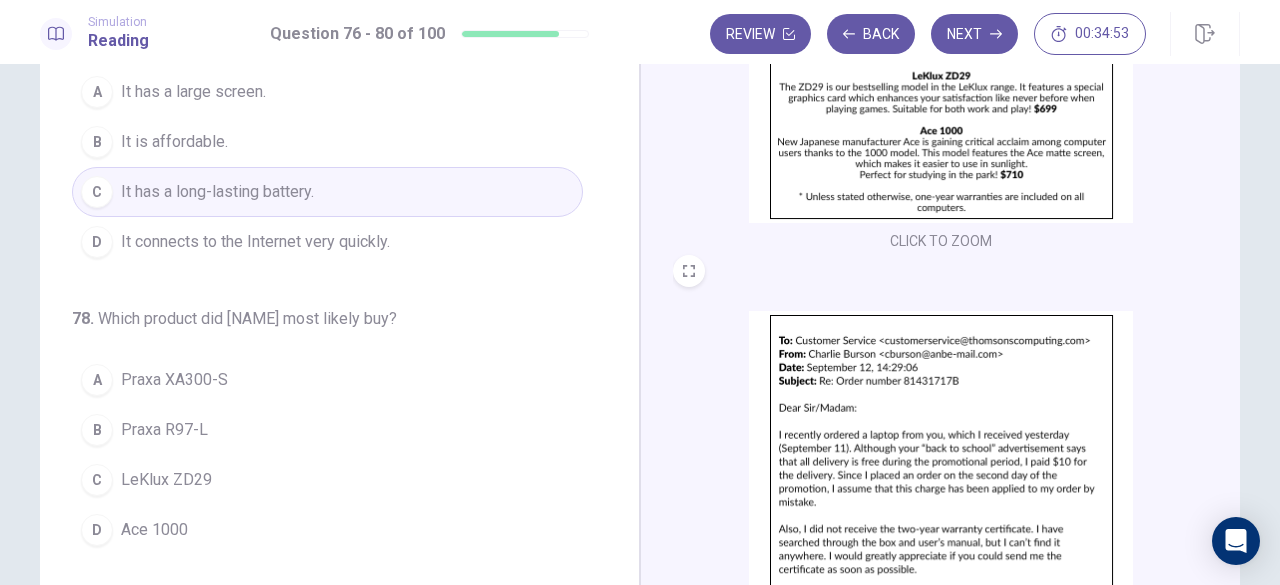 click on "A Praxa XA300-S" at bounding box center [327, 380] 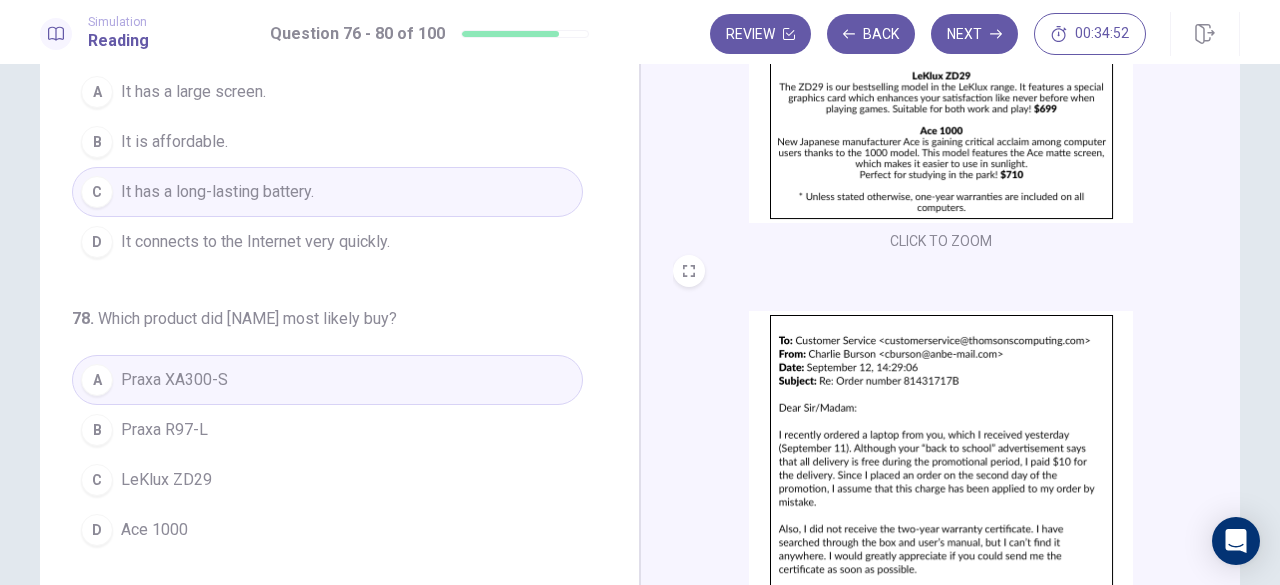 click on "B Praxa R97-L" at bounding box center [327, 430] 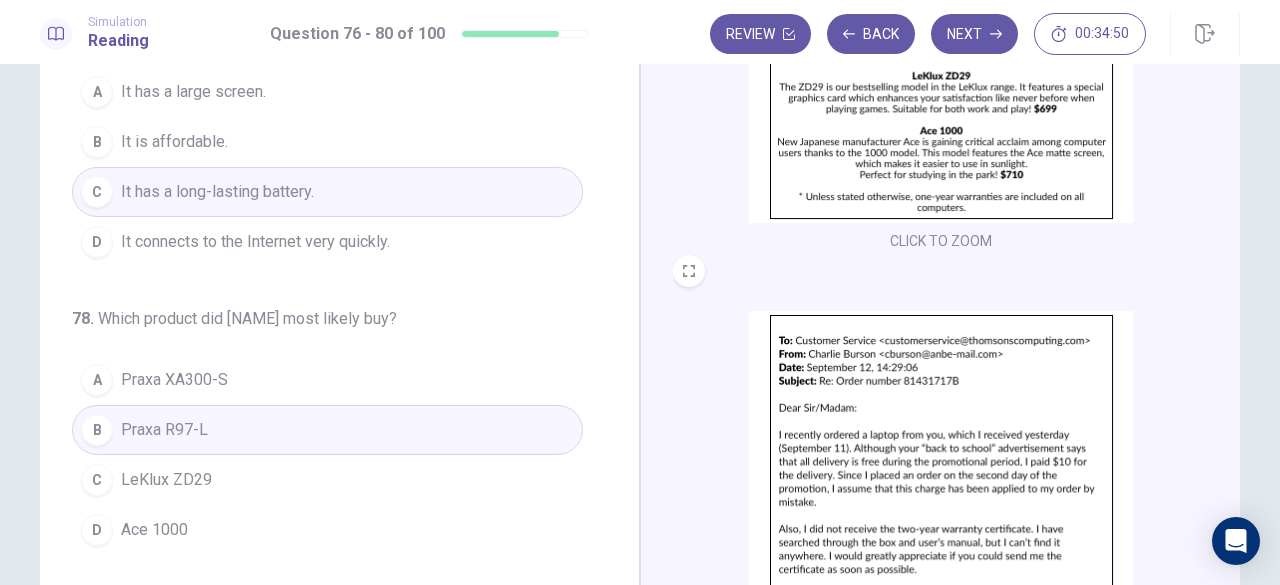 click on "D Ace 1000" at bounding box center (327, 530) 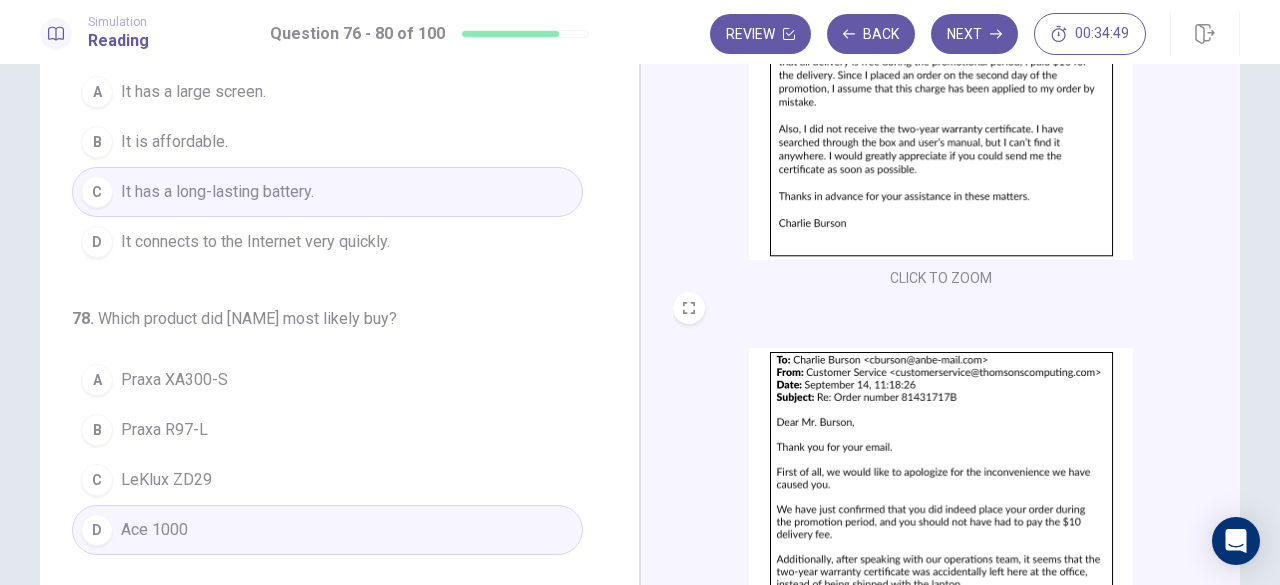 scroll, scrollTop: 700, scrollLeft: 0, axis: vertical 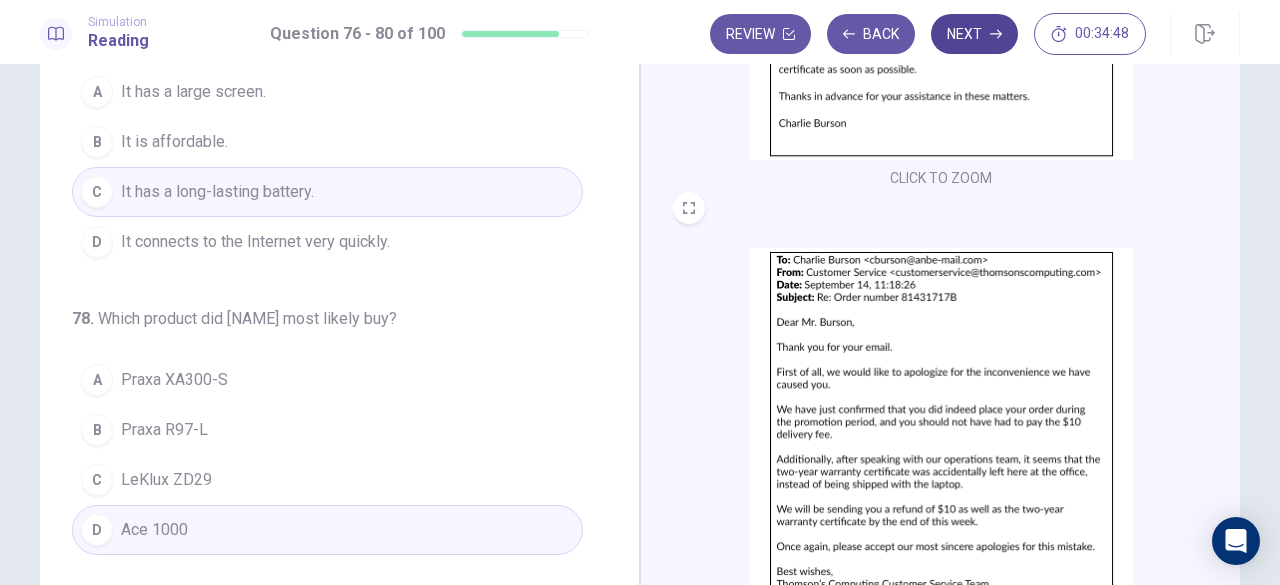 click on "Next" at bounding box center (974, 34) 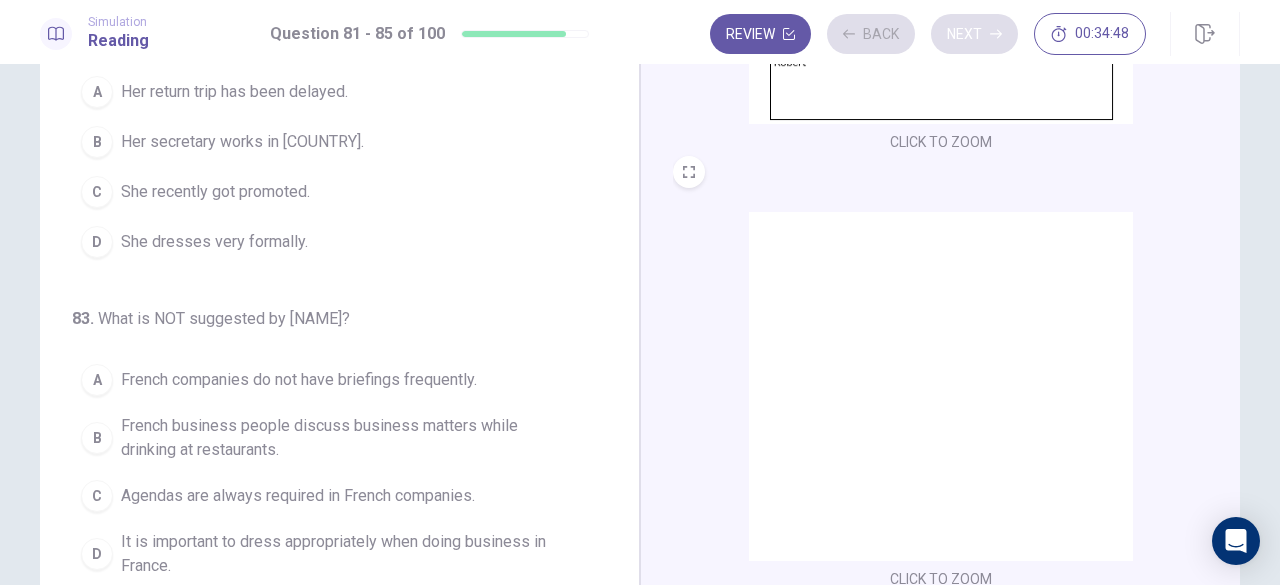 scroll, scrollTop: 298, scrollLeft: 0, axis: vertical 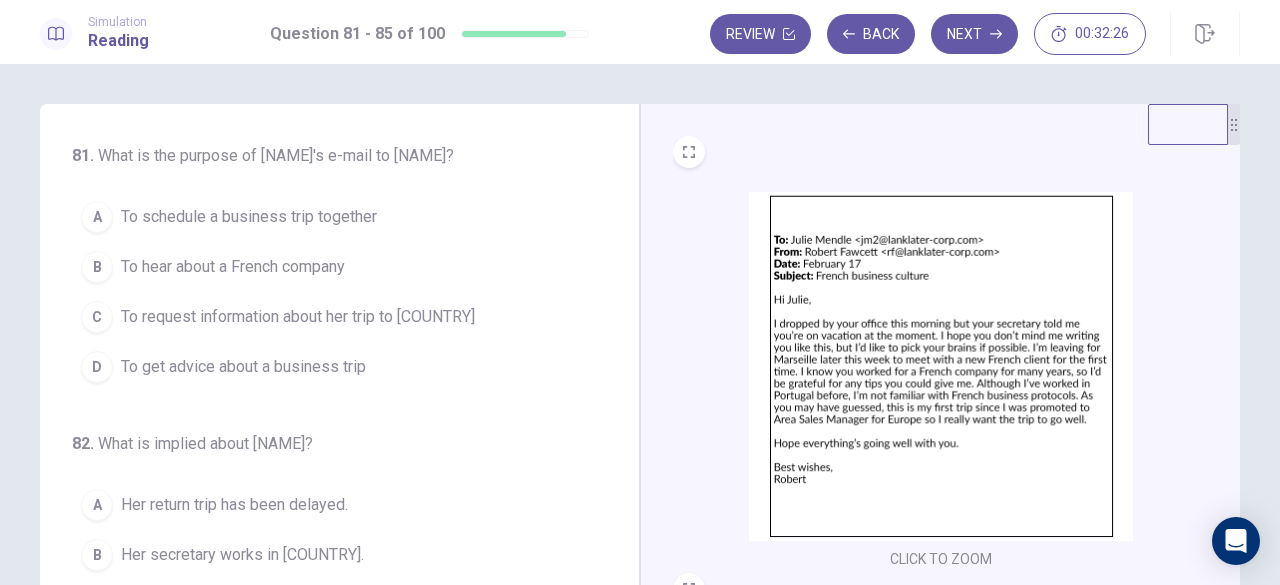 click on "D To get advice about a business trip" at bounding box center [327, 367] 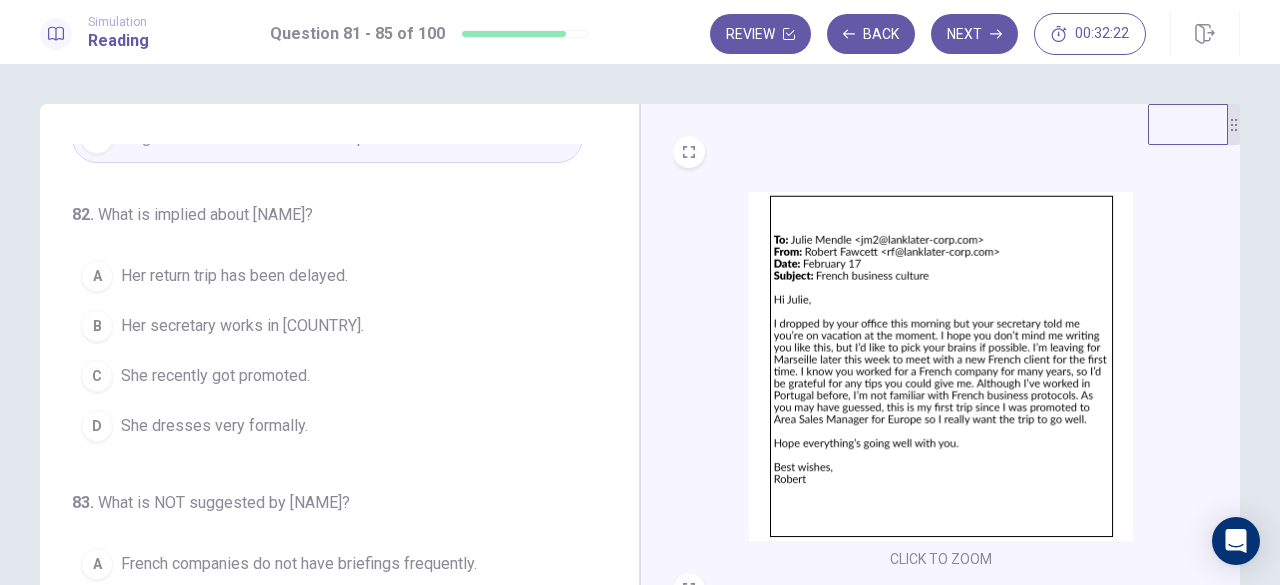 scroll, scrollTop: 300, scrollLeft: 0, axis: vertical 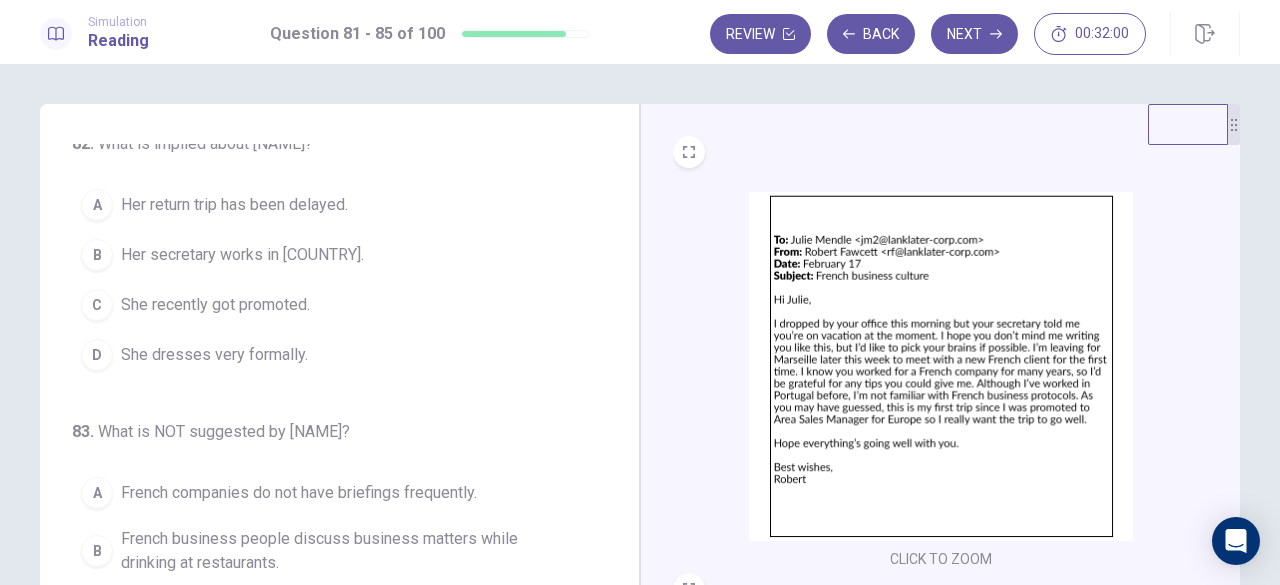 click on "Her return trip has been delayed." at bounding box center (234, 205) 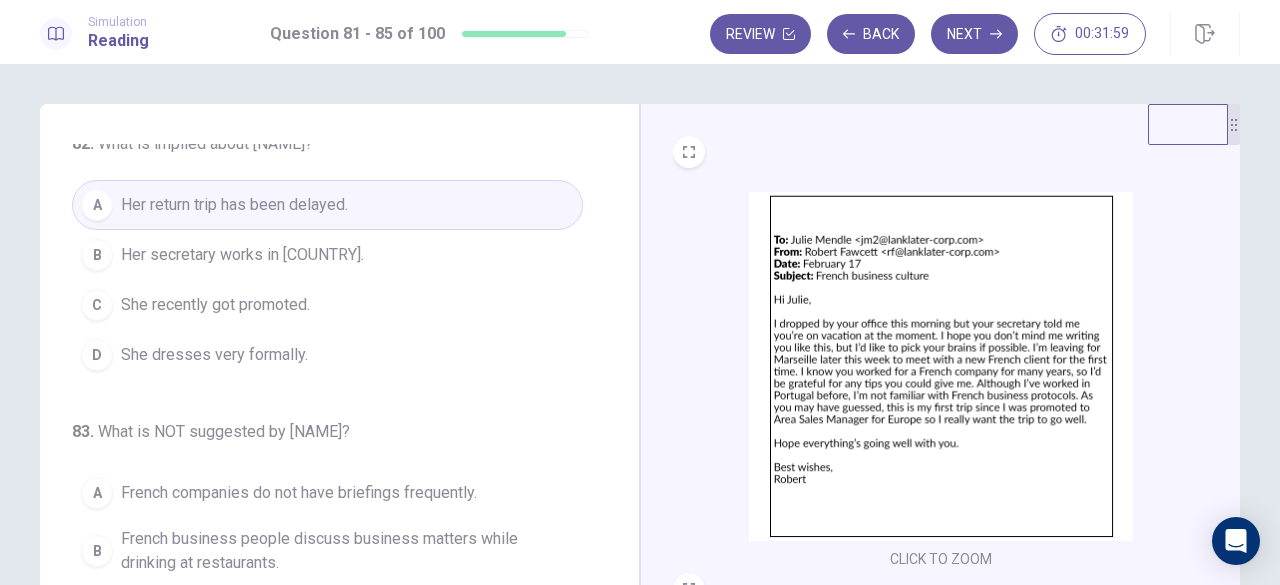 scroll, scrollTop: 400, scrollLeft: 0, axis: vertical 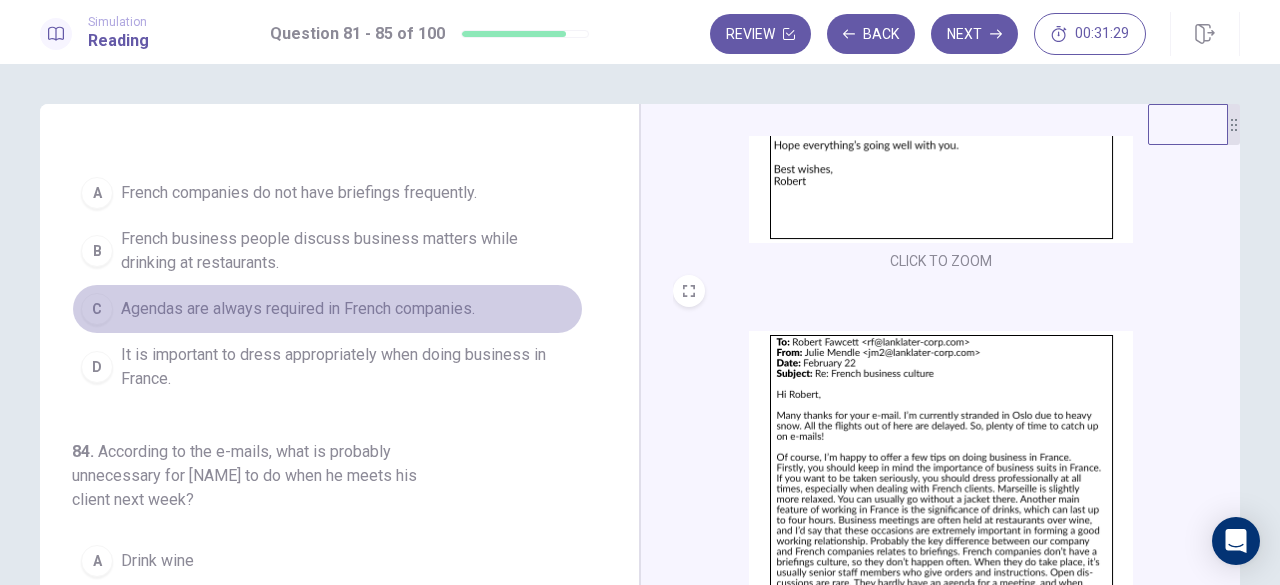 click on "Agendas are always required in French companies." at bounding box center [298, 309] 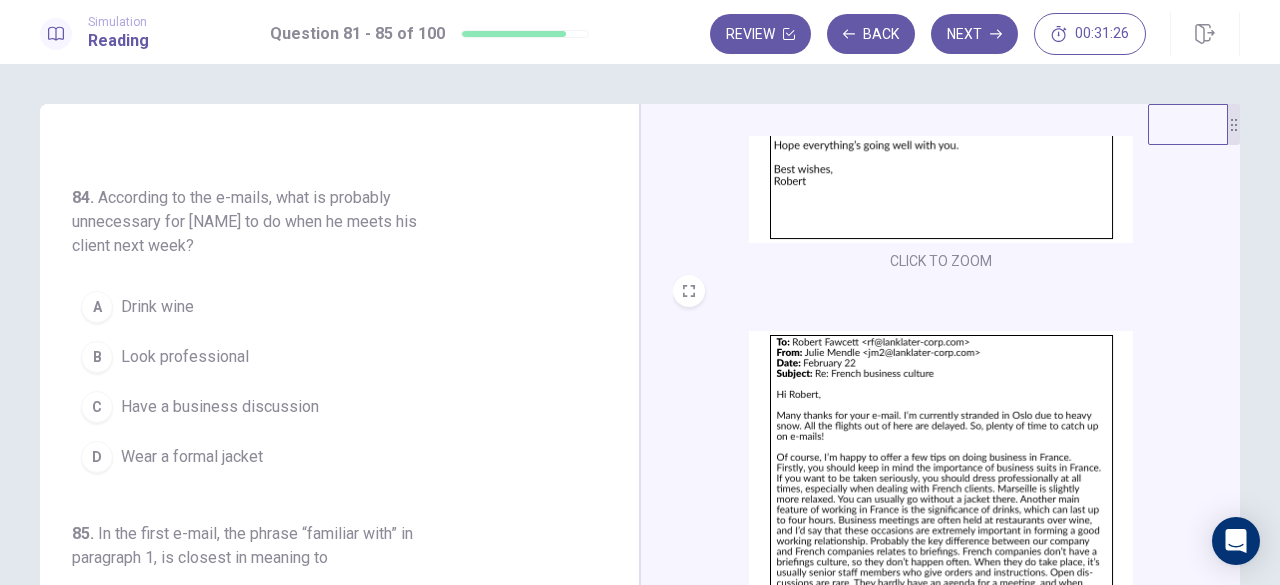 scroll, scrollTop: 899, scrollLeft: 0, axis: vertical 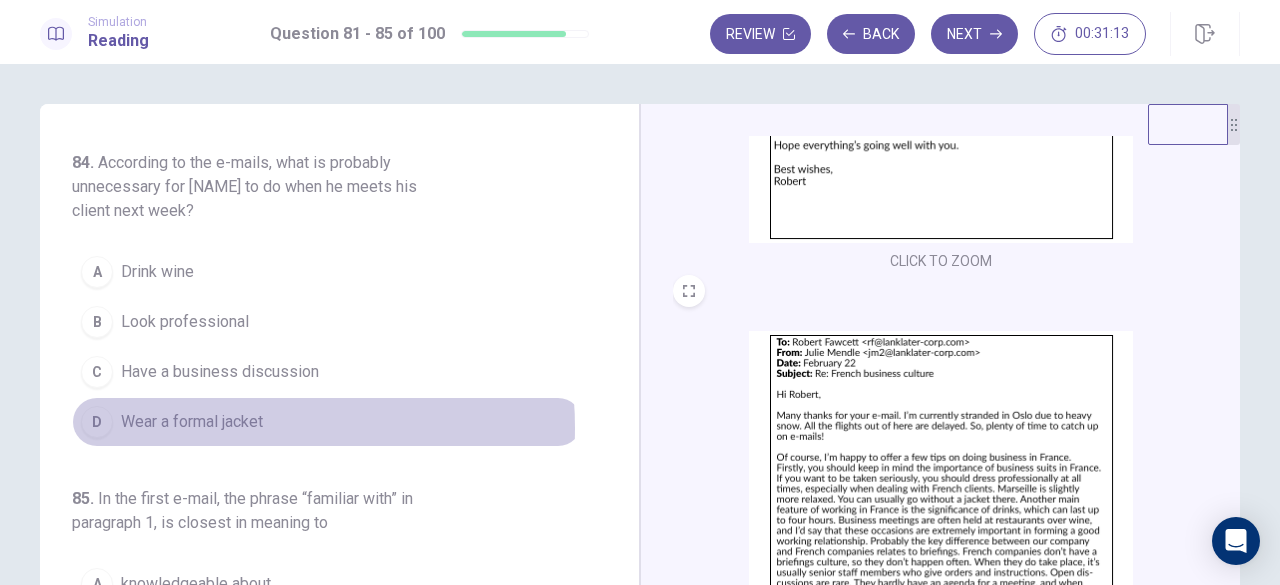 click on "Wear a formal jacket" at bounding box center (192, 422) 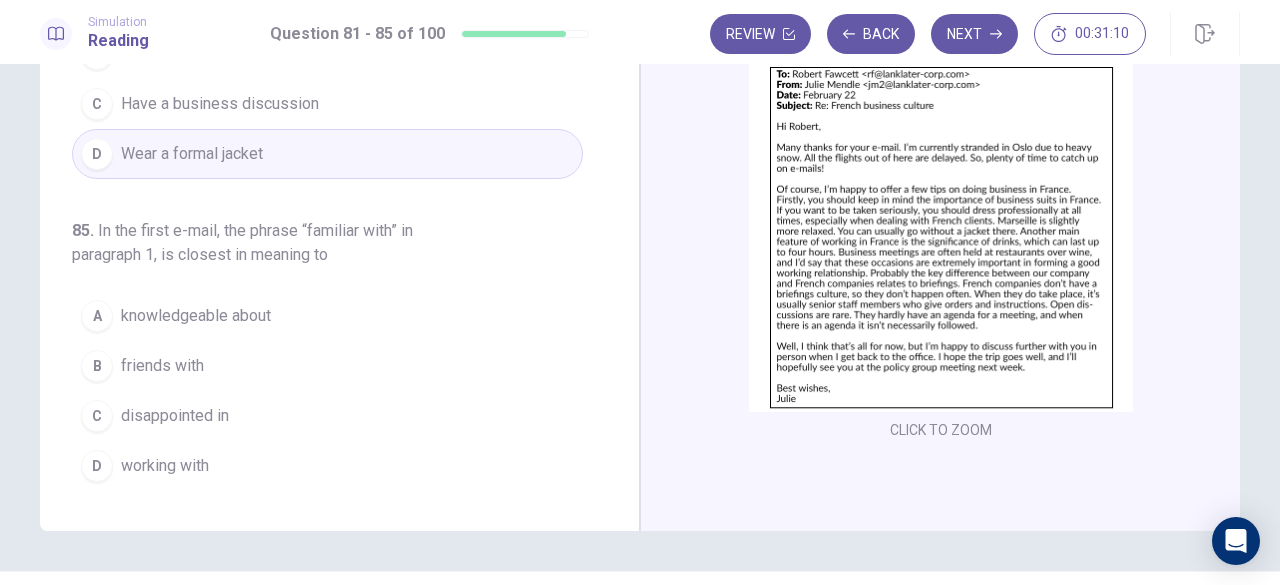 scroll, scrollTop: 300, scrollLeft: 0, axis: vertical 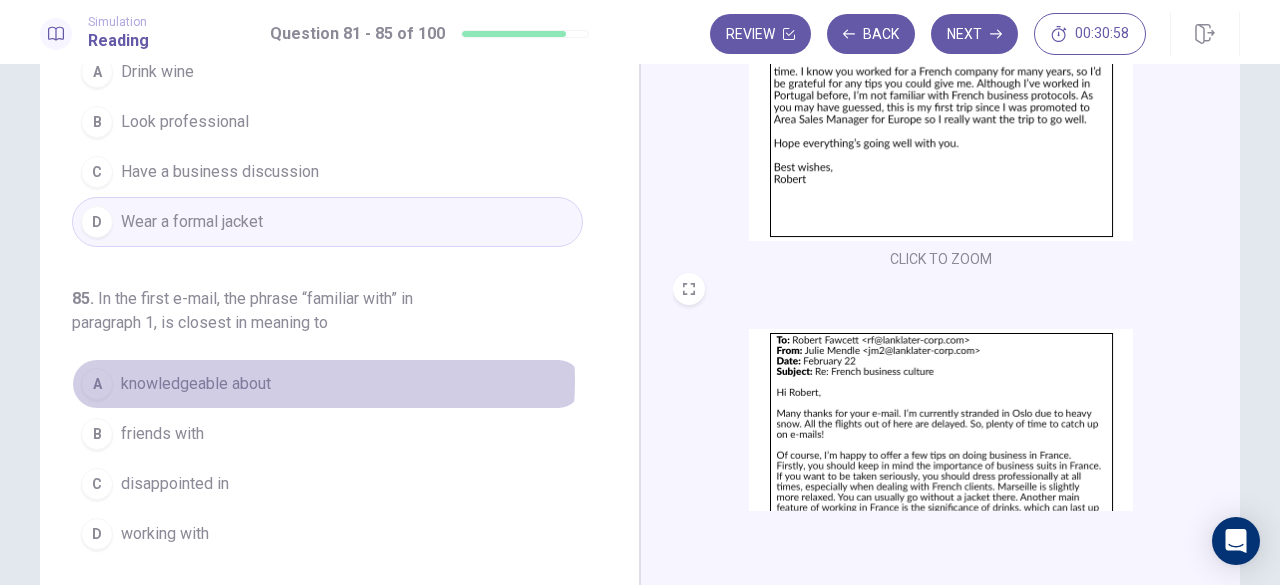click on "A knowledgeable about" at bounding box center (327, 384) 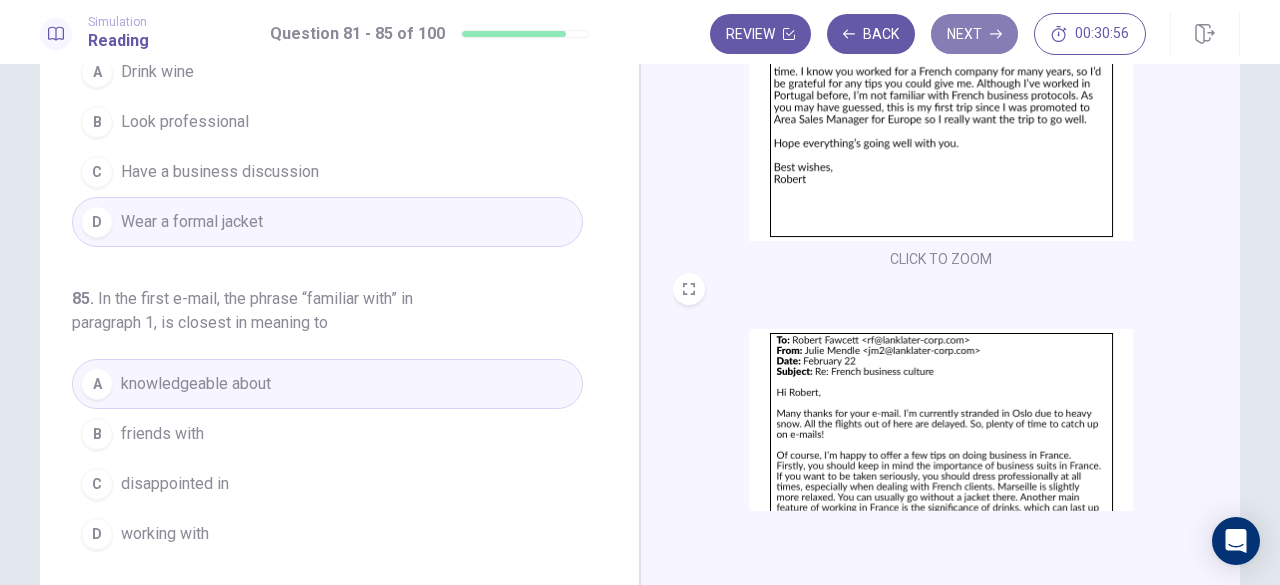 click on "Next" at bounding box center (974, 34) 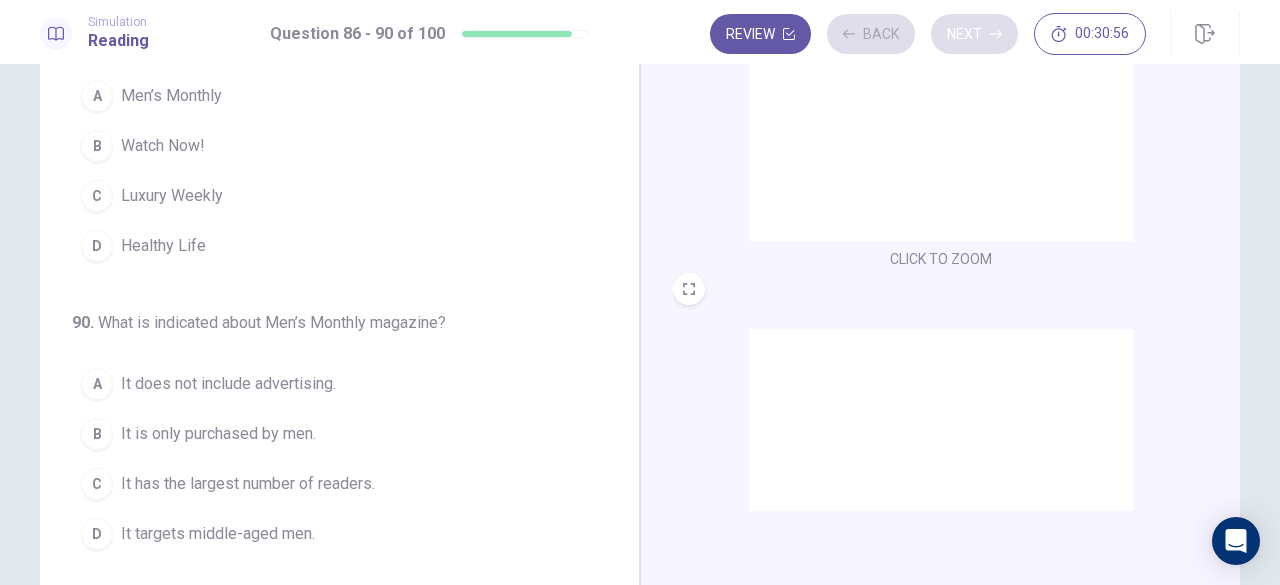 scroll, scrollTop: 795, scrollLeft: 0, axis: vertical 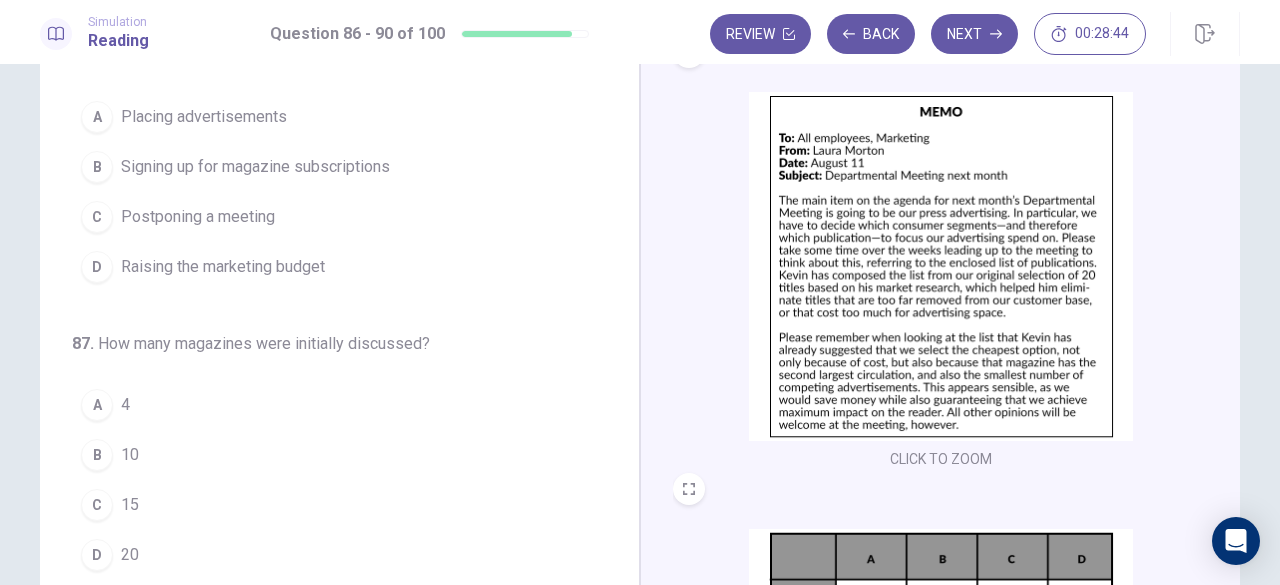 click on "D Raising the marketing budget" at bounding box center (327, 267) 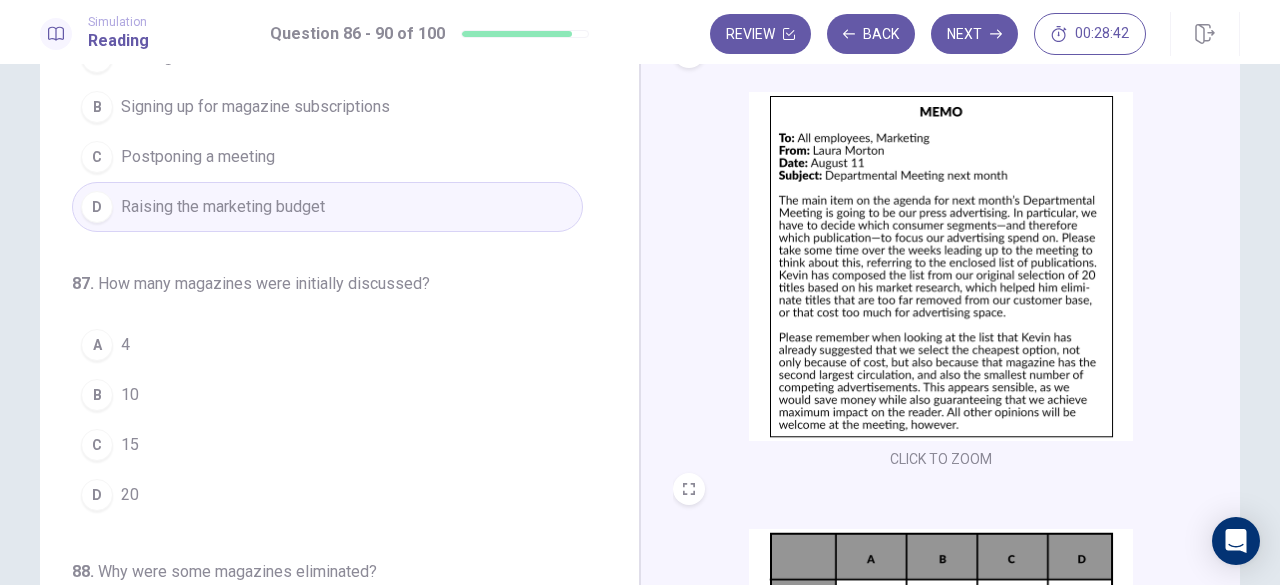 scroll, scrollTop: 200, scrollLeft: 0, axis: vertical 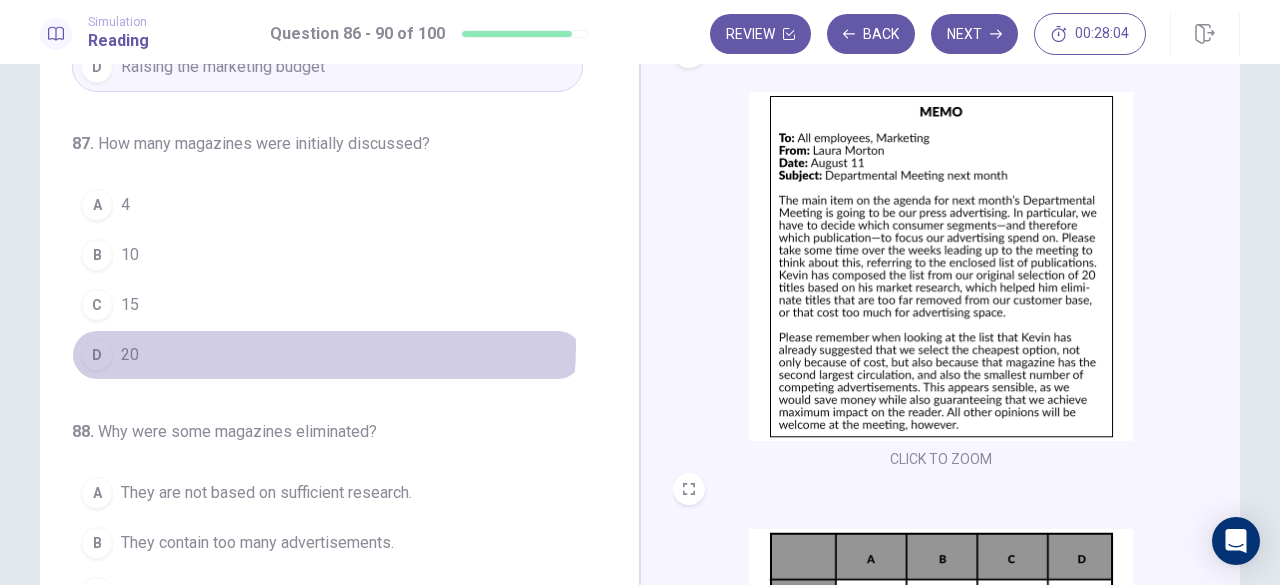 click on "D 20" at bounding box center (327, 355) 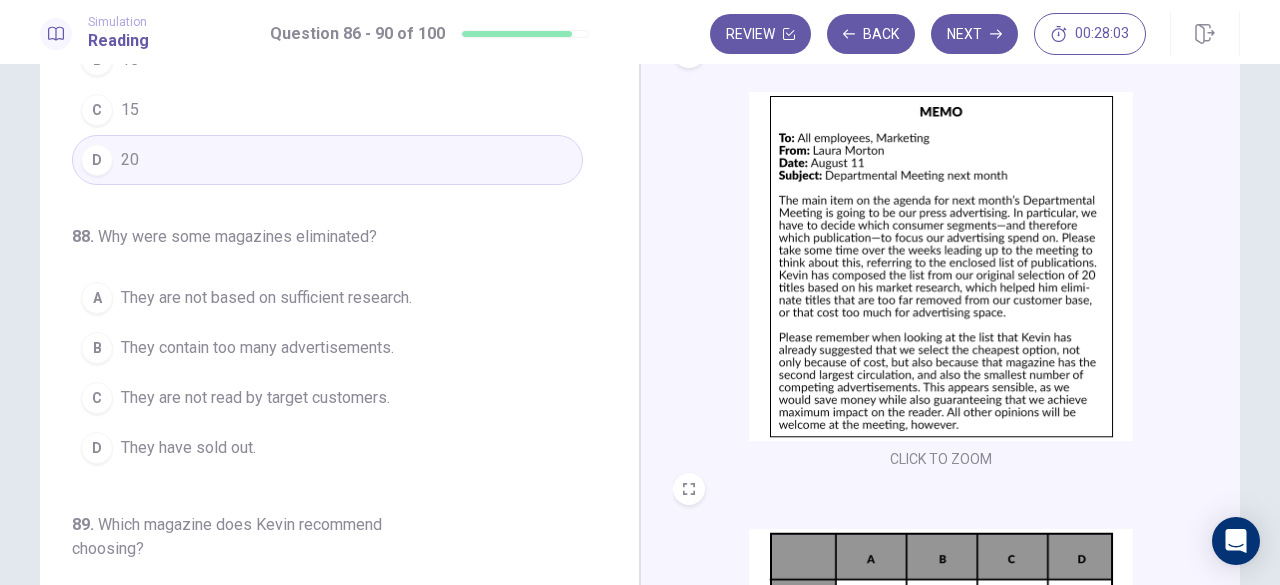 scroll, scrollTop: 400, scrollLeft: 0, axis: vertical 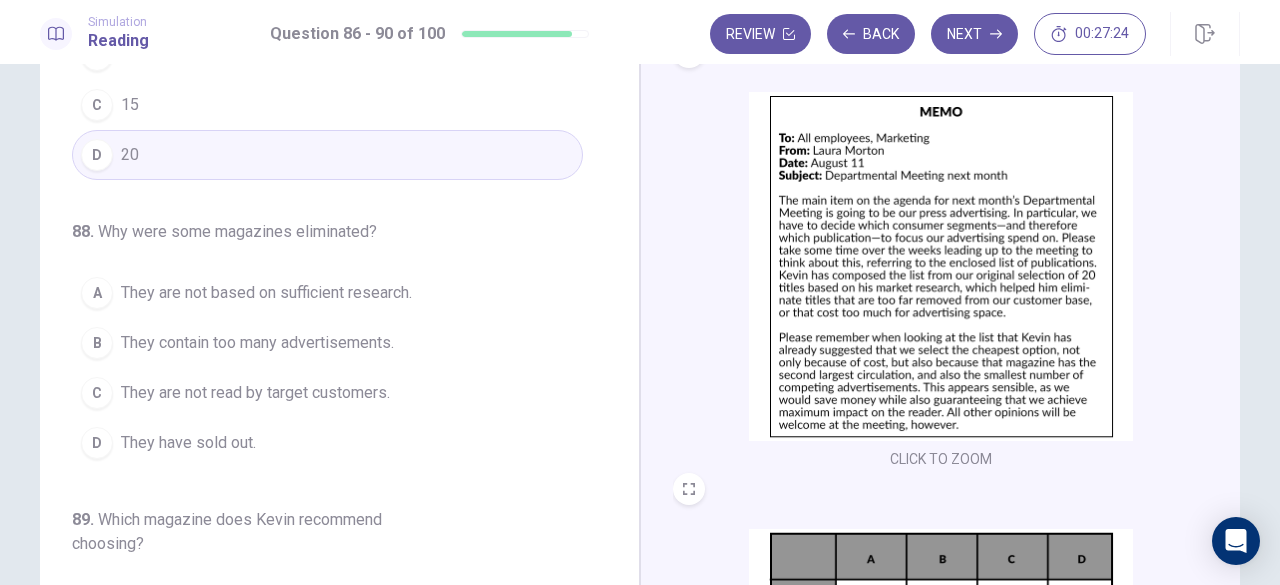 click on "They contain too many advertisements." at bounding box center [257, 343] 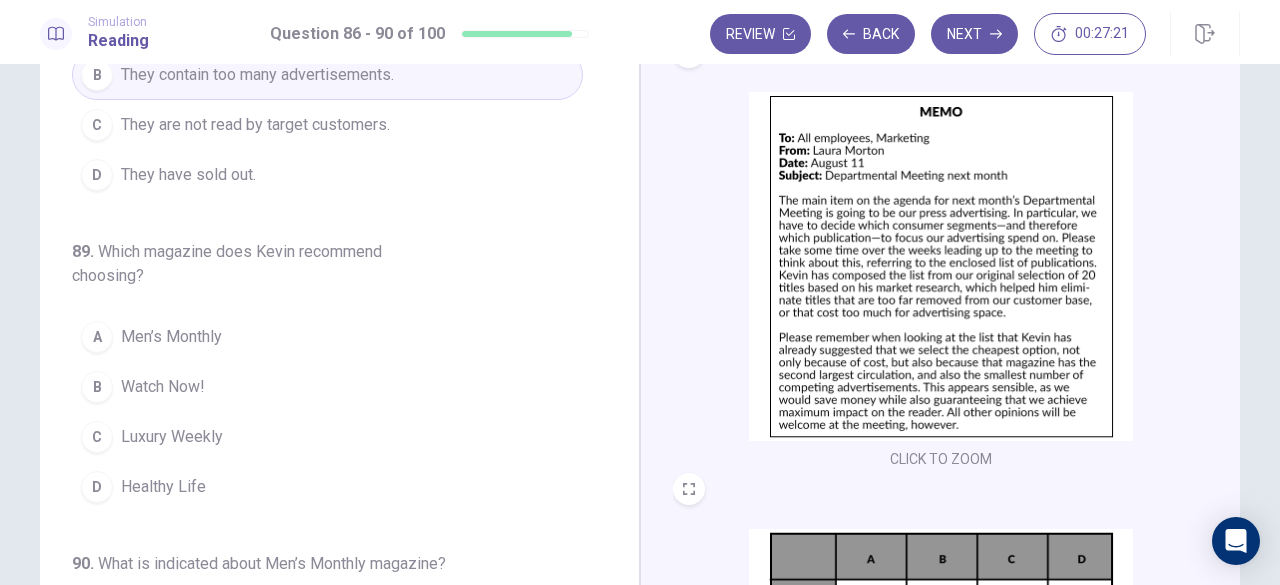 scroll, scrollTop: 700, scrollLeft: 0, axis: vertical 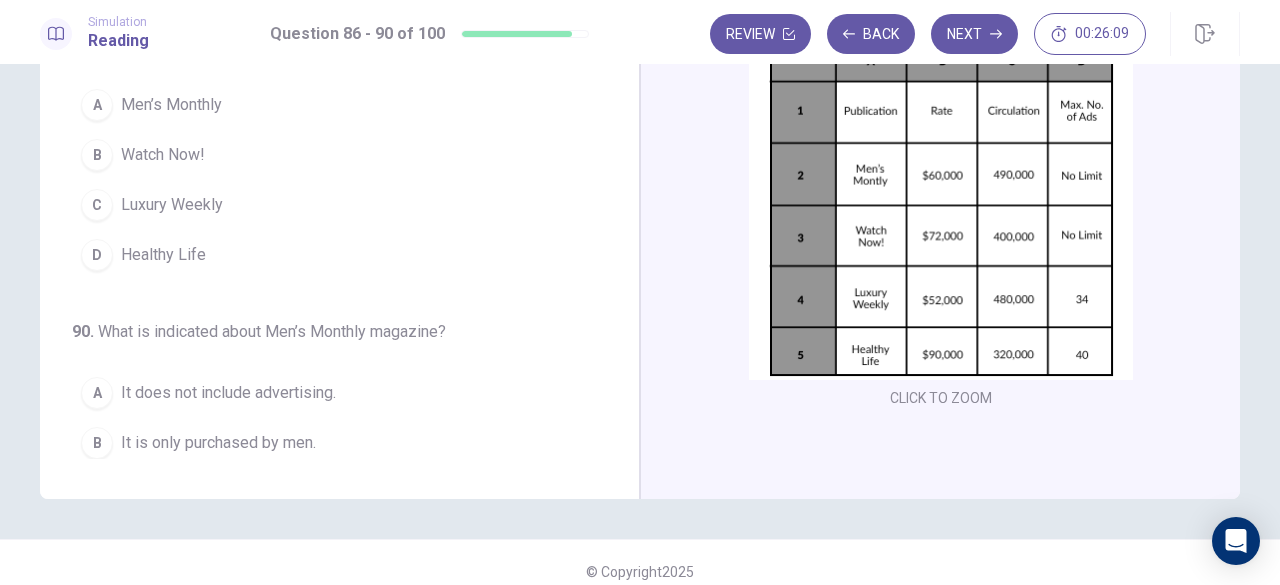 click on "C Luxury Weekly" at bounding box center (327, 205) 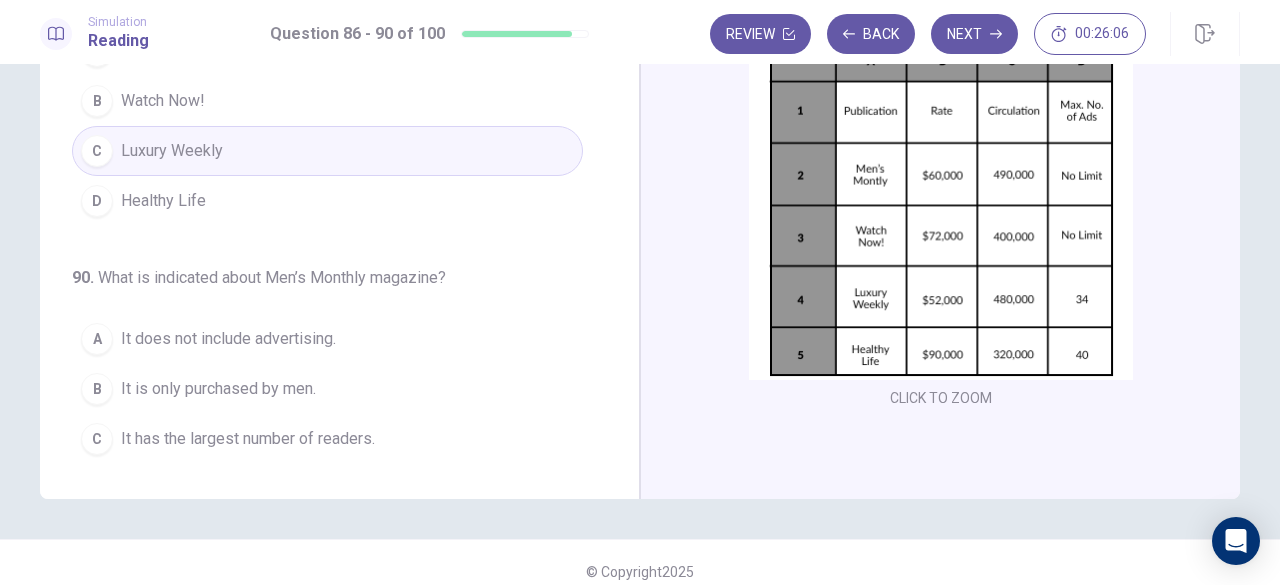 scroll, scrollTop: 795, scrollLeft: 0, axis: vertical 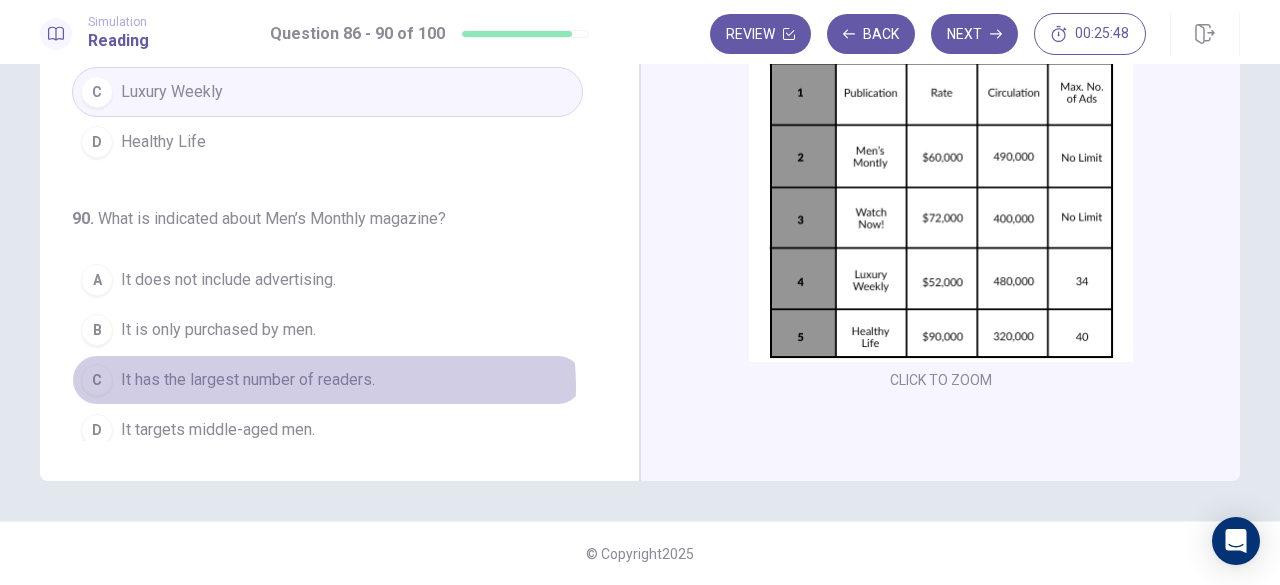 click on "It has the largest number of readers." at bounding box center [248, 380] 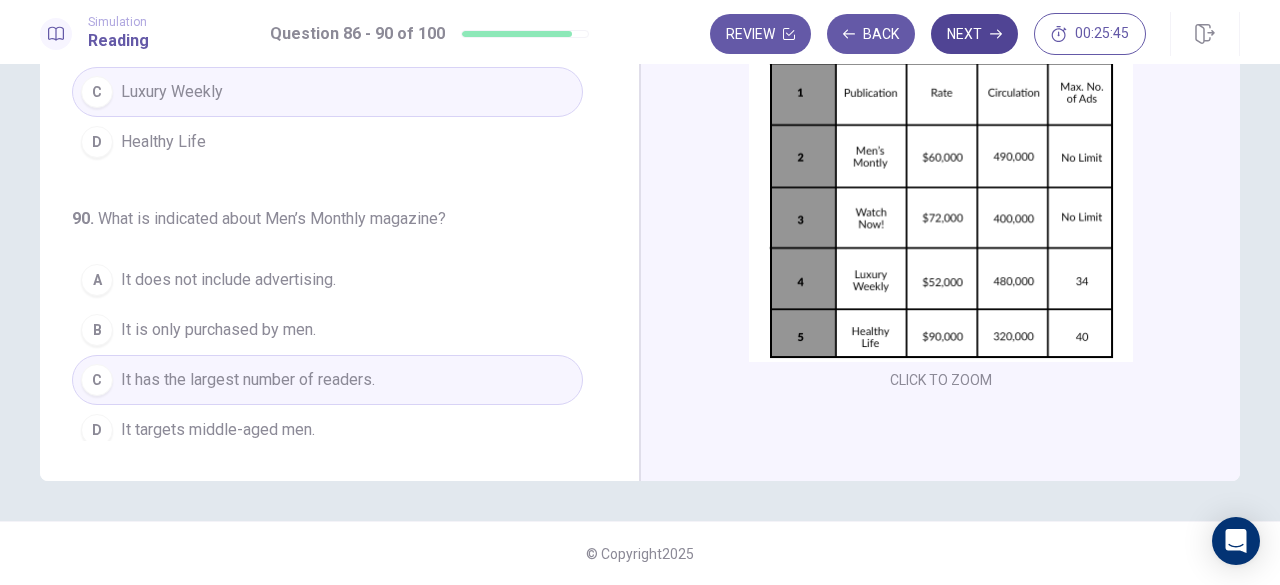 click on "Next" at bounding box center (974, 34) 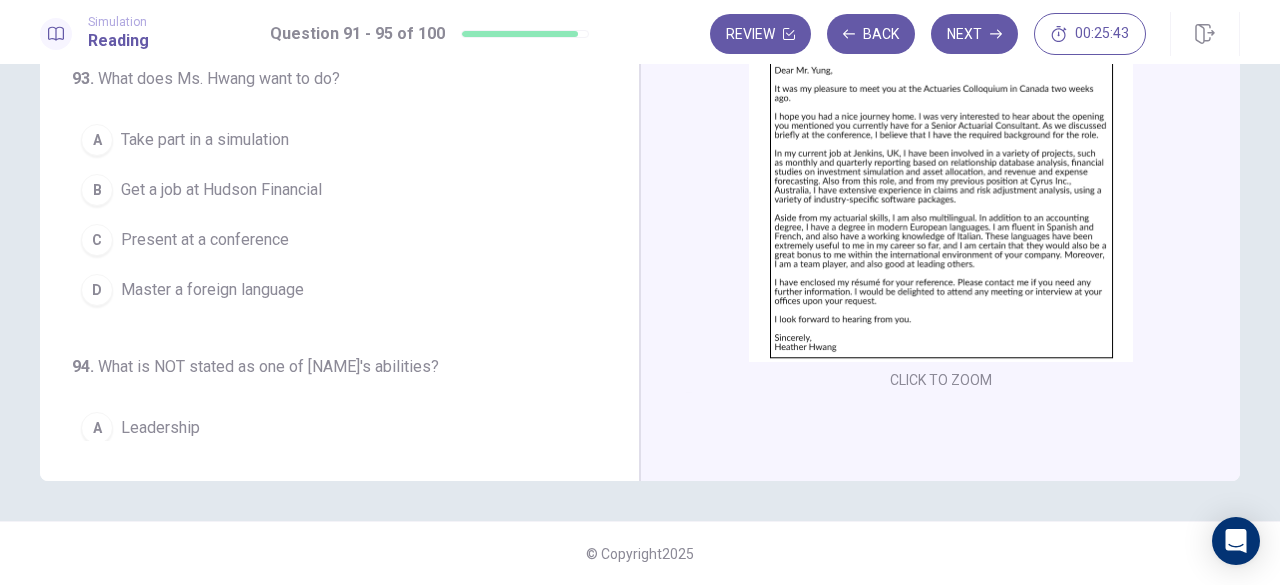 scroll, scrollTop: 295, scrollLeft: 0, axis: vertical 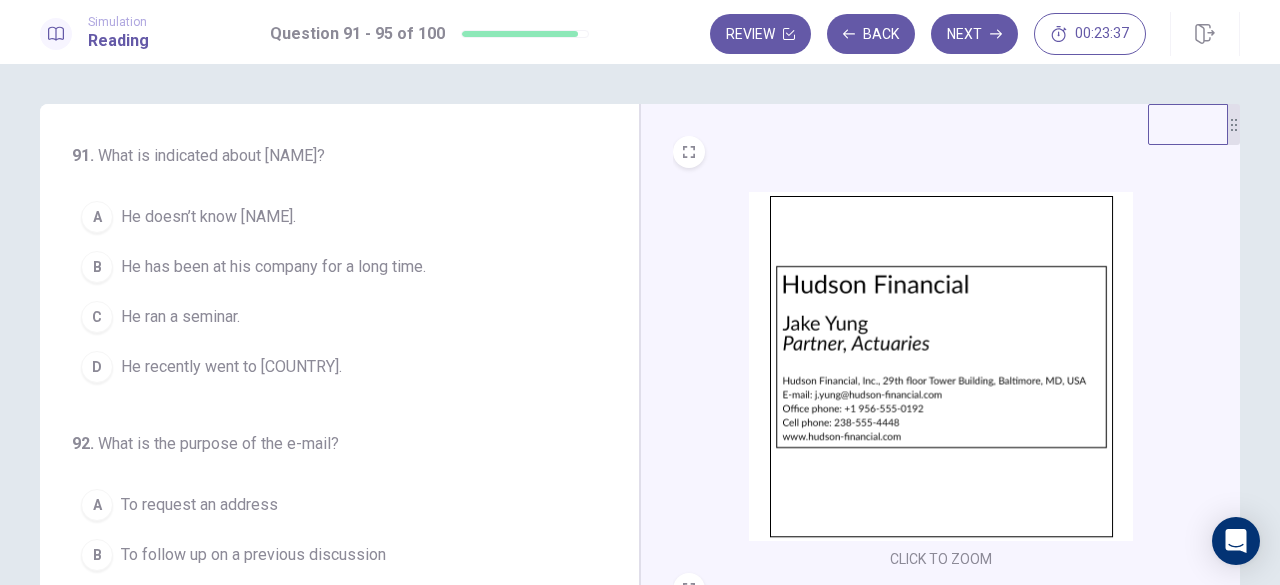 click on "He recently went to [COUNTRY]." at bounding box center [231, 367] 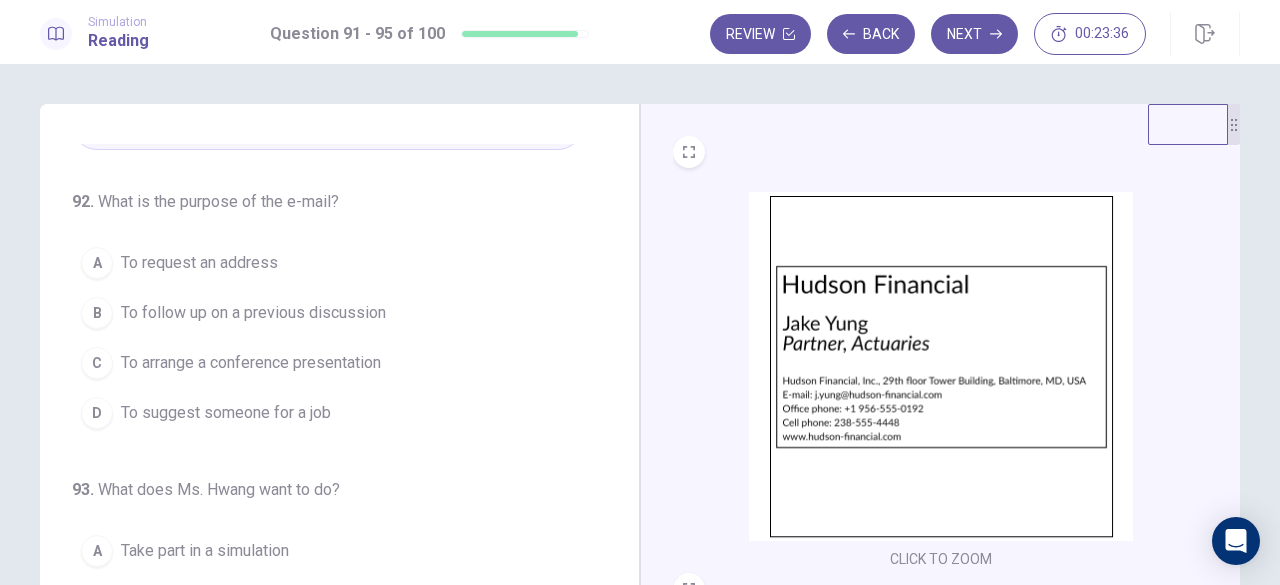 scroll, scrollTop: 200, scrollLeft: 0, axis: vertical 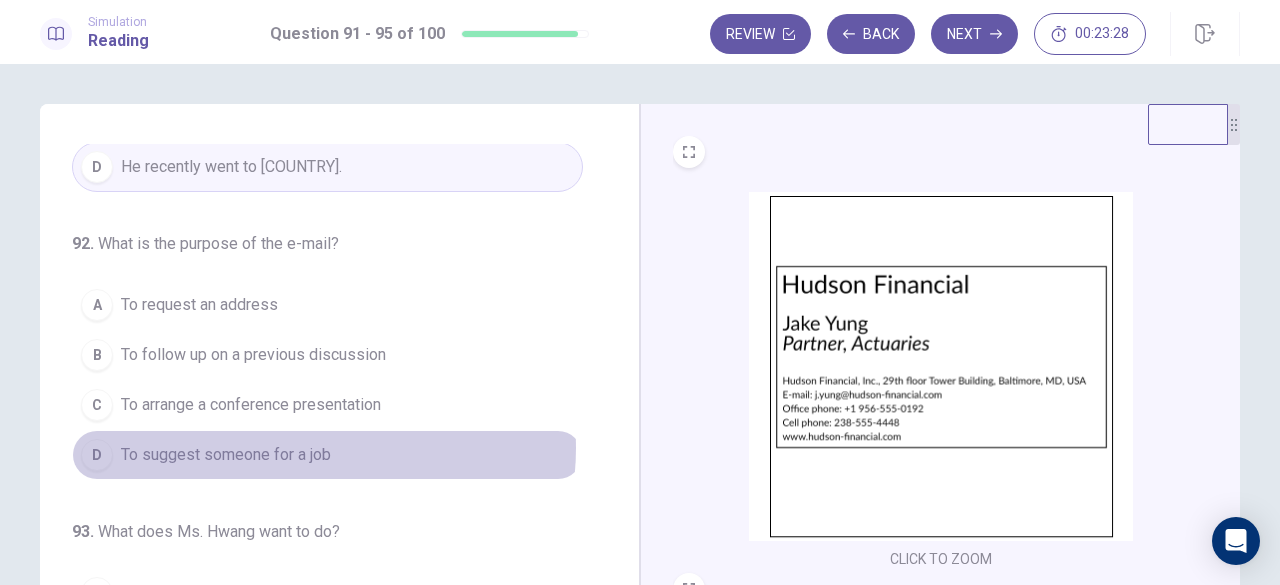 click on "To suggest someone for a job" at bounding box center [226, 455] 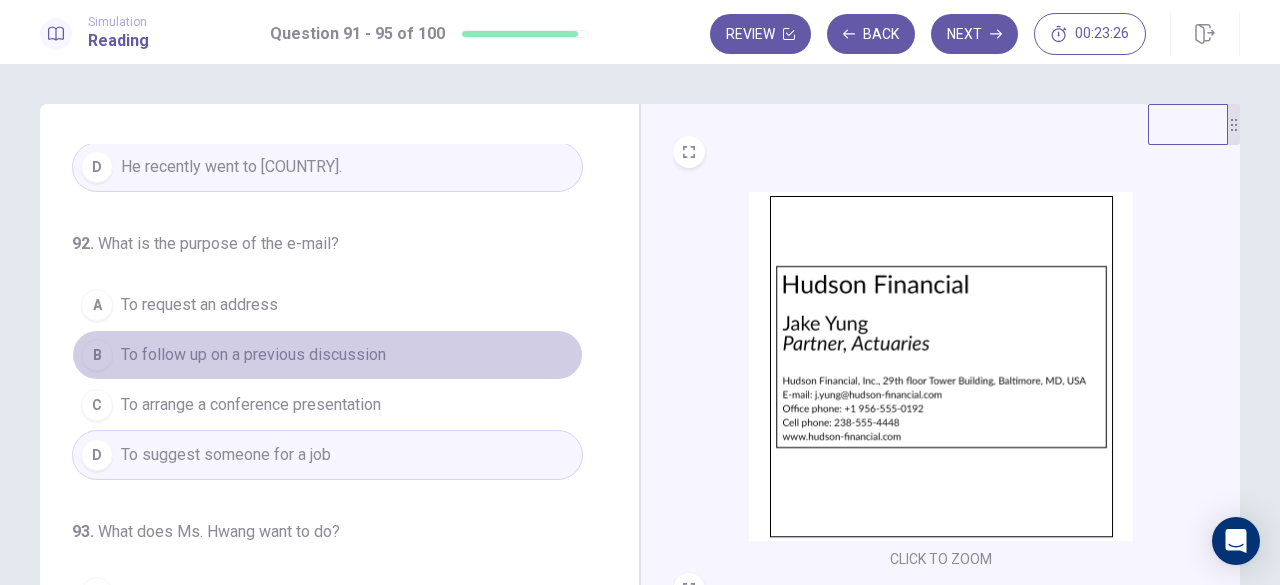 click on "B To follow up on a previous discussion" at bounding box center (327, 355) 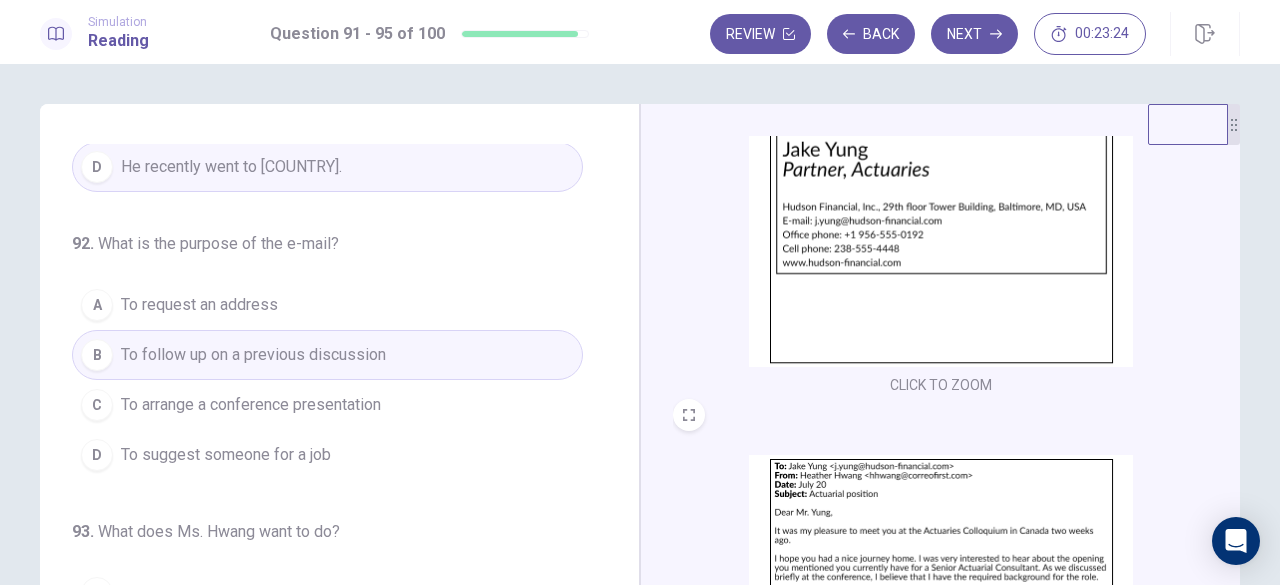 scroll, scrollTop: 400, scrollLeft: 0, axis: vertical 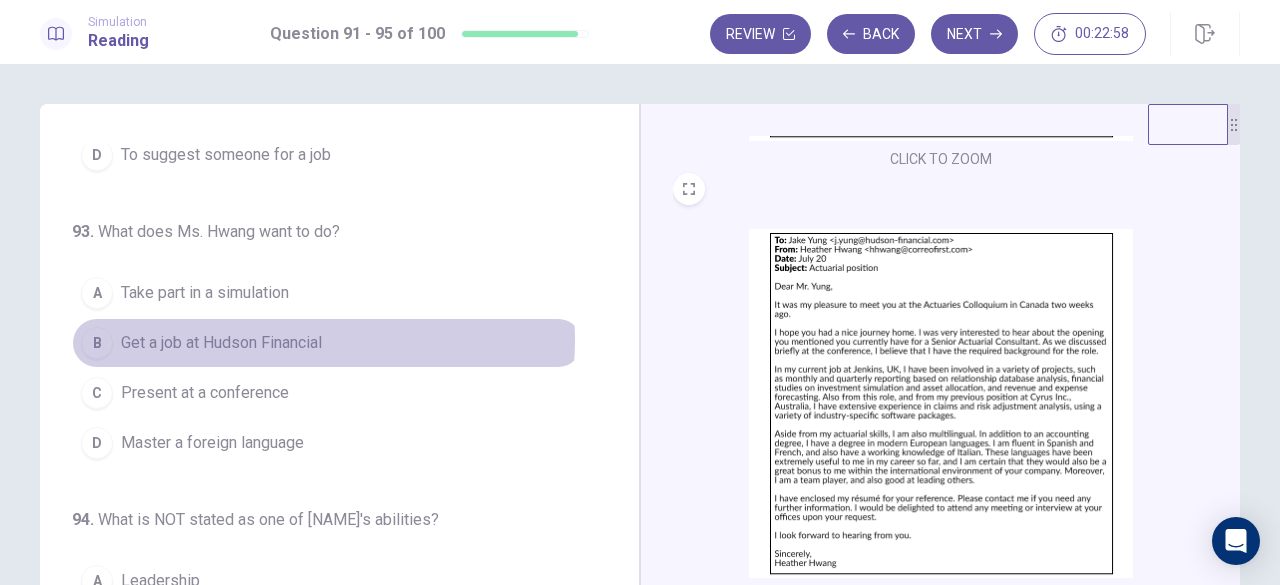 click on "Get a job at Hudson Financial" at bounding box center (221, 343) 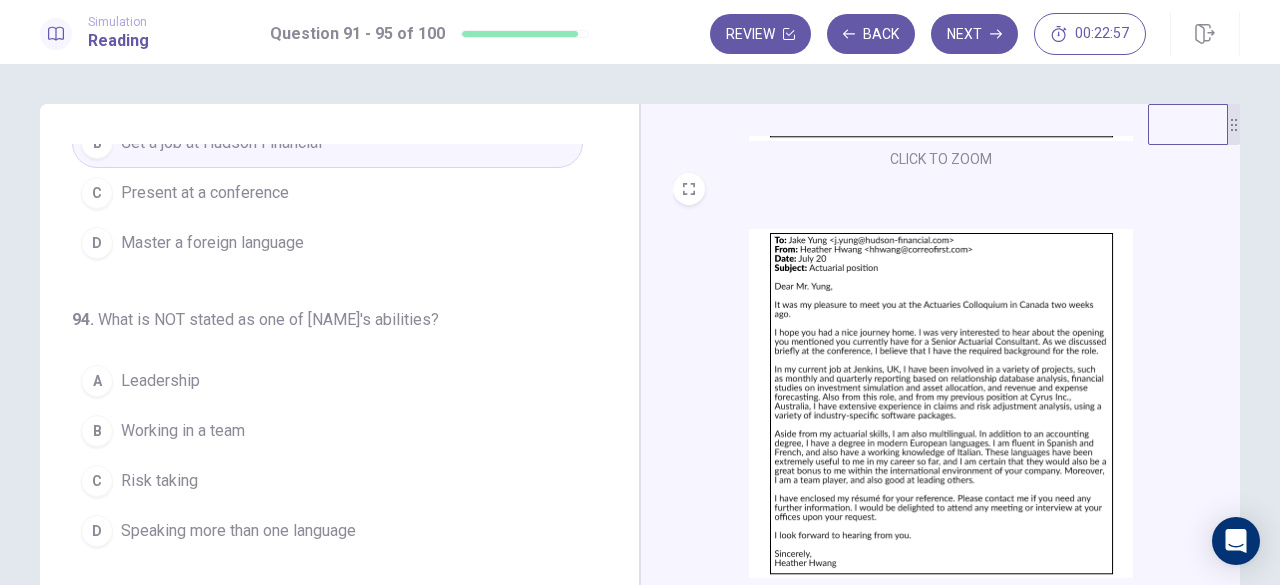 scroll, scrollTop: 800, scrollLeft: 0, axis: vertical 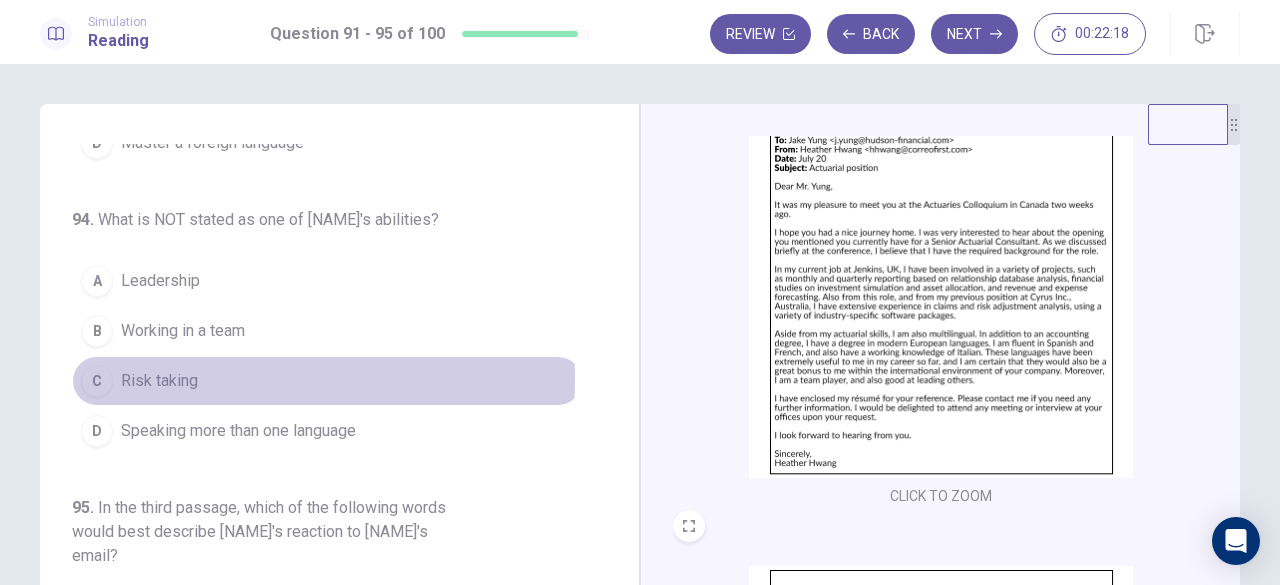 click on "Risk taking" at bounding box center (159, 381) 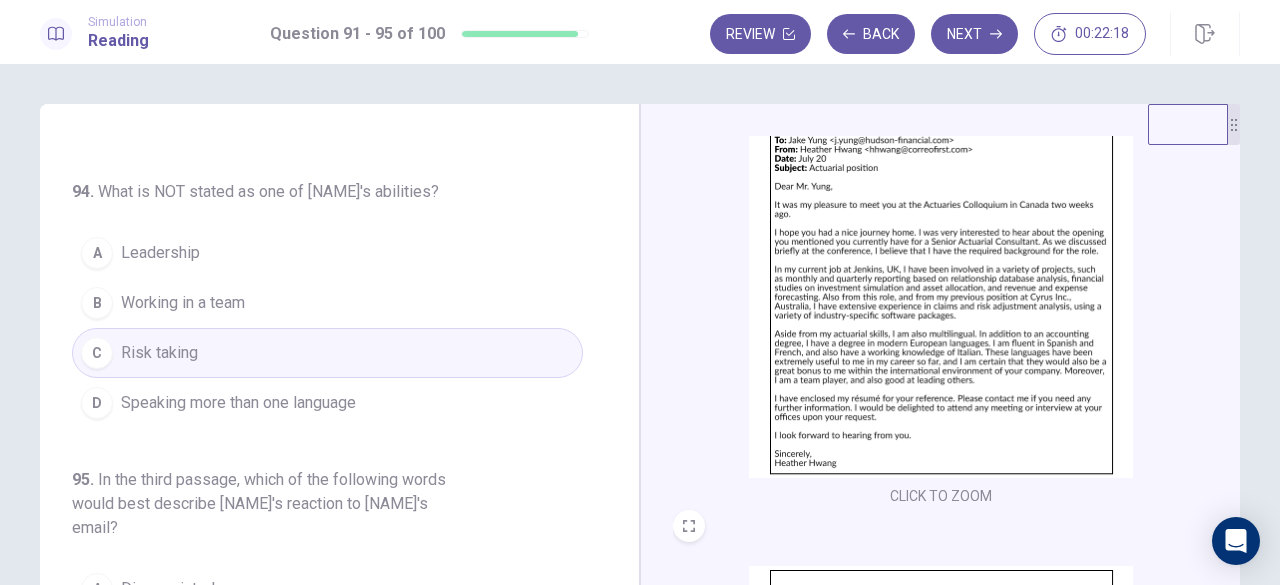scroll, scrollTop: 843, scrollLeft: 0, axis: vertical 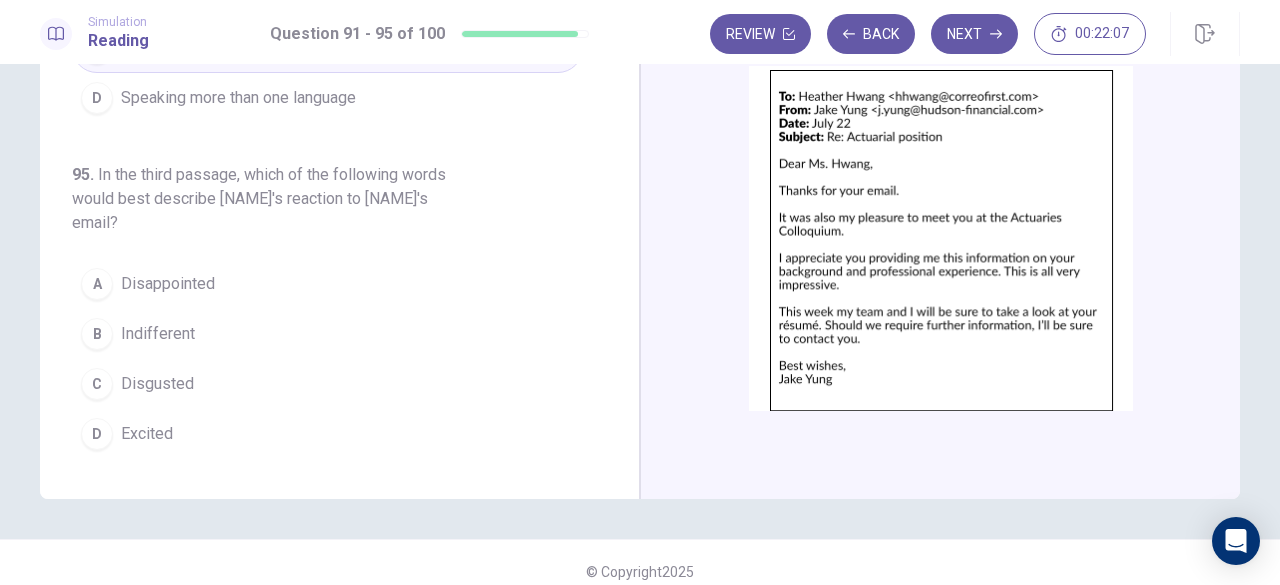 click on "Excited" at bounding box center [147, 434] 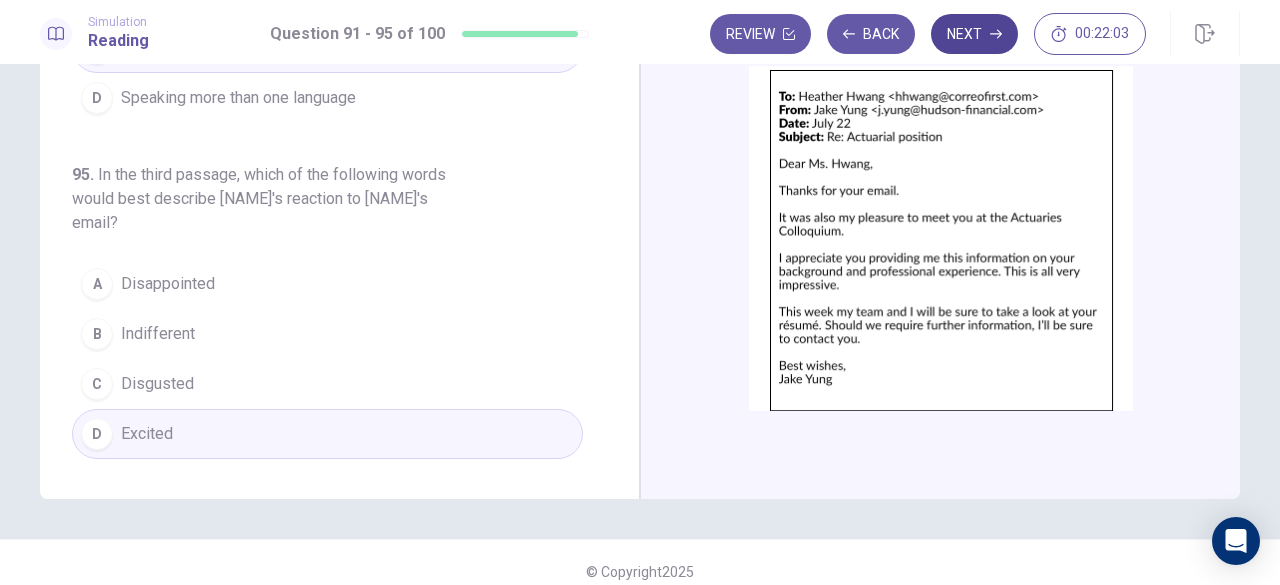 click on "Next" at bounding box center [974, 34] 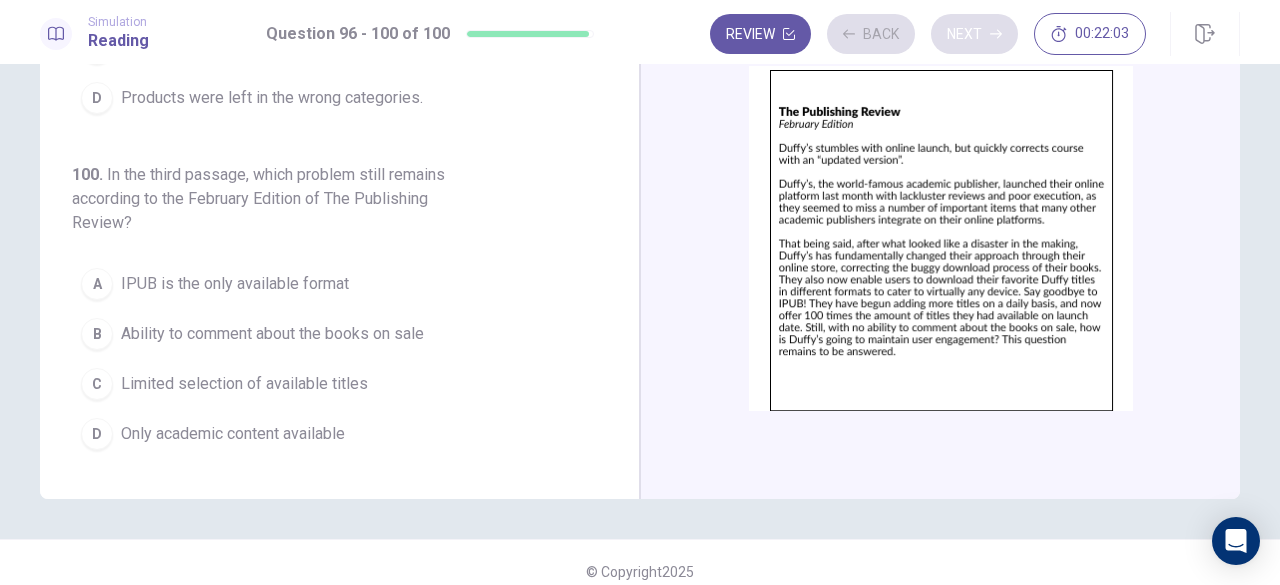 scroll, scrollTop: 819, scrollLeft: 0, axis: vertical 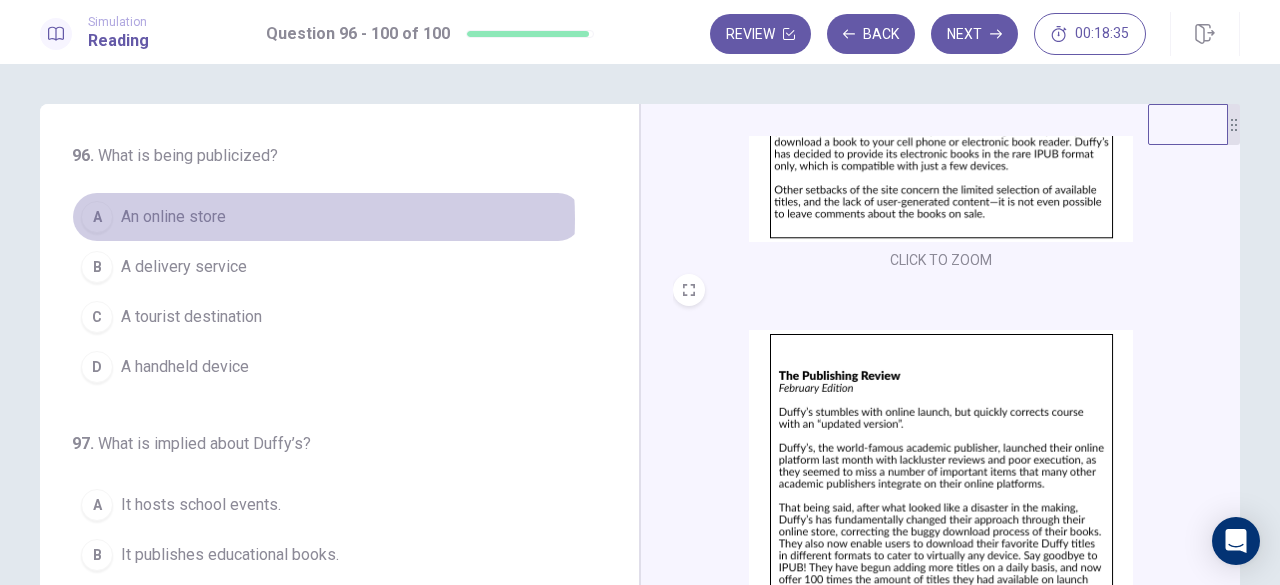 click on "A An online store" at bounding box center [327, 217] 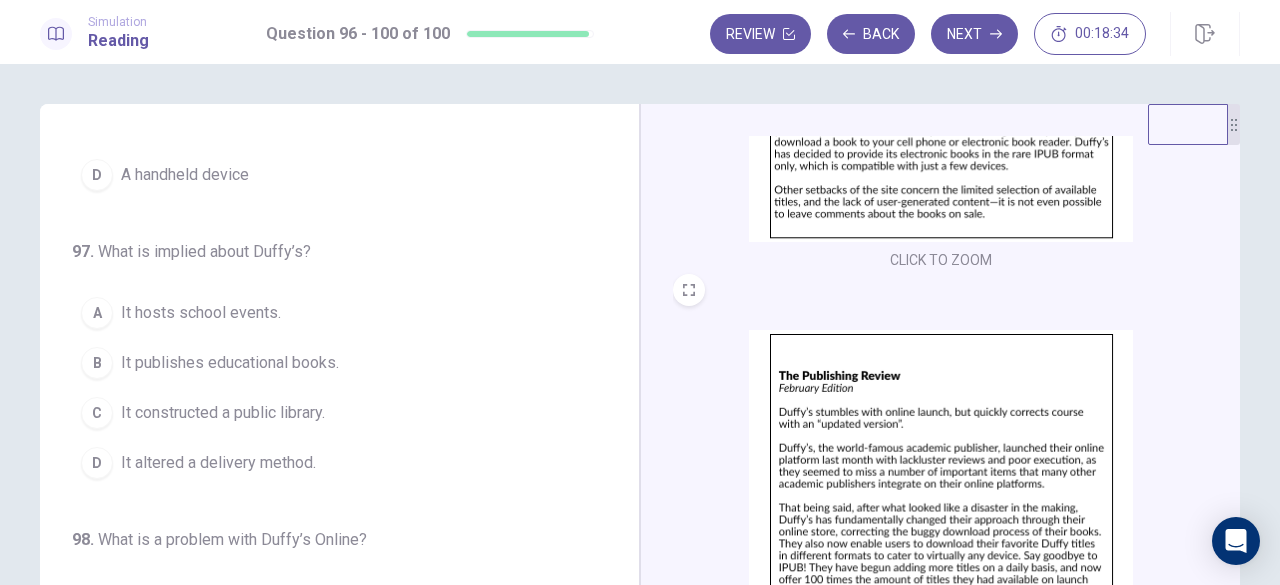 scroll, scrollTop: 200, scrollLeft: 0, axis: vertical 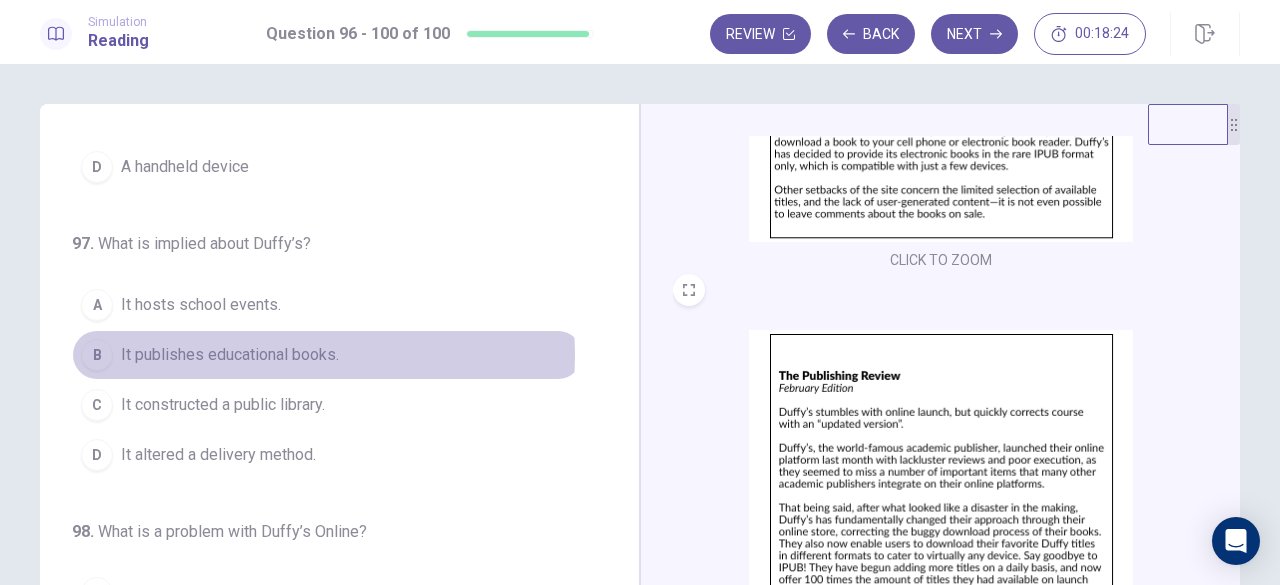 click on "It publishes educational books." at bounding box center (230, 355) 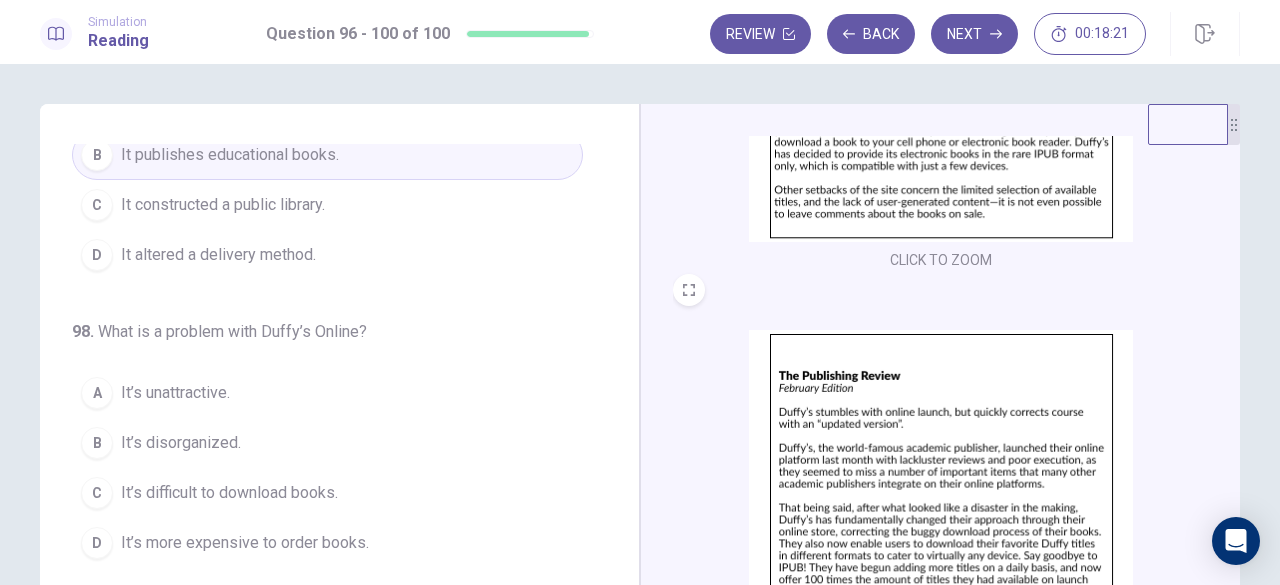 scroll, scrollTop: 500, scrollLeft: 0, axis: vertical 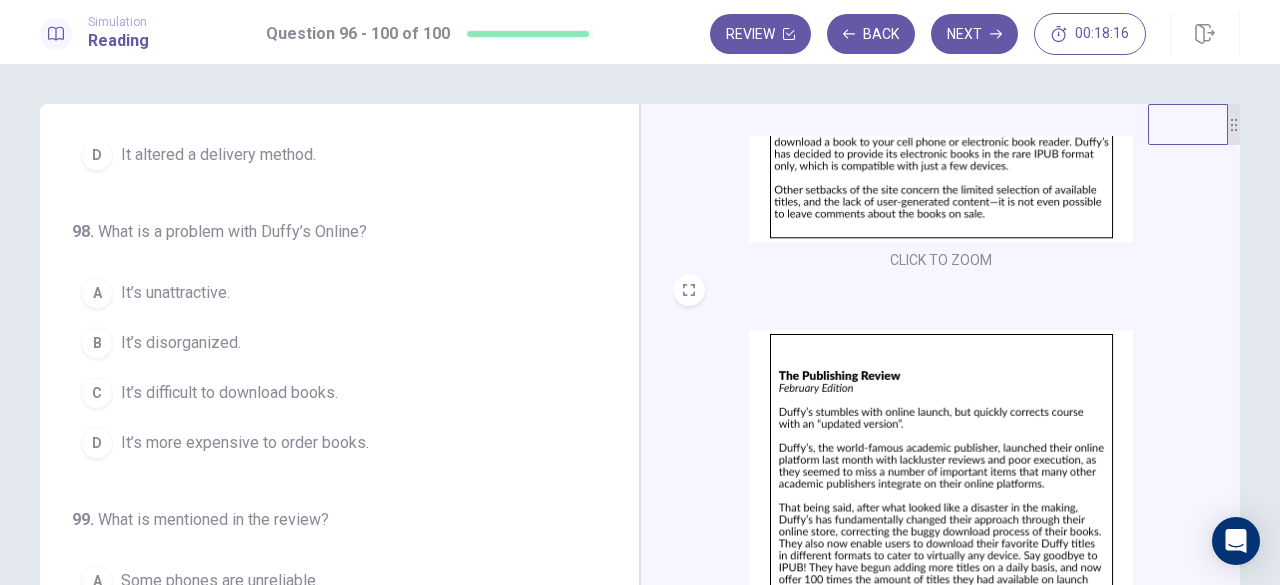 click on "It’s difficult to download books." at bounding box center (229, 393) 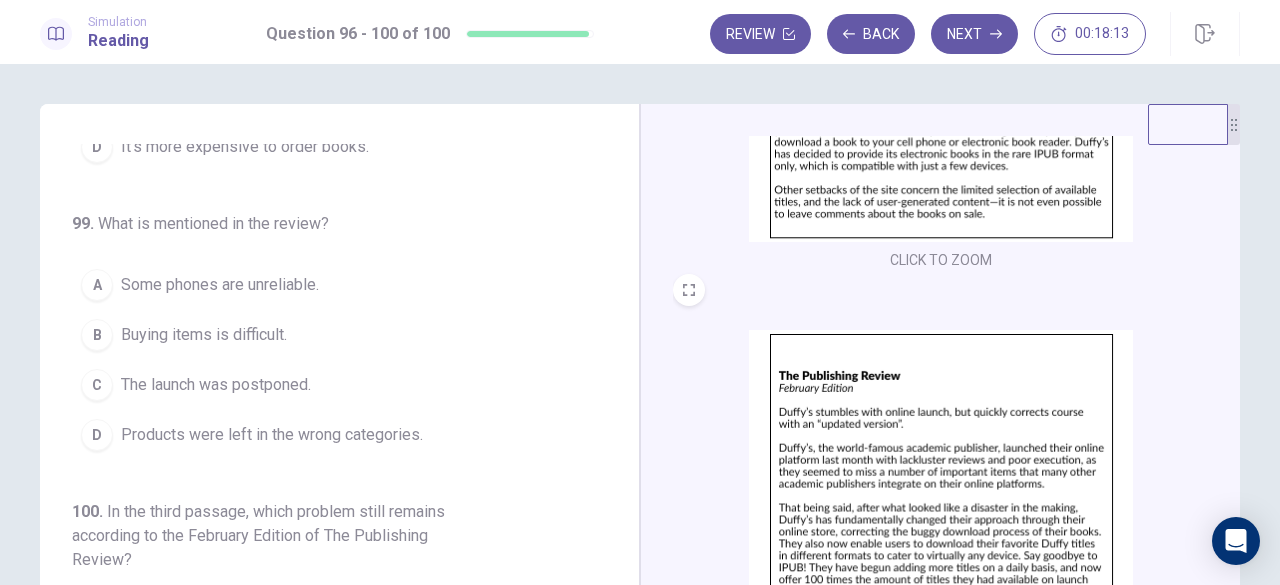 scroll, scrollTop: 800, scrollLeft: 0, axis: vertical 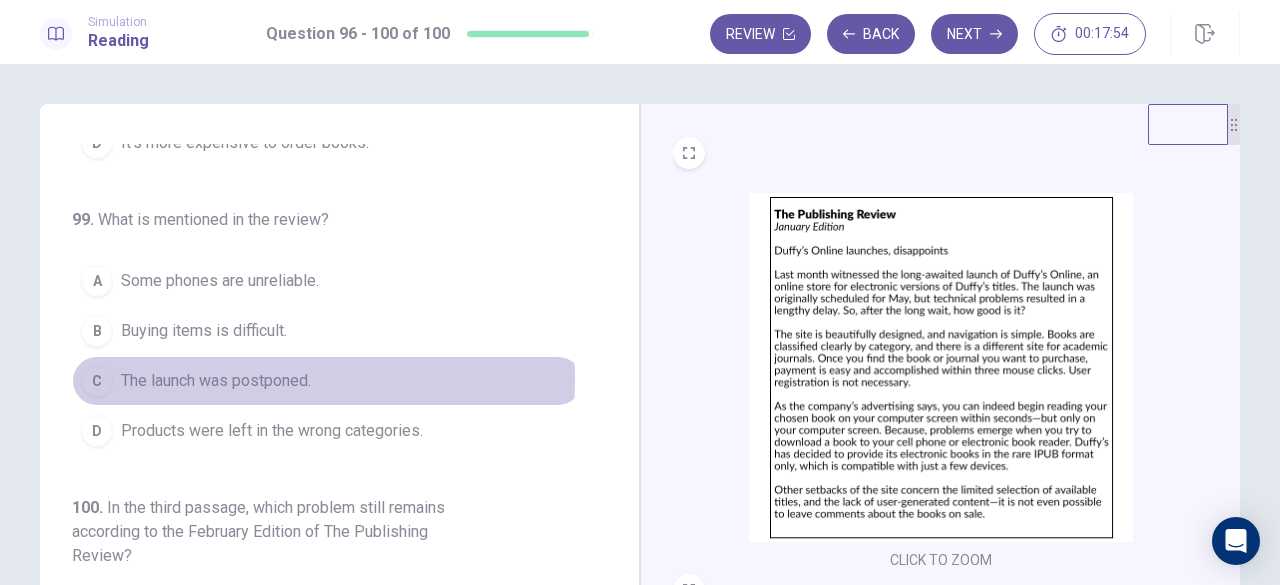click on "The launch was postponed." at bounding box center (216, 381) 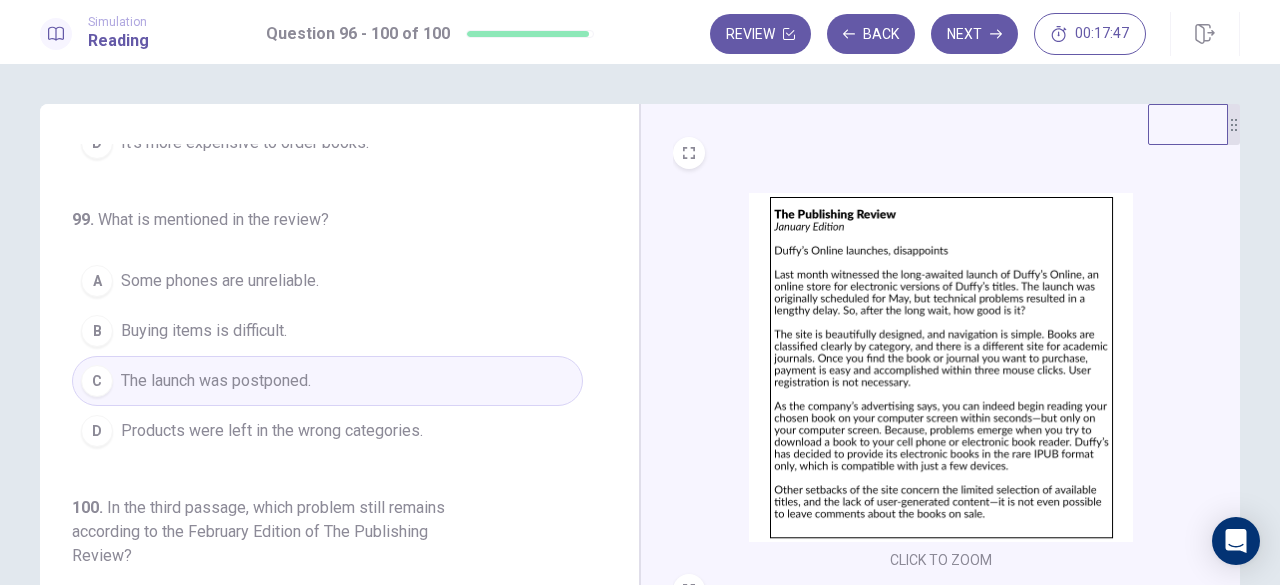 scroll, scrollTop: 819, scrollLeft: 0, axis: vertical 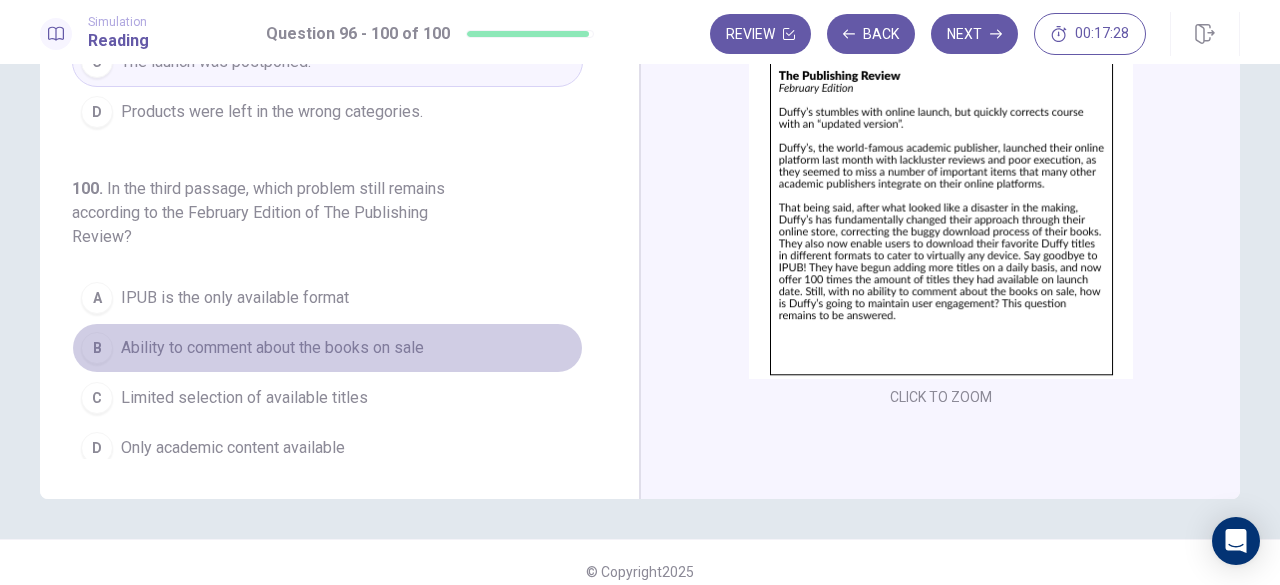 click on "Ability to comment about the books on sale" at bounding box center [272, 348] 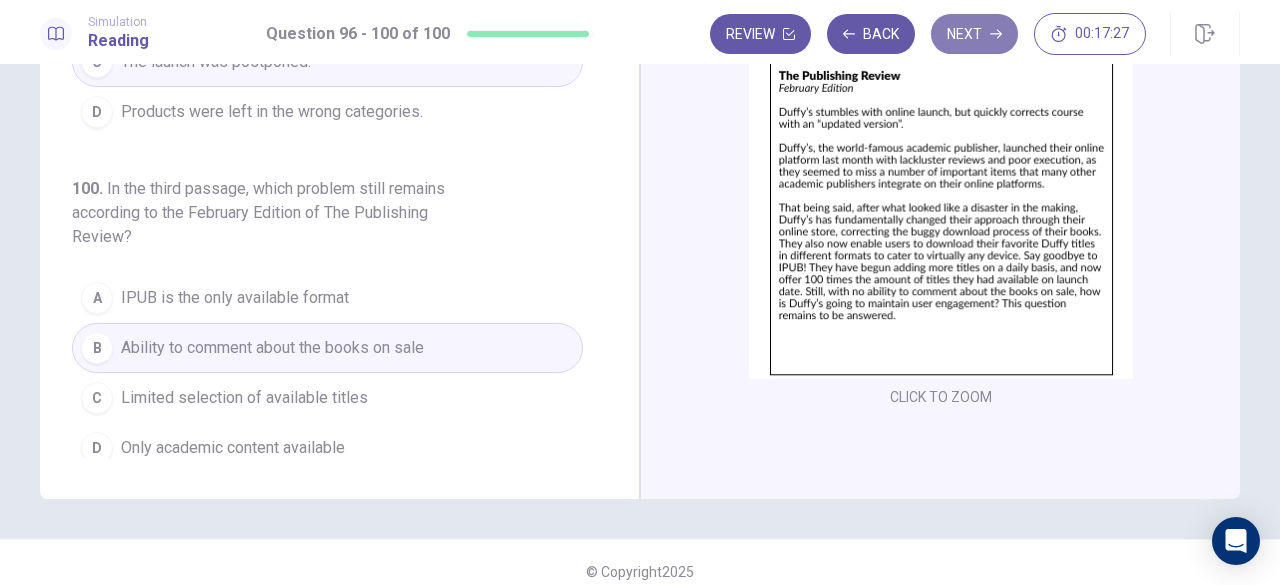 click on "Next" at bounding box center (974, 34) 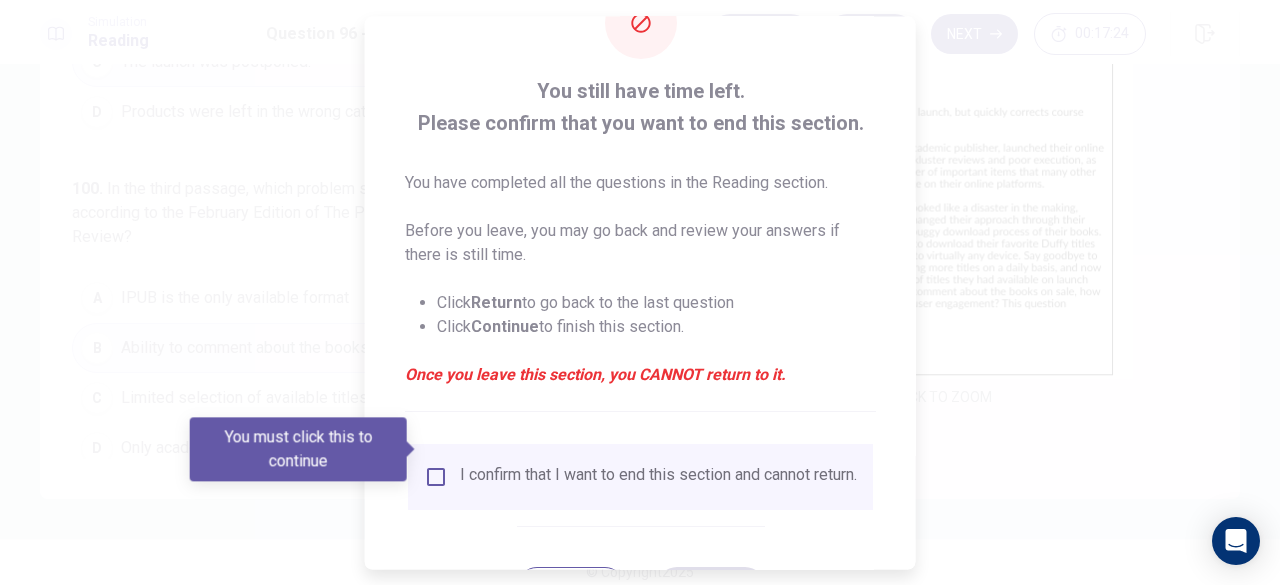 scroll, scrollTop: 100, scrollLeft: 0, axis: vertical 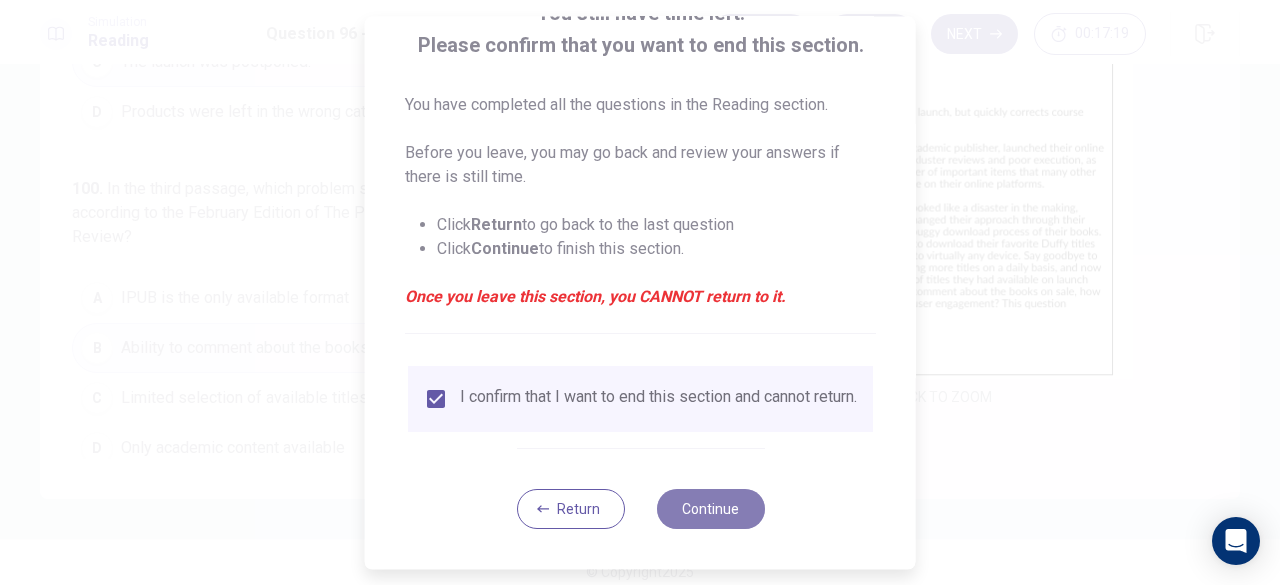 click on "Continue" at bounding box center (710, 509) 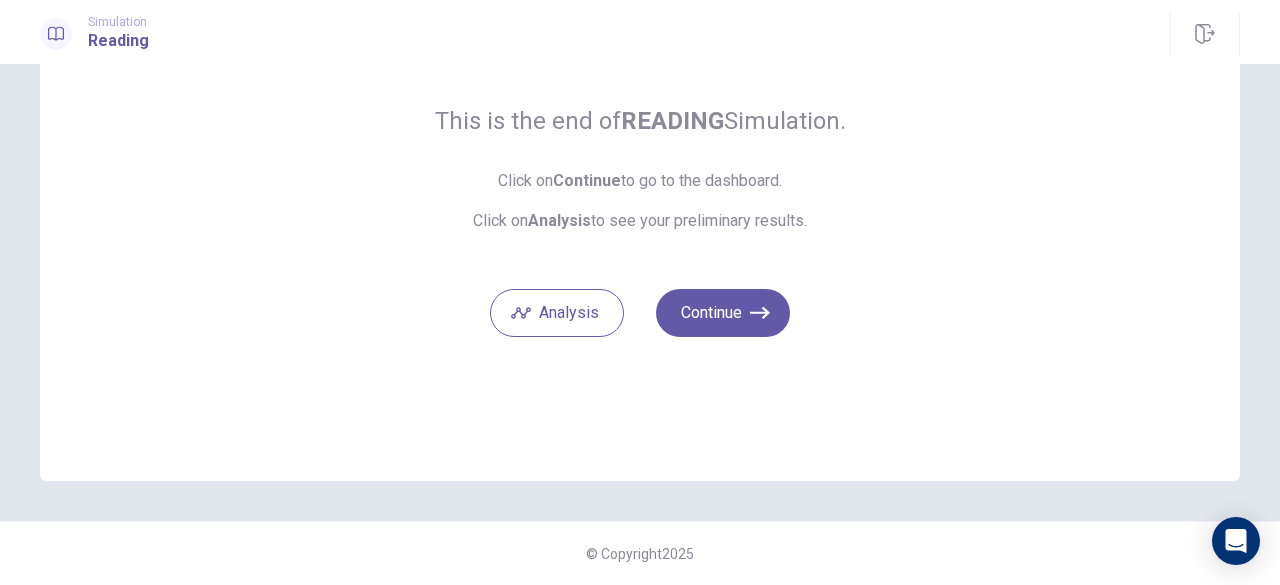 scroll, scrollTop: 142, scrollLeft: 0, axis: vertical 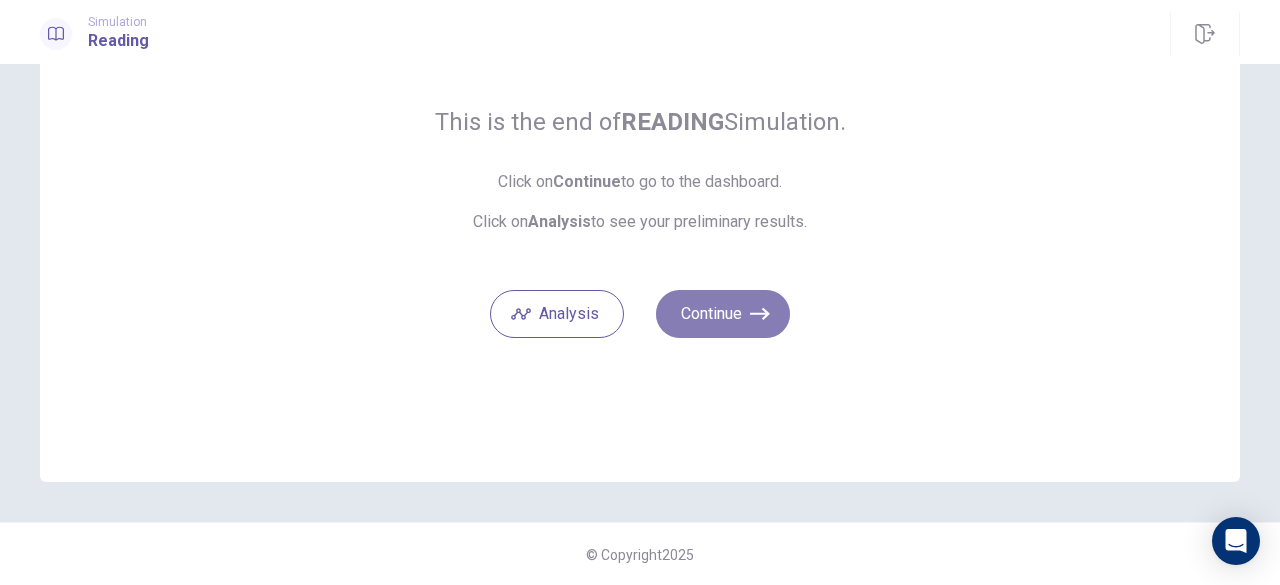 click on "Continue" at bounding box center (723, 314) 